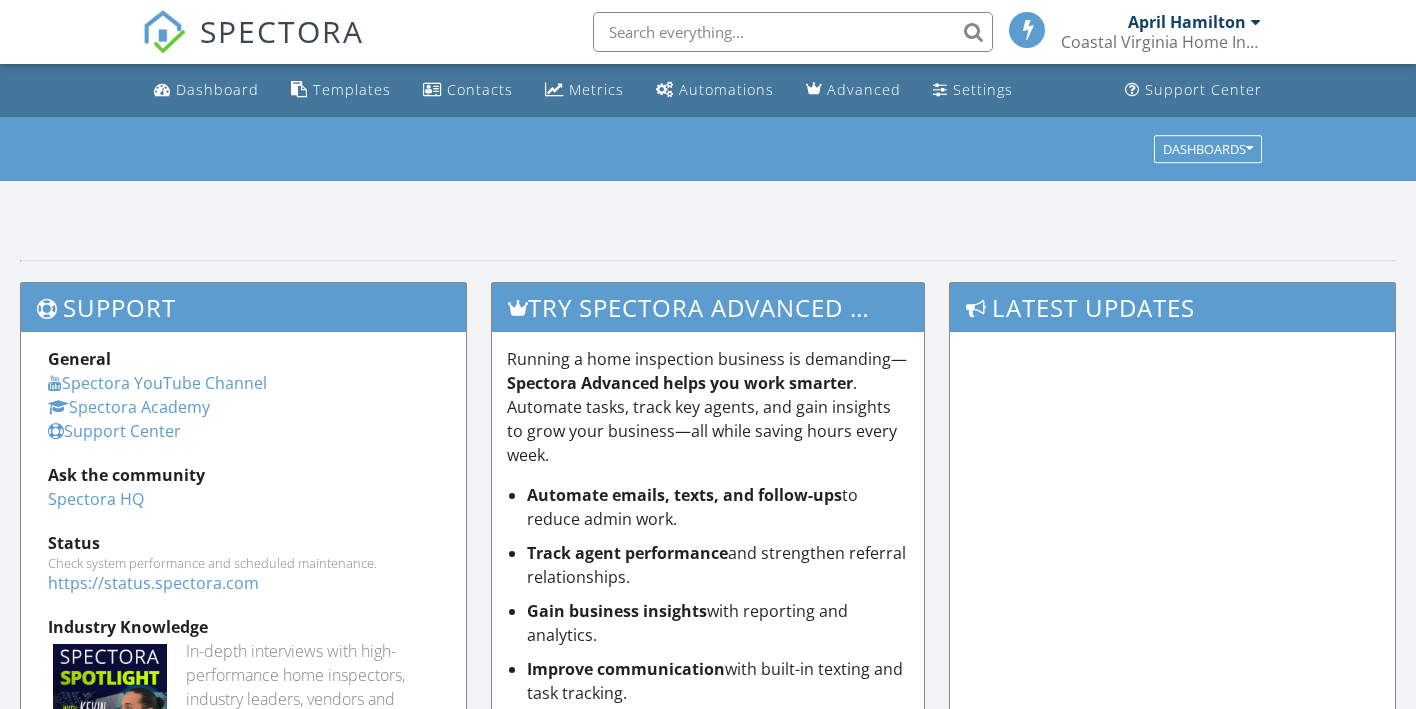 scroll, scrollTop: 0, scrollLeft: 0, axis: both 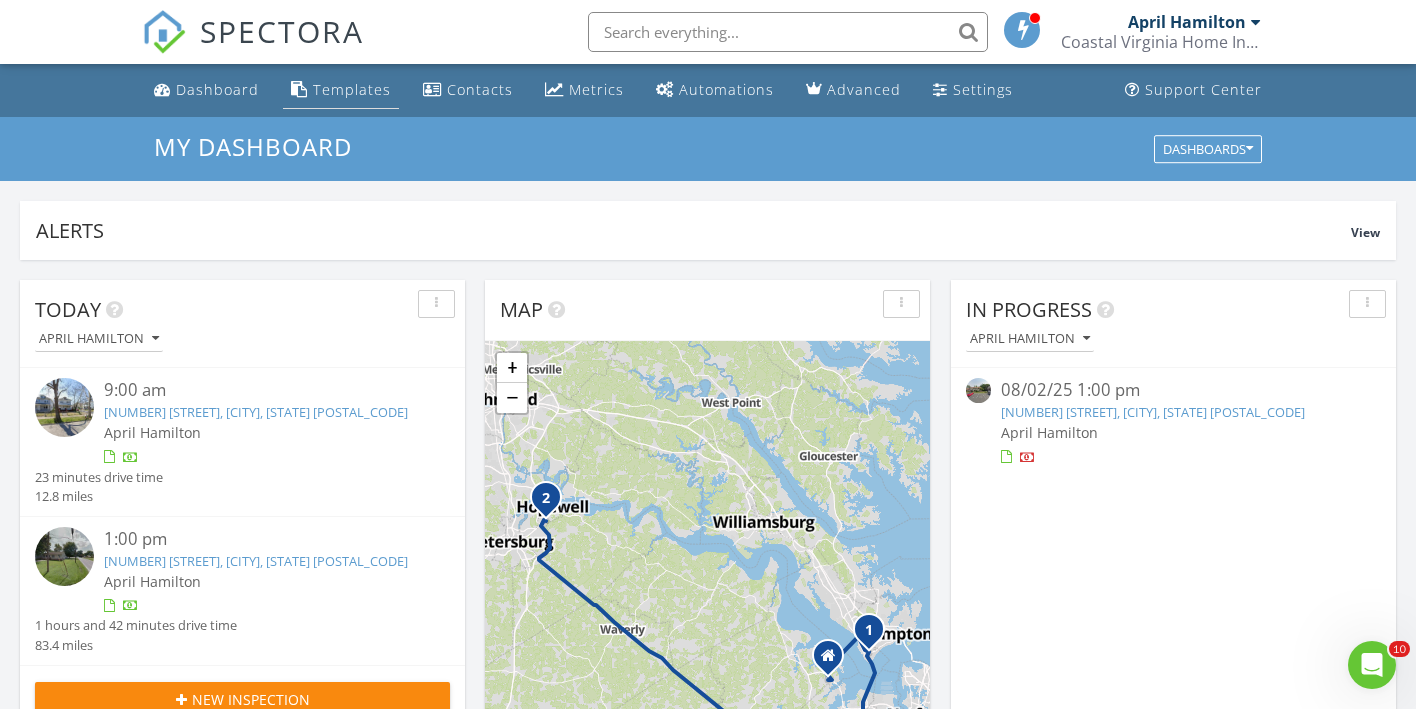 click on "Templates" at bounding box center (341, 90) 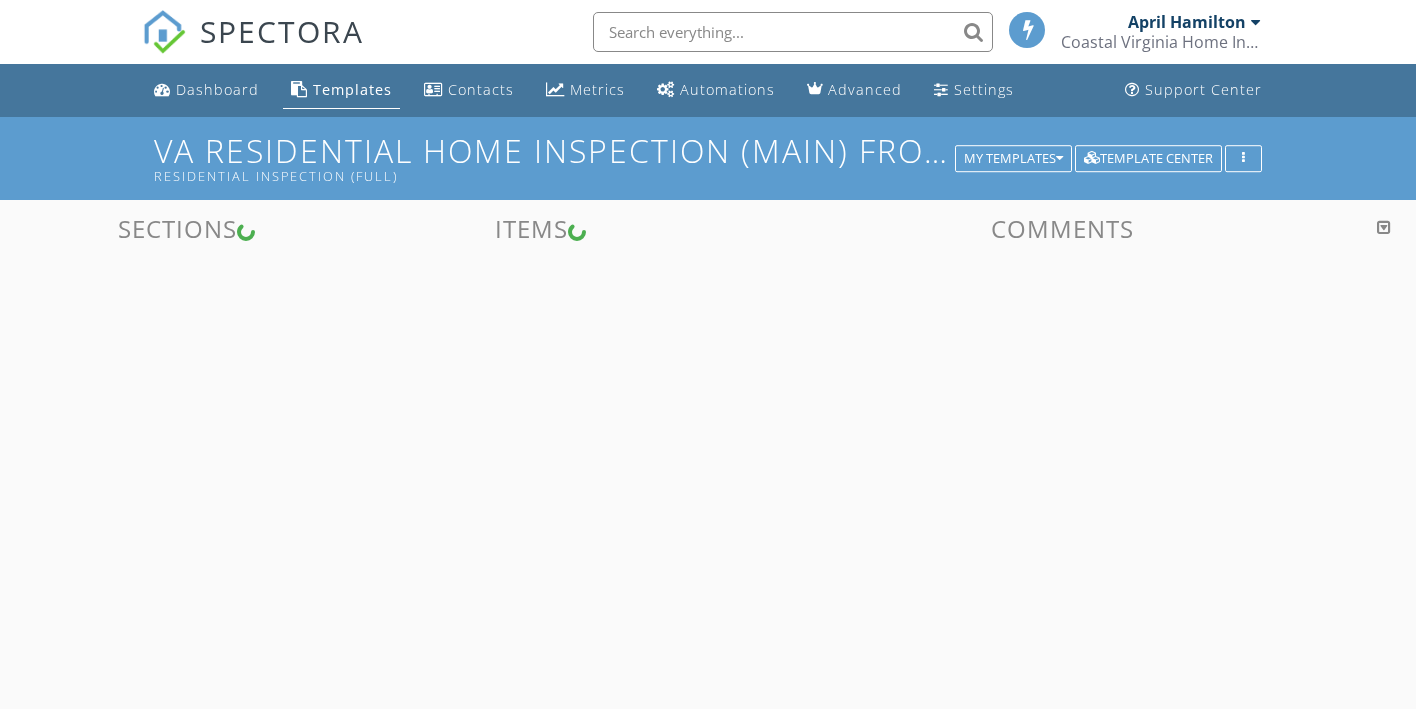 scroll, scrollTop: 0, scrollLeft: 0, axis: both 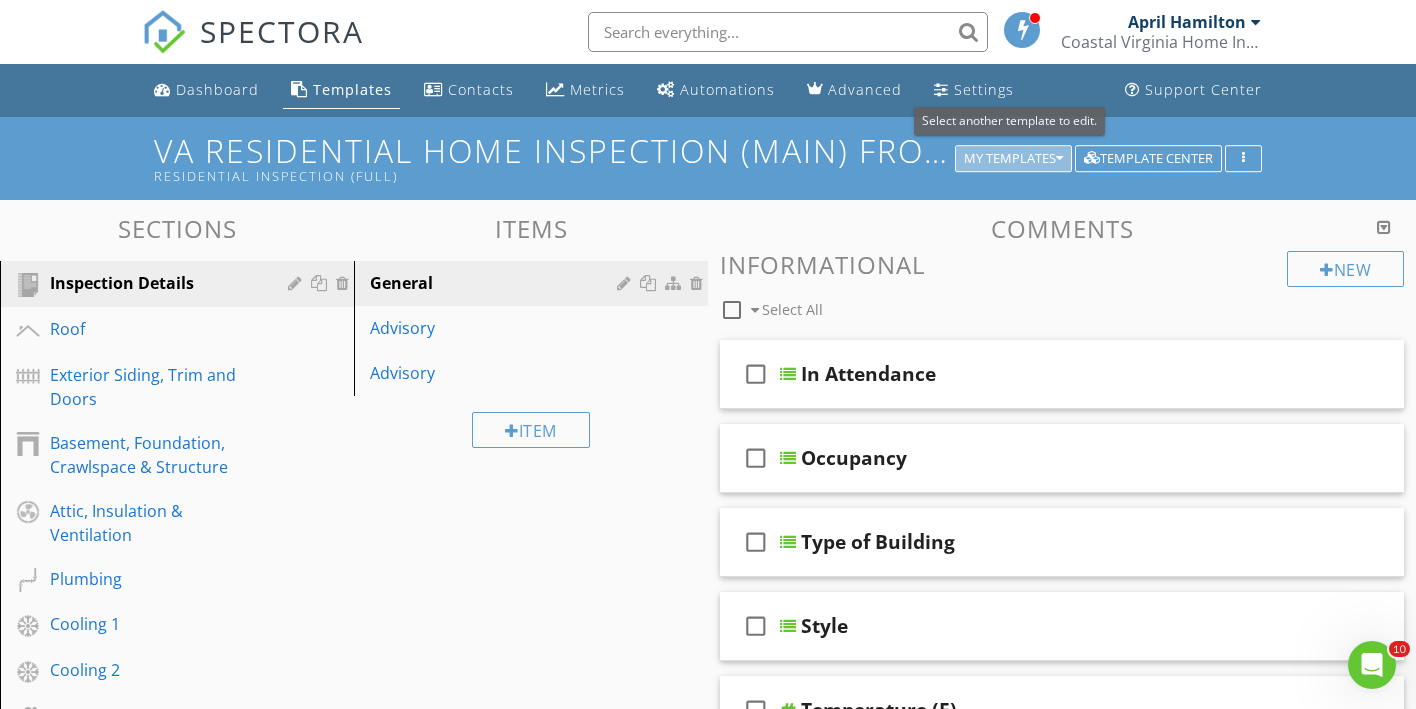 click on "My Templates" at bounding box center [1013, 159] 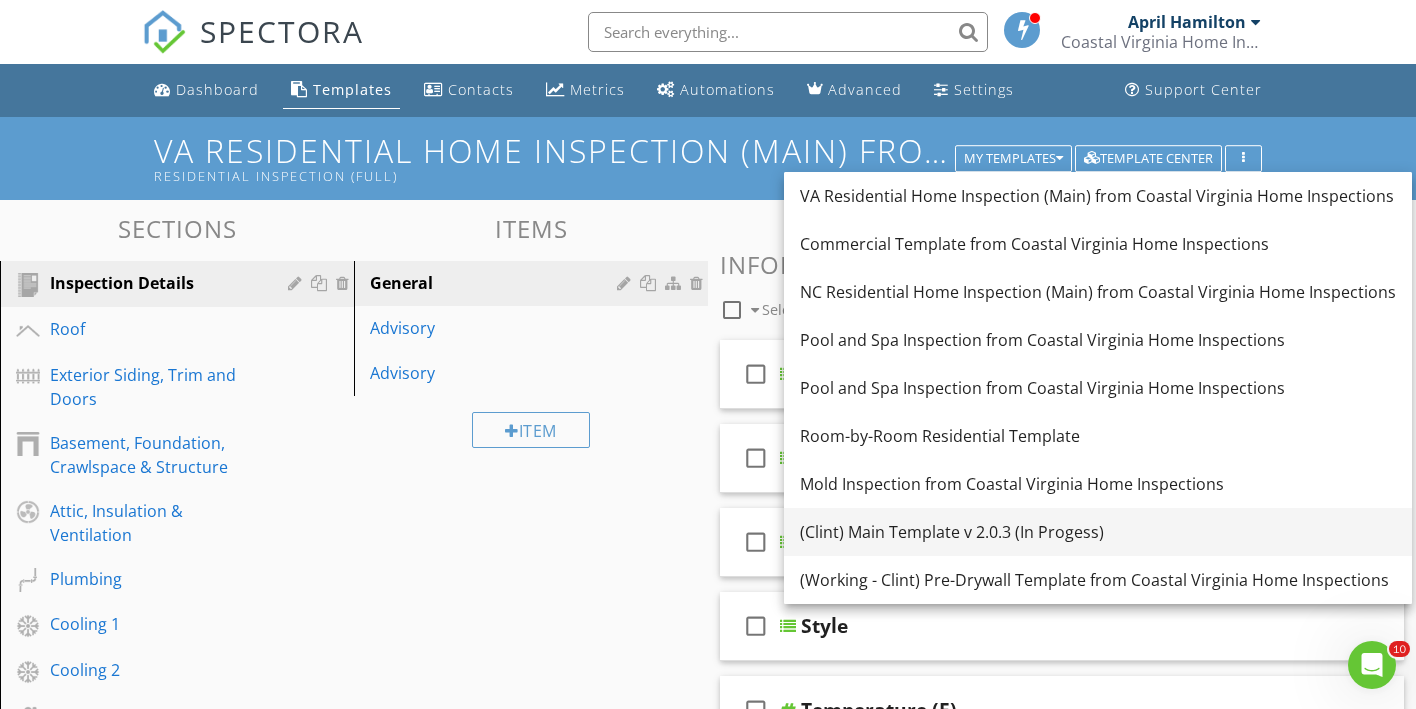 click on "(Clint) Main Template v 2.0.3  (In Progess)" at bounding box center (1098, 532) 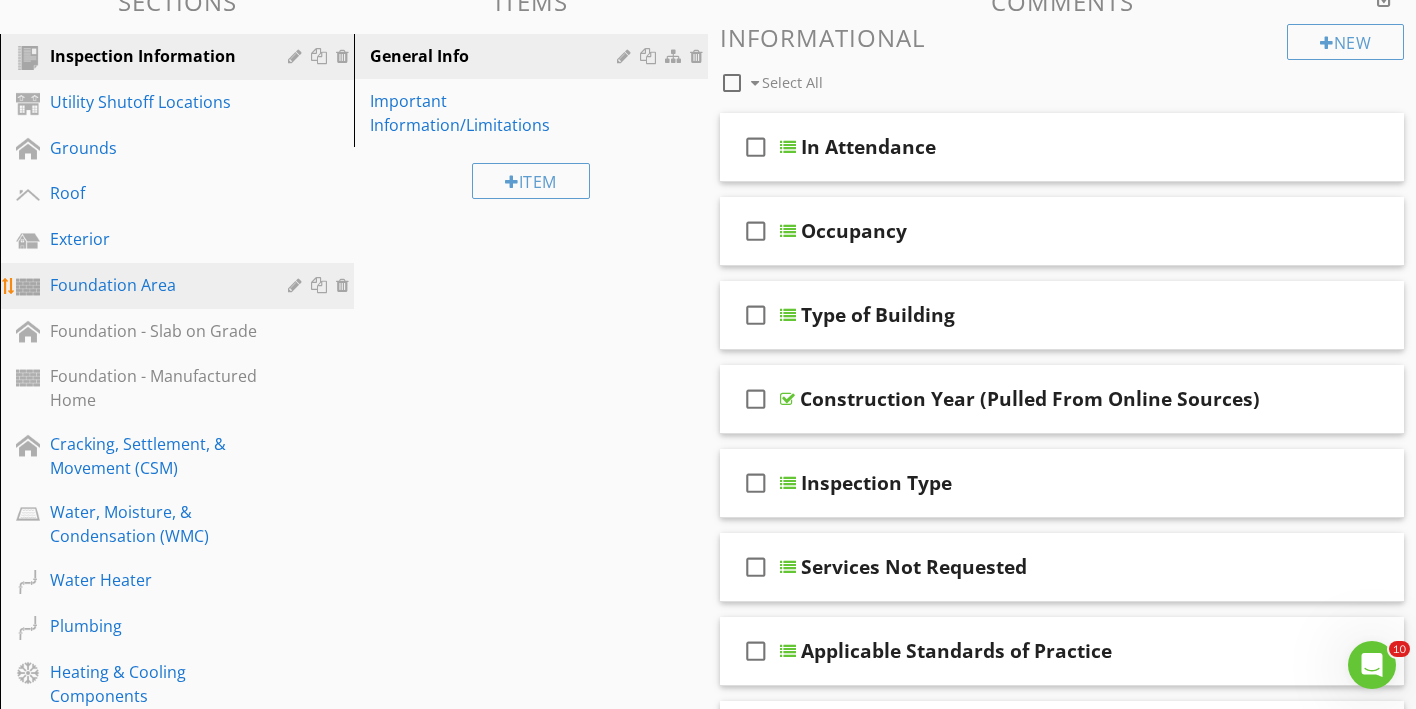 scroll, scrollTop: 226, scrollLeft: 0, axis: vertical 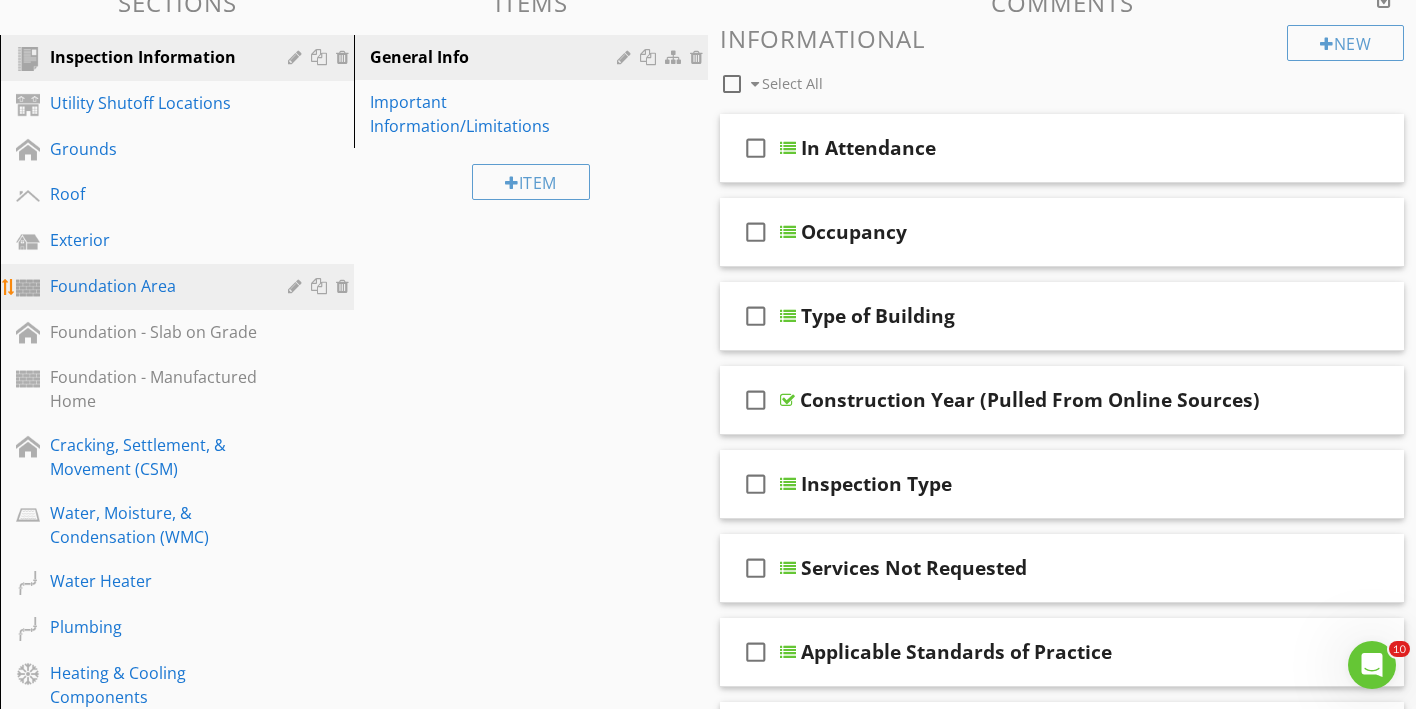 click on "Foundation Area" at bounding box center (154, 286) 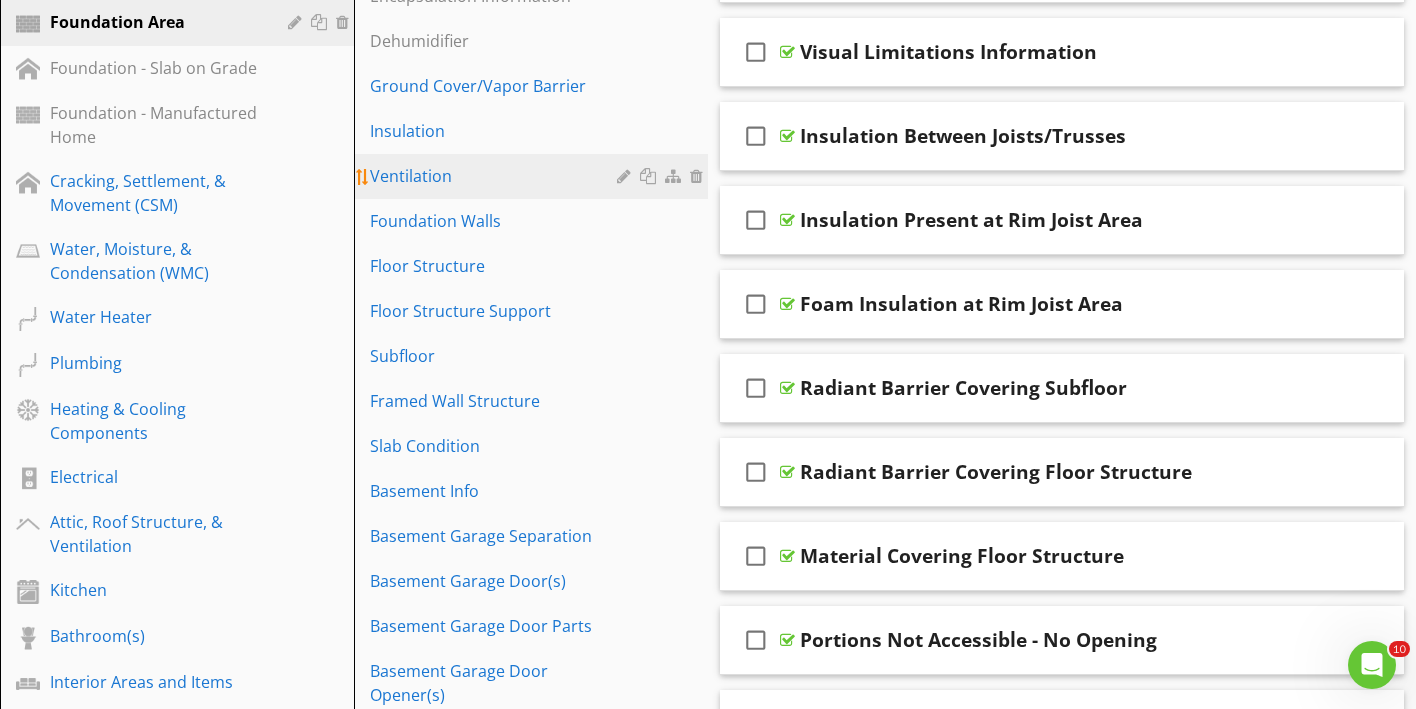 scroll, scrollTop: 493, scrollLeft: 0, axis: vertical 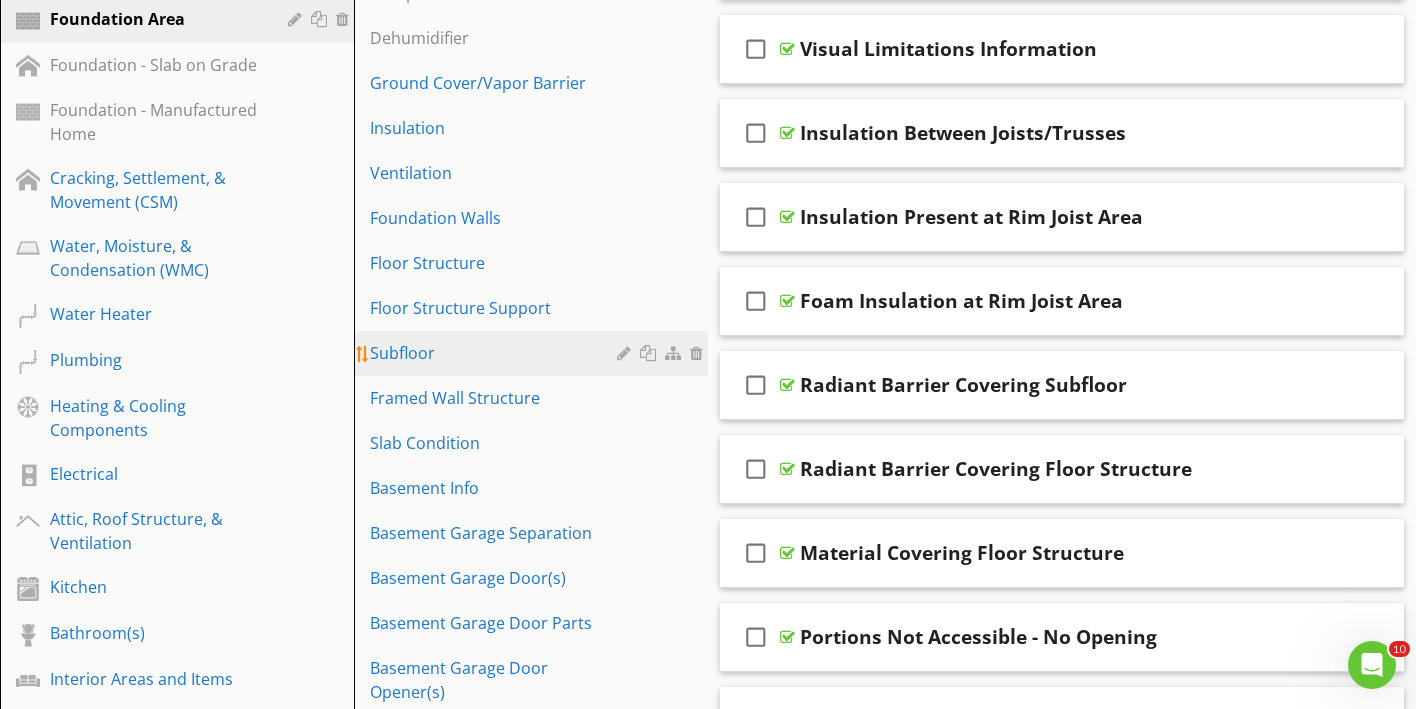 click on "Subfloor" at bounding box center (496, 353) 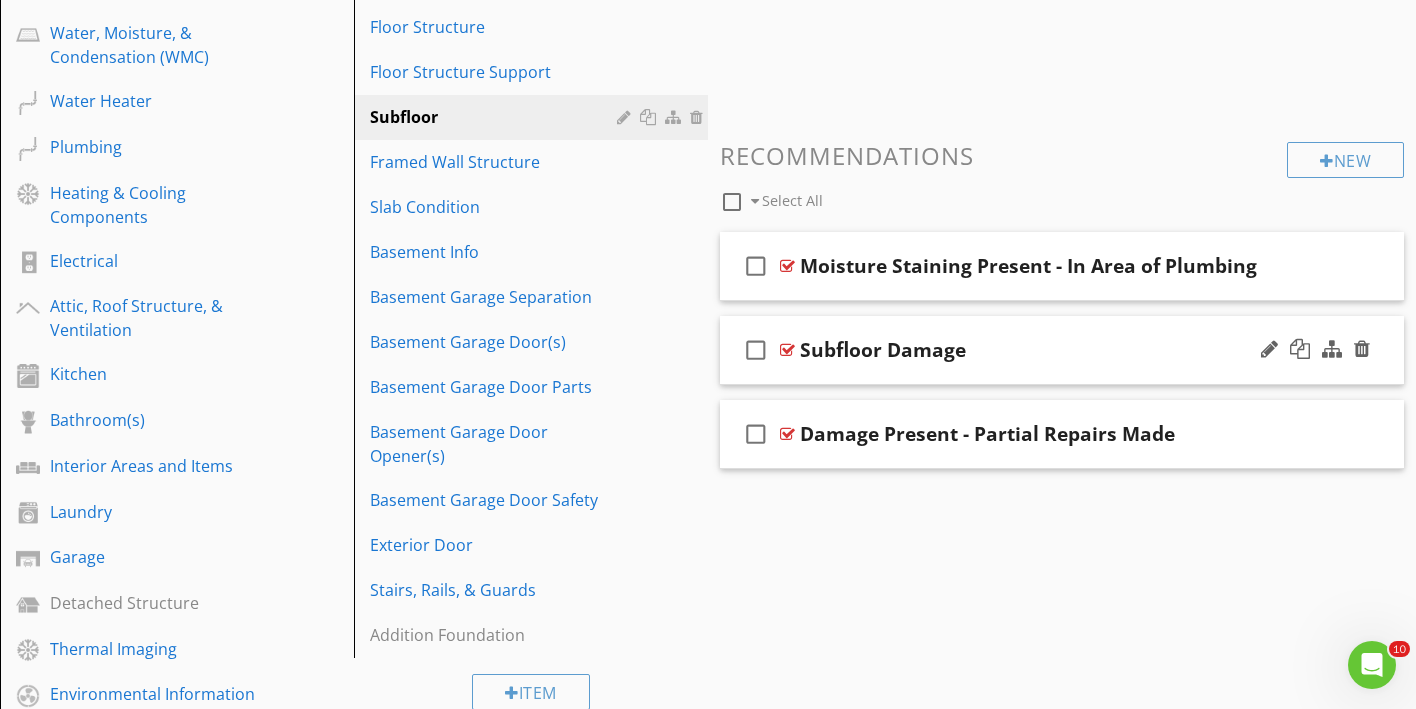 scroll, scrollTop: 724, scrollLeft: 0, axis: vertical 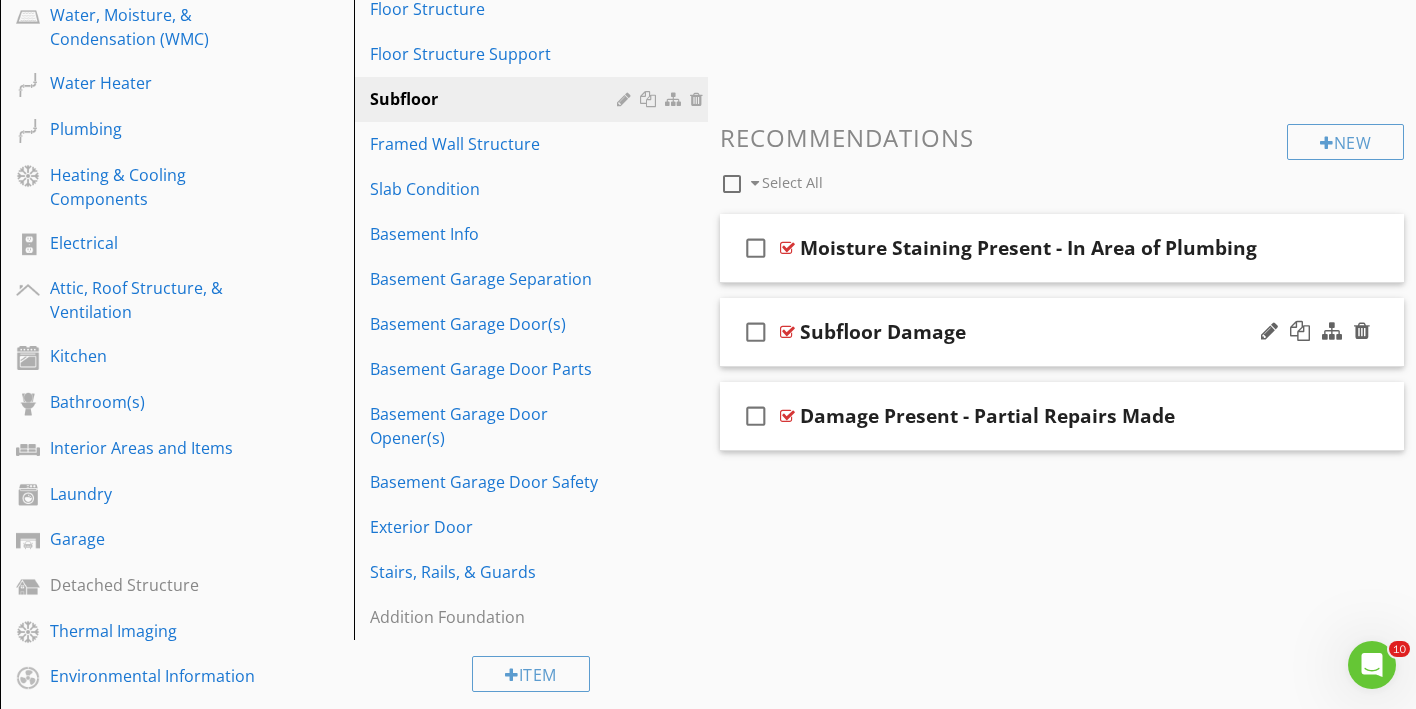 click on "check_box_outline_blank
Subfloor Damage" at bounding box center (1062, 332) 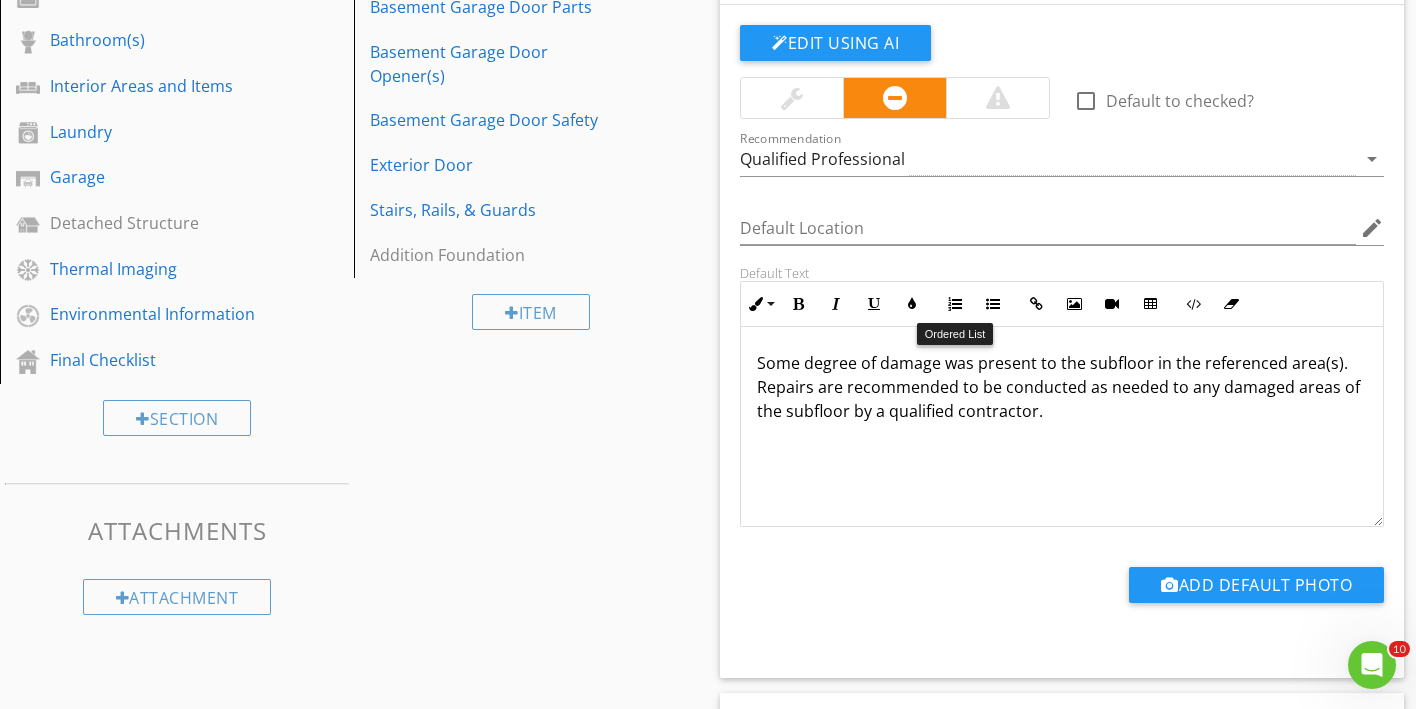 scroll, scrollTop: 1107, scrollLeft: 0, axis: vertical 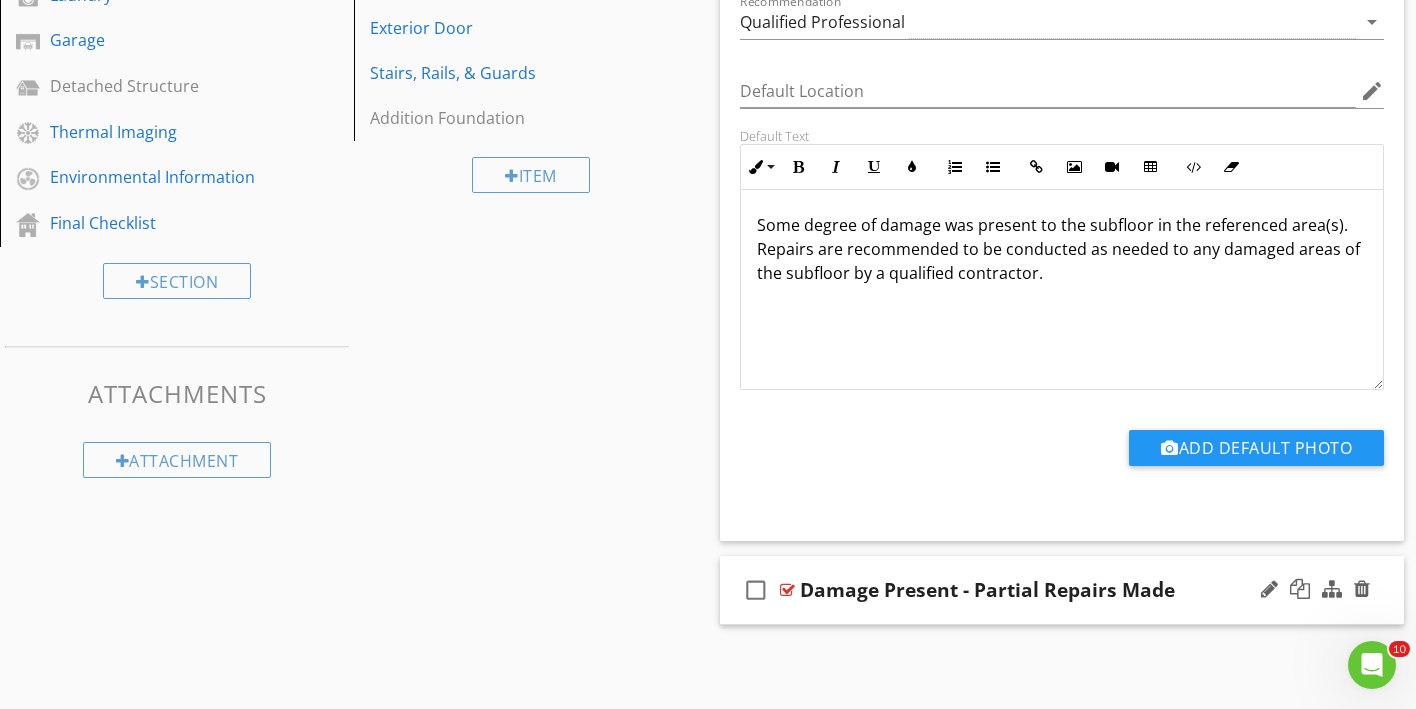 click on "check_box_outline_blank
Damage Present - Partial Repairs Made" at bounding box center (1062, 590) 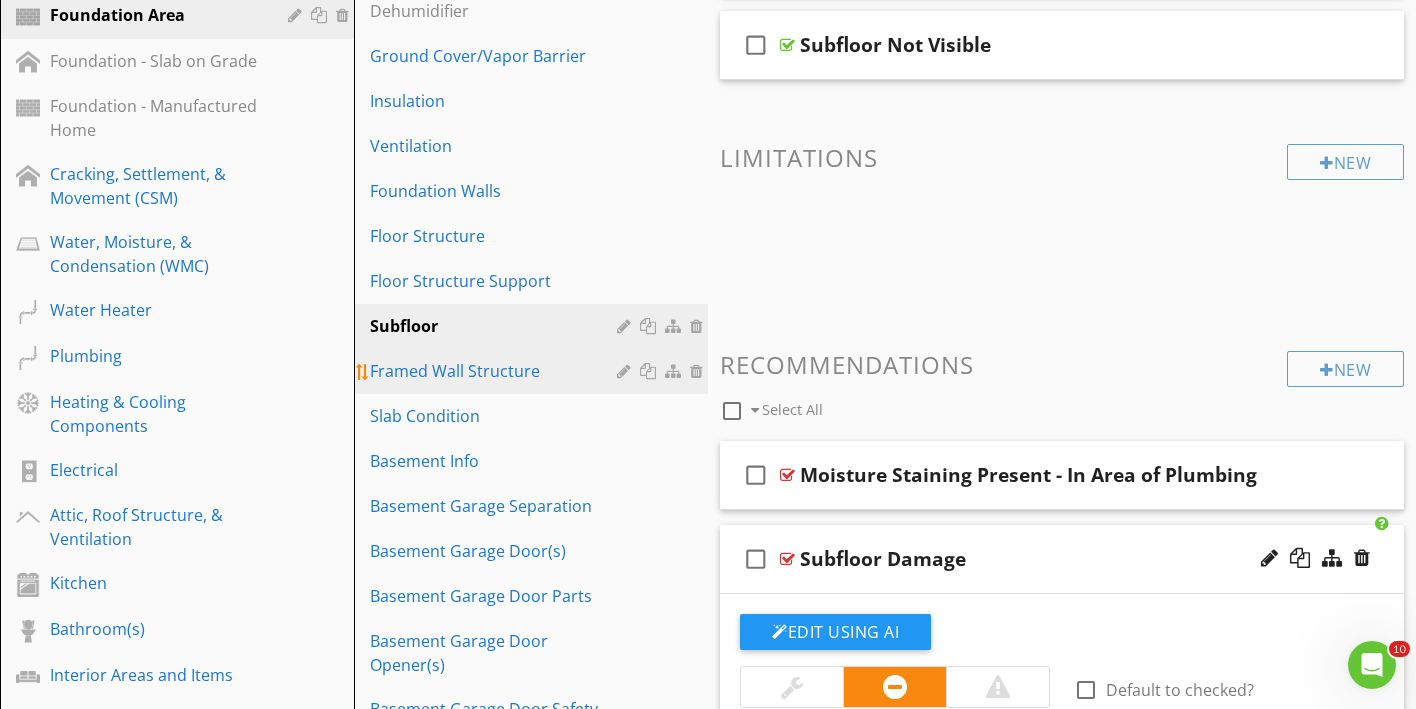 scroll, scrollTop: 495, scrollLeft: 0, axis: vertical 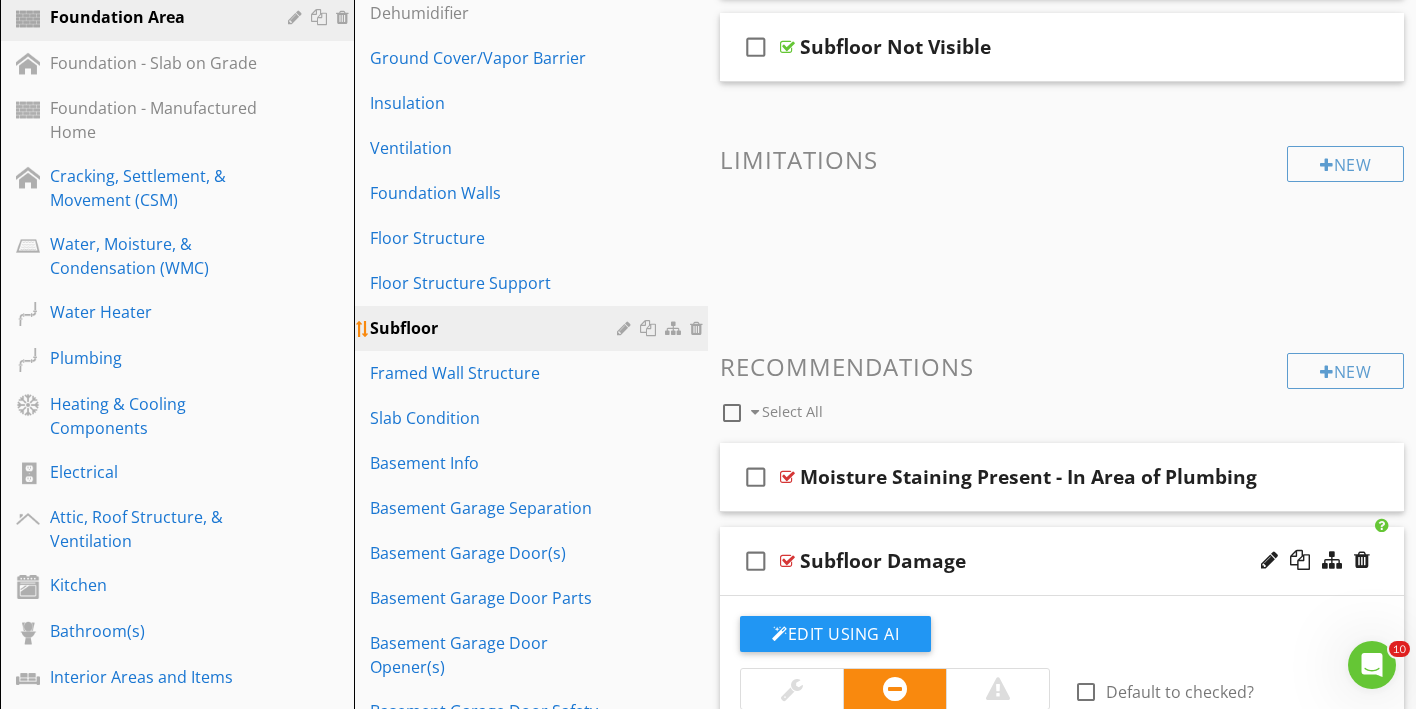 click on "Subfloor" at bounding box center (496, 328) 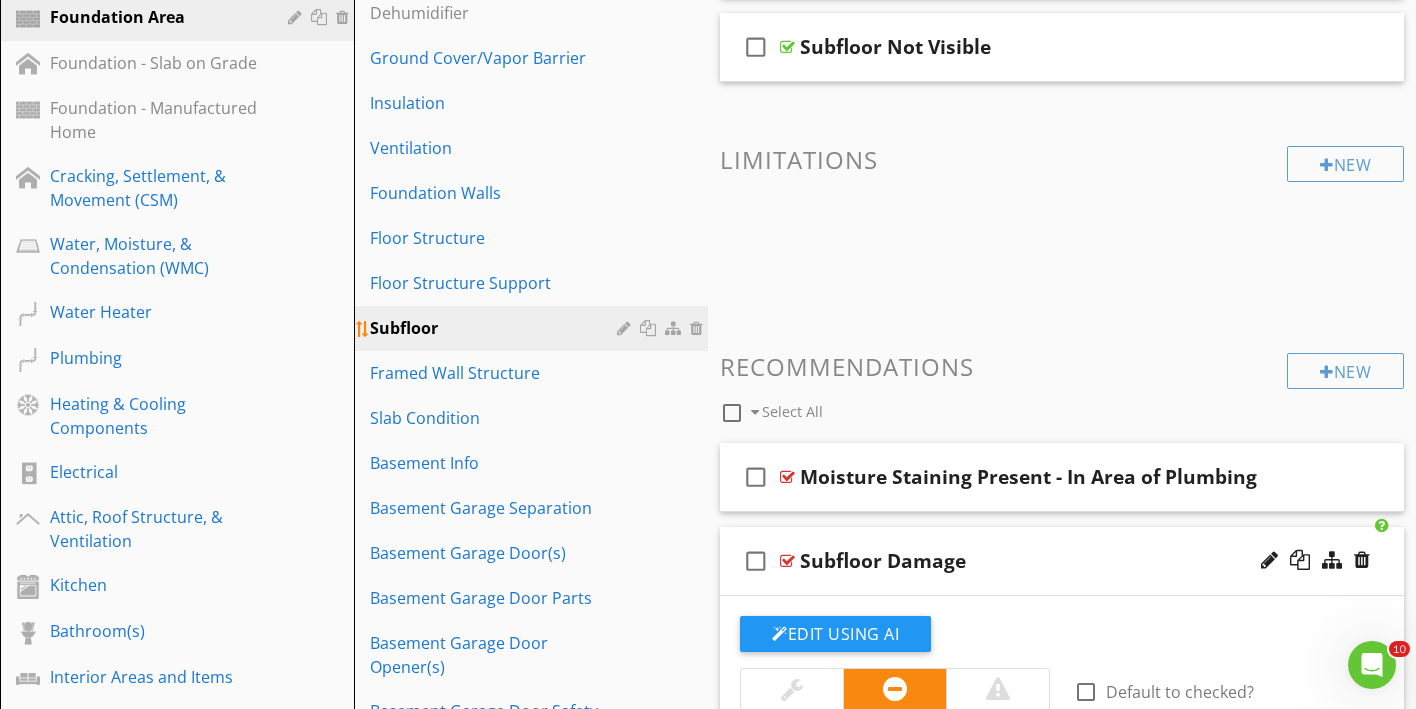 click at bounding box center (650, 328) 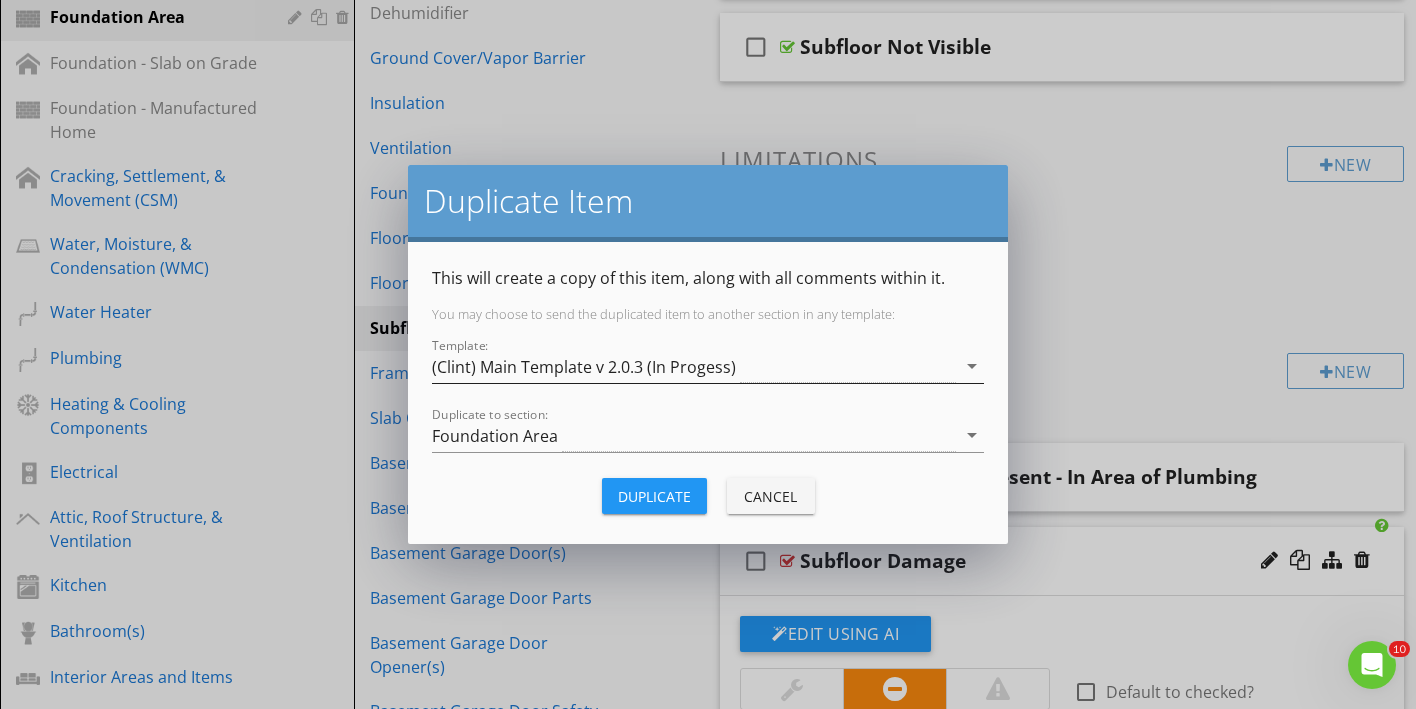 click on "arrow_drop_down" at bounding box center [972, 366] 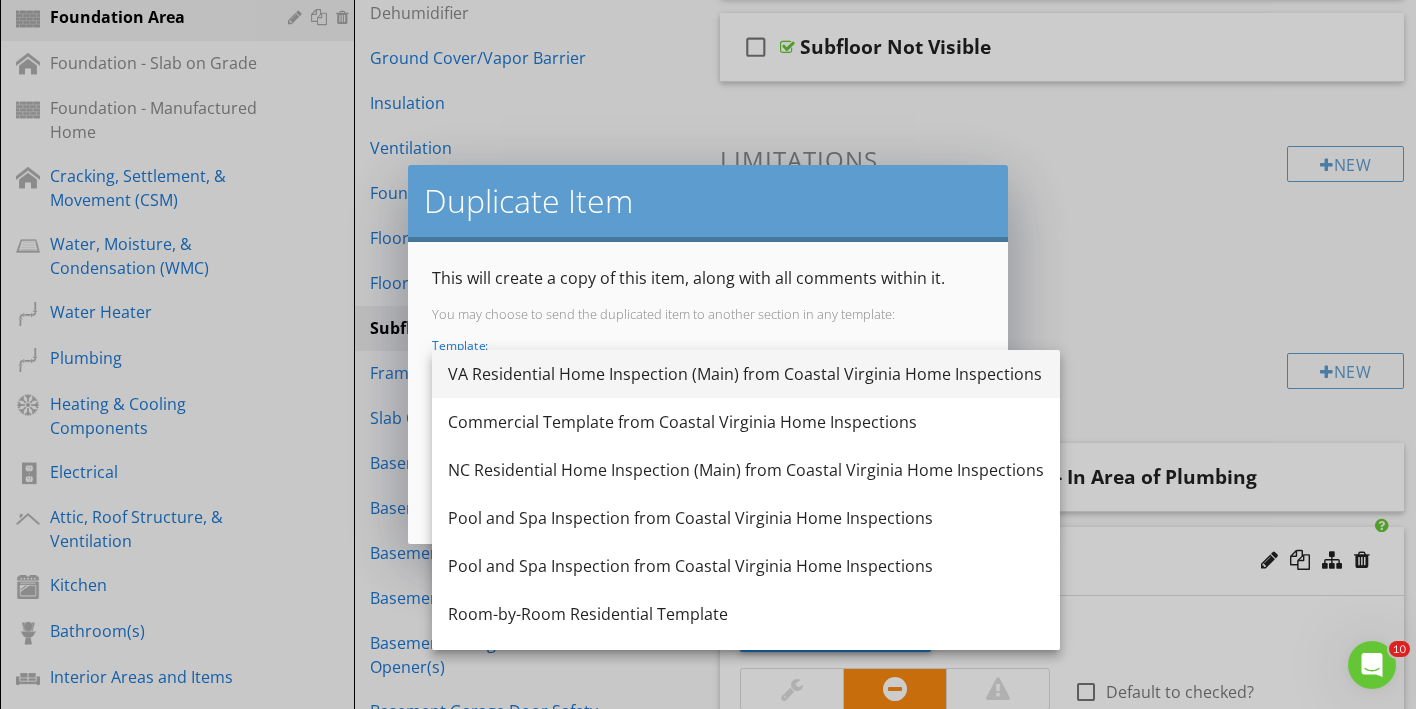 click on "VA Residential Home Inspection (Main) from Coastal Virginia Home Inspections" at bounding box center (746, 374) 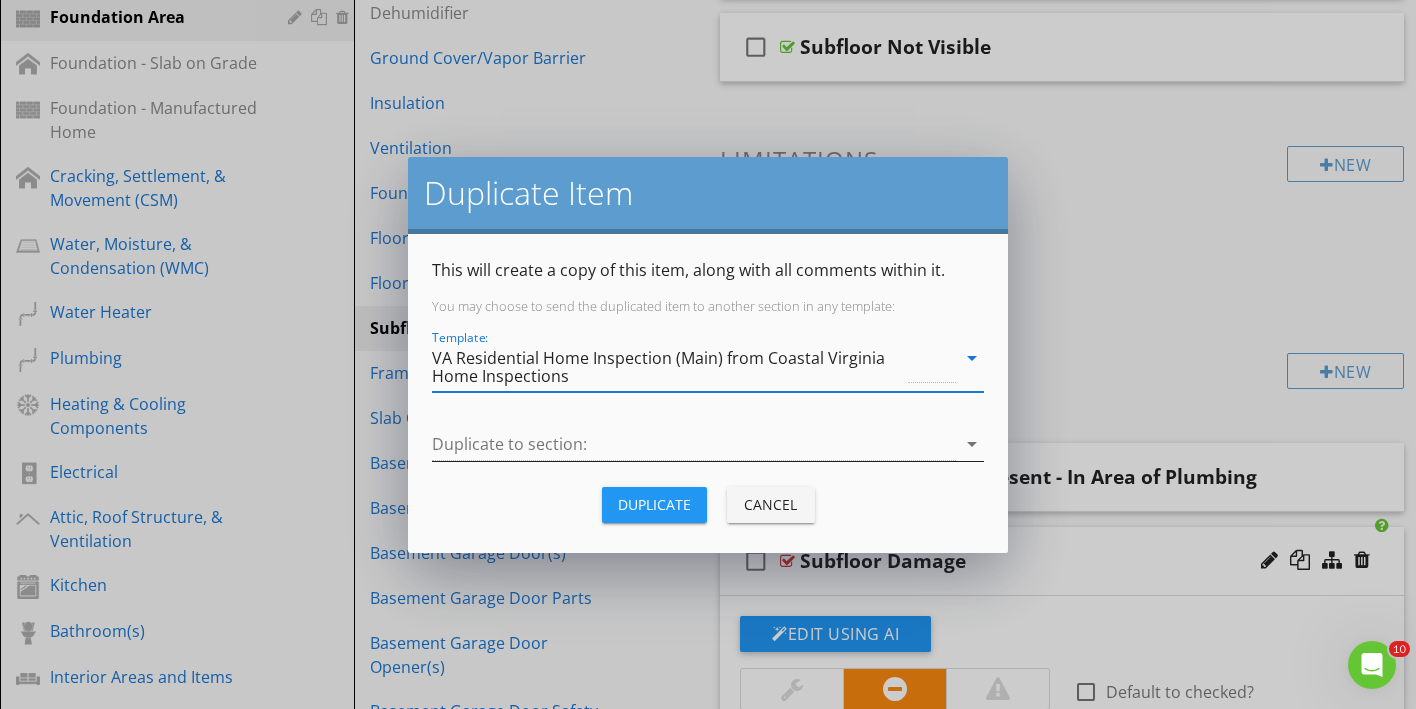 click on "arrow_drop_down" at bounding box center [972, 444] 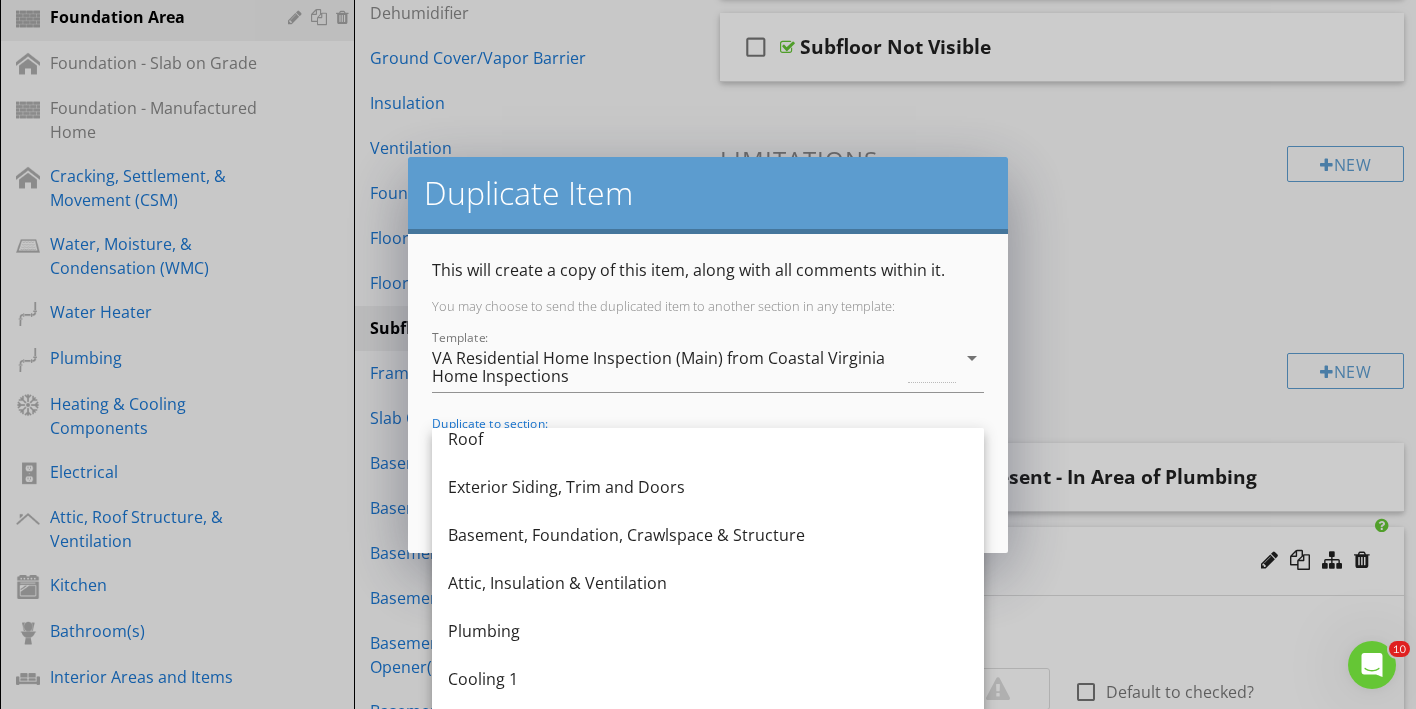 scroll, scrollTop: 69, scrollLeft: 0, axis: vertical 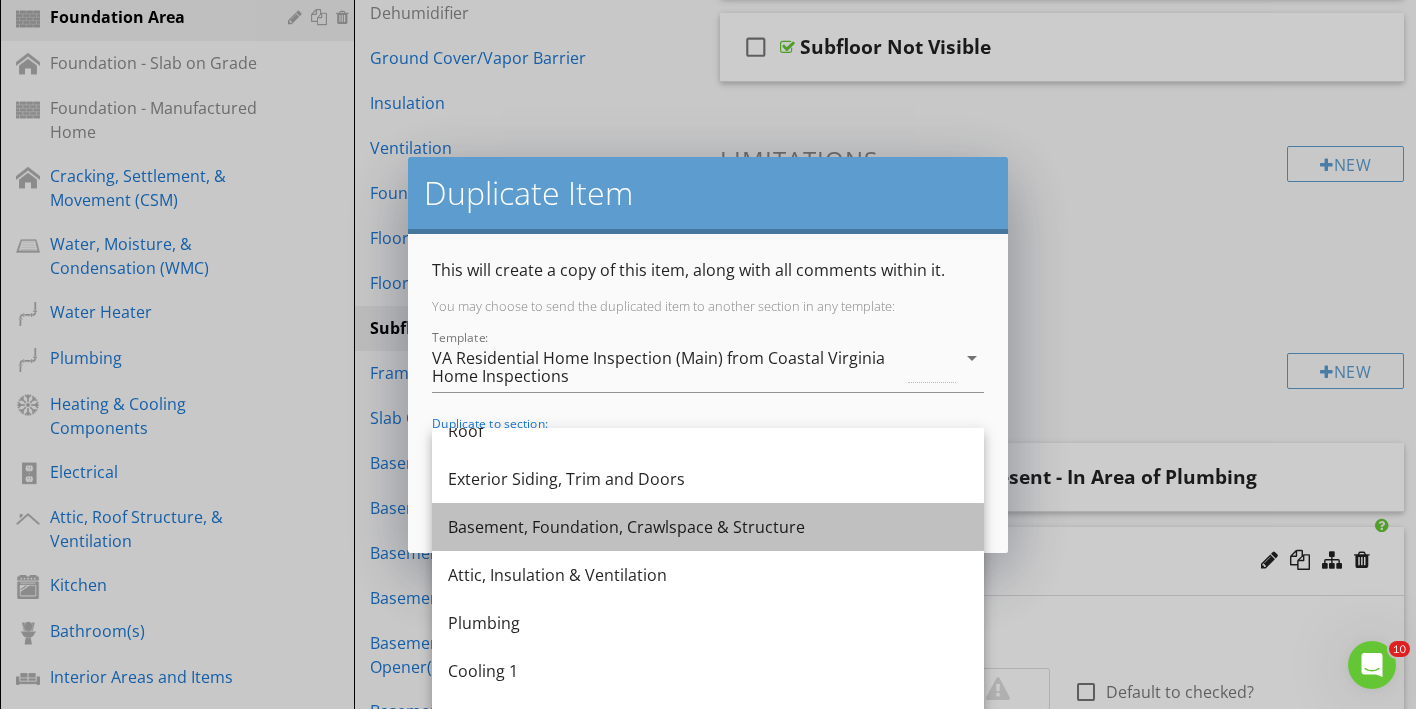click on "Basement, Foundation, Crawlspace & Structure" at bounding box center [708, 527] 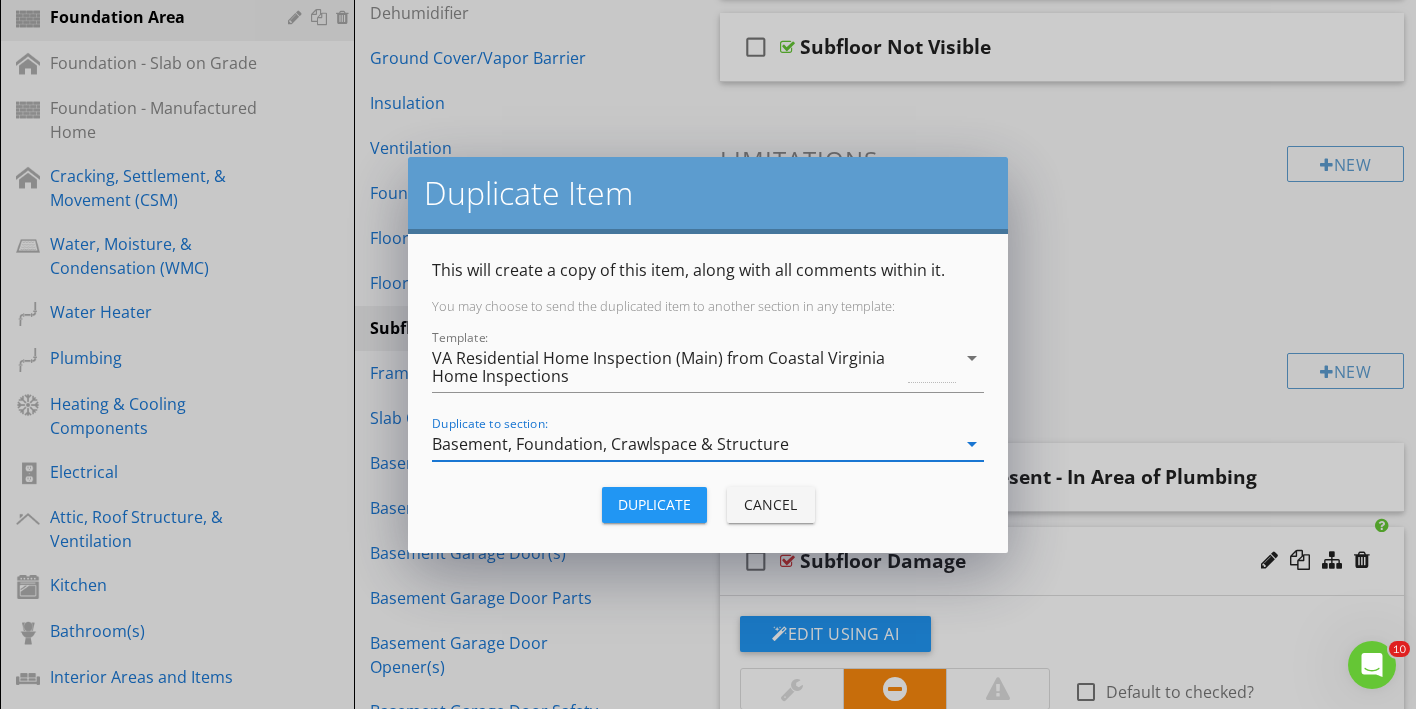 click on "Duplicate" at bounding box center (654, 504) 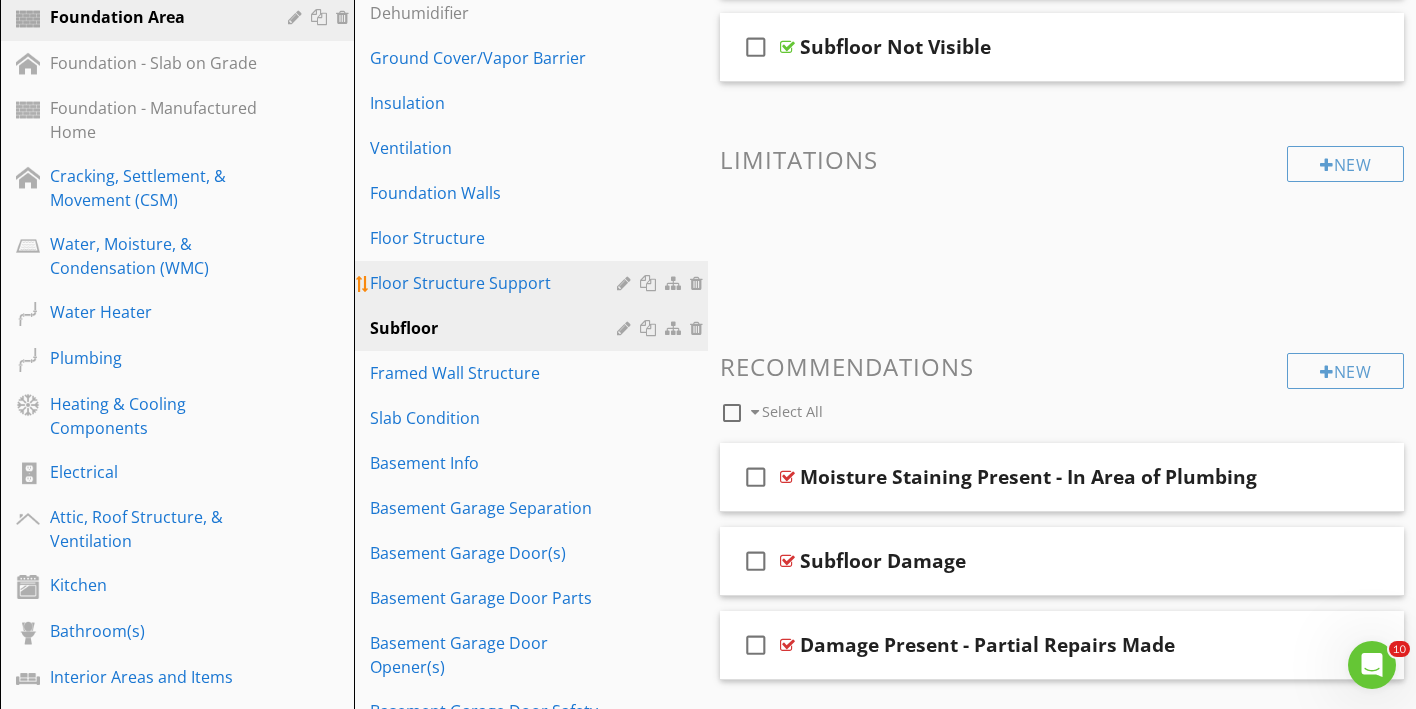 click on "Floor Structure Support" at bounding box center (496, 283) 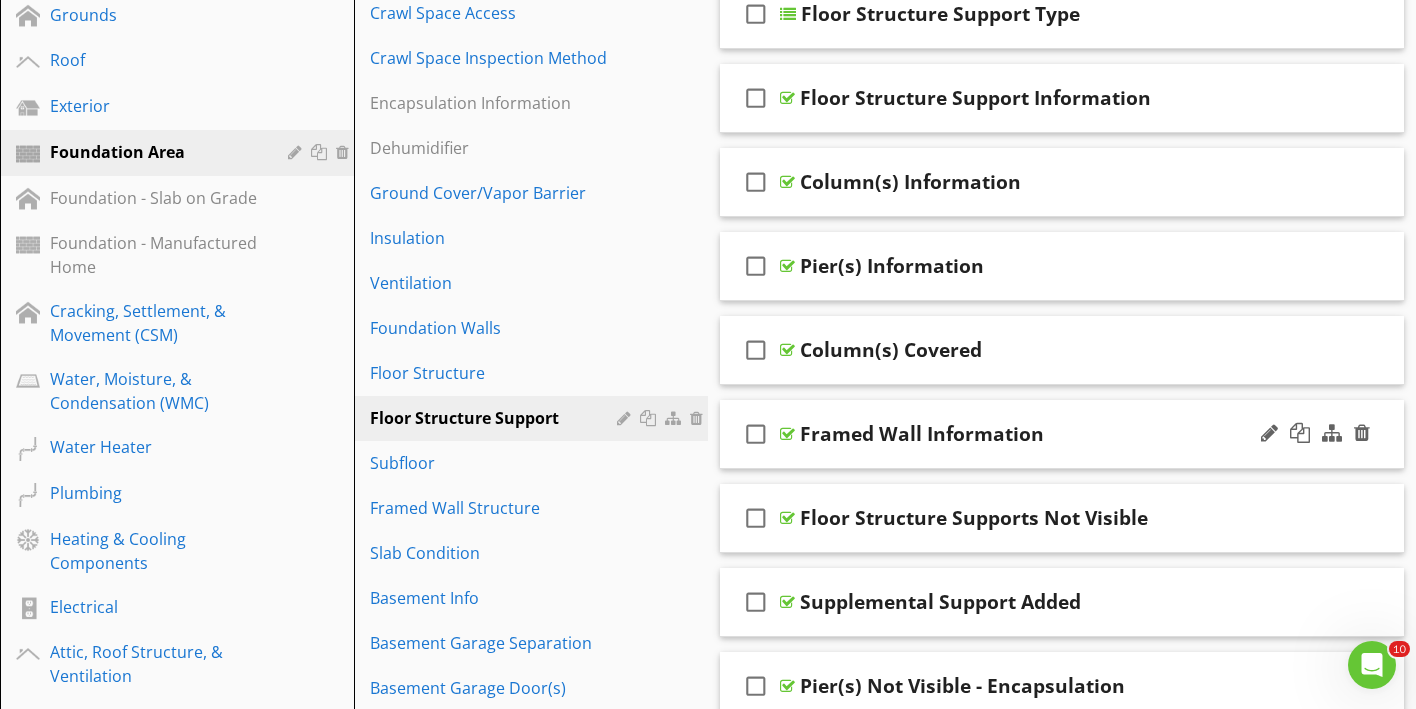scroll, scrollTop: 357, scrollLeft: 0, axis: vertical 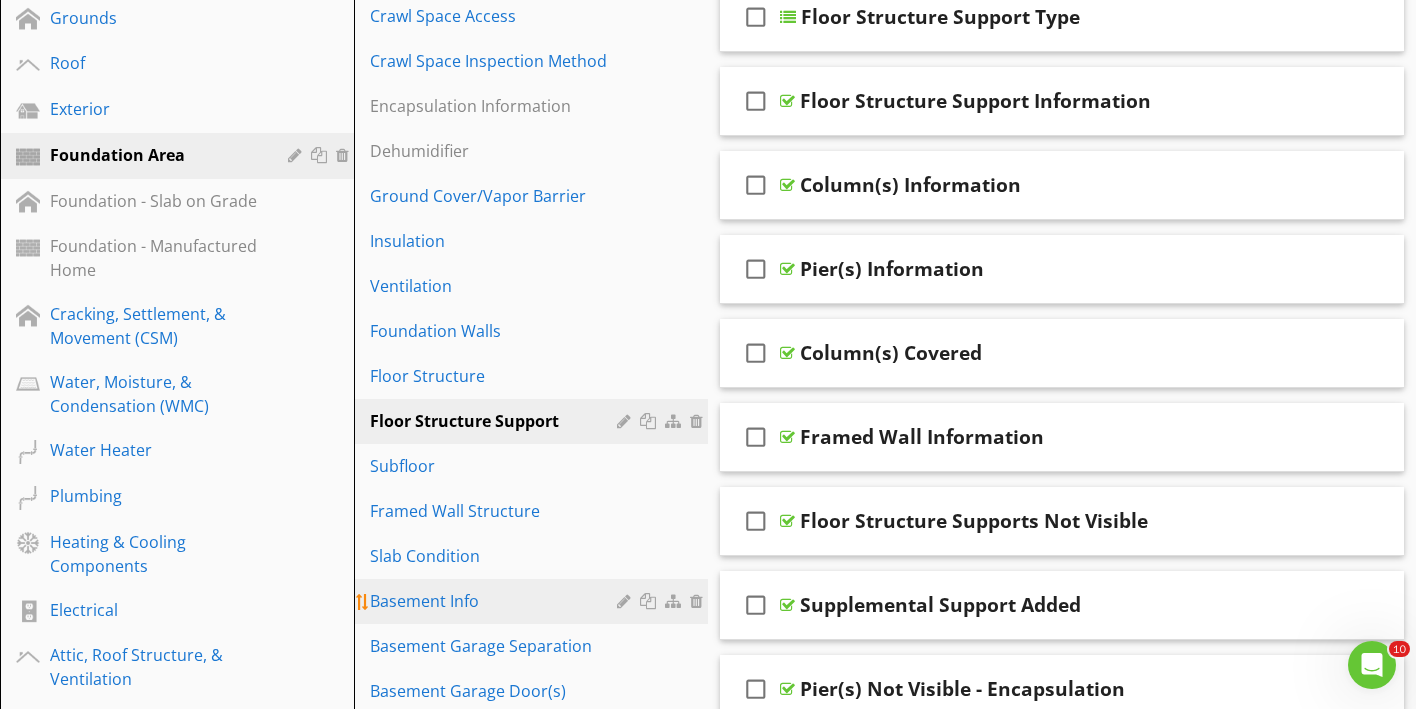 click on "Basement Info" at bounding box center [496, 601] 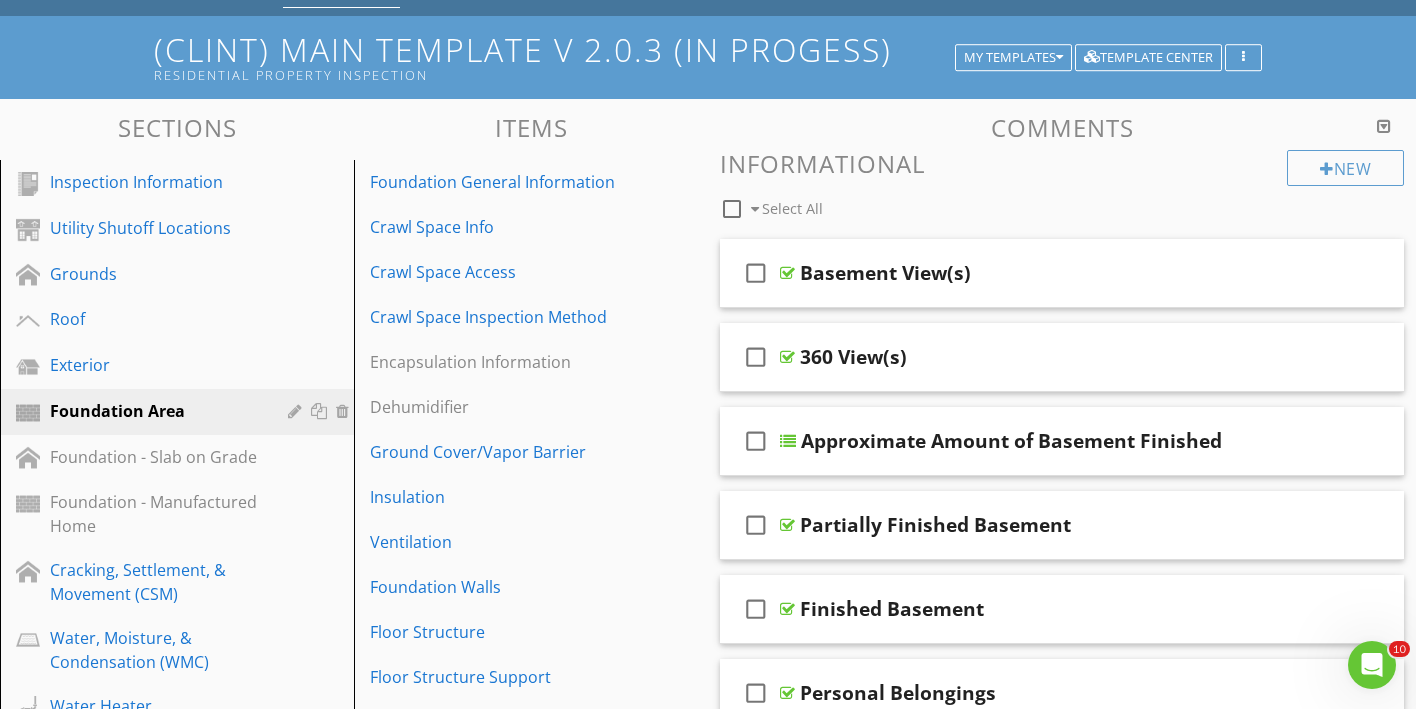 scroll, scrollTop: 74, scrollLeft: 0, axis: vertical 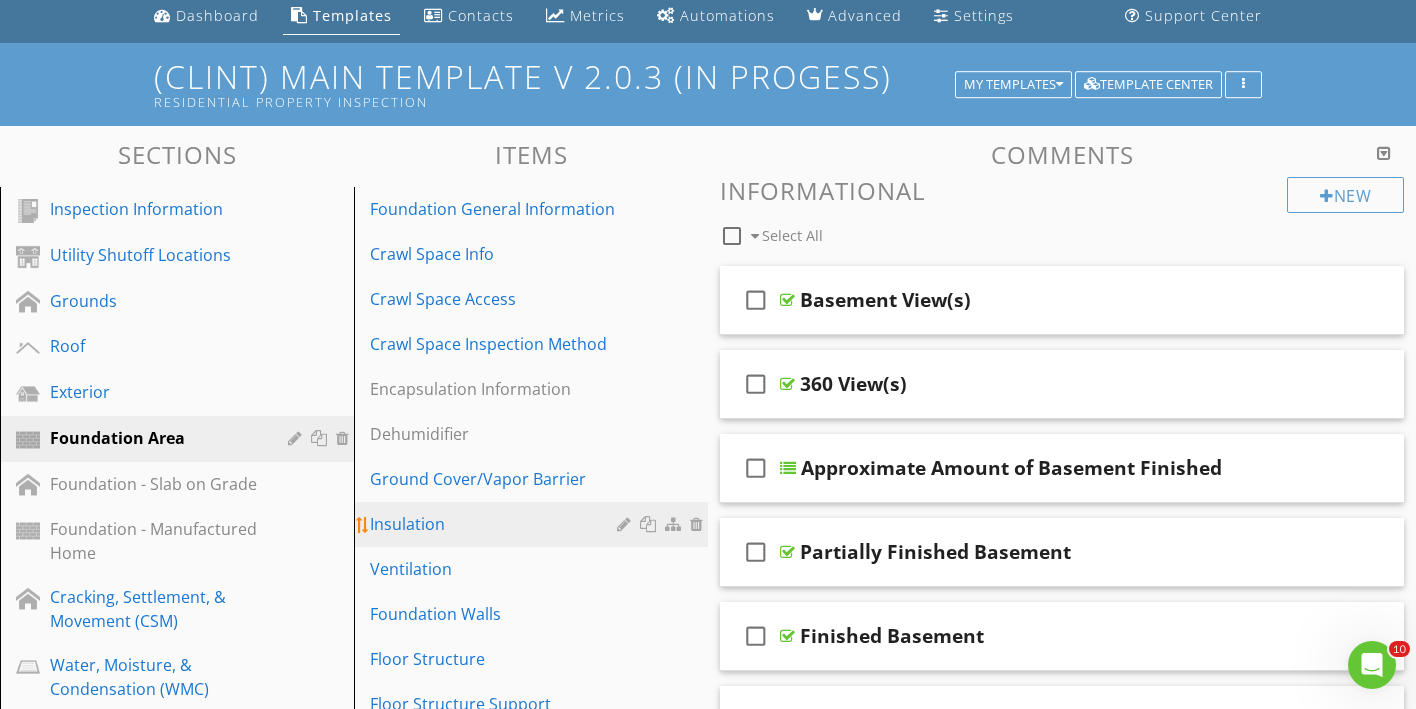 click on "Insulation" at bounding box center [496, 524] 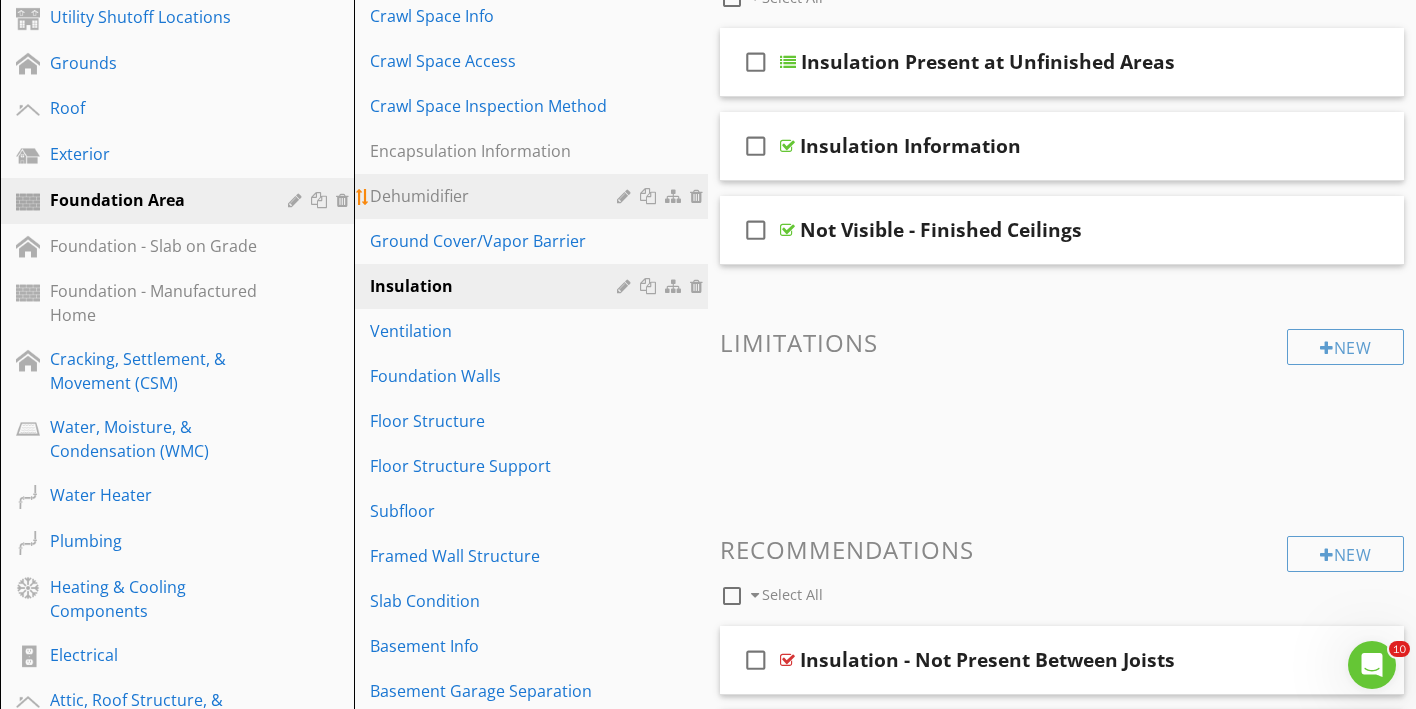 scroll, scrollTop: 315, scrollLeft: 0, axis: vertical 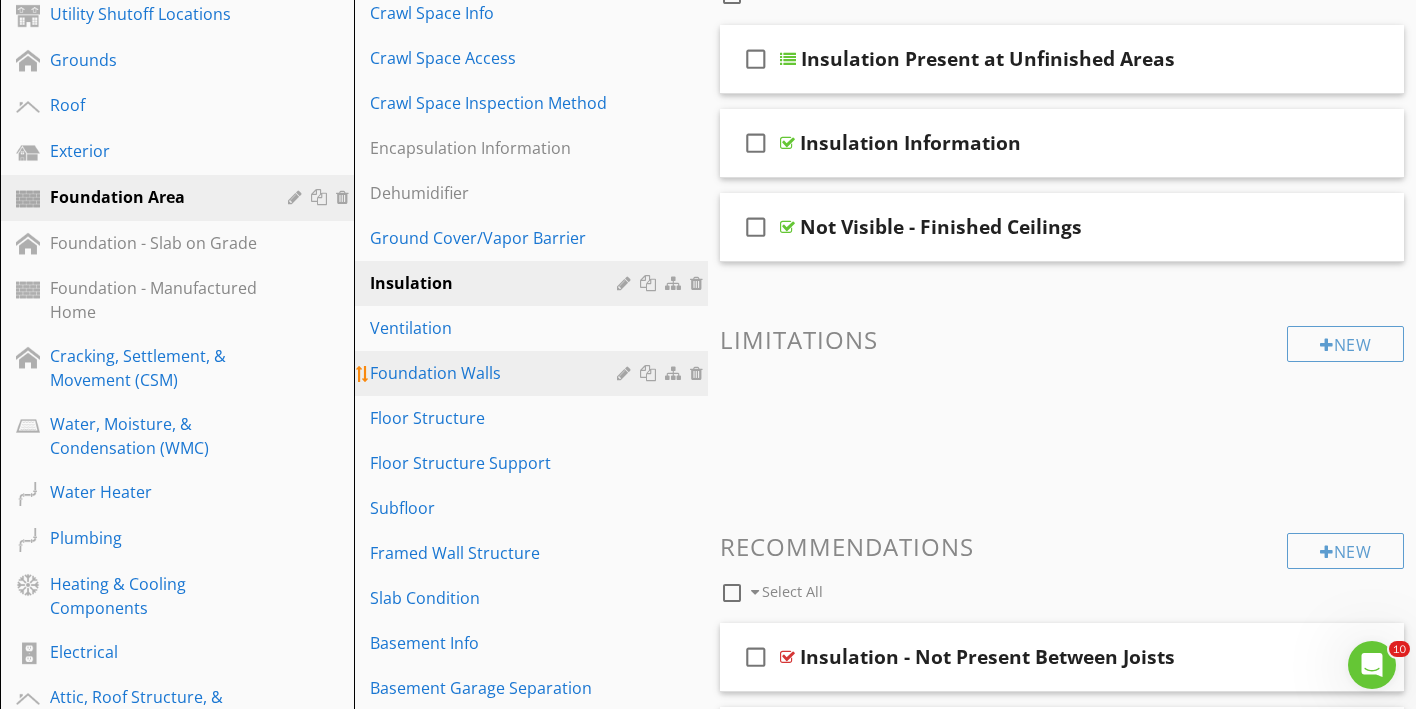 click on "Foundation Walls" at bounding box center [496, 373] 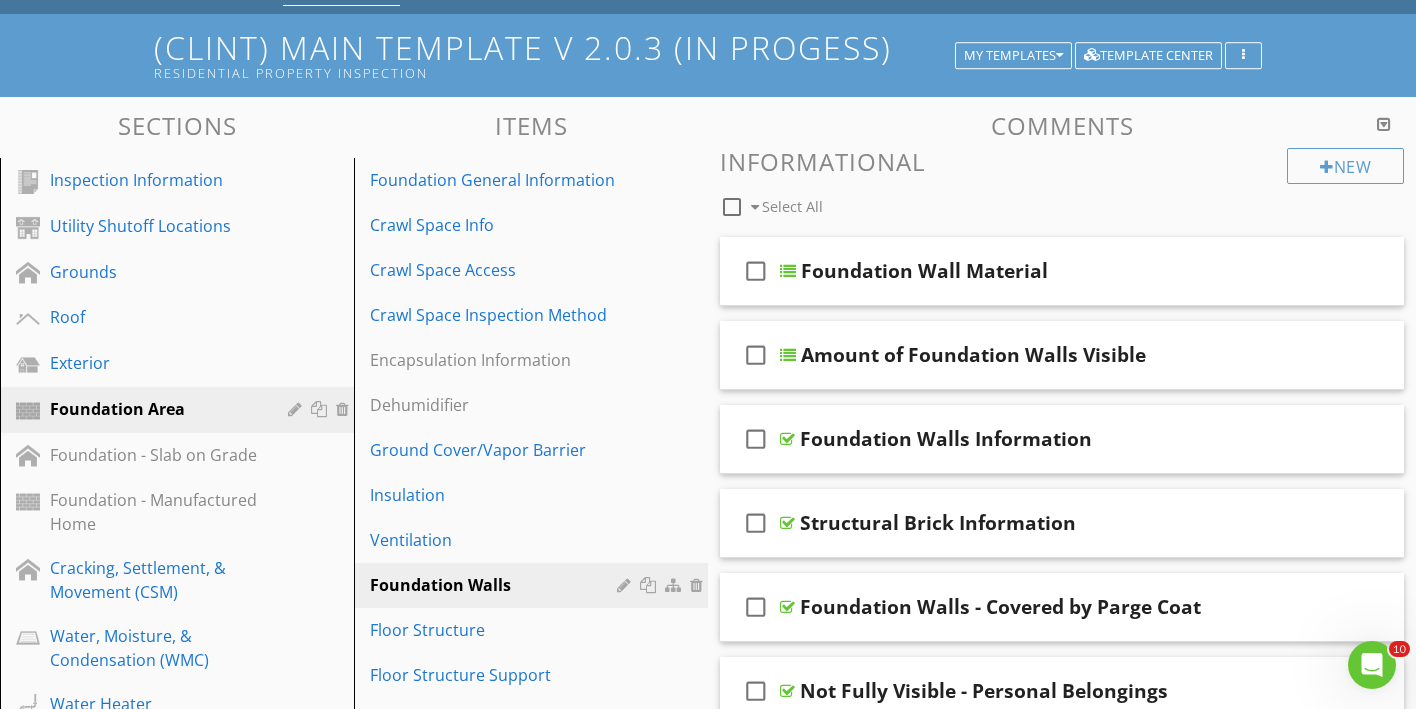 scroll, scrollTop: 86, scrollLeft: 0, axis: vertical 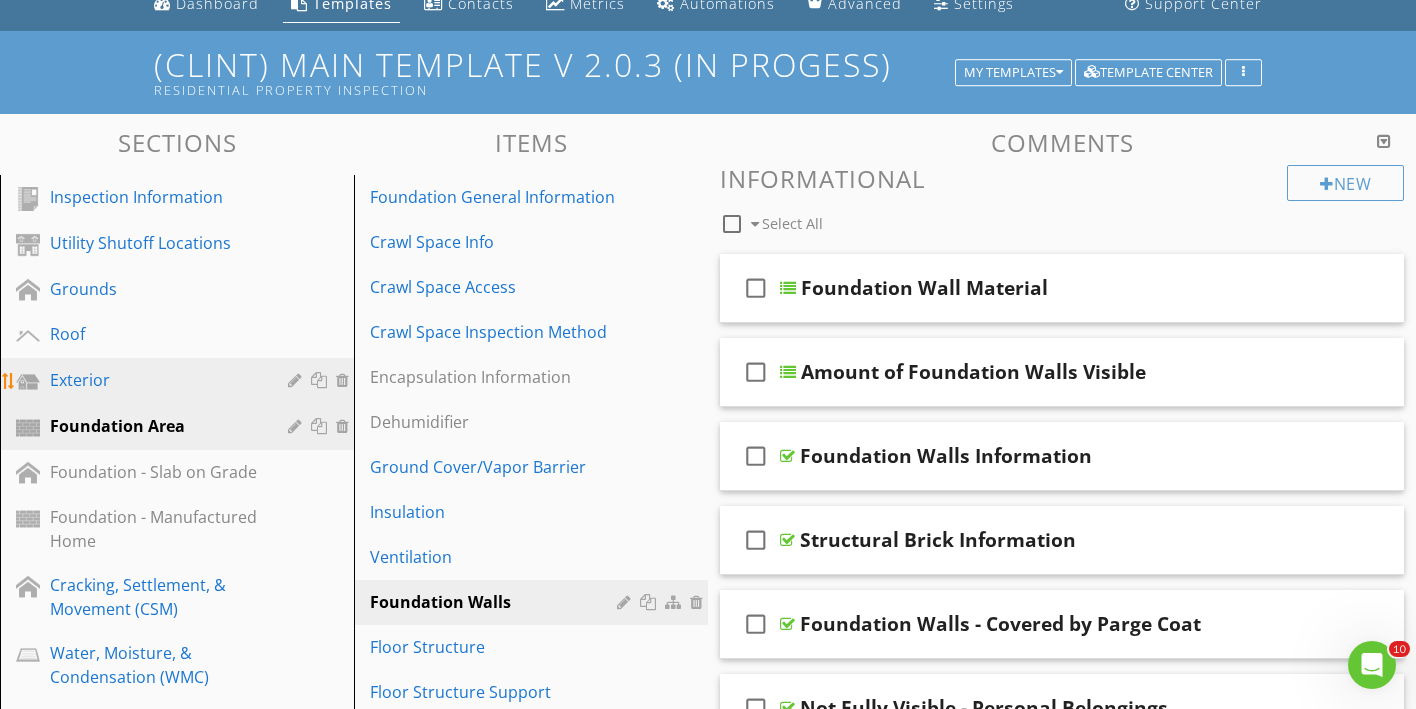 click on "Exterior" at bounding box center [154, 380] 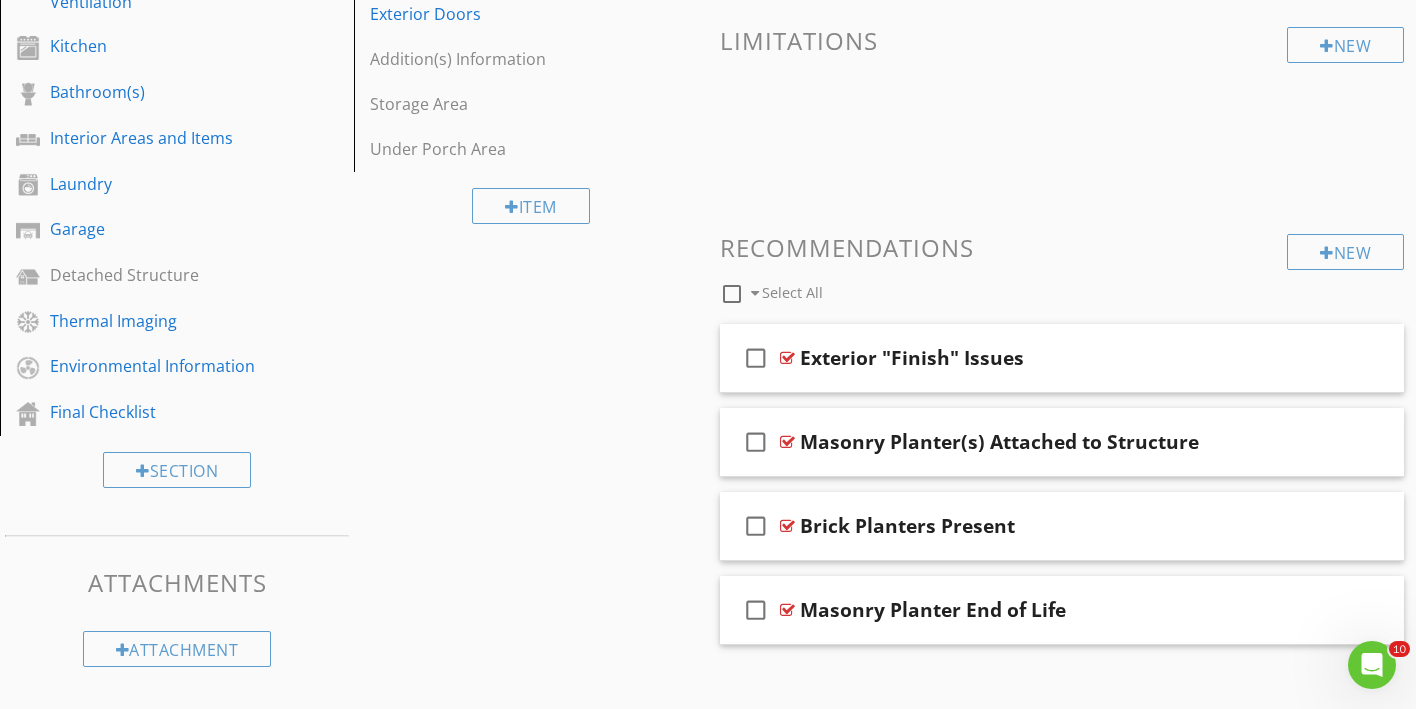 scroll, scrollTop: 1054, scrollLeft: 0, axis: vertical 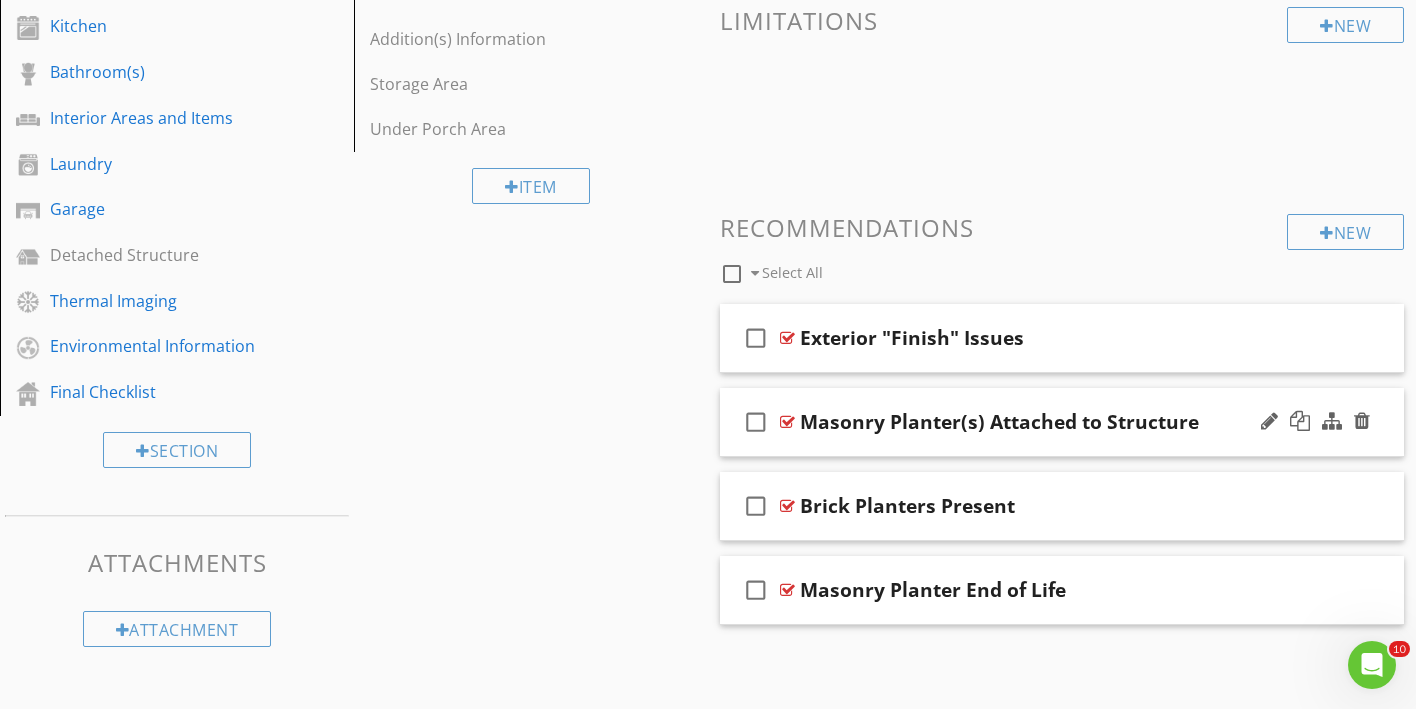 click on "check_box_outline_blank
Masonry Planter(s) Attached to Structure" at bounding box center [1062, 422] 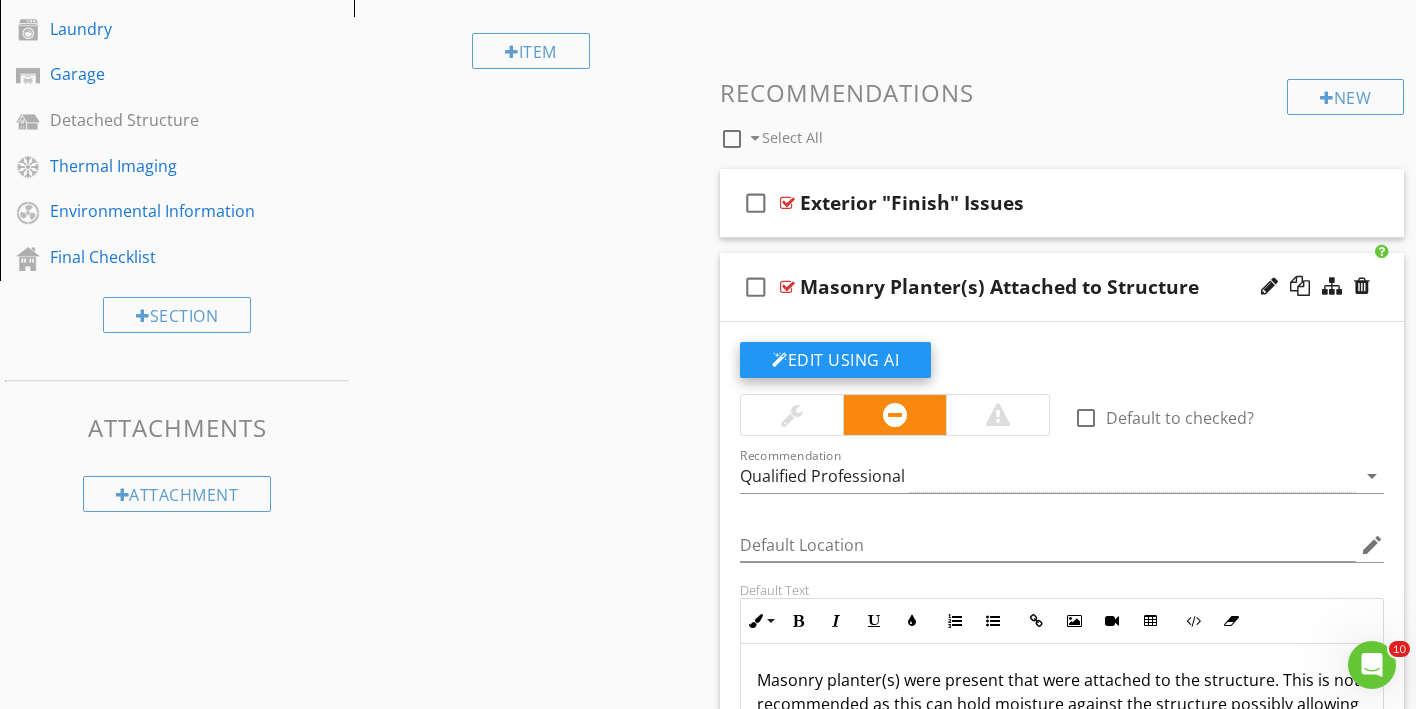 scroll, scrollTop: 1177, scrollLeft: 0, axis: vertical 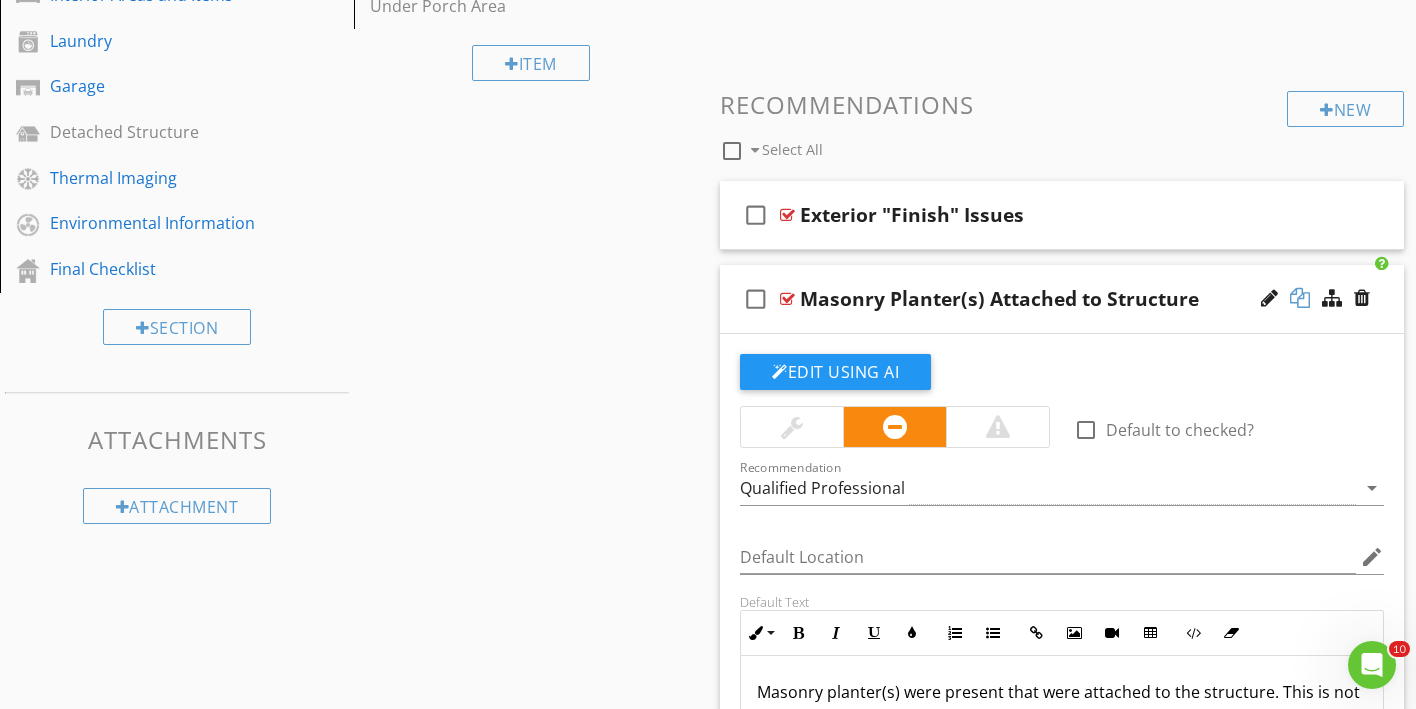click at bounding box center (1300, 298) 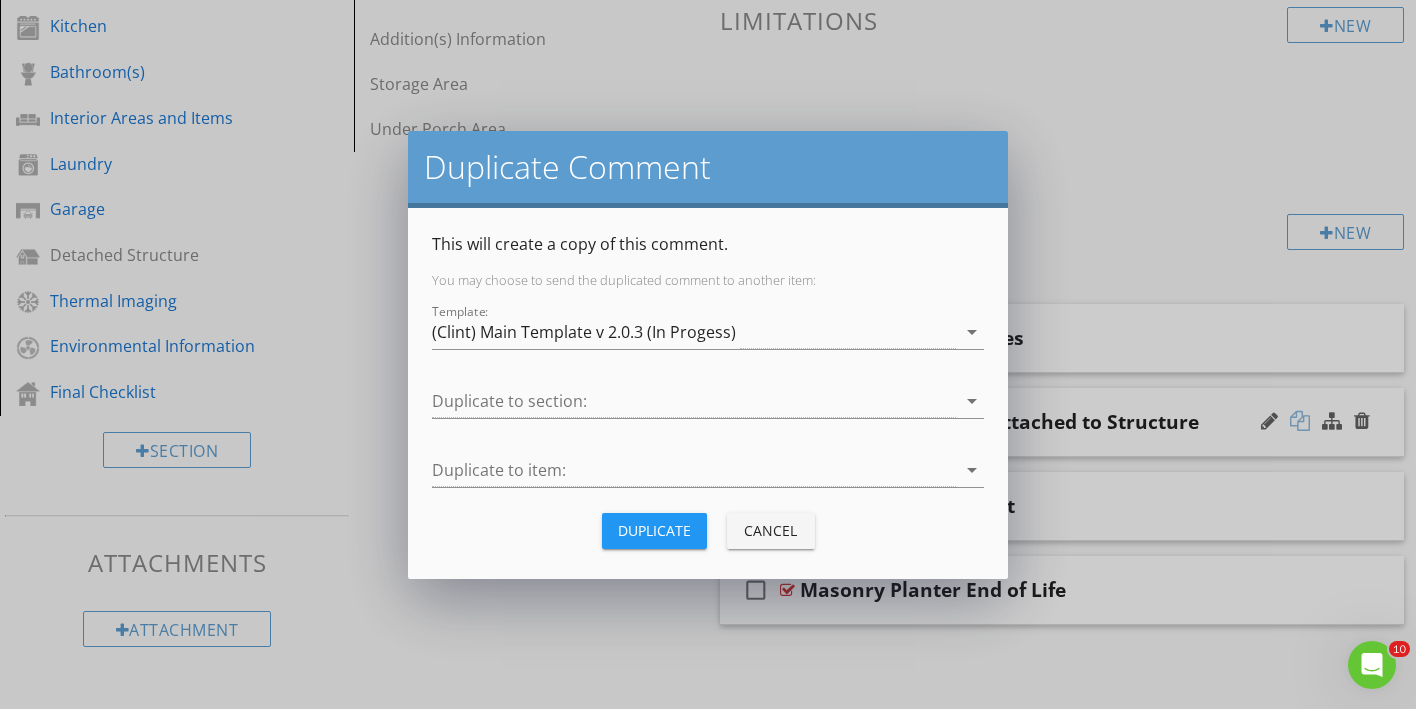 scroll, scrollTop: 1054, scrollLeft: 0, axis: vertical 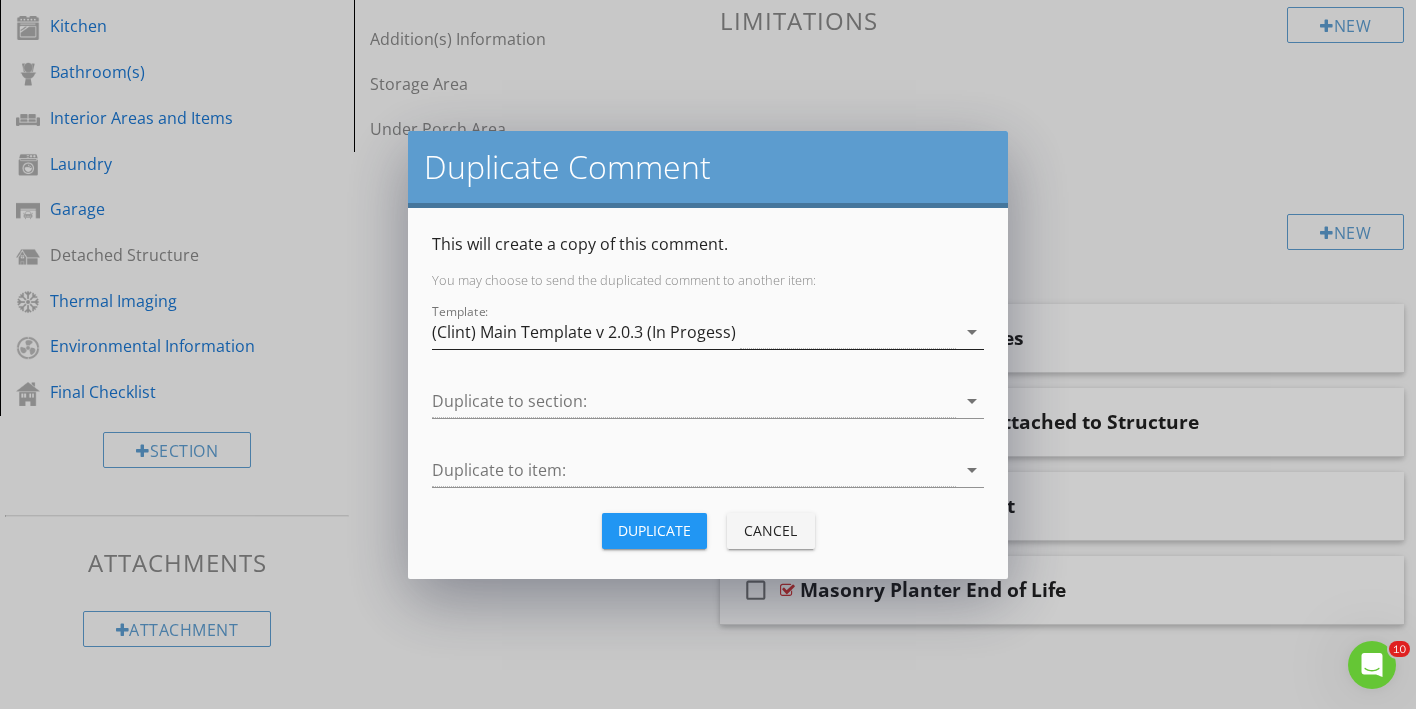 click on "arrow_drop_down" at bounding box center (972, 332) 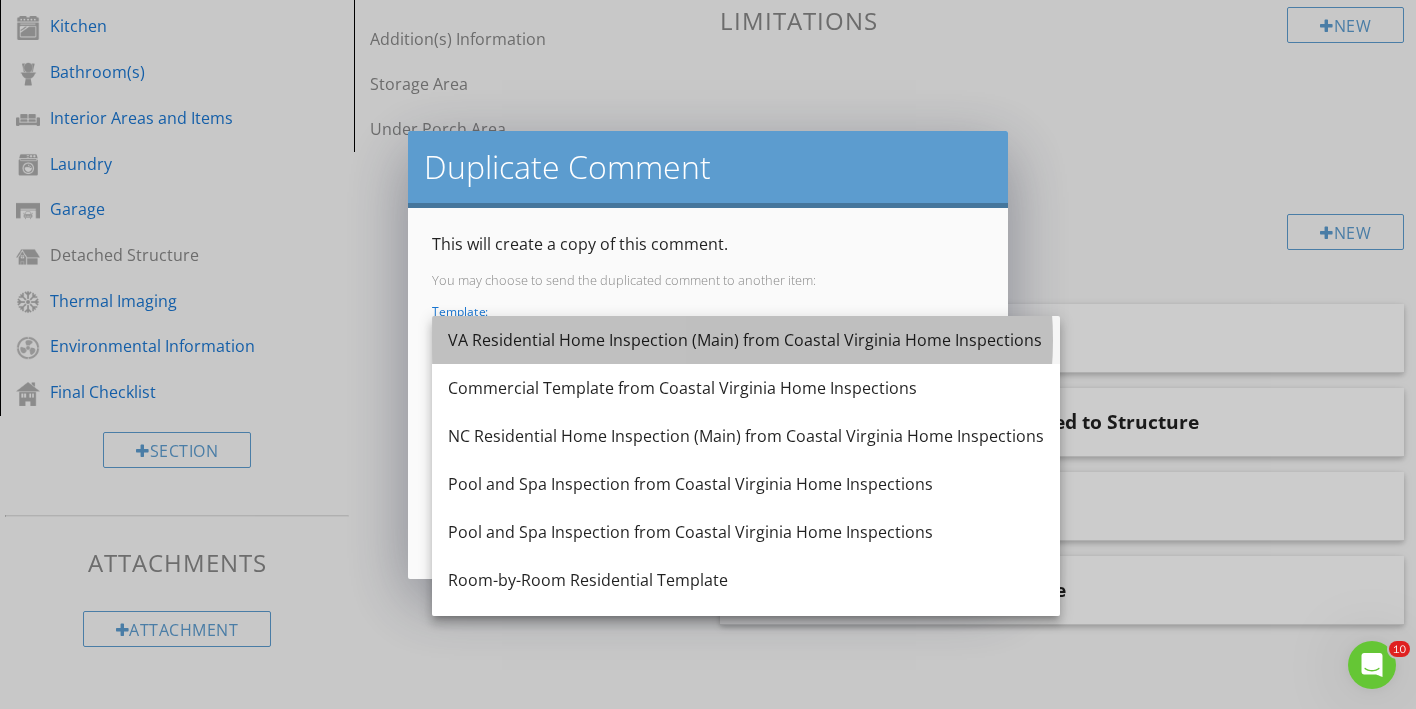 click on "VA Residential Home Inspection (Main) from Coastal Virginia Home Inspections" at bounding box center [746, 340] 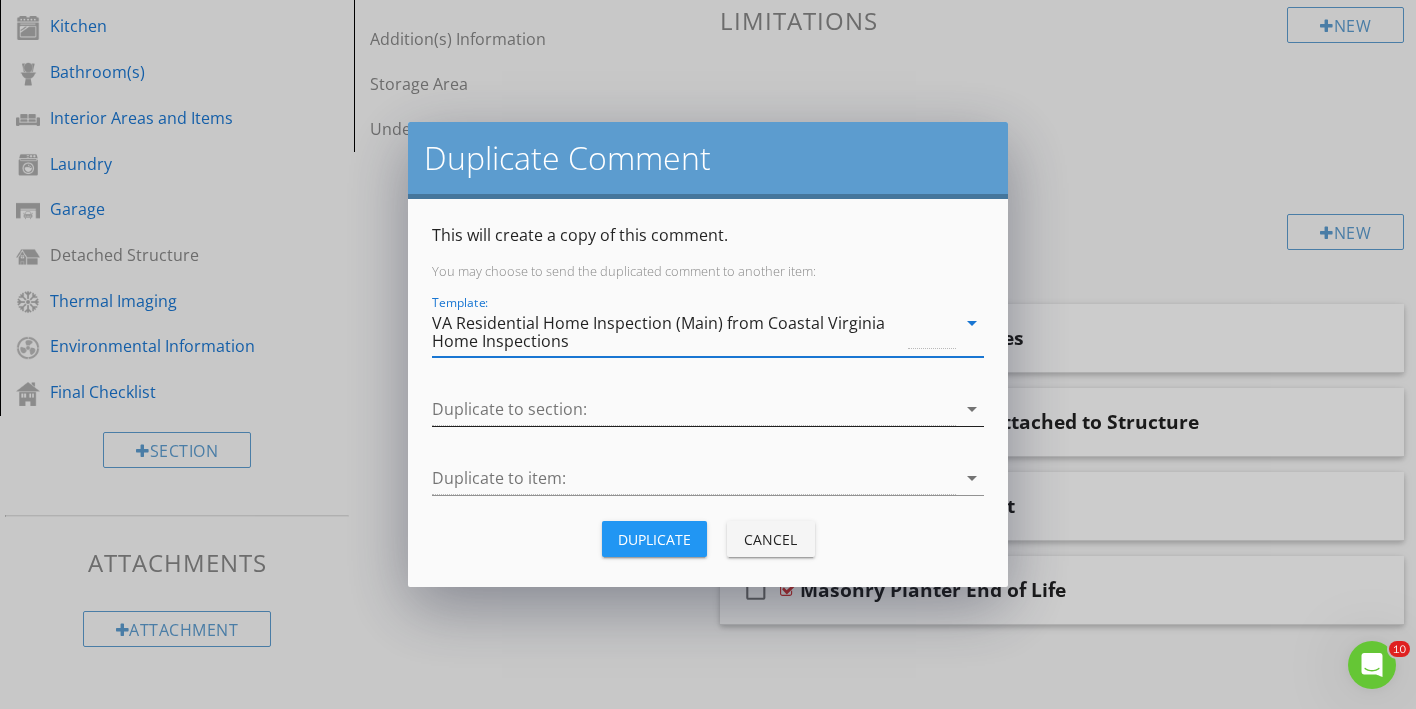 click on "arrow_drop_down" at bounding box center (972, 409) 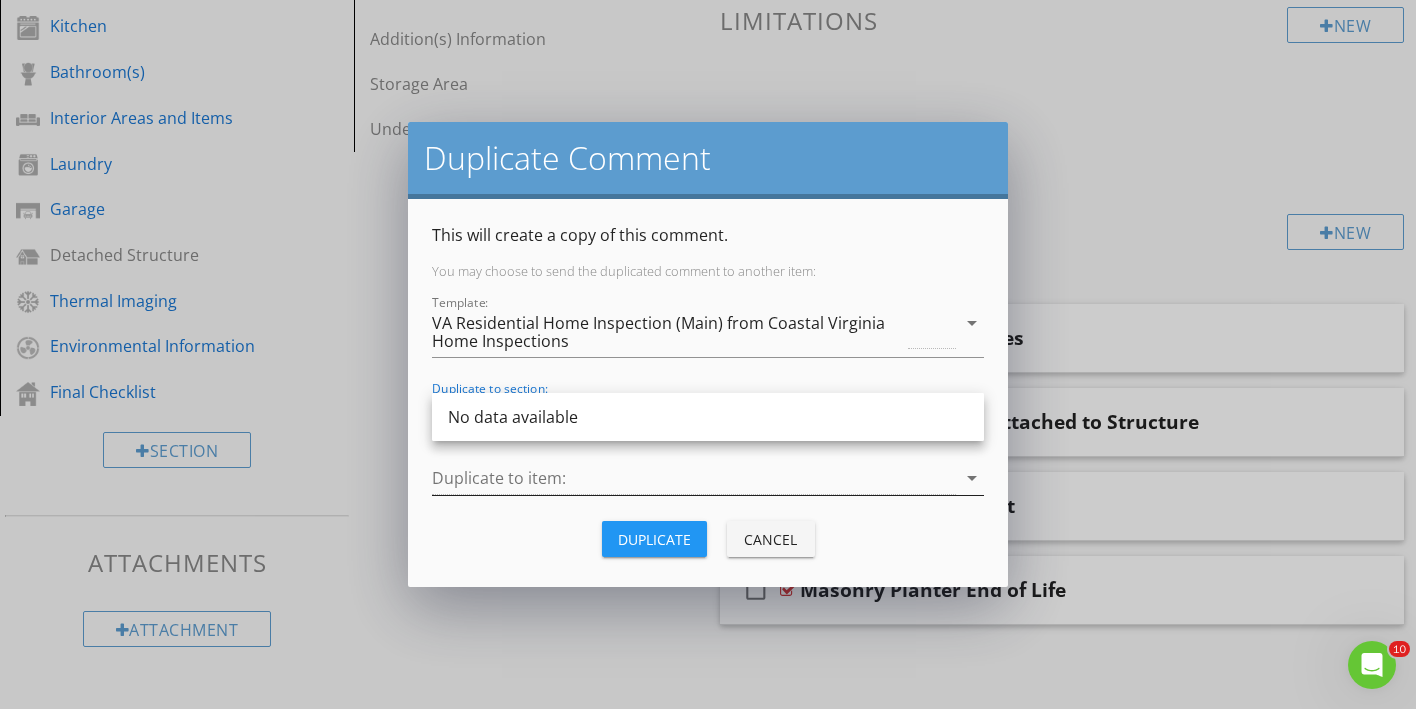 click at bounding box center [694, 478] 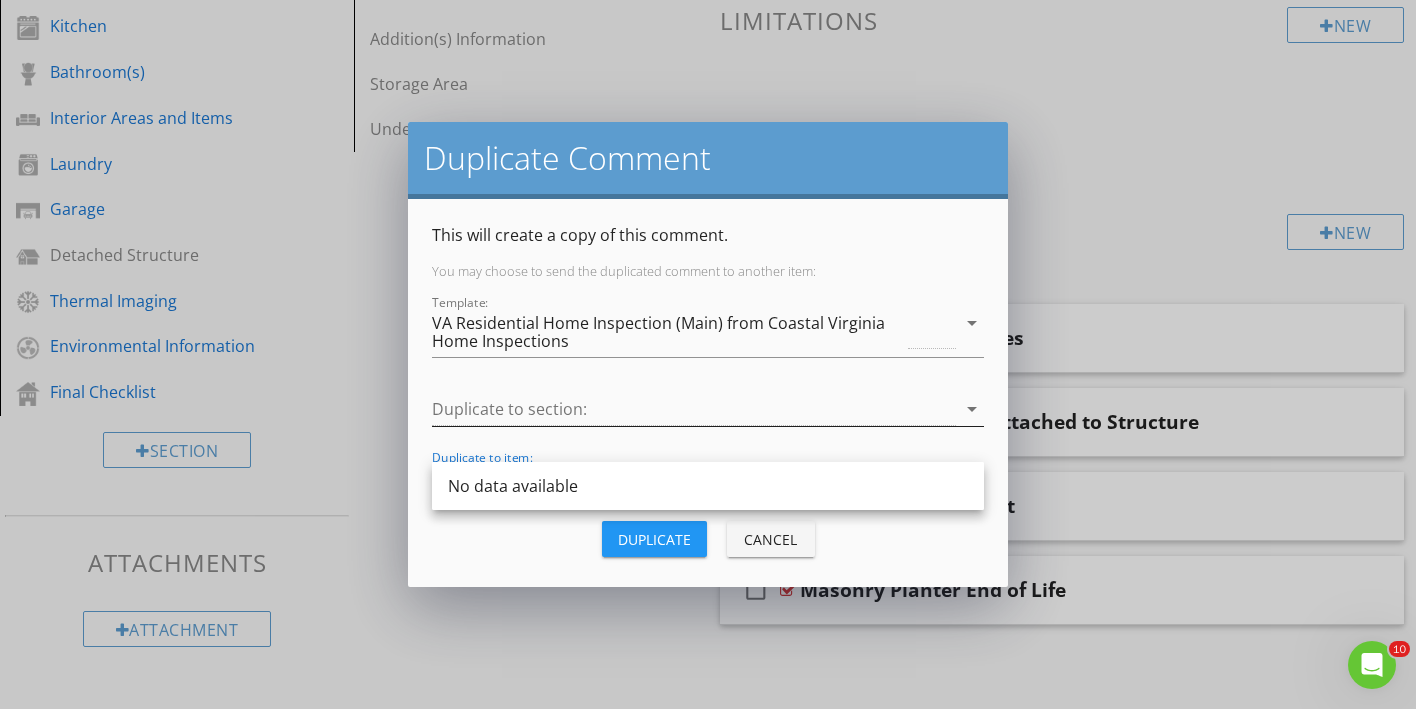 click on "arrow_drop_down" at bounding box center [972, 409] 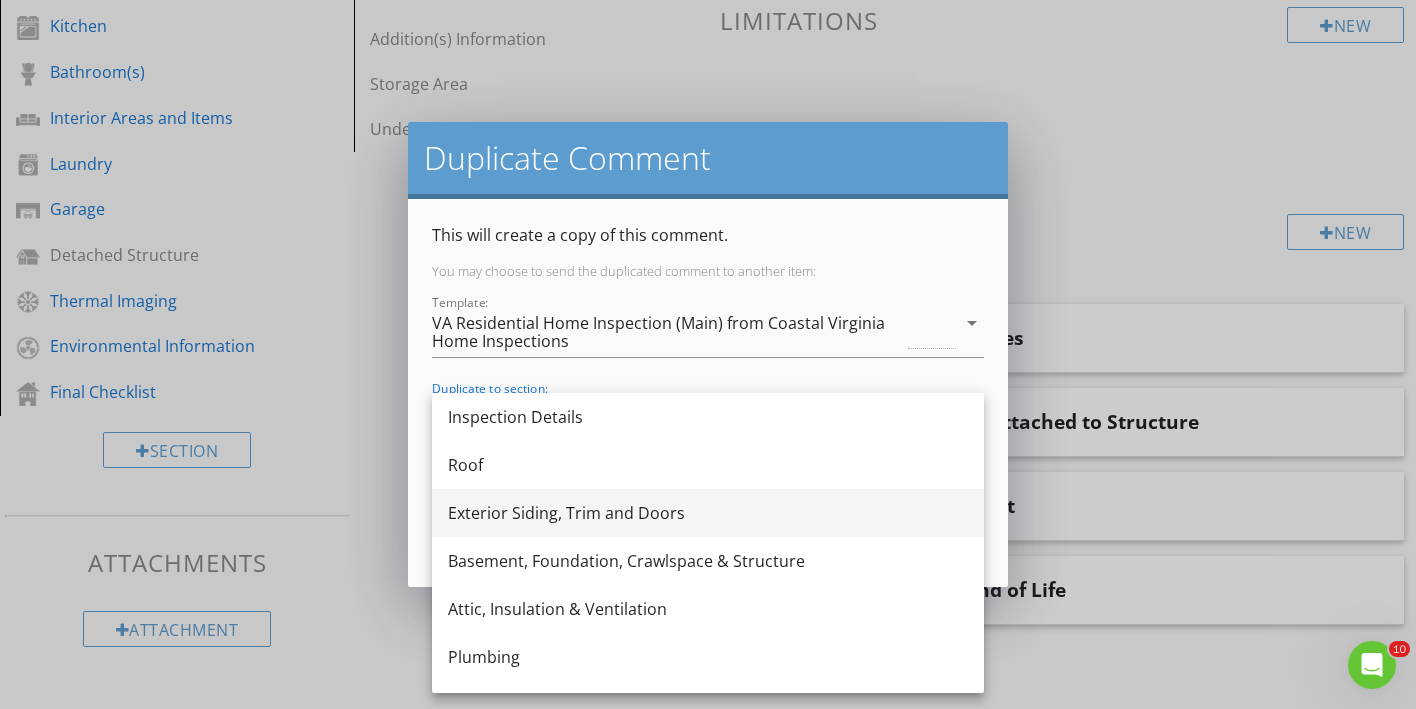 click on "Exterior Siding, Trim and Doors" at bounding box center [708, 513] 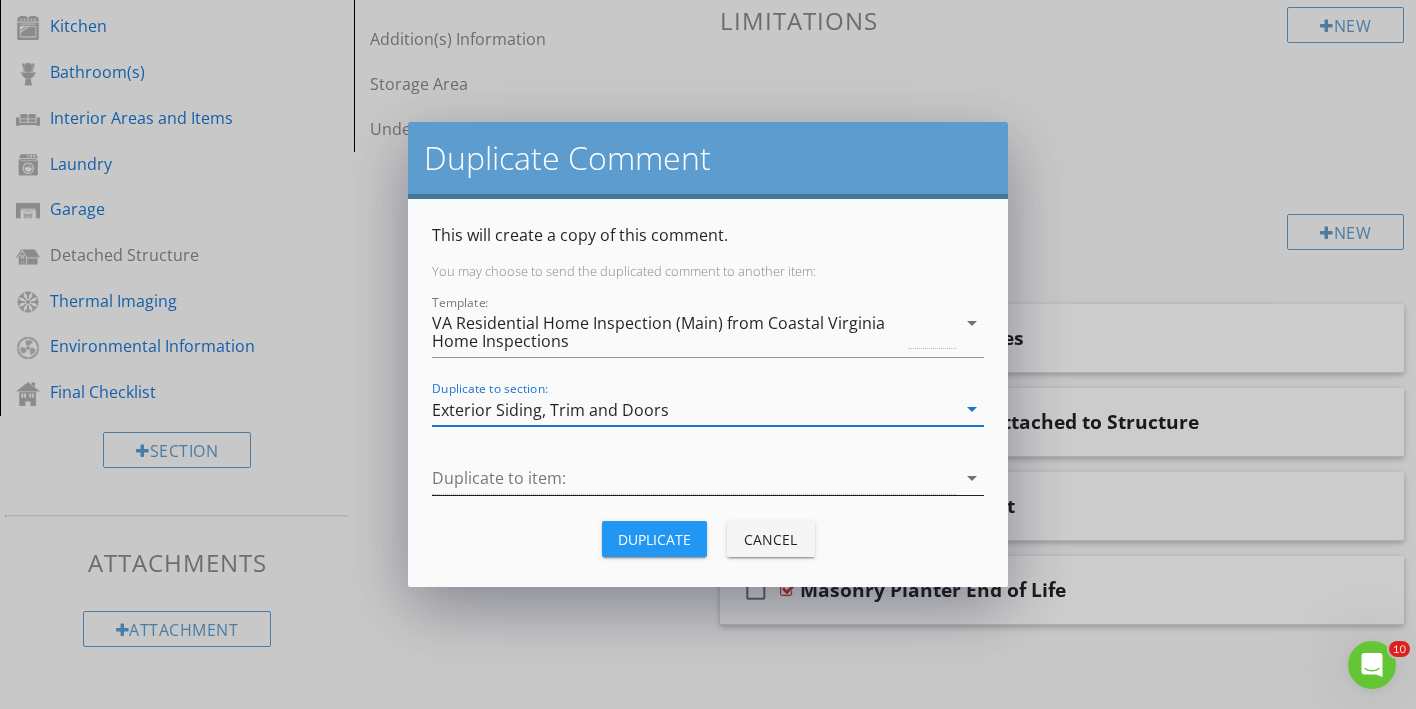 click on "arrow_drop_down" at bounding box center (972, 478) 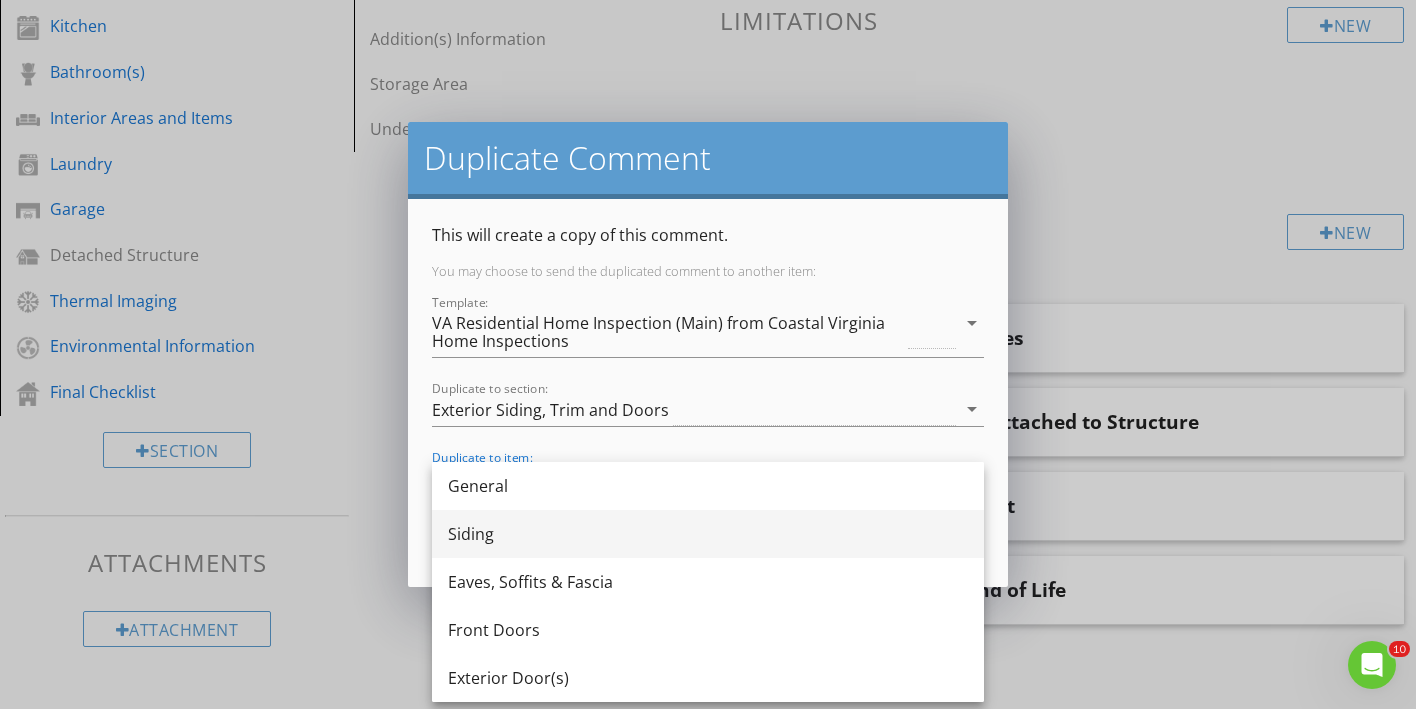 click on "Siding" at bounding box center (708, 534) 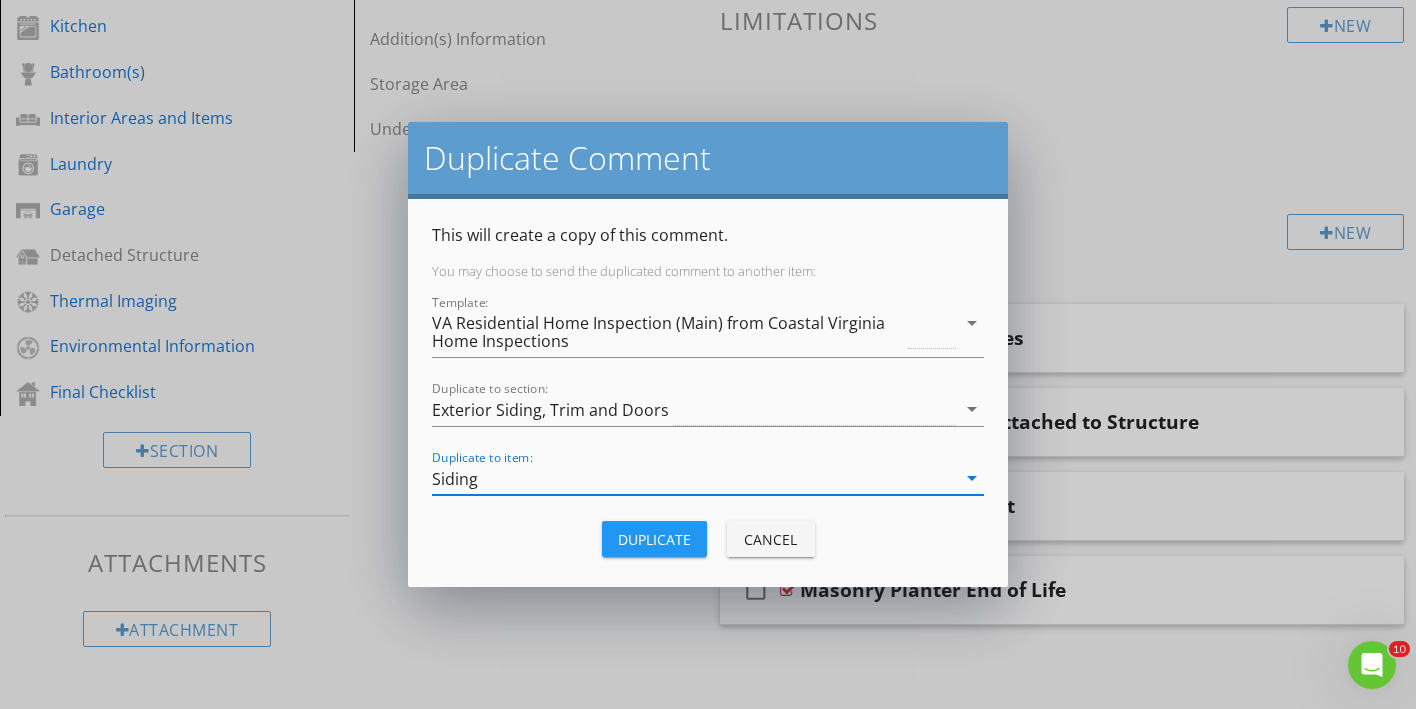 click on "Duplicate" at bounding box center (654, 539) 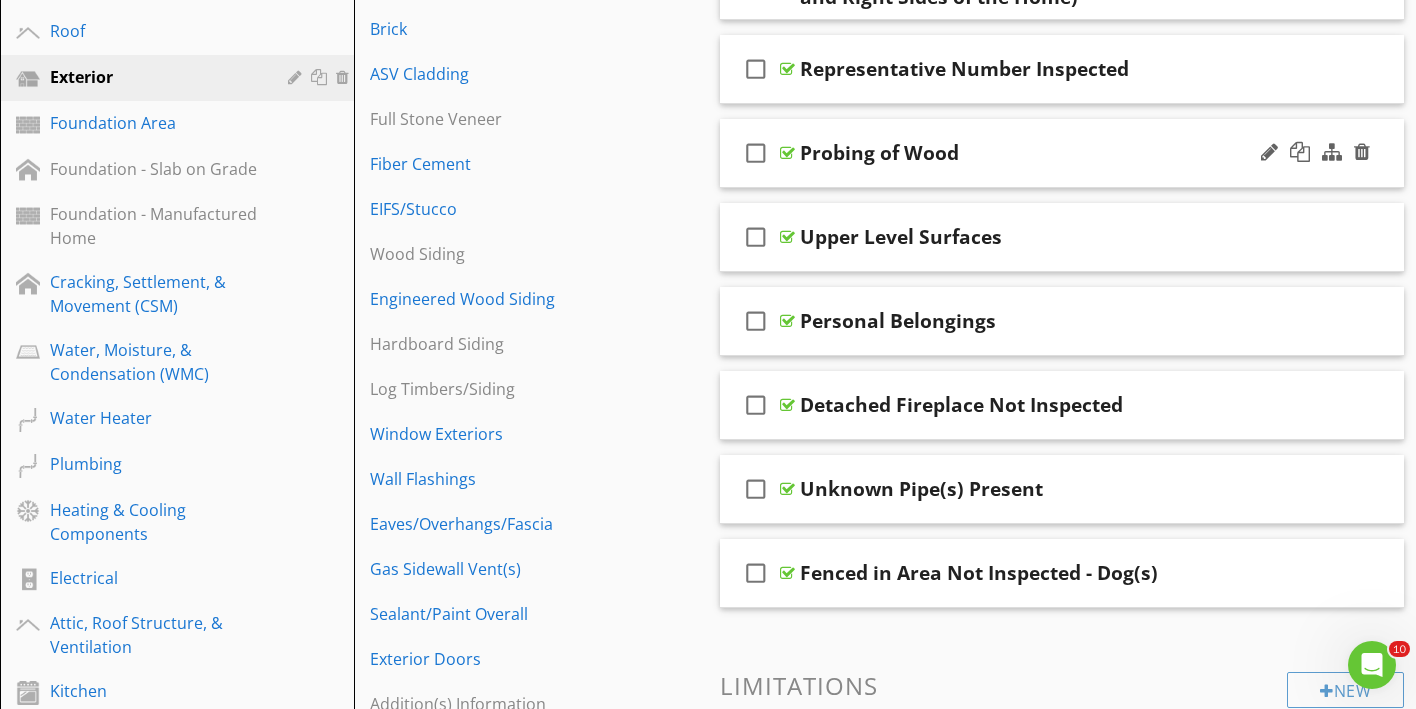 scroll, scrollTop: 420, scrollLeft: 0, axis: vertical 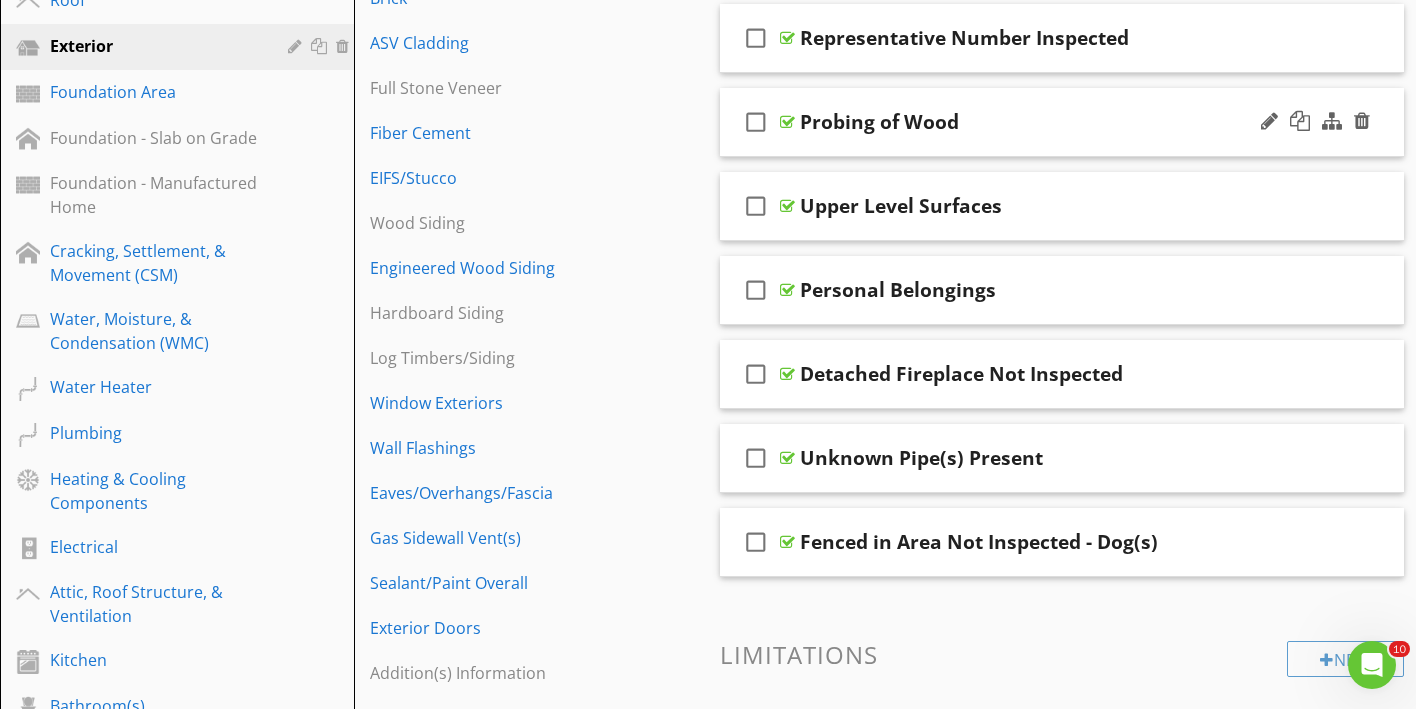 click on "check_box_outline_blank
Probing of Wood" at bounding box center [1062, 122] 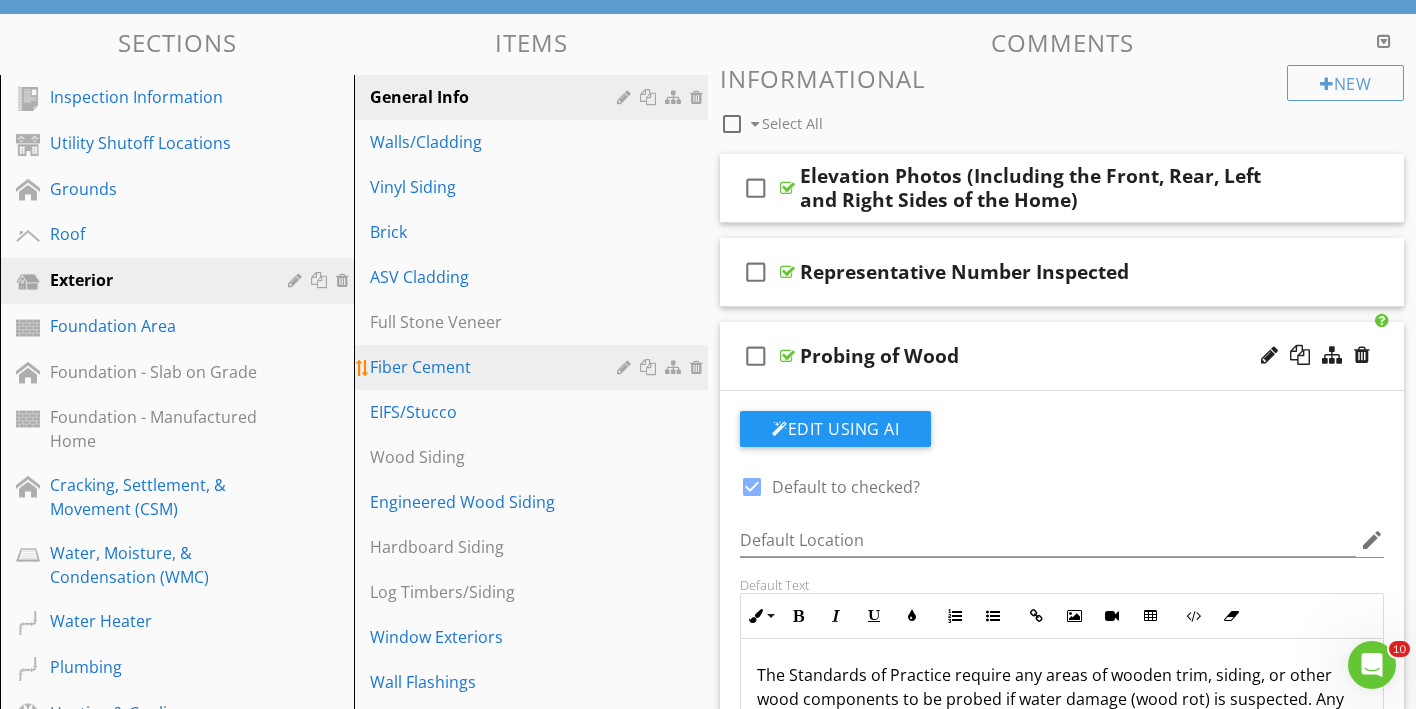 scroll, scrollTop: 150, scrollLeft: 0, axis: vertical 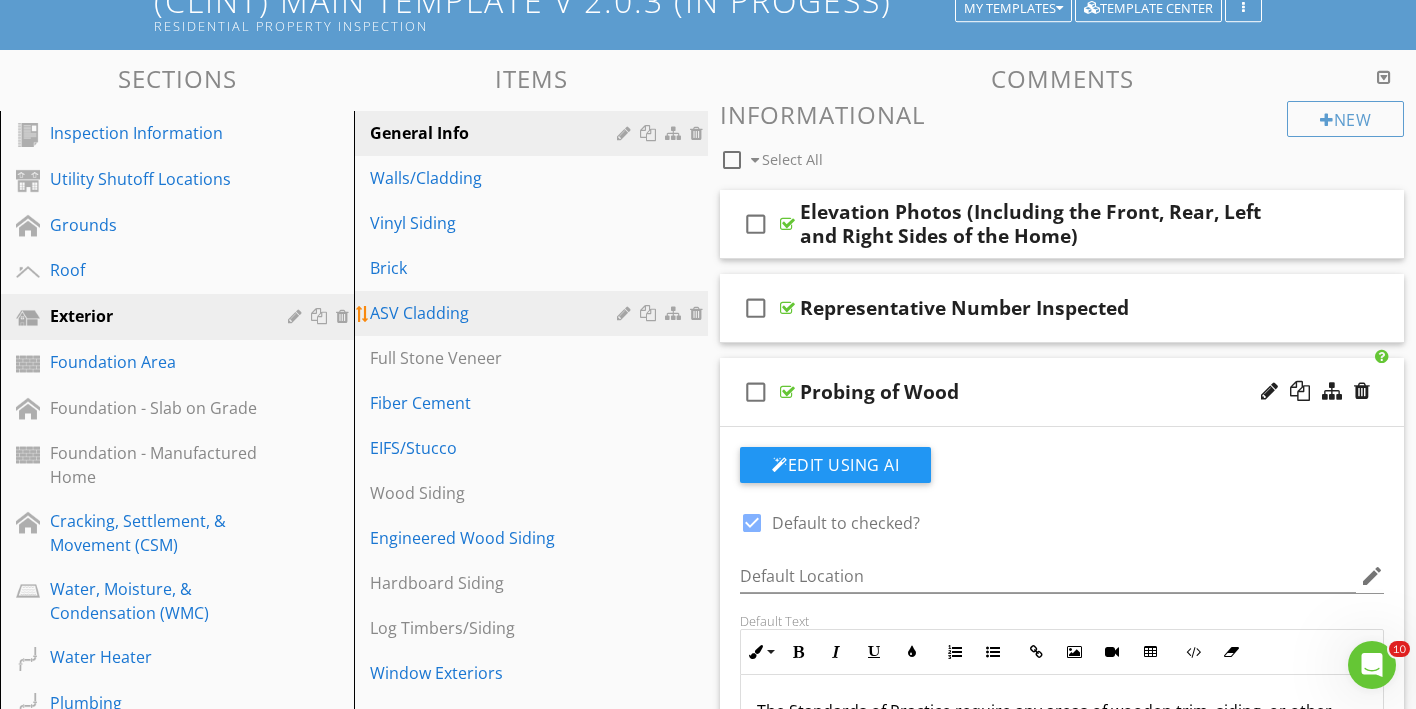 click on "ASV Cladding" at bounding box center [496, 313] 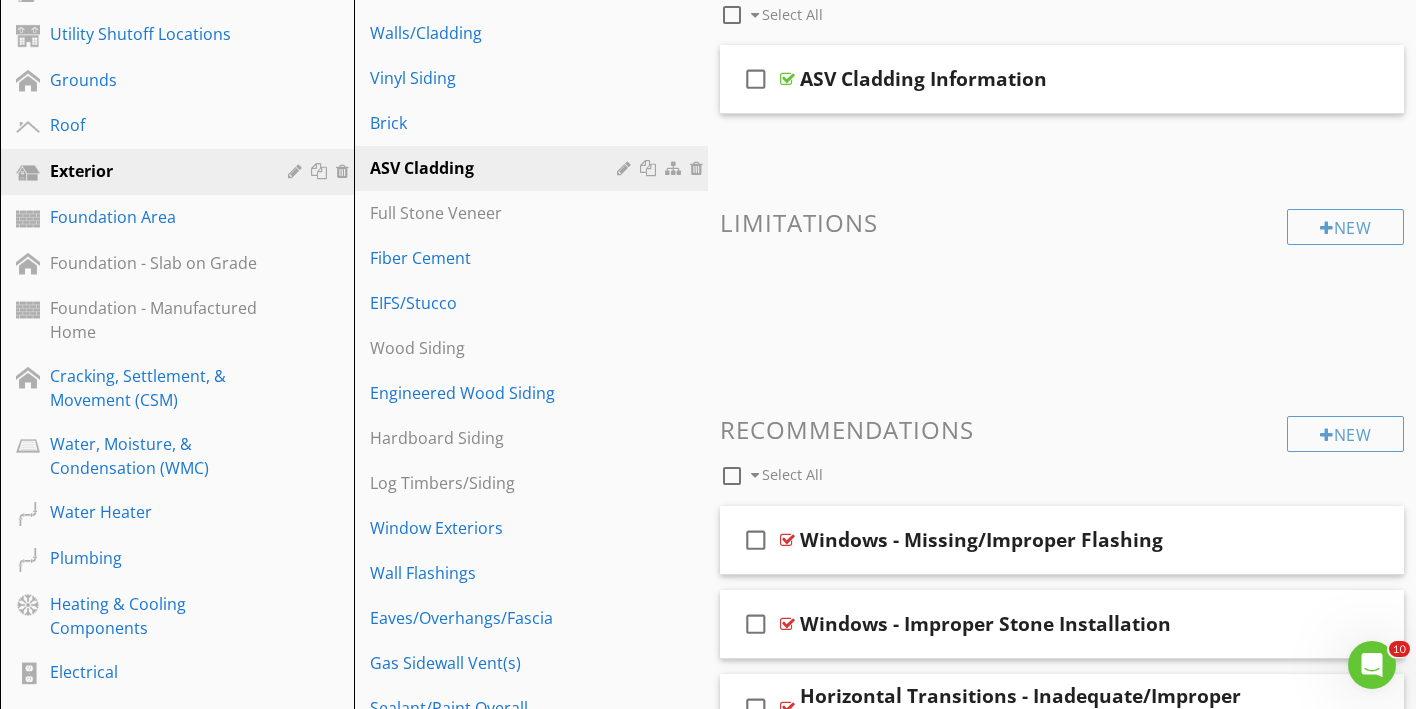 scroll, scrollTop: 142, scrollLeft: 0, axis: vertical 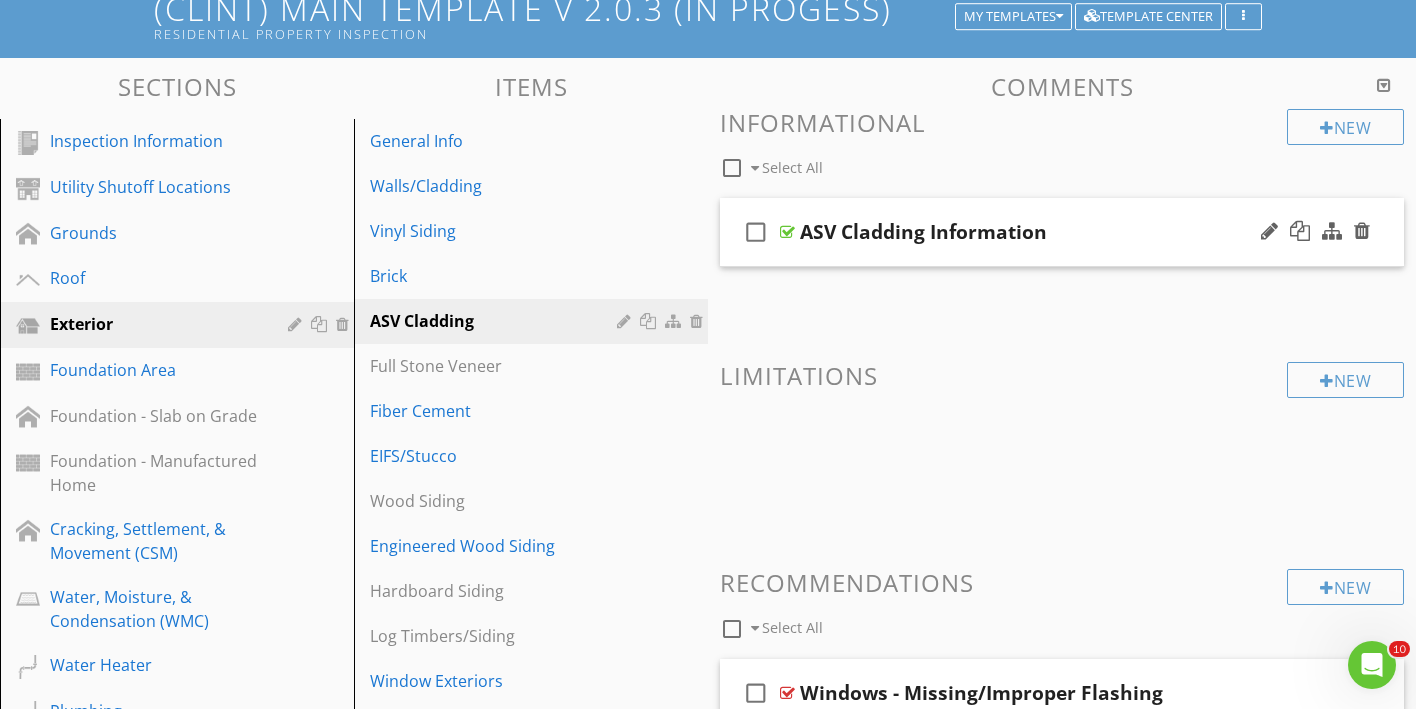 click on "check_box_outline_blank
ASV Cladding Information" at bounding box center (1062, 232) 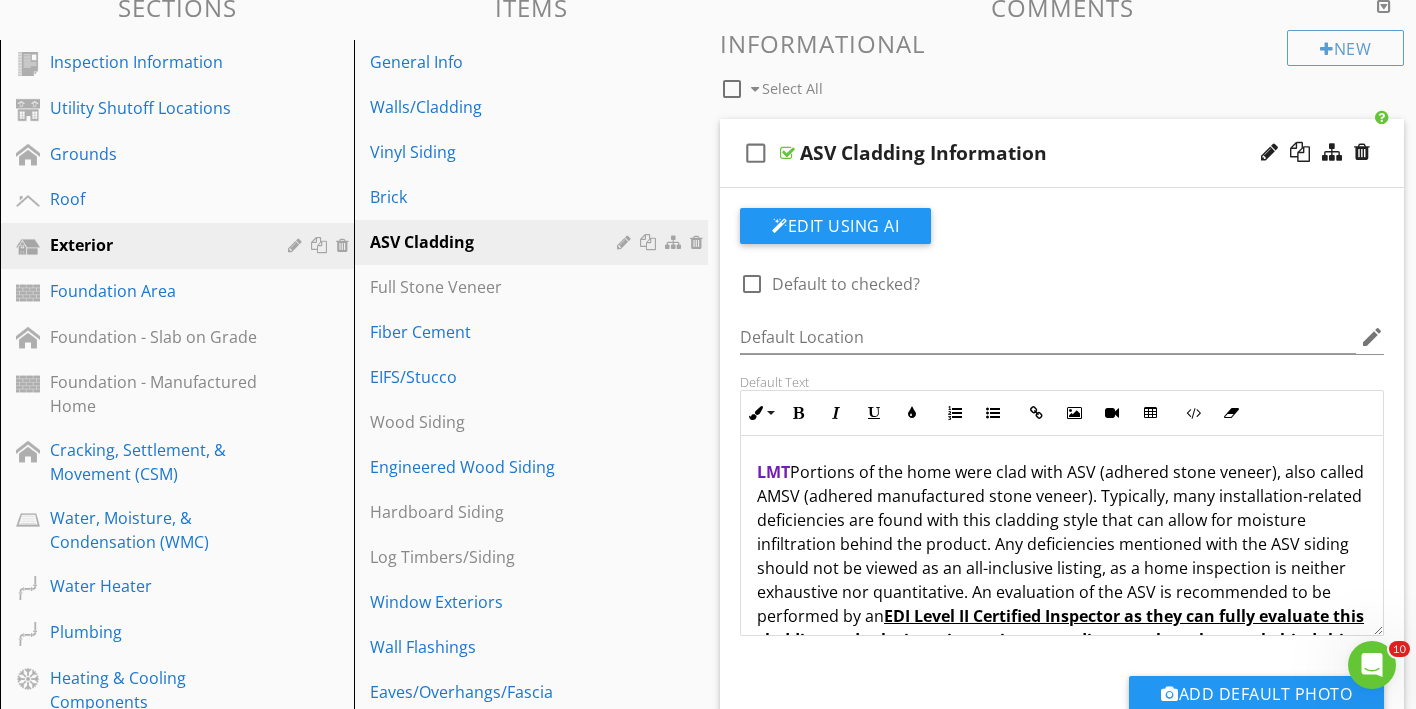 scroll, scrollTop: 223, scrollLeft: 0, axis: vertical 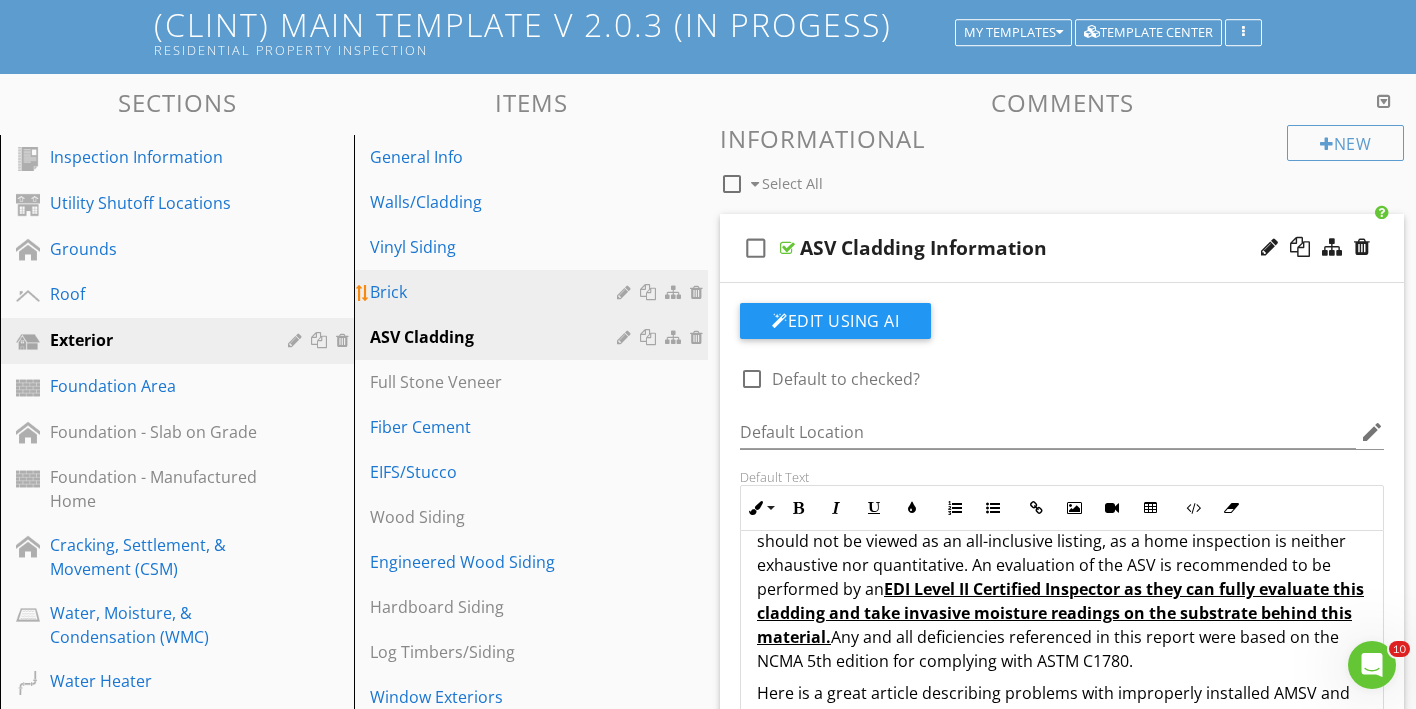 click on "Brick" at bounding box center [496, 292] 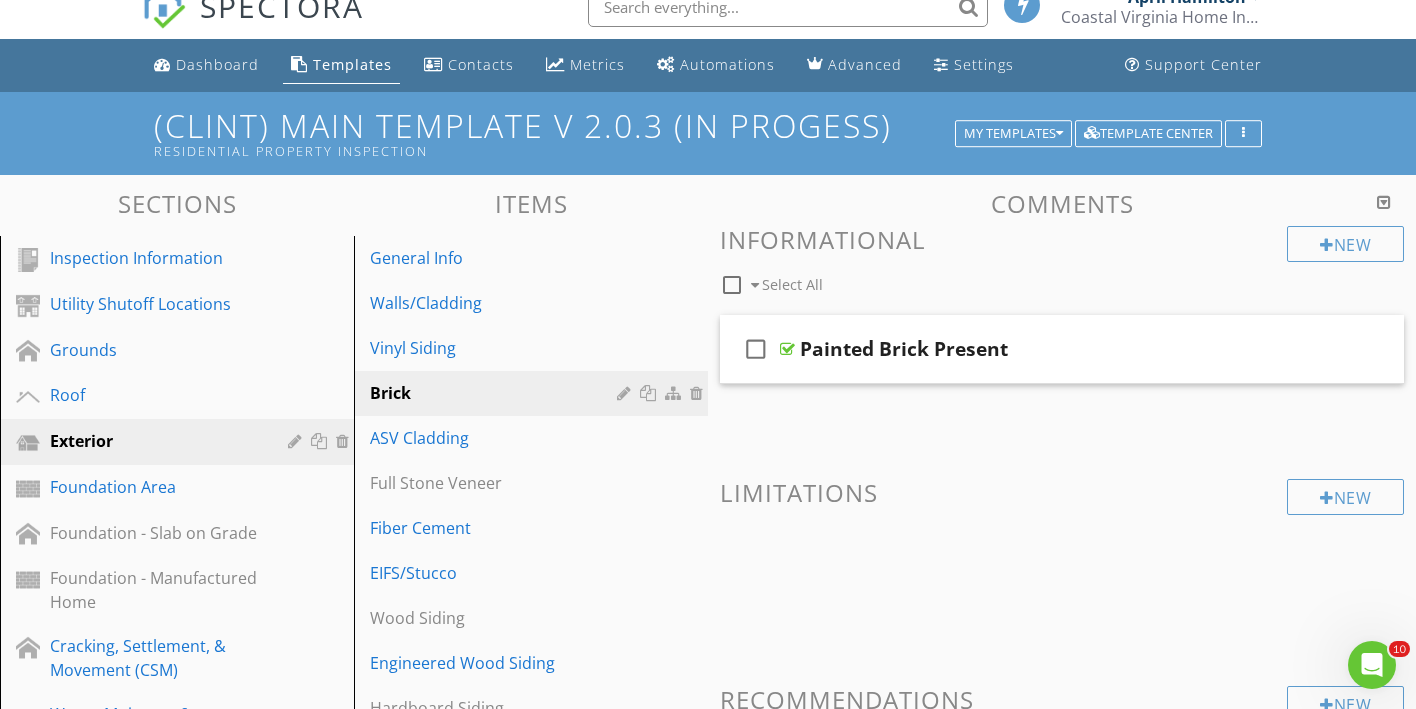 scroll, scrollTop: 24, scrollLeft: 0, axis: vertical 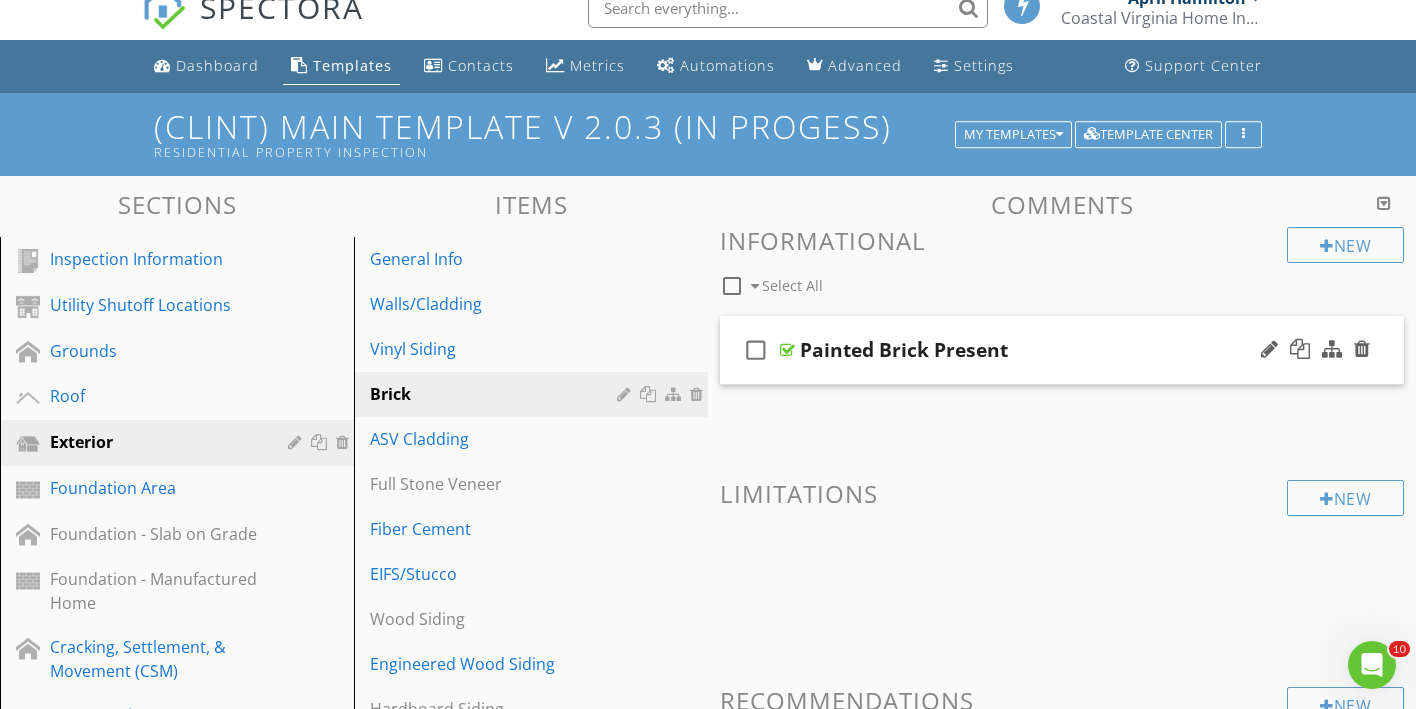 click on "check_box_outline_blank
Painted Brick Present" at bounding box center (1062, 350) 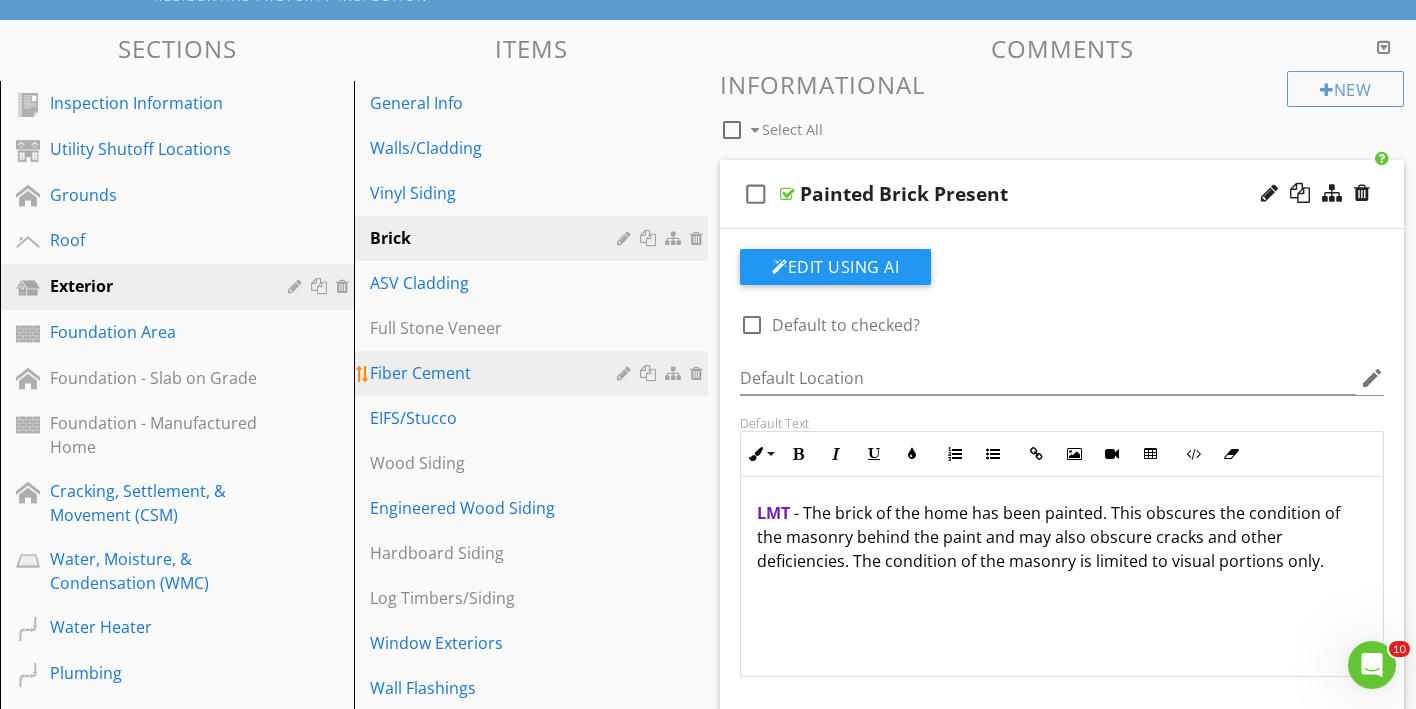 scroll, scrollTop: 177, scrollLeft: 0, axis: vertical 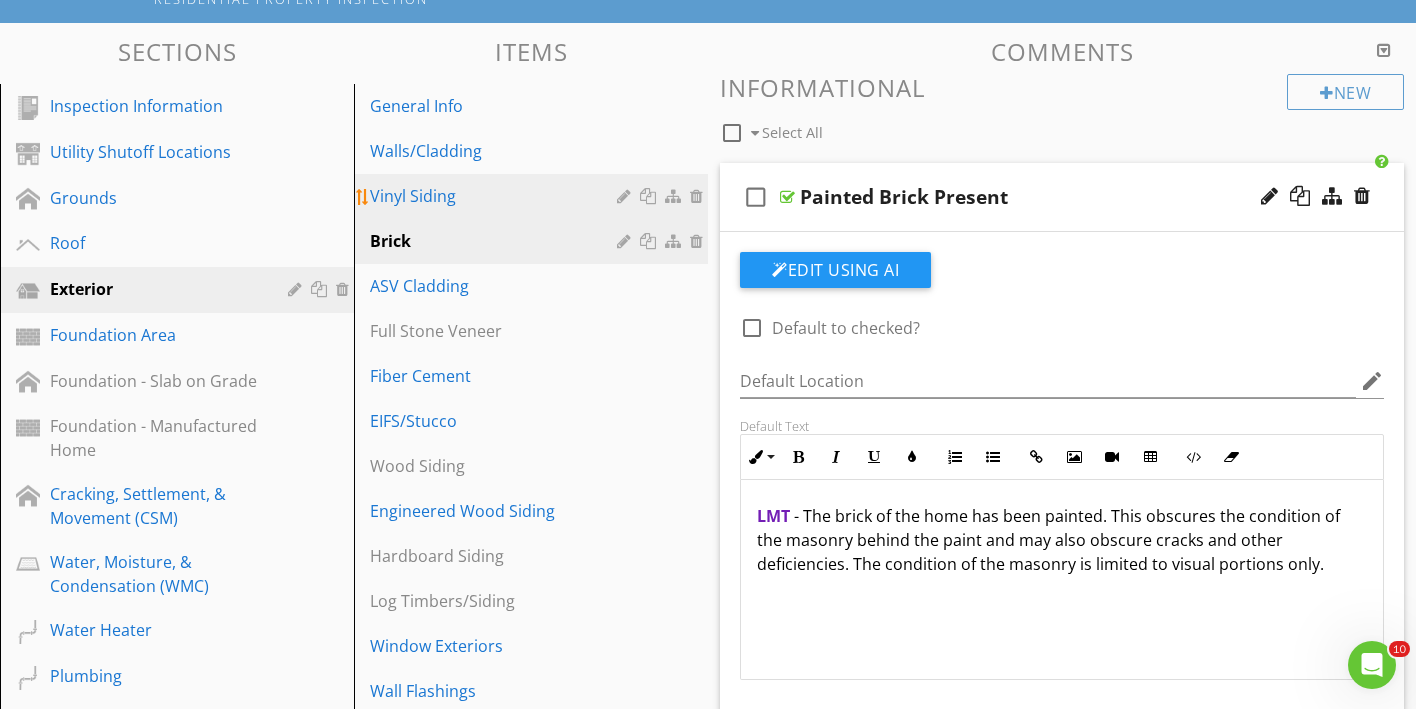 click on "Vinyl Siding" at bounding box center (496, 196) 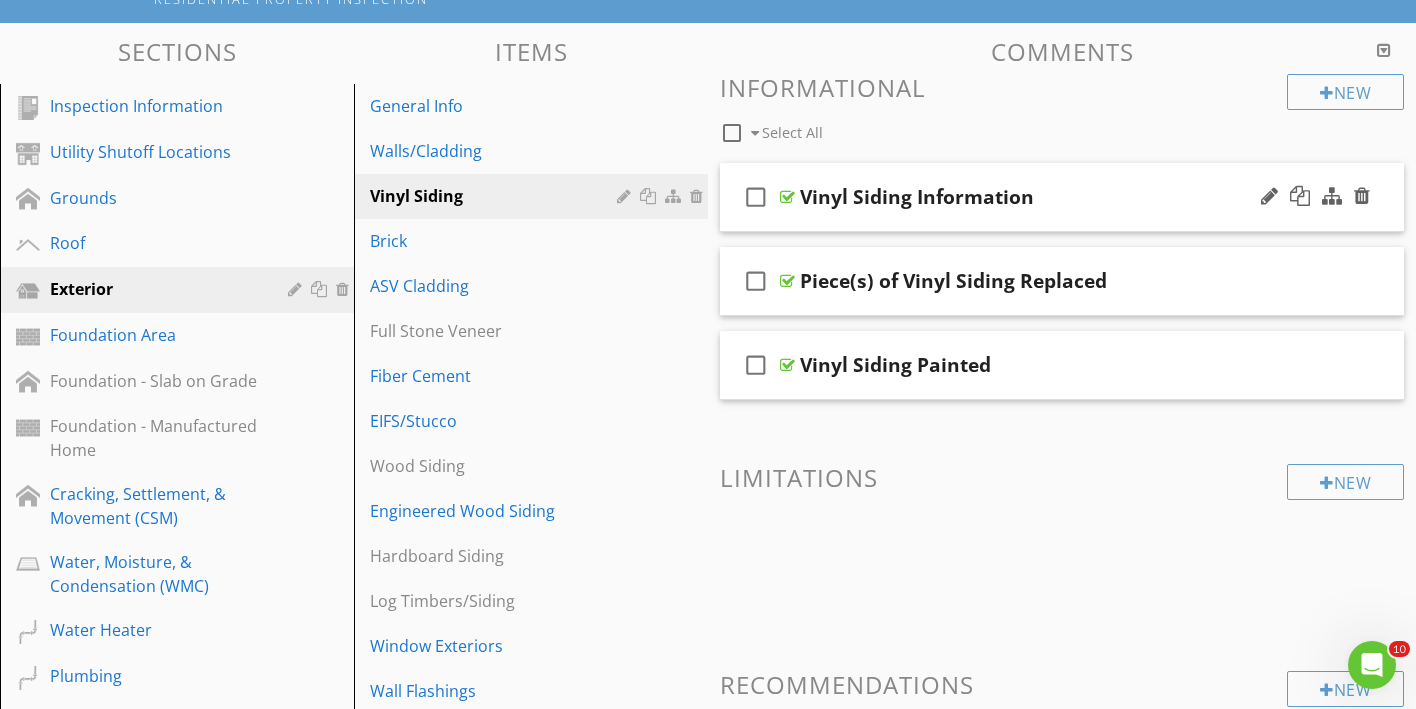 click on "check_box_outline_blank
Vinyl Siding Information" at bounding box center [1062, 197] 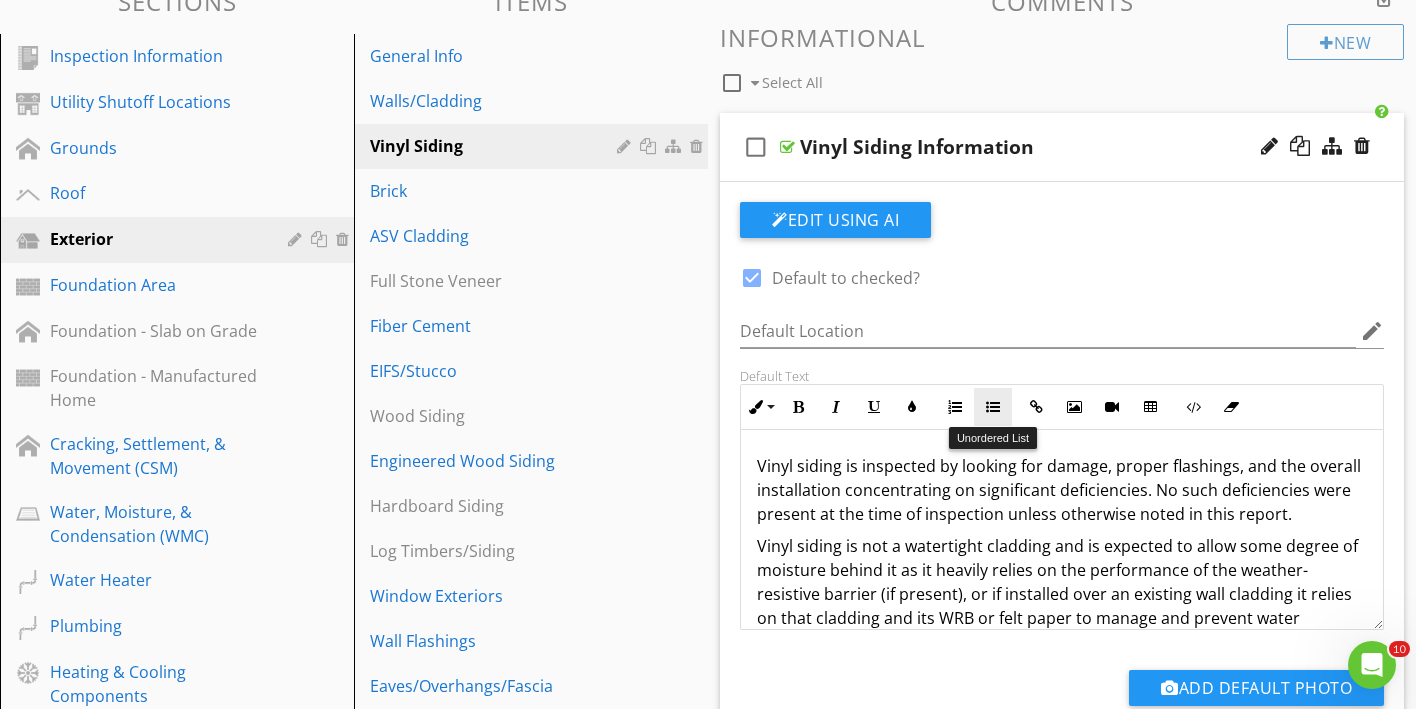 scroll, scrollTop: 231, scrollLeft: 0, axis: vertical 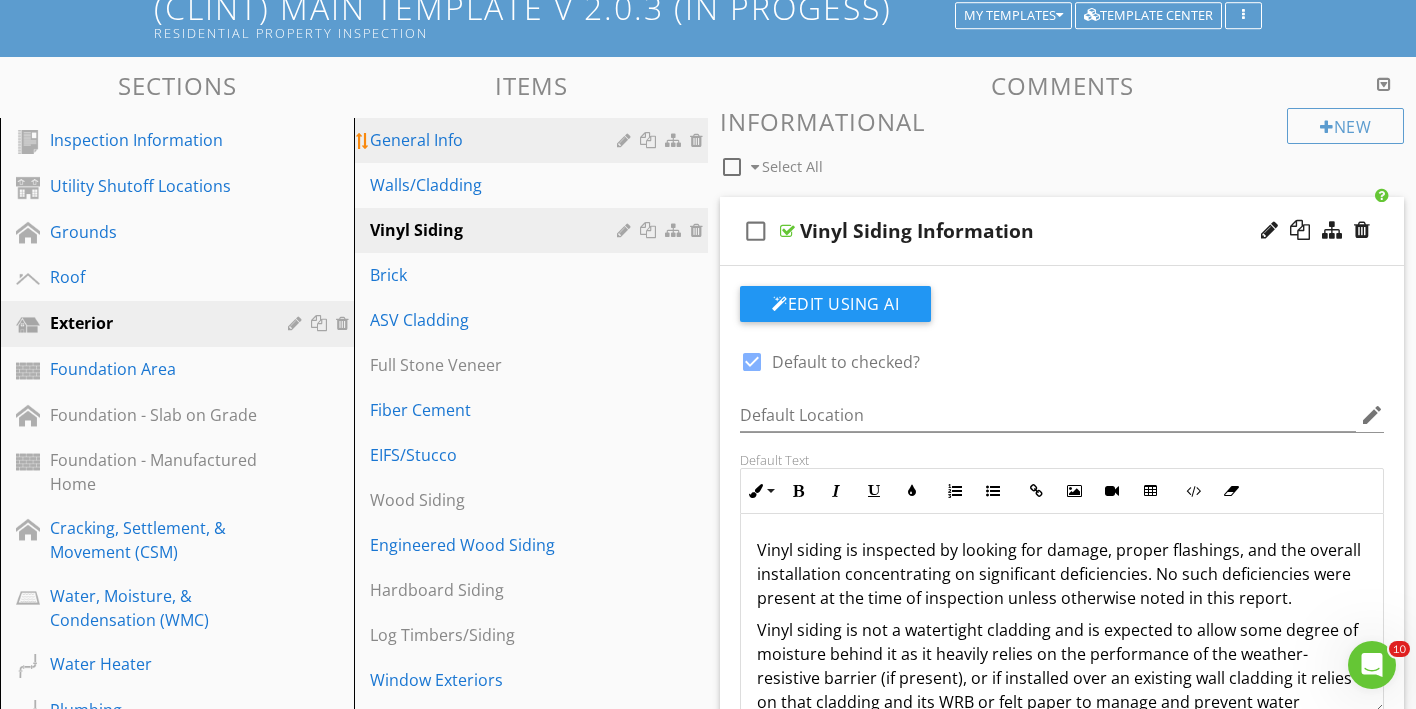 click on "General Info" at bounding box center (496, 140) 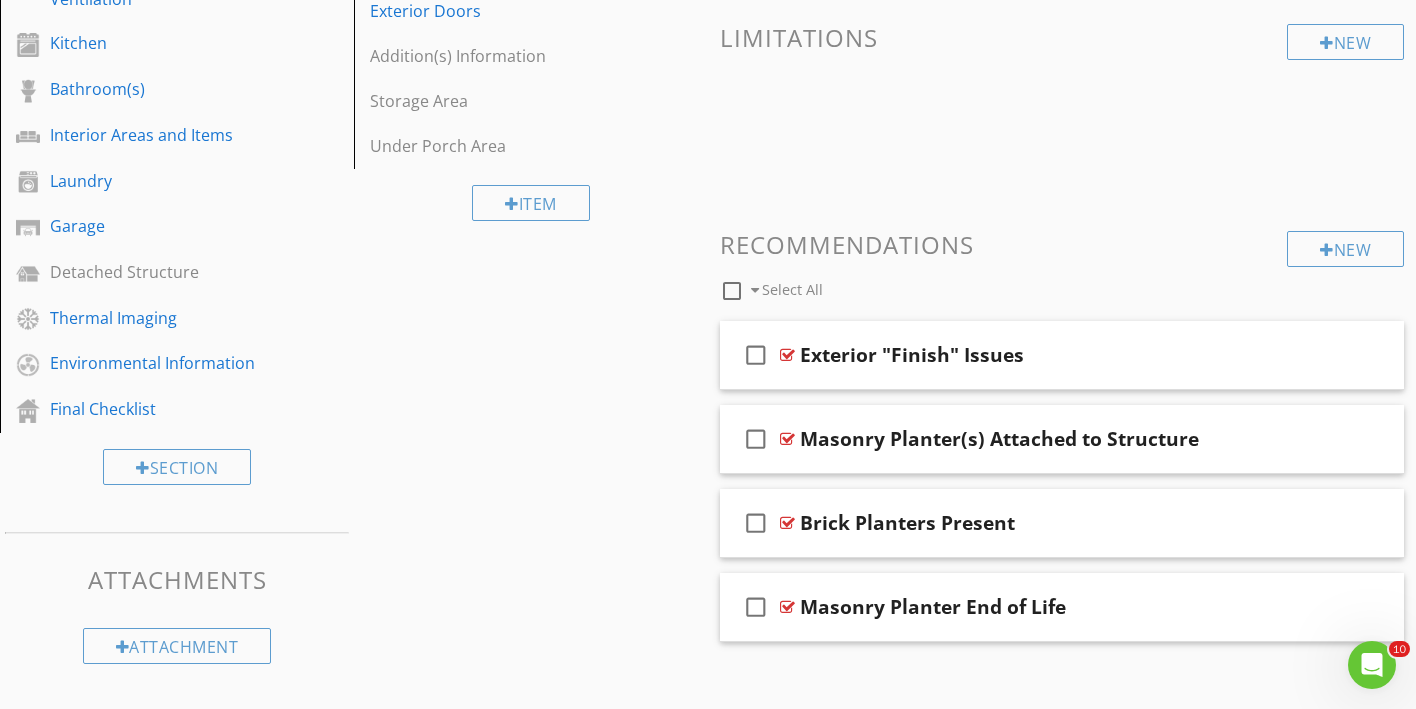scroll, scrollTop: 1054, scrollLeft: 0, axis: vertical 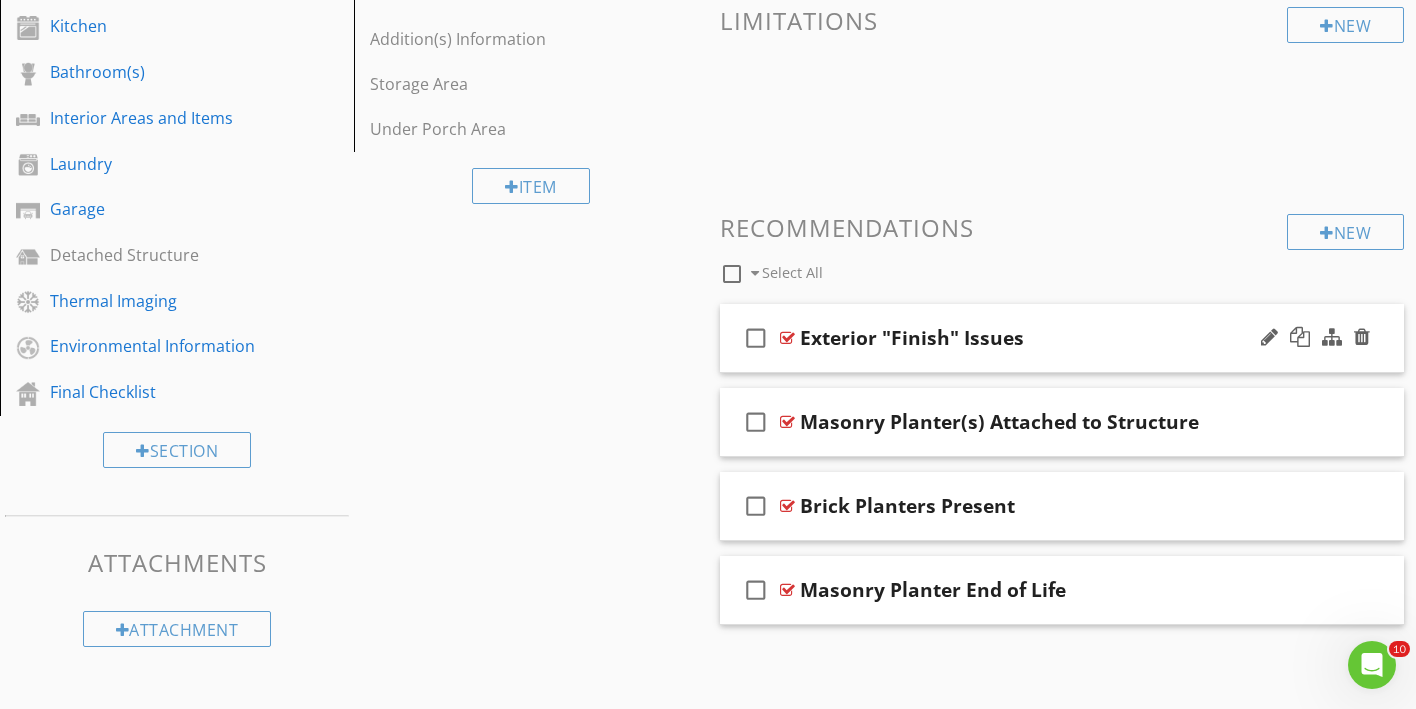 click on "check_box_outline_blank
Exterior "Finish" Issues" at bounding box center (1062, 338) 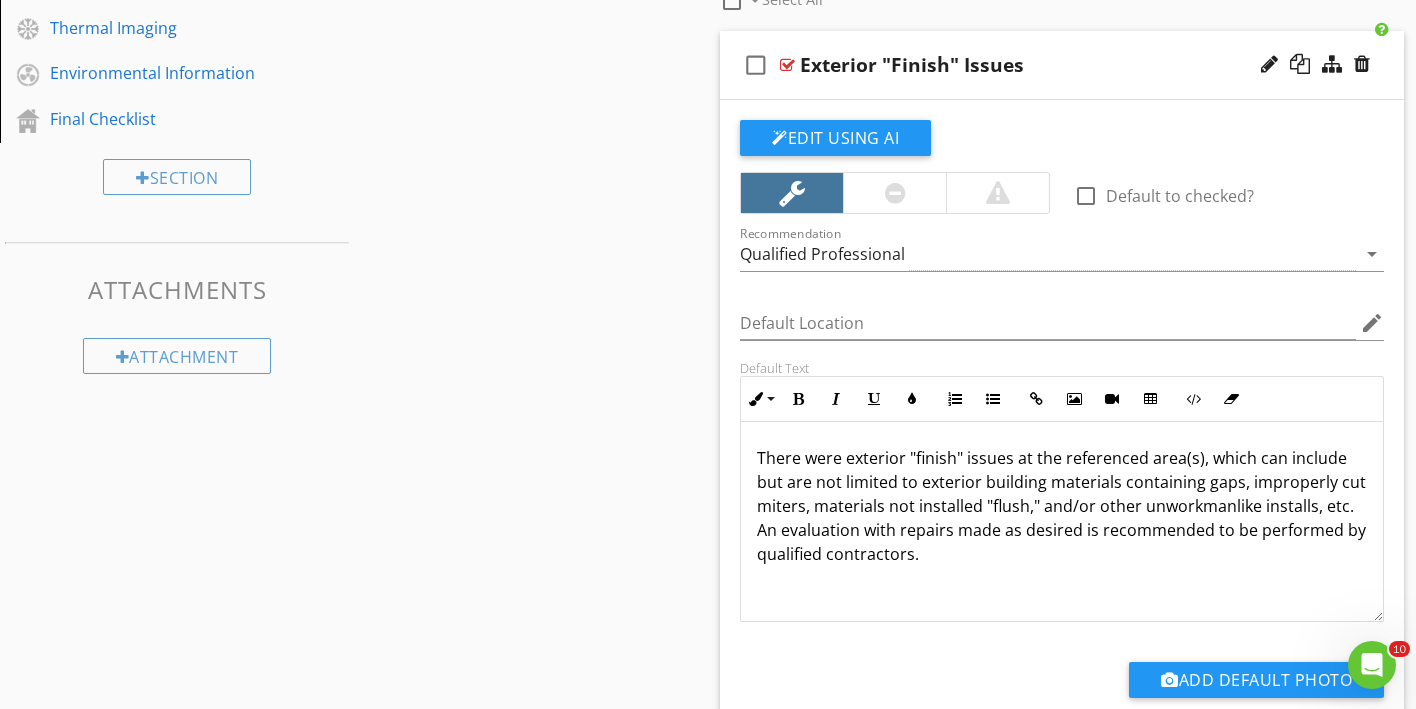 scroll, scrollTop: 1323, scrollLeft: 0, axis: vertical 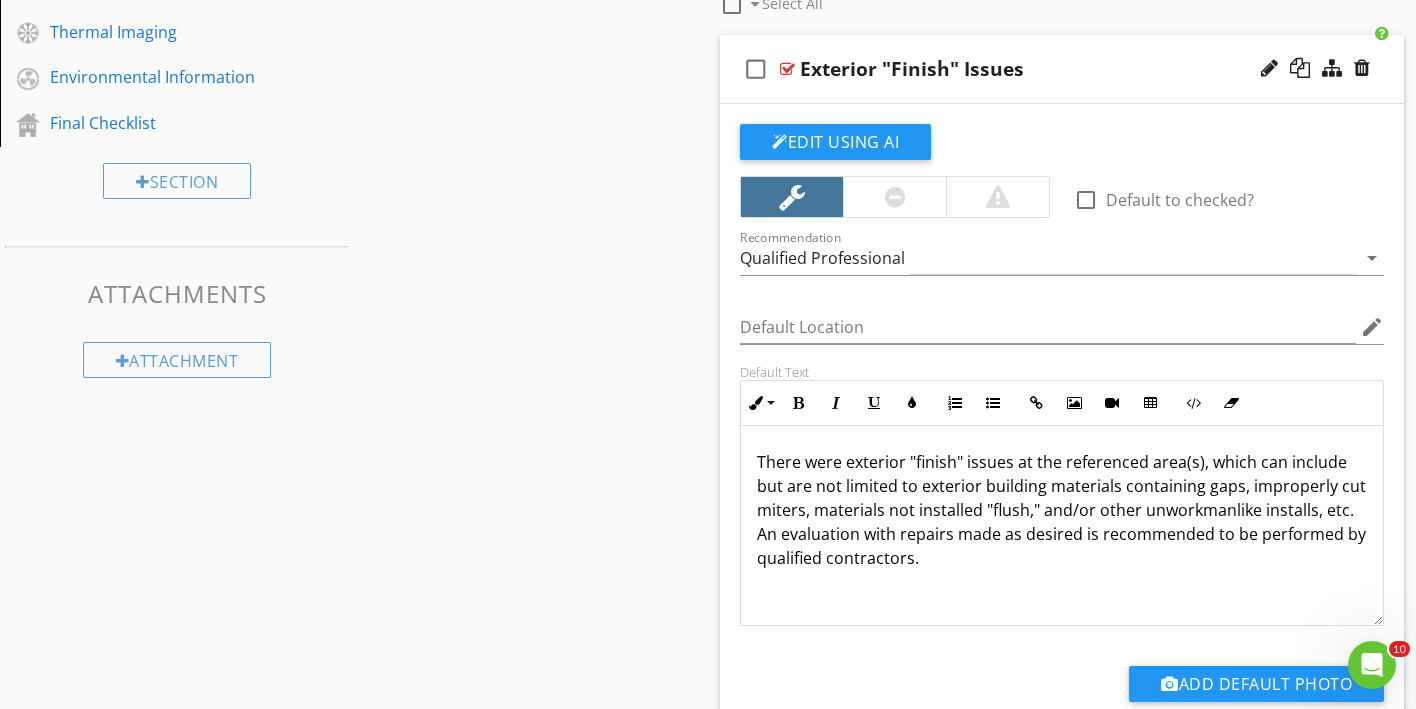 click on "Sections
Inspection Information           Utility Shutoff Locations           Grounds           Roof           Exterior           Foundation Area           Foundation - Slab on Grade           Foundation - Manufactured Home           Cracking, Settlement, & Movement (CSM)           Water, Moisture, & Condensation (WMC)           Water Heater           Plumbing           Heating & Cooling Components           Electrical           Attic, Roof Structure, & Ventilation           Kitchen           Bathroom(s)           Interior Areas and Items           Laundry           Garage           Detached Structure           Thermal Imaging           Environmental Information           Final Checklist
Section
Attachments
Attachment
Items
General Info           Walls/Cladding           Vinyl Siding           Brick           ASV Cladding           Full Stone Veneer           Fiber Cement" at bounding box center (708, -15) 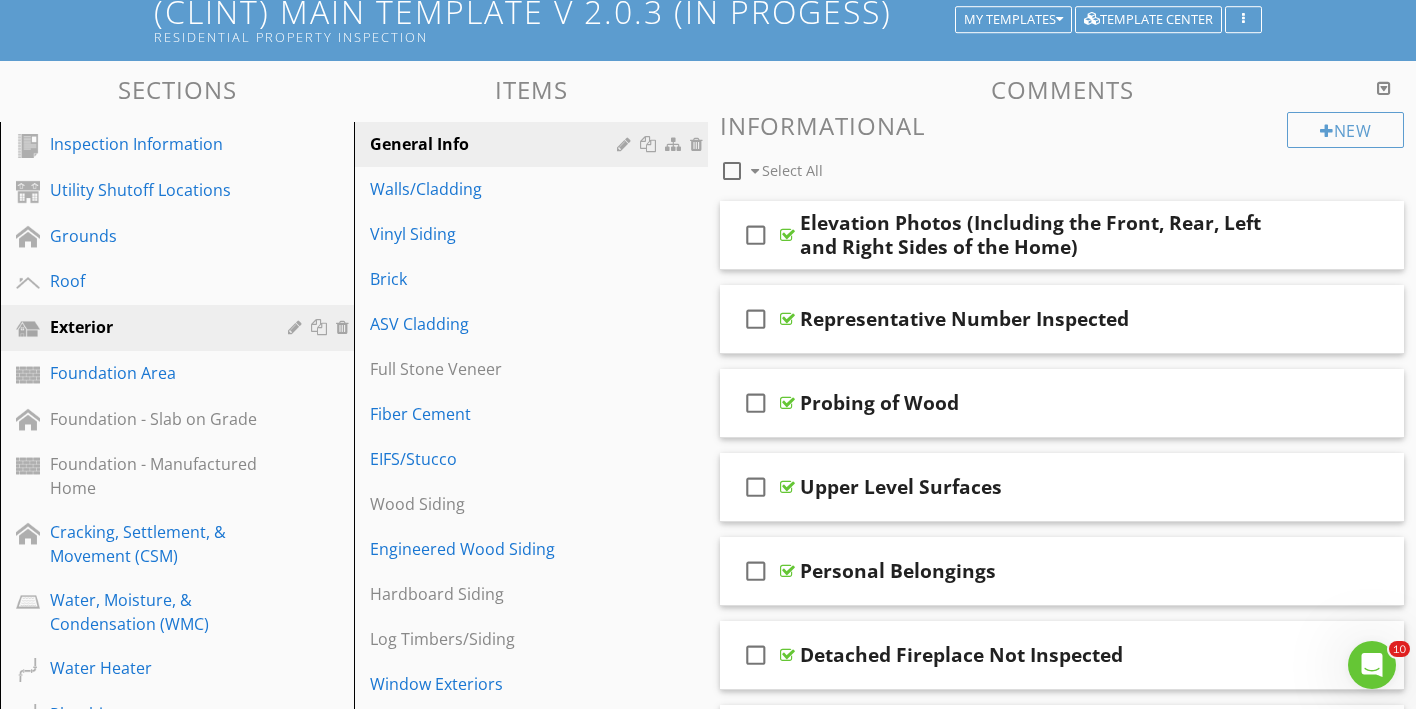 scroll, scrollTop: 135, scrollLeft: 0, axis: vertical 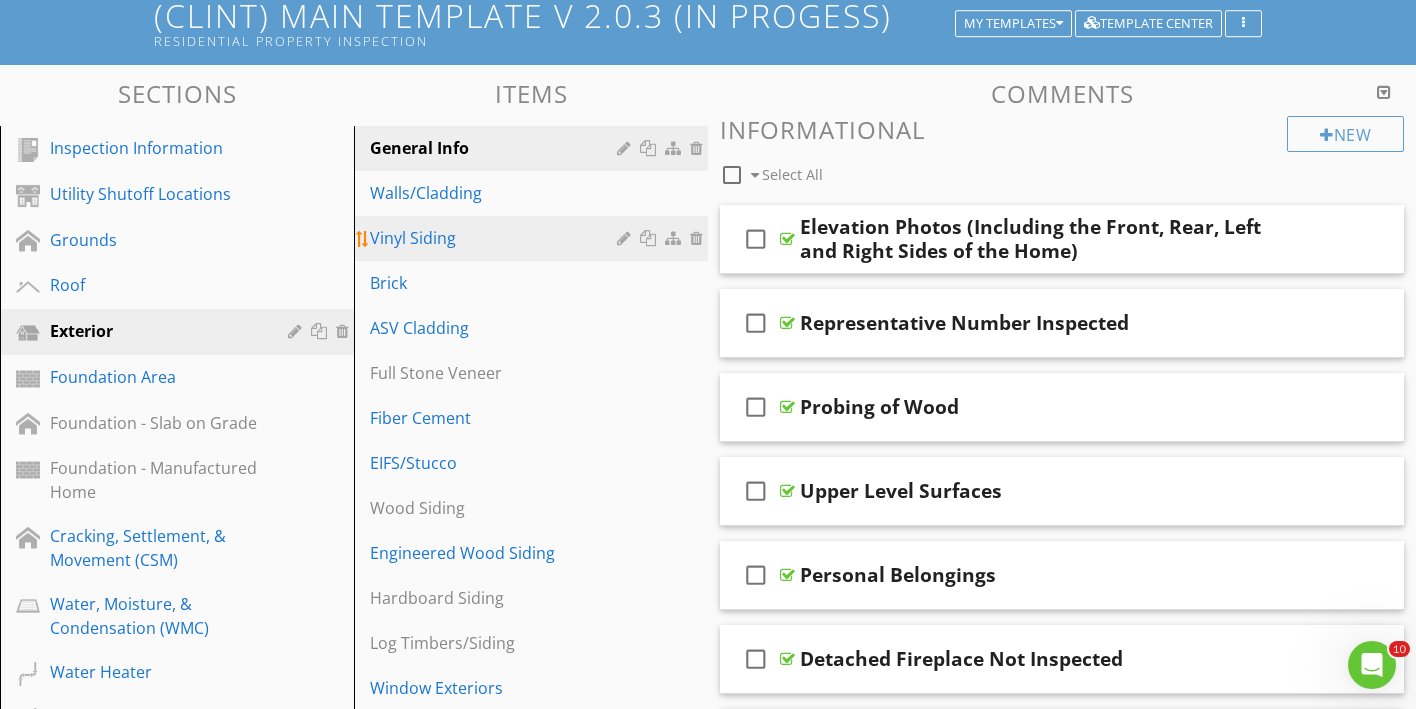 click on "Vinyl Siding" at bounding box center (496, 238) 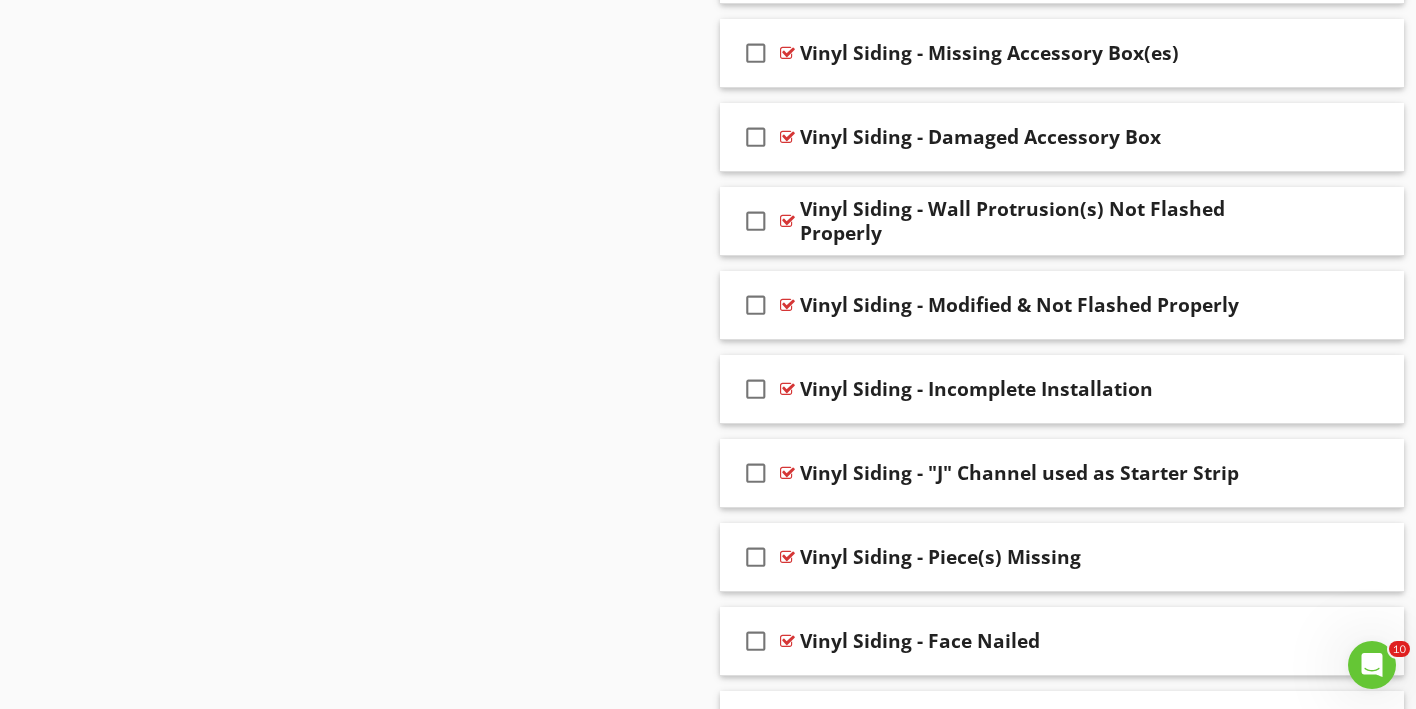 scroll, scrollTop: 2017, scrollLeft: 0, axis: vertical 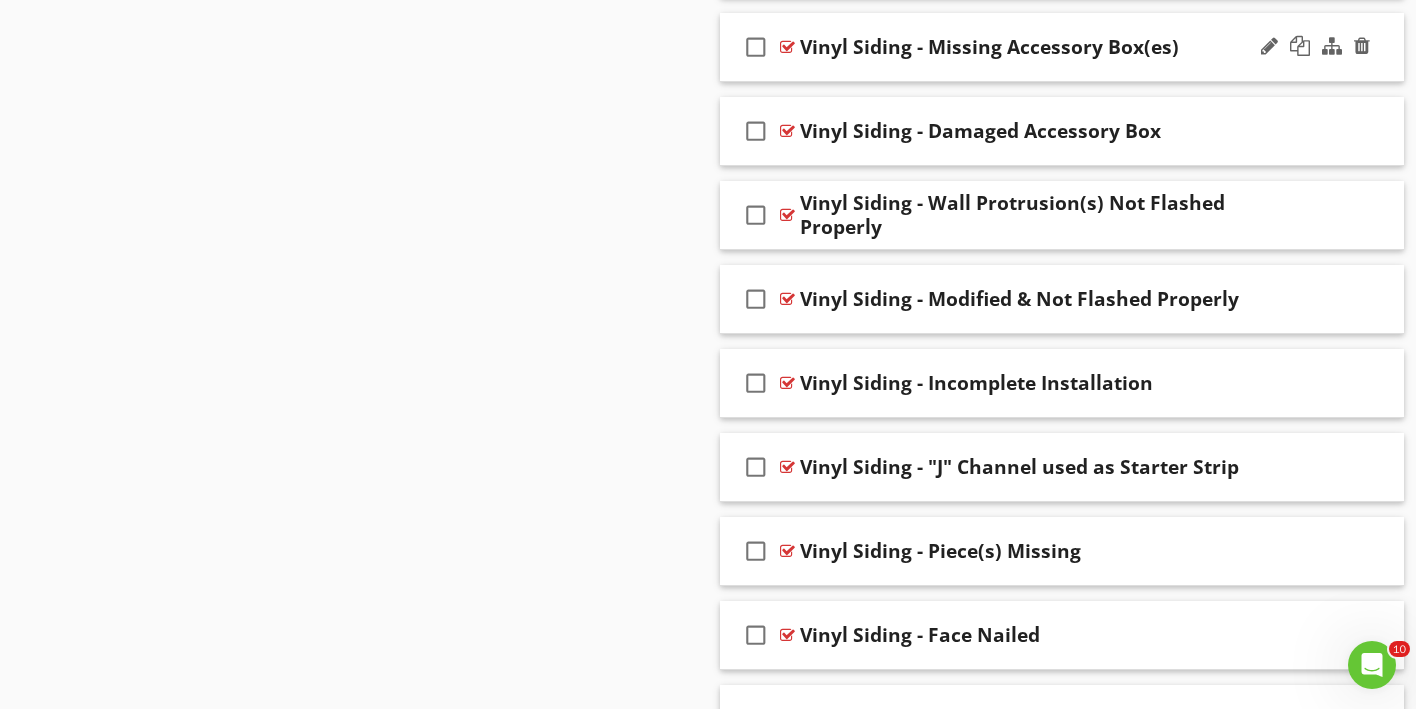 click on "check_box_outline_blank
Vinyl Siding - Missing Accessory Box(es)" at bounding box center (1062, 47) 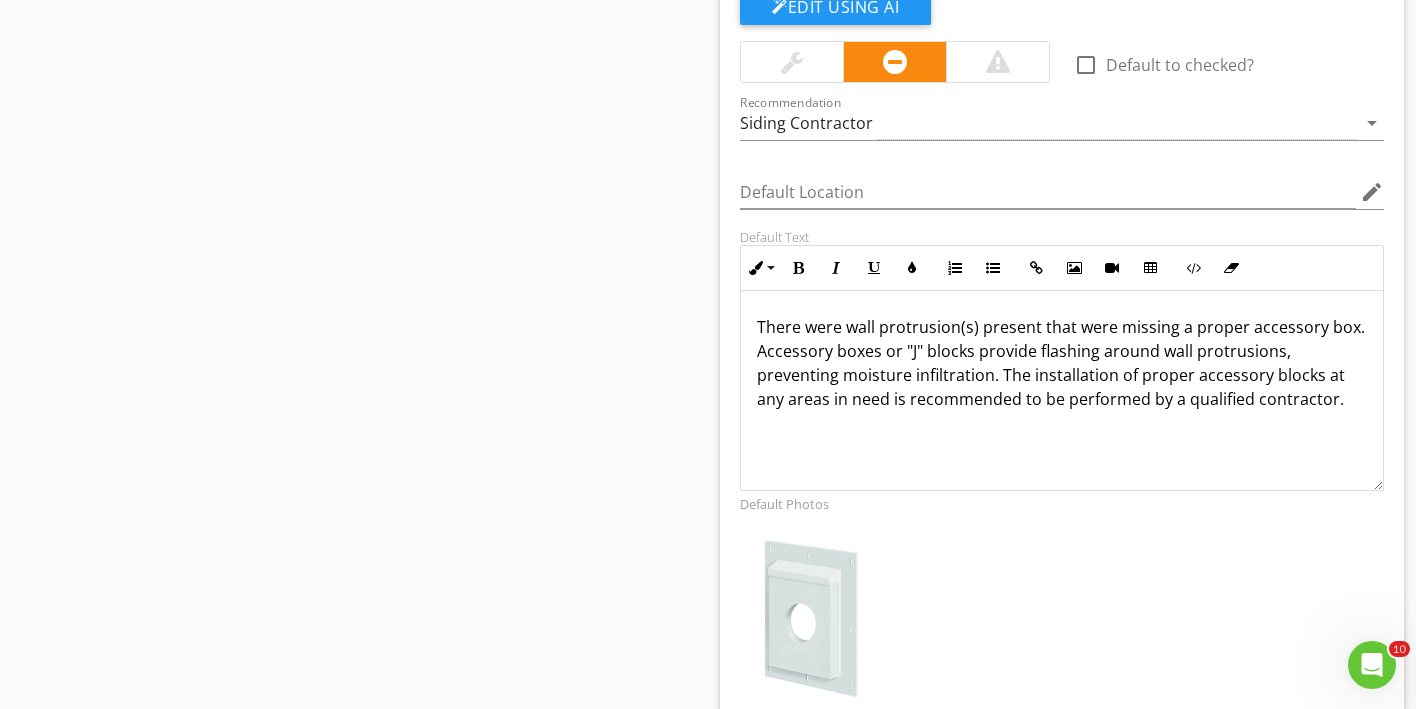 scroll, scrollTop: 2132, scrollLeft: 0, axis: vertical 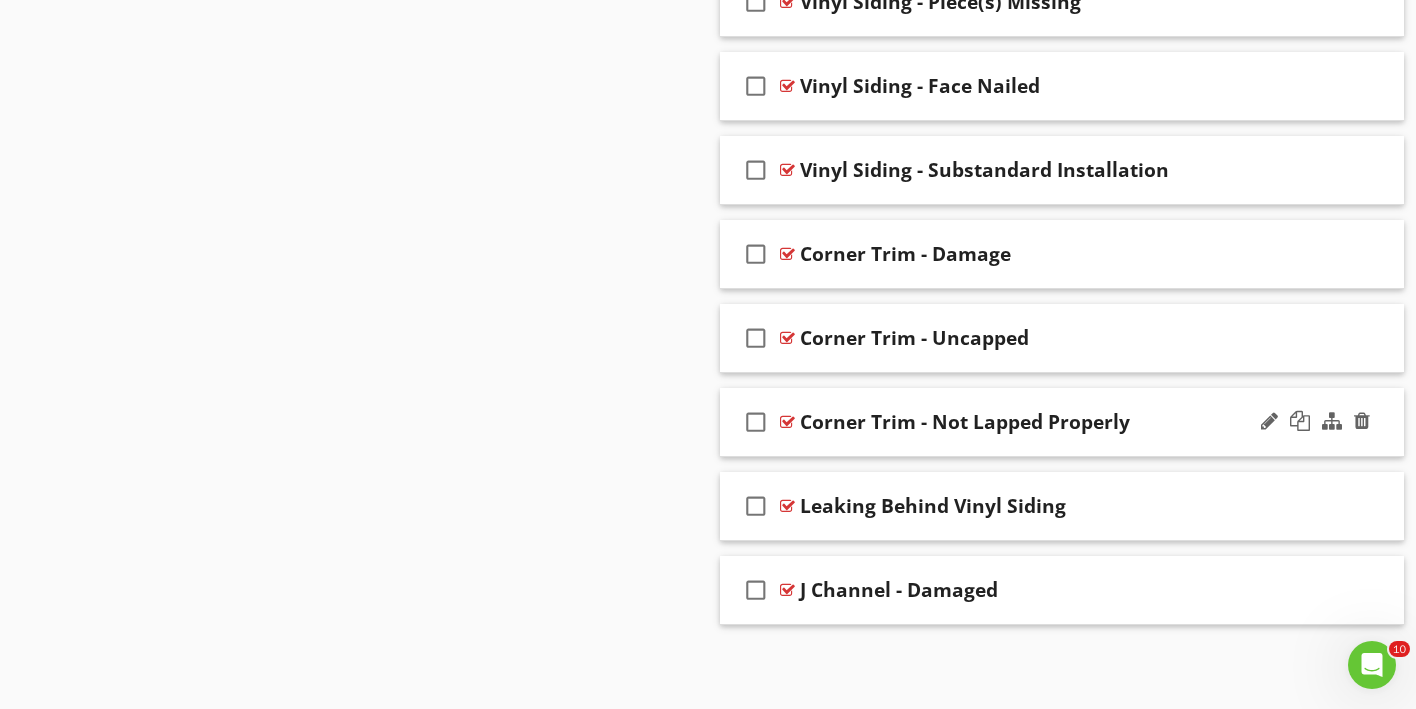 click on "check_box_outline_blank
Corner Trim - Not Lapped Properly" at bounding box center (1062, 422) 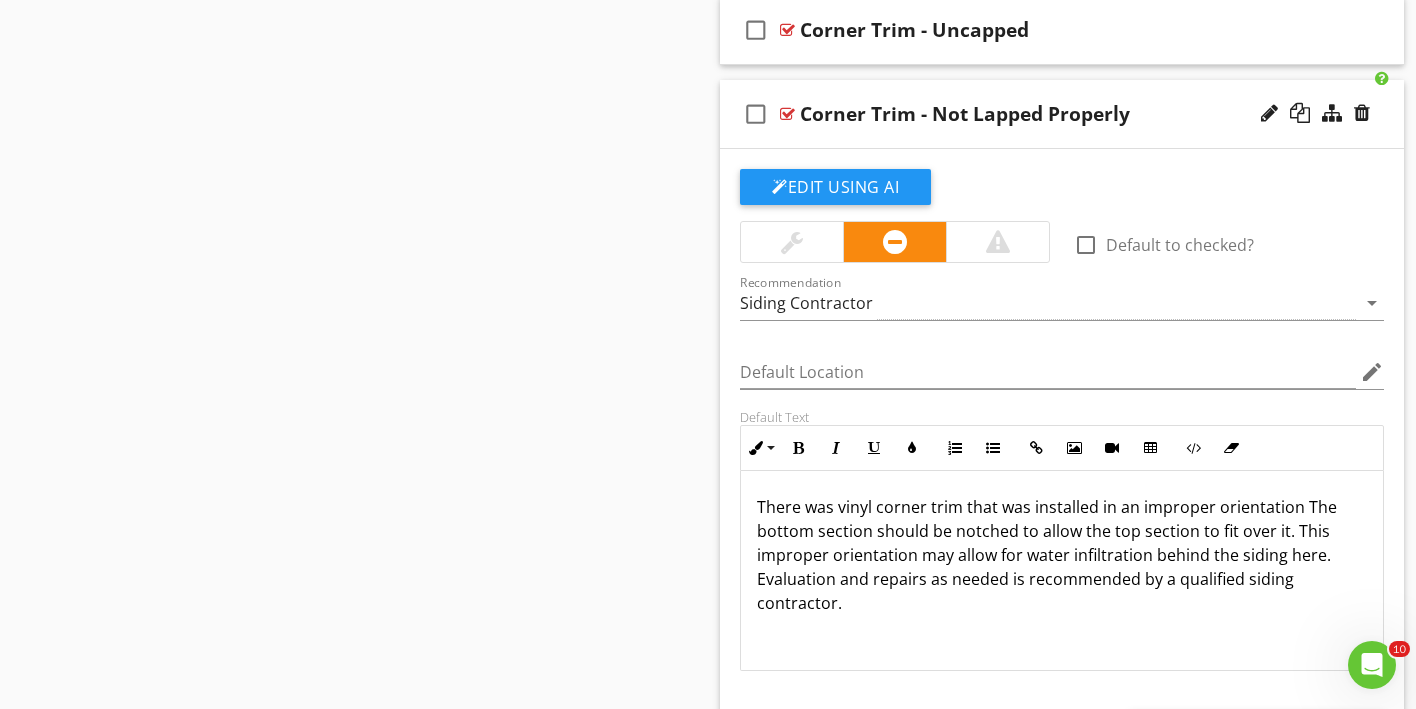scroll, scrollTop: 3746, scrollLeft: 0, axis: vertical 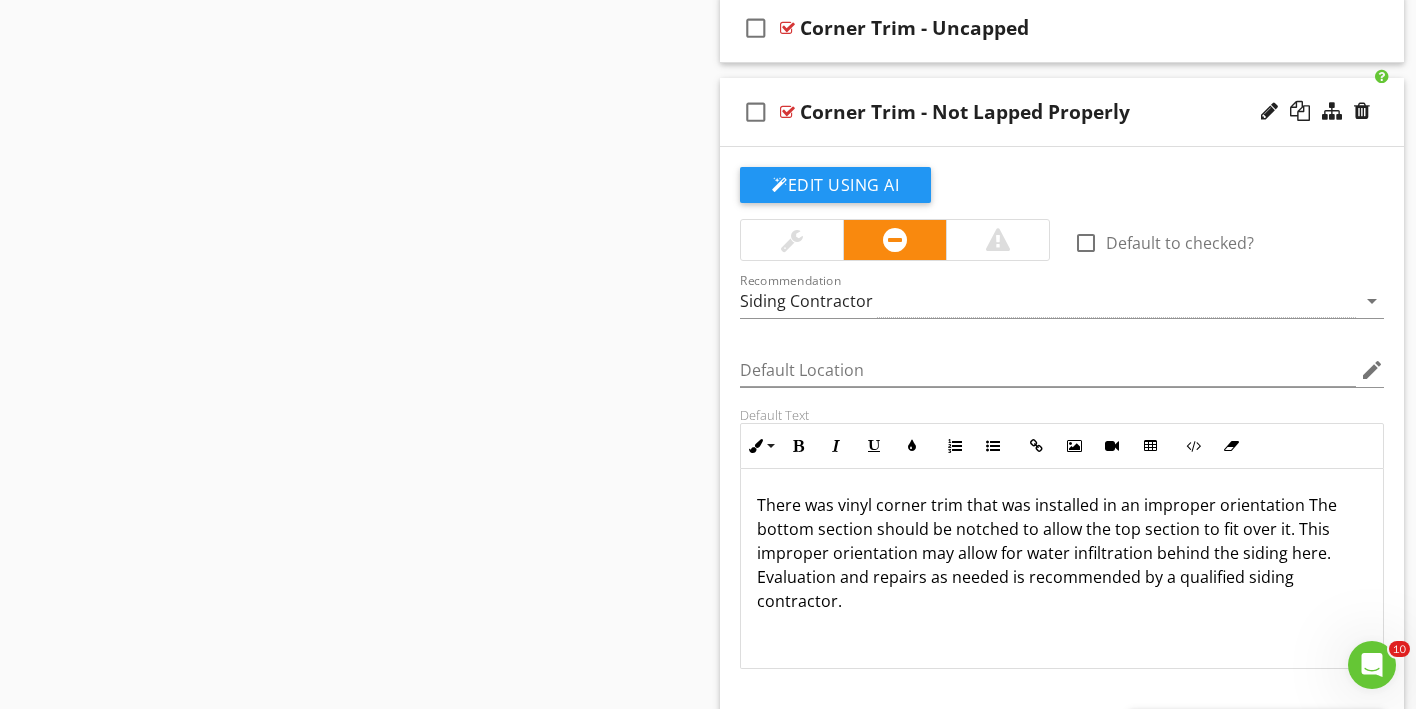 click on "Sections
Inspection Information           Utility Shutoff Locations           Grounds           Roof           Exterior           Foundation Area           Foundation - Slab on Grade           Foundation - Manufactured Home           Cracking, Settlement, & Movement (CSM)           Water, Moisture, & Condensation (WMC)           Water Heater           Plumbing           Heating & Cooling Components           Electrical           Attic, Roof Structure, & Ventilation           Kitchen           Bathroom(s)           Interior Areas and Items           Laundry           Garage           Detached Structure           Thermal Imaging           Environmental Information           Final Checklist
Section
Attachments
Attachment
Items
General Info           Walls/Cladding           Vinyl Siding           Brick           ASV Cladding           Full Stone Veneer           Fiber Cement" at bounding box center [708, -1247] 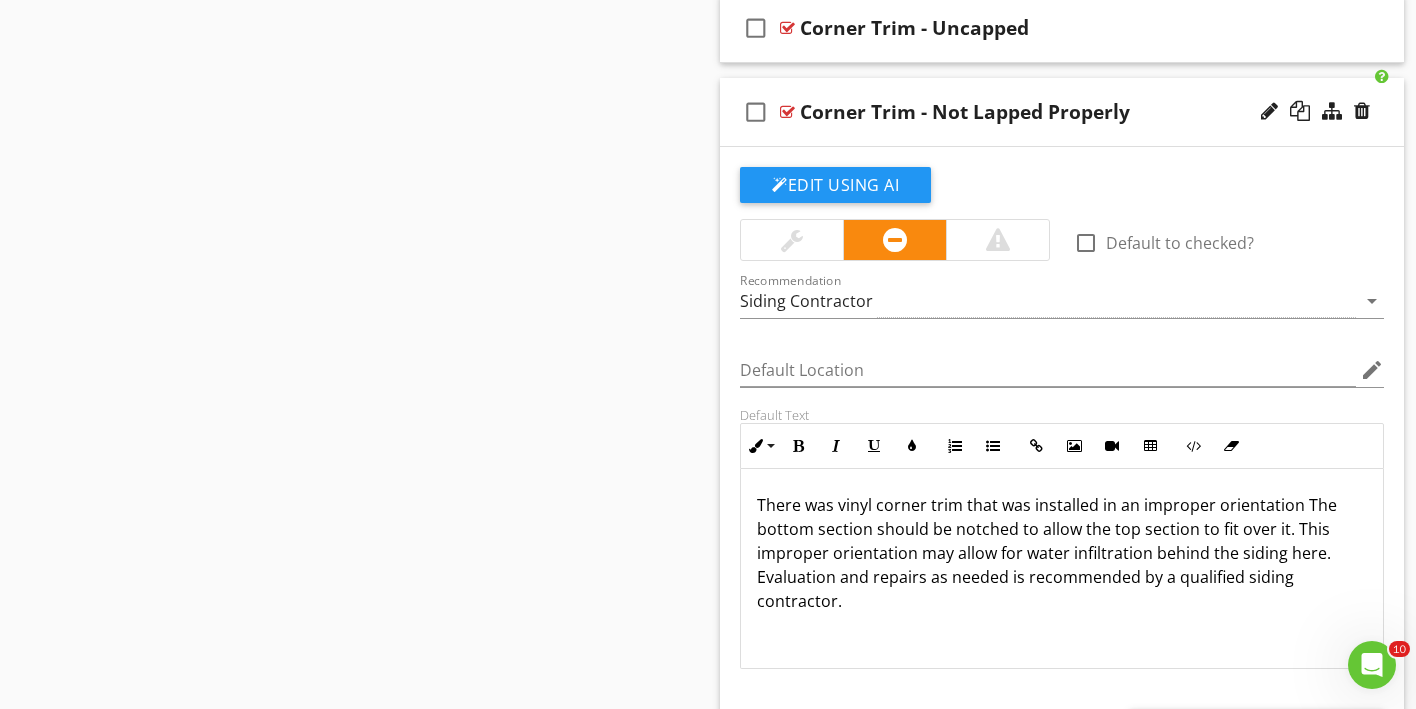 click on "Edit Using AI" at bounding box center [1062, 193] 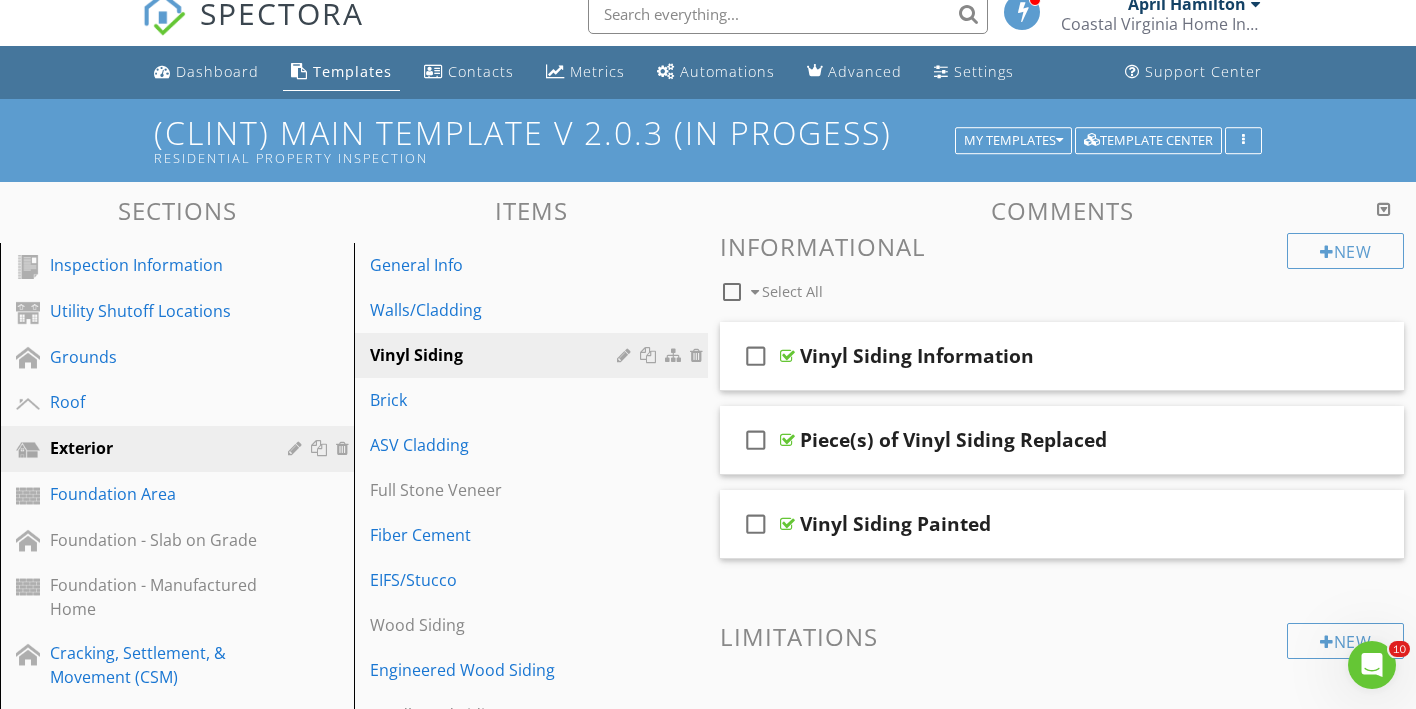 scroll, scrollTop: 11, scrollLeft: 0, axis: vertical 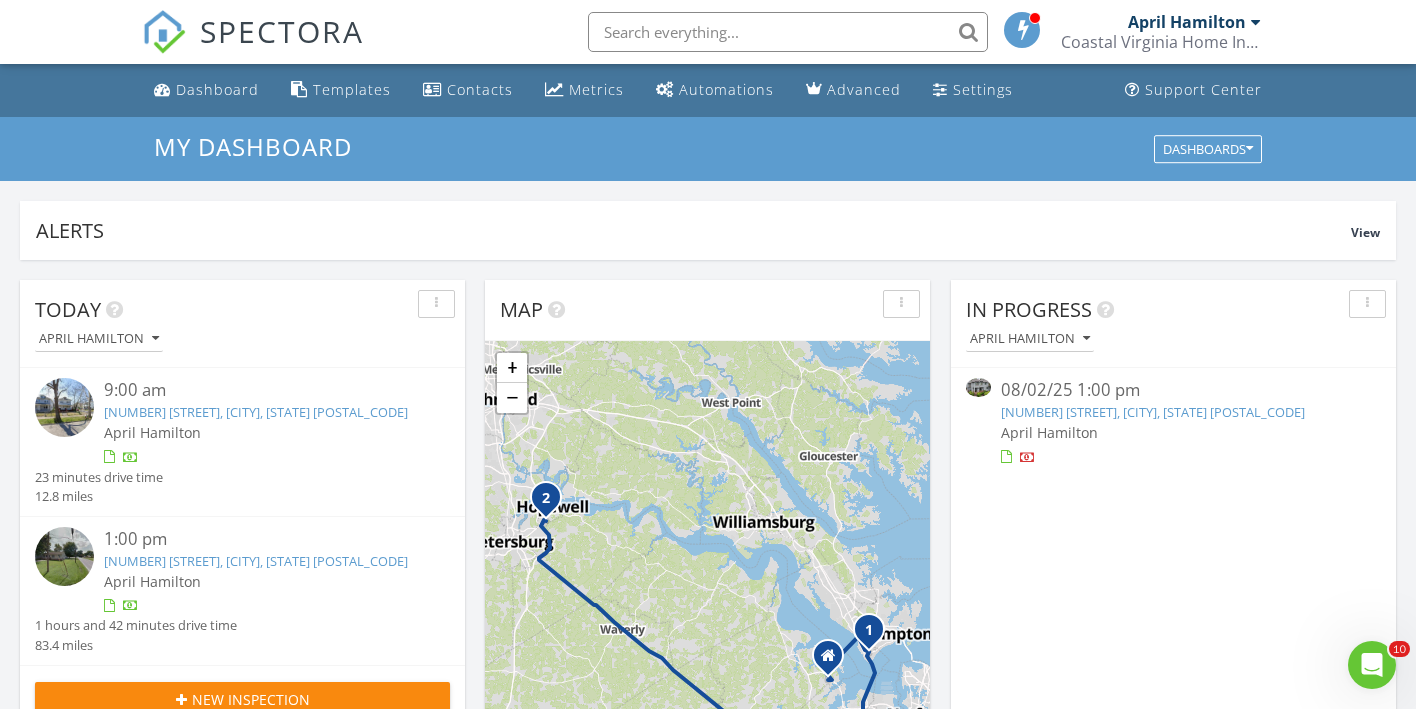 click on "[NUMBER] [STREET], [CITY], [STATE] [POSTAL_CODE]" at bounding box center (1153, 412) 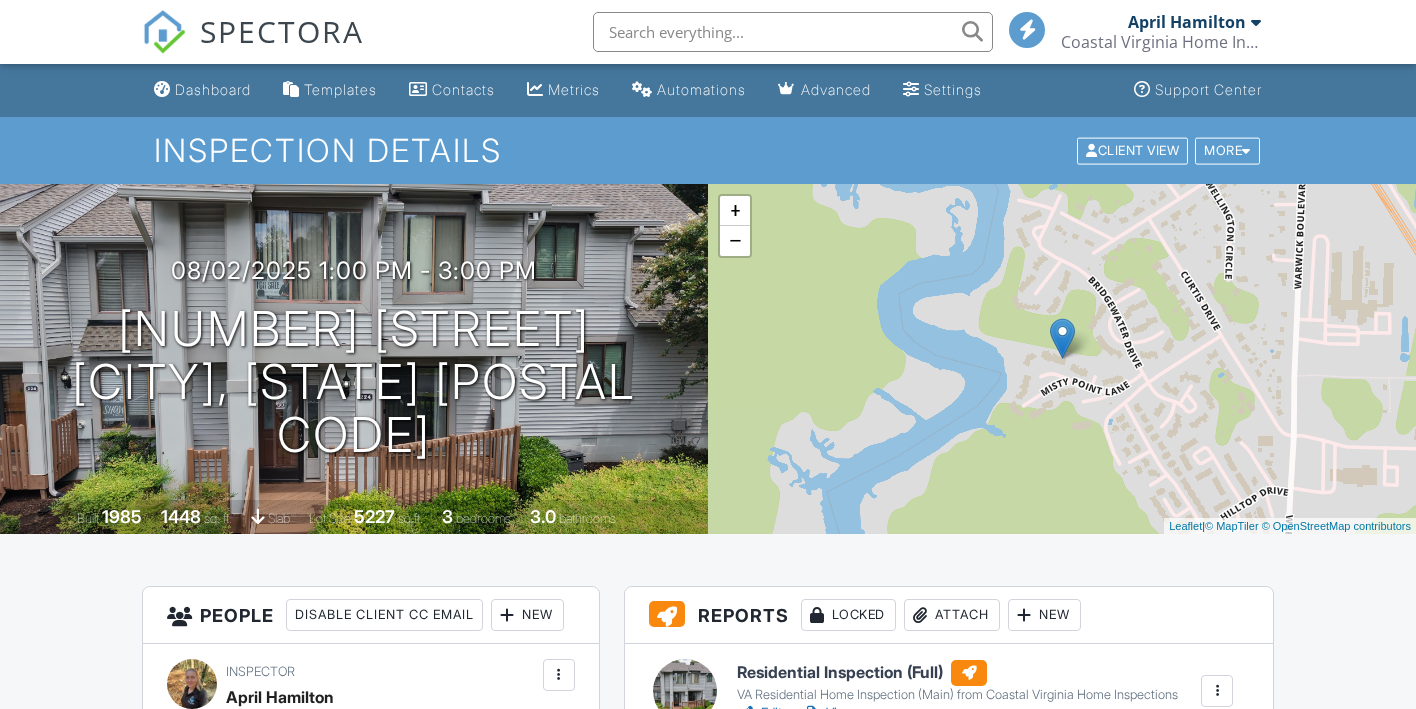 scroll, scrollTop: 0, scrollLeft: 0, axis: both 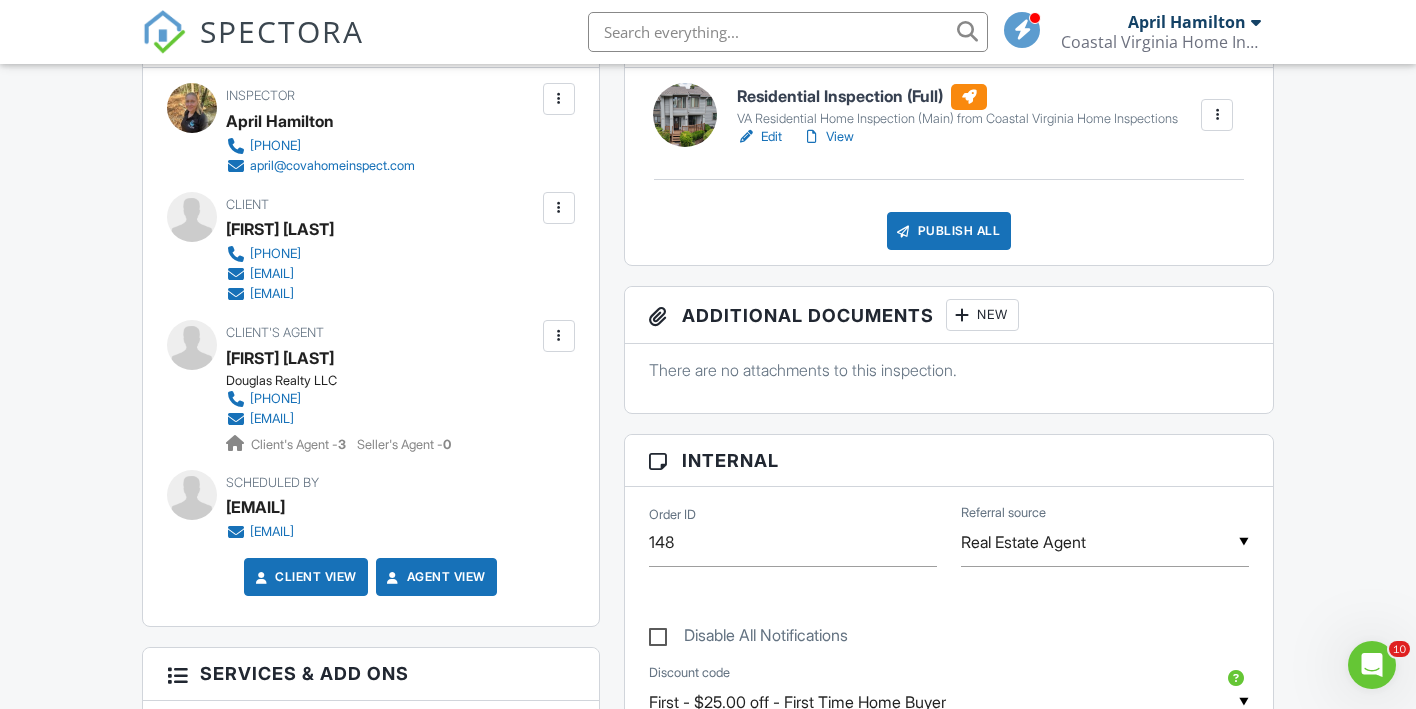 click on "View" at bounding box center [828, 137] 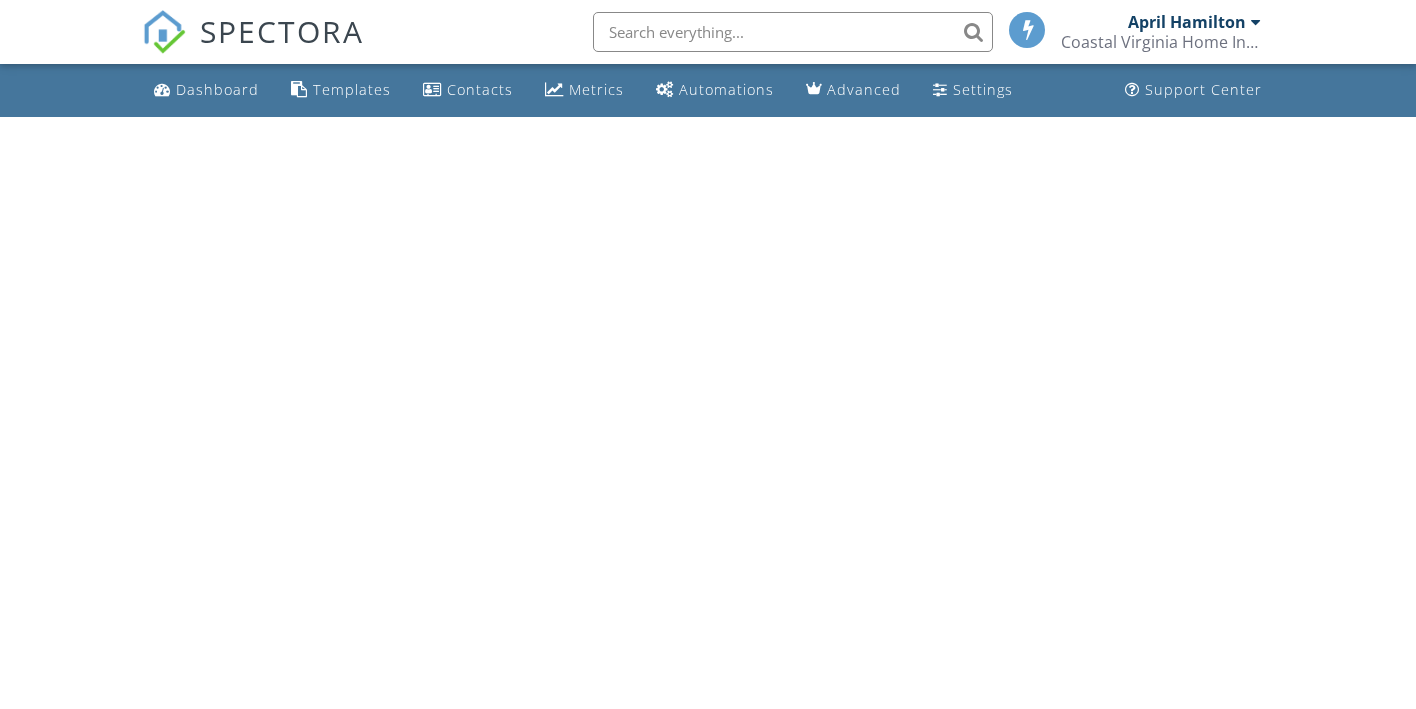 scroll, scrollTop: 0, scrollLeft: 0, axis: both 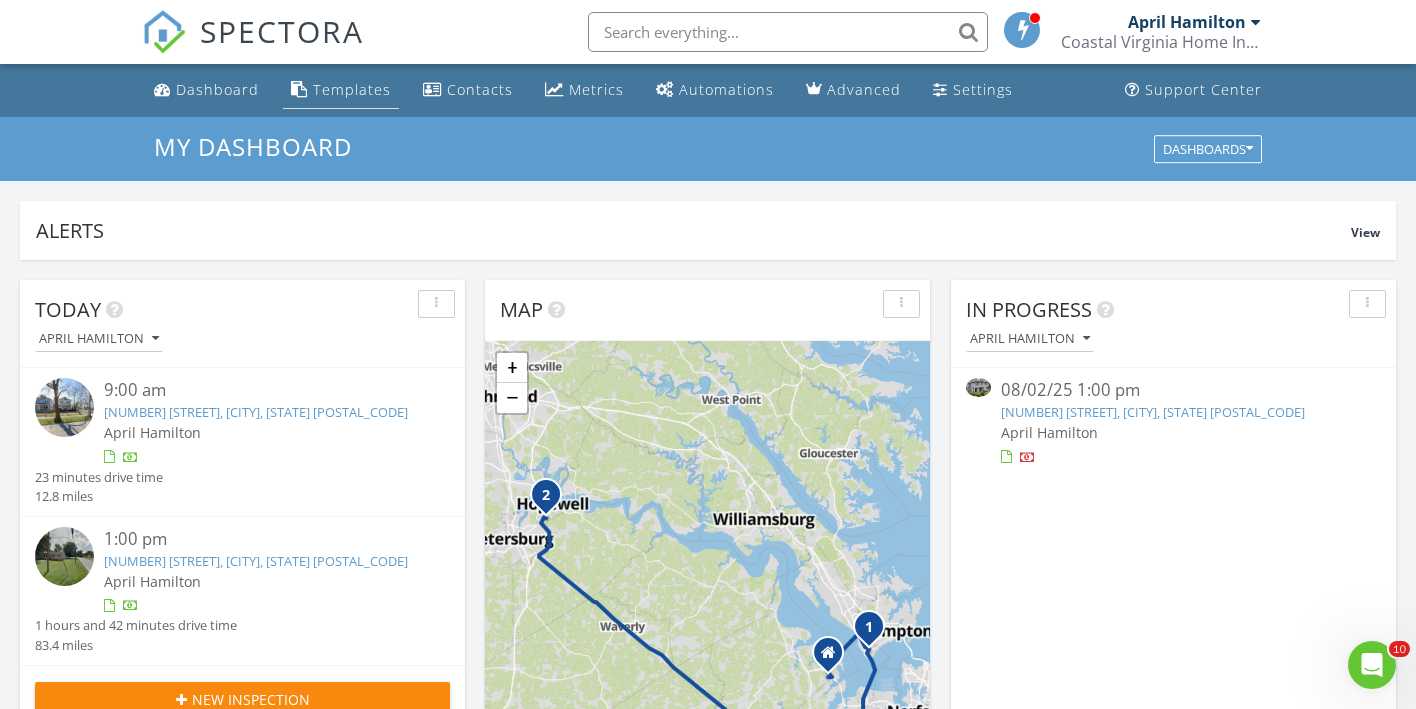 click on "Templates" at bounding box center (352, 89) 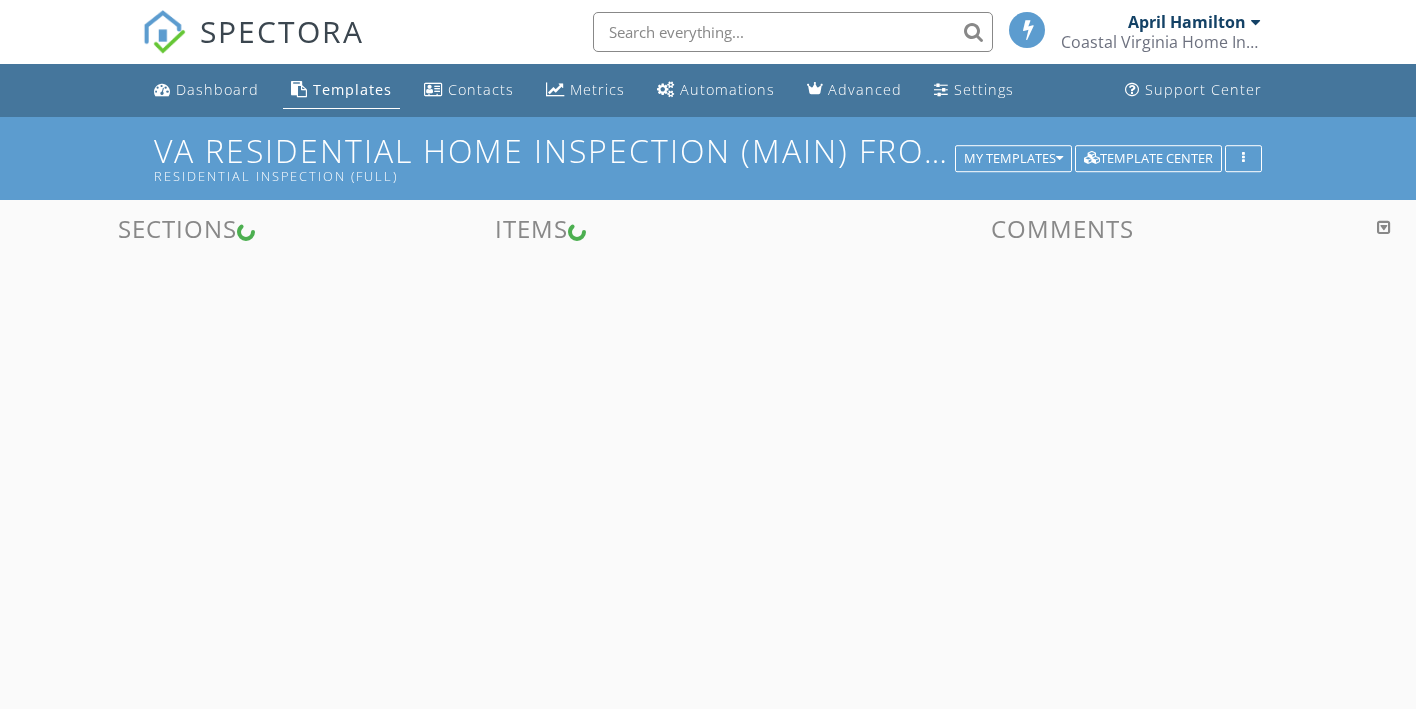 scroll, scrollTop: 0, scrollLeft: 0, axis: both 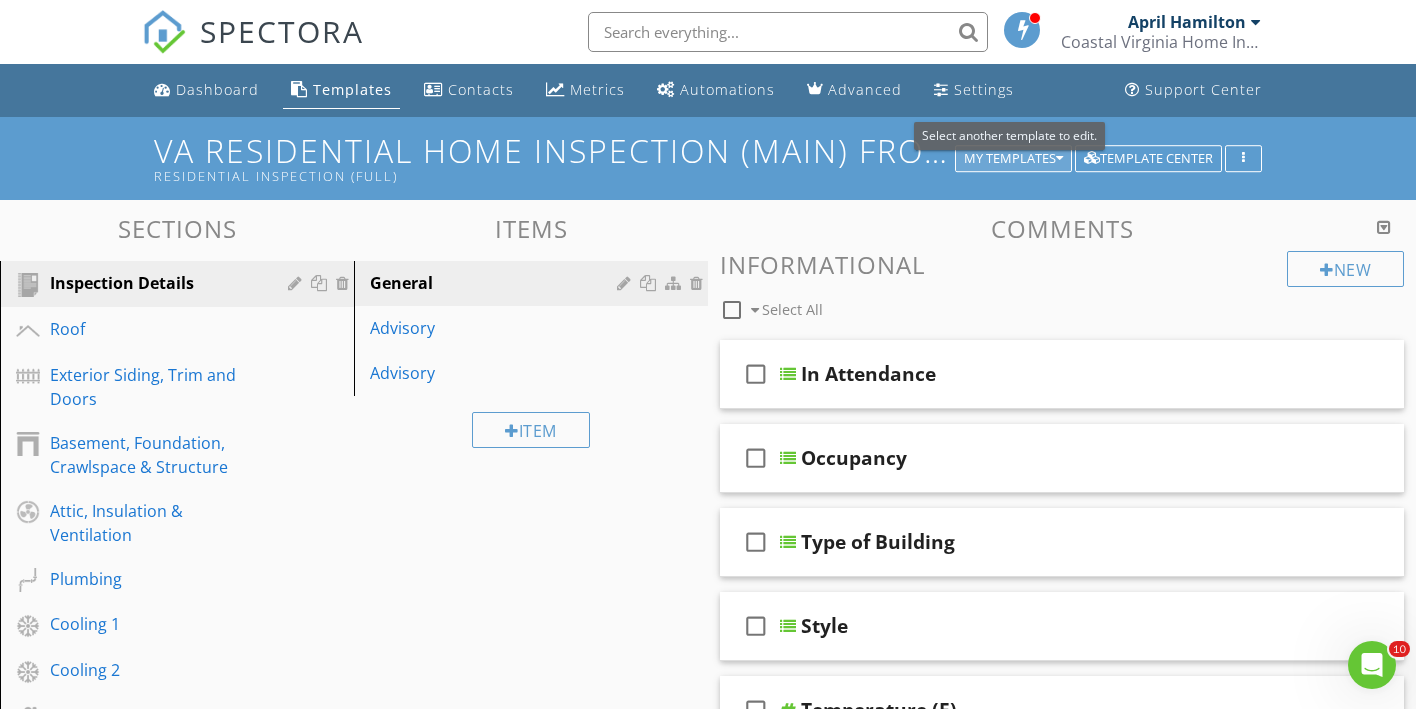click on "My Templates" at bounding box center (1013, 159) 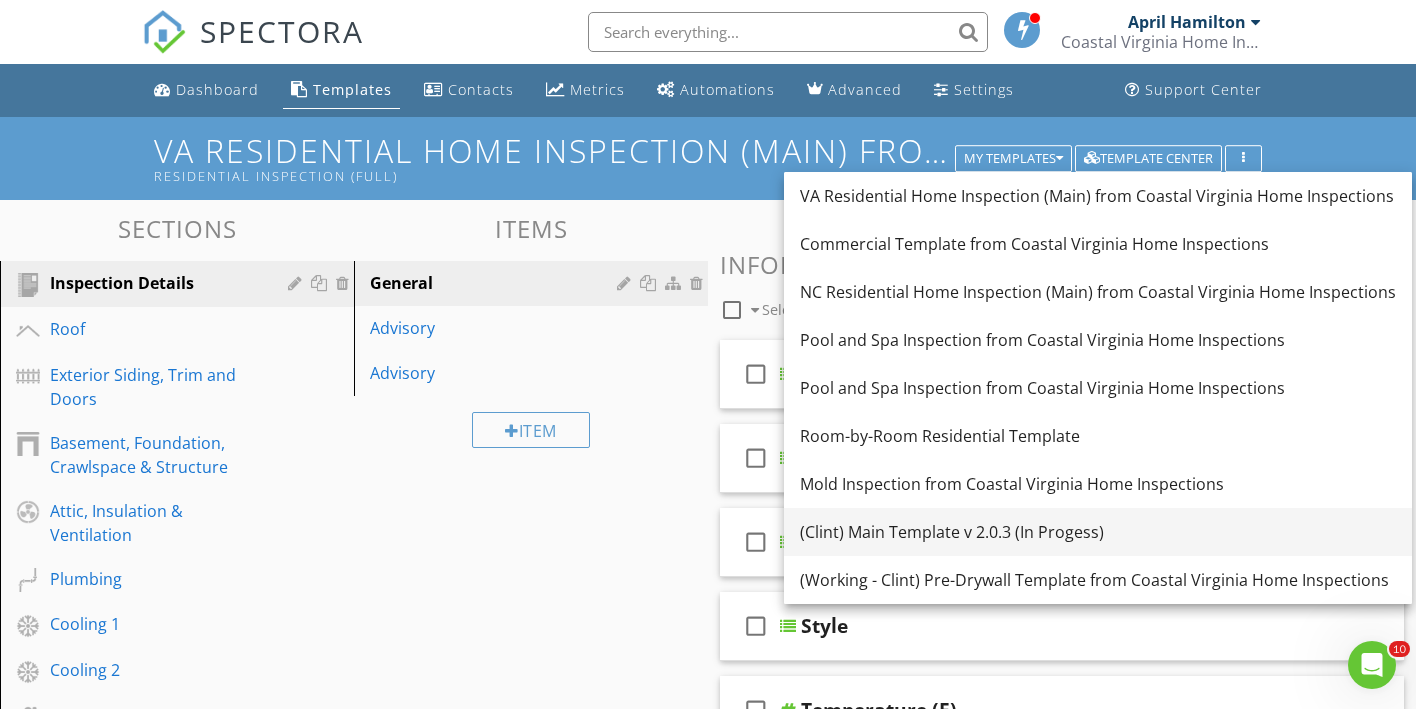 click on "(Clint) Main Template v 2.0.3  (In Progess)" at bounding box center (1098, 532) 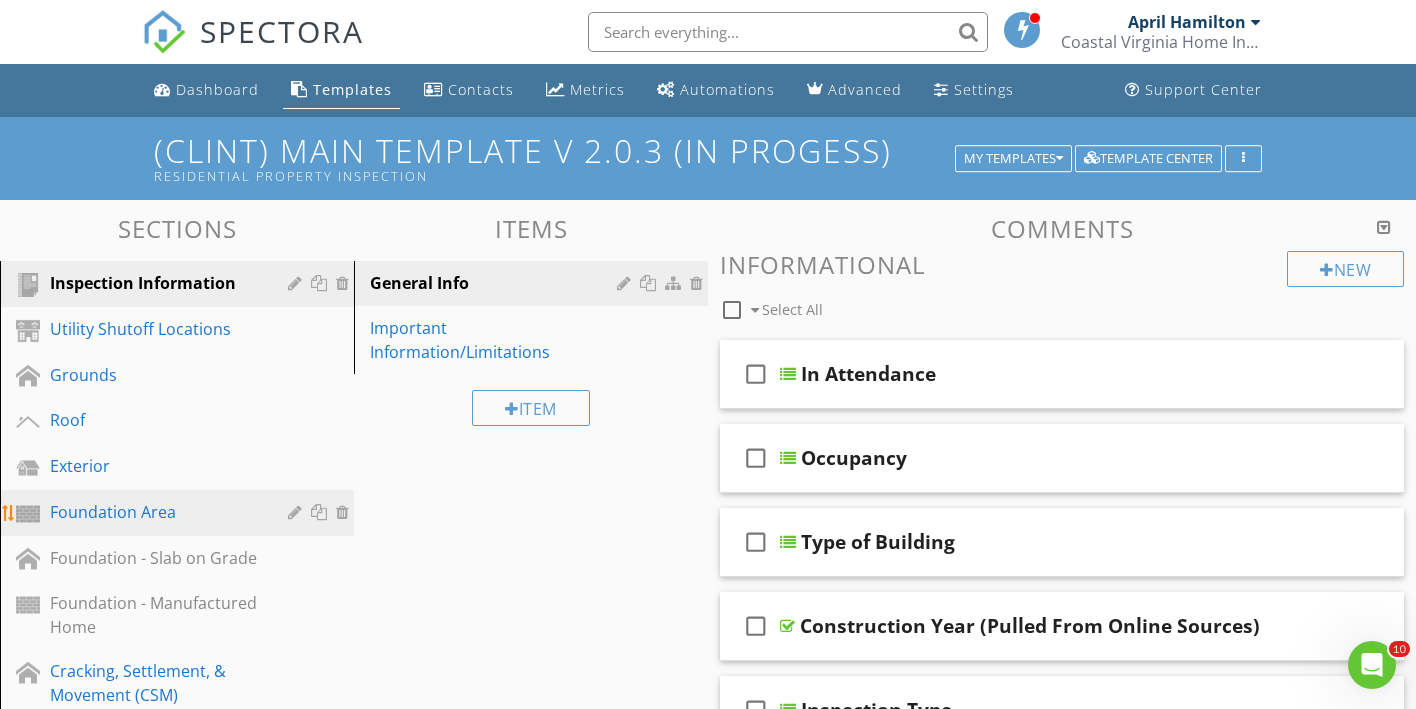 scroll, scrollTop: 22, scrollLeft: 0, axis: vertical 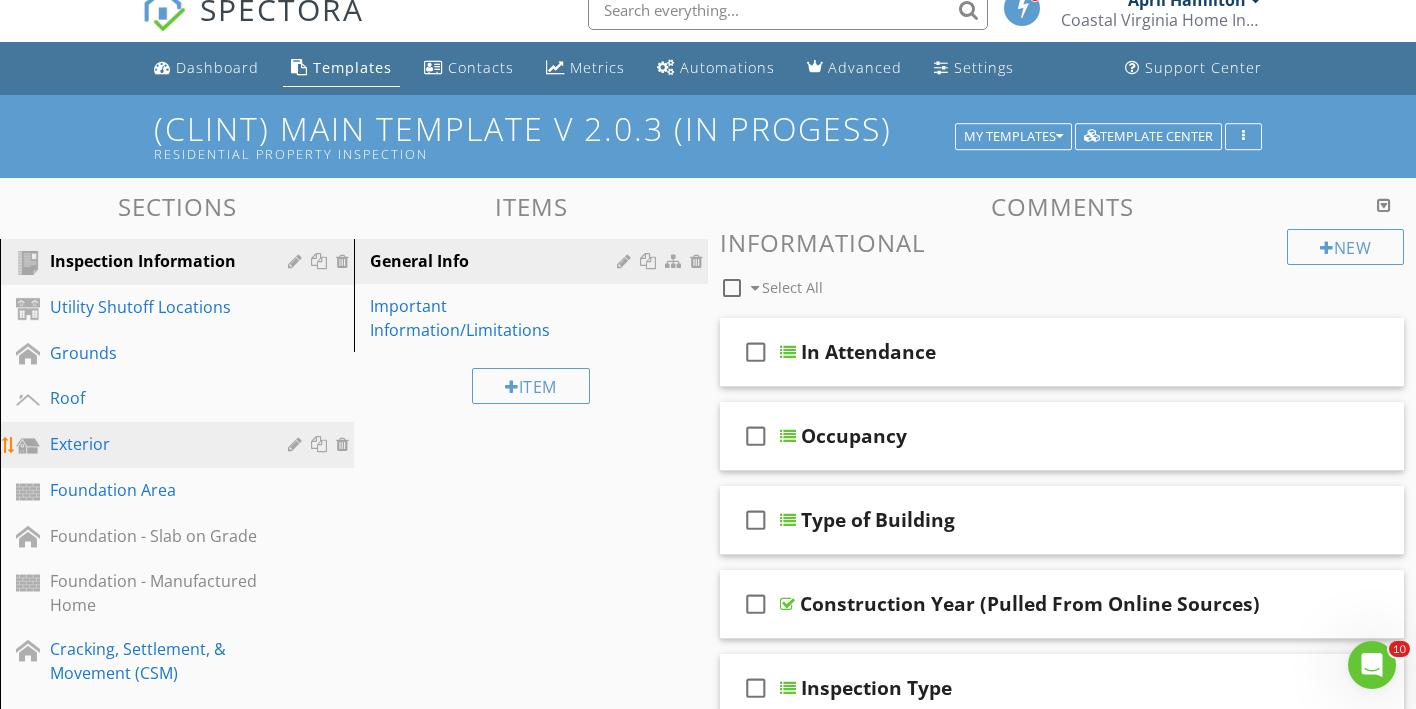click on "Exterior" at bounding box center (180, 445) 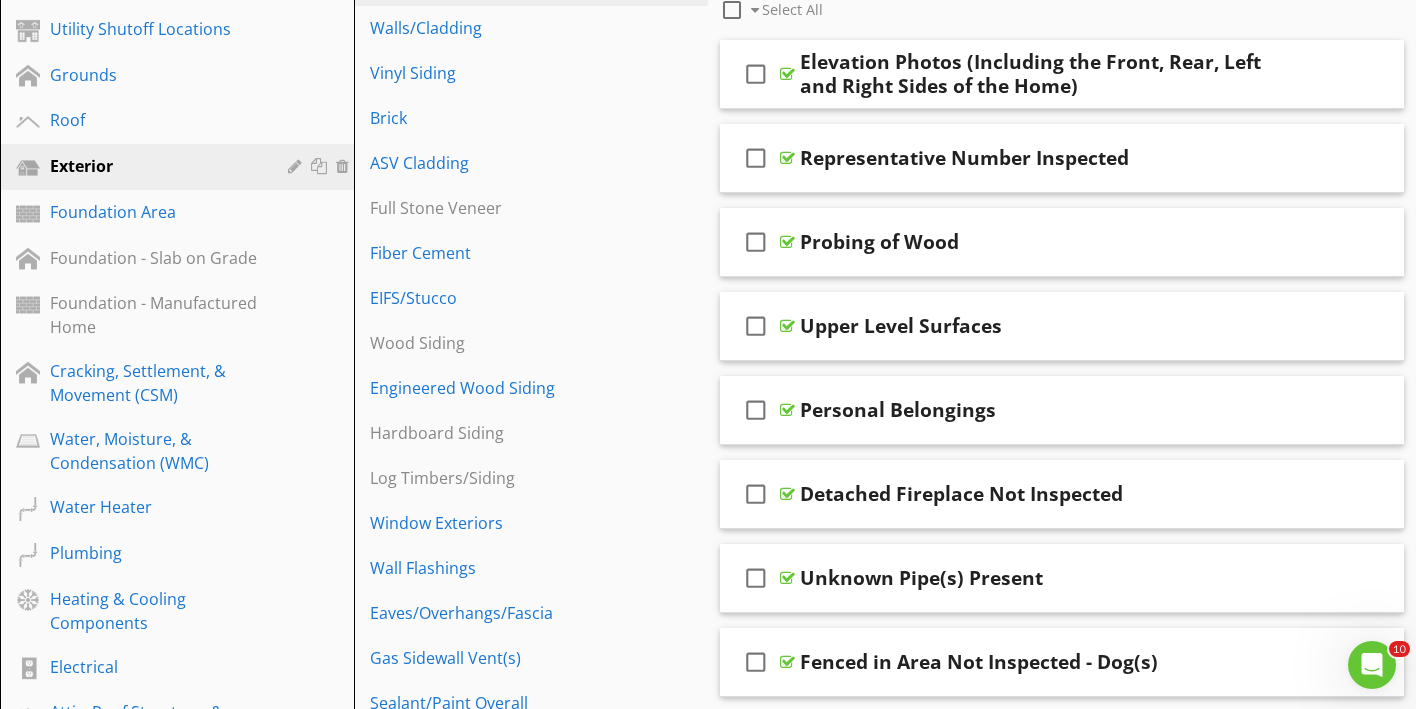 scroll, scrollTop: 273, scrollLeft: 0, axis: vertical 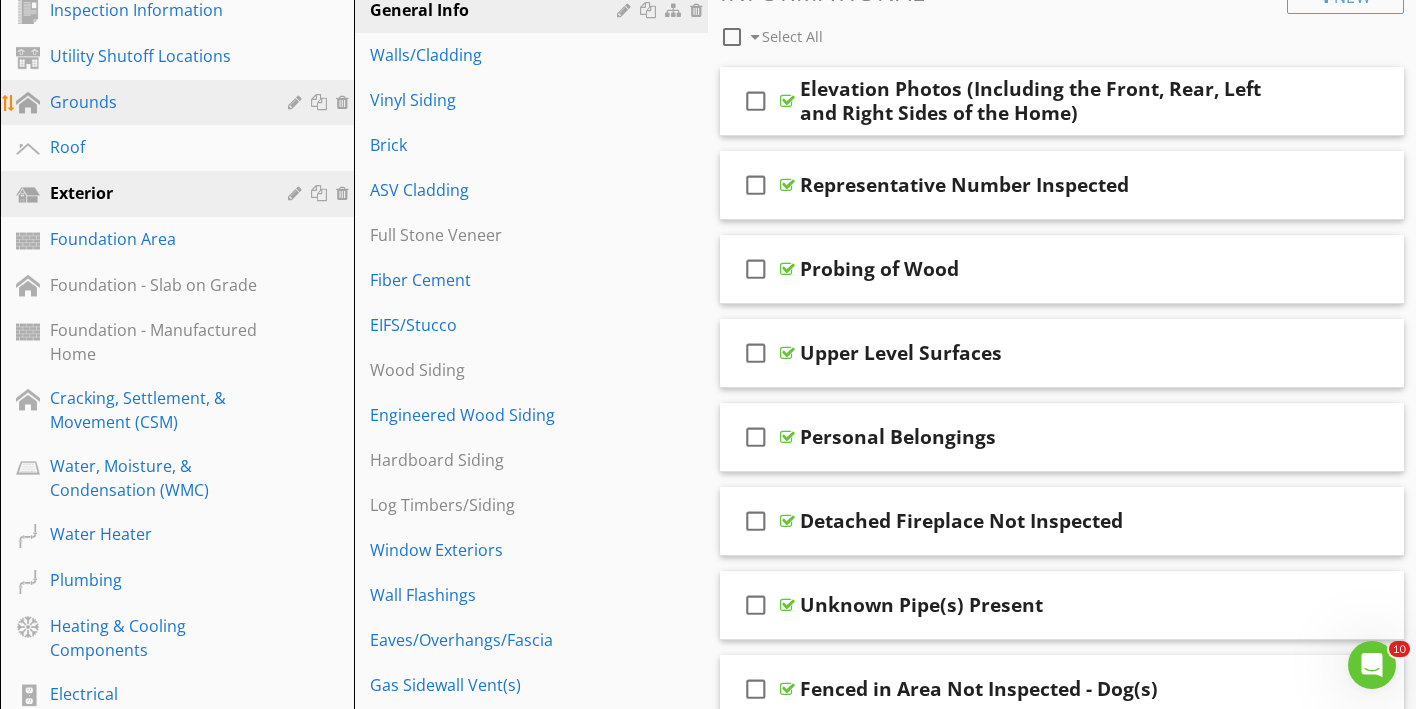 click on "Grounds" at bounding box center (154, 102) 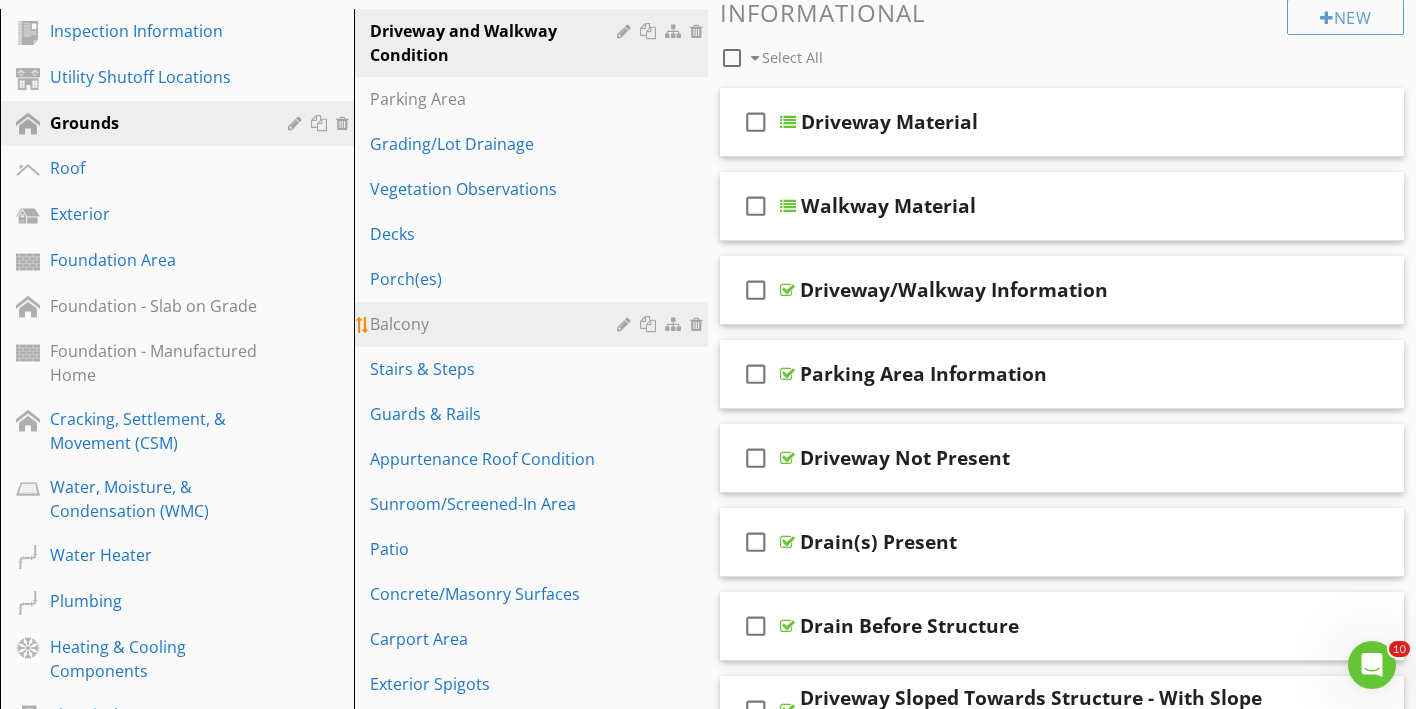 scroll, scrollTop: 251, scrollLeft: 0, axis: vertical 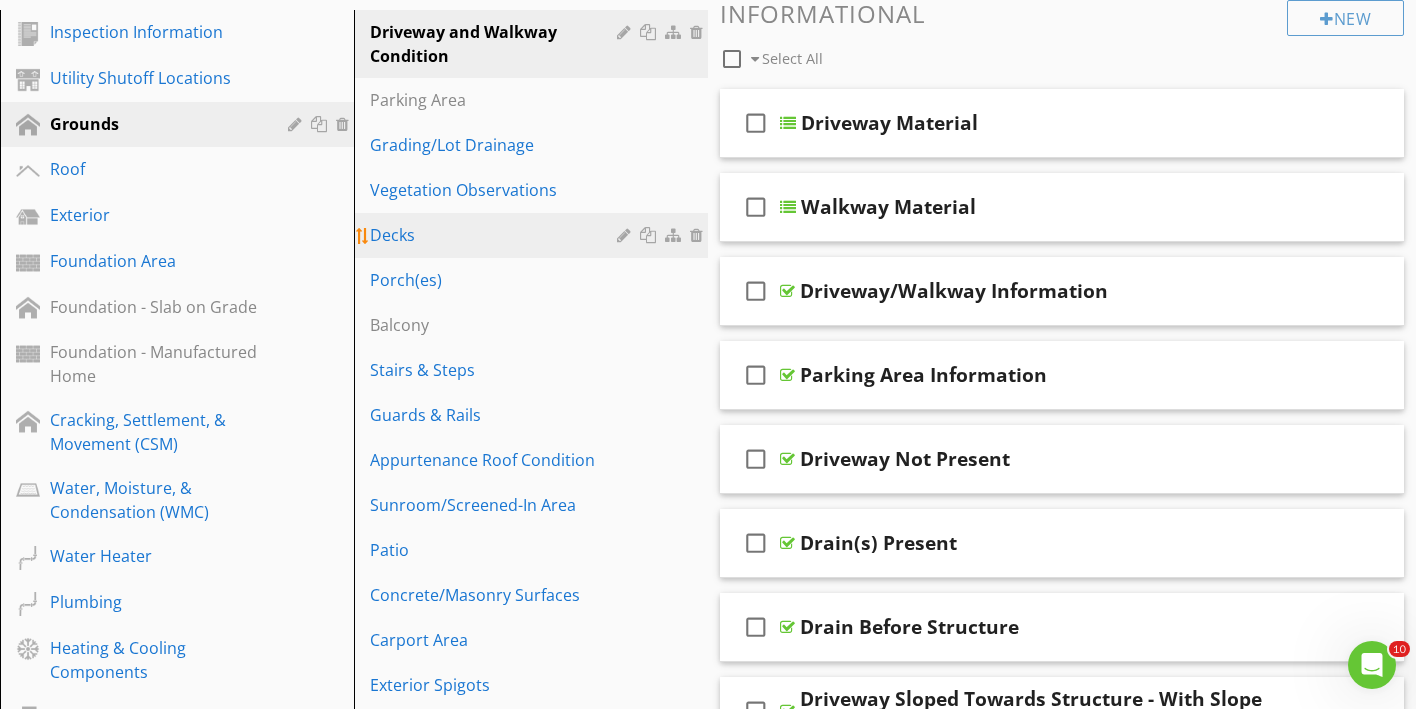 click on "Decks" at bounding box center (496, 235) 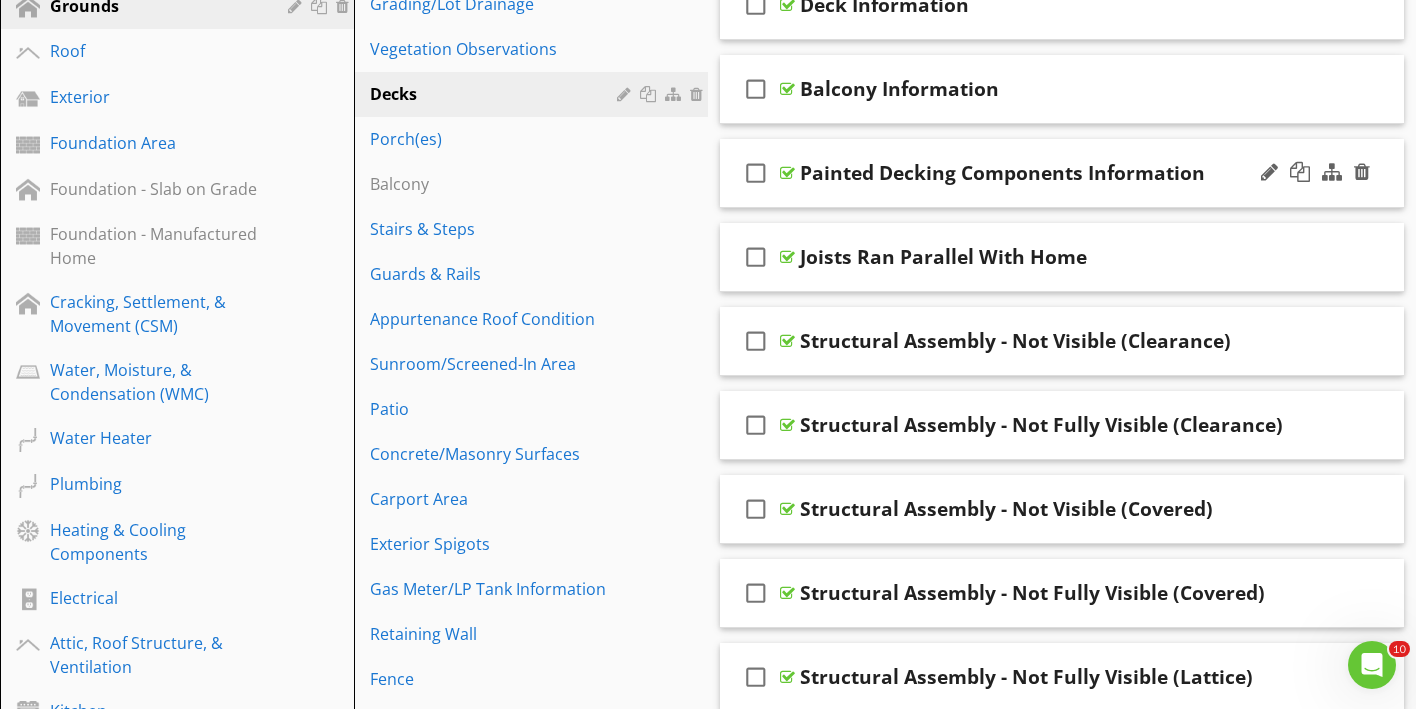 scroll, scrollTop: 373, scrollLeft: 0, axis: vertical 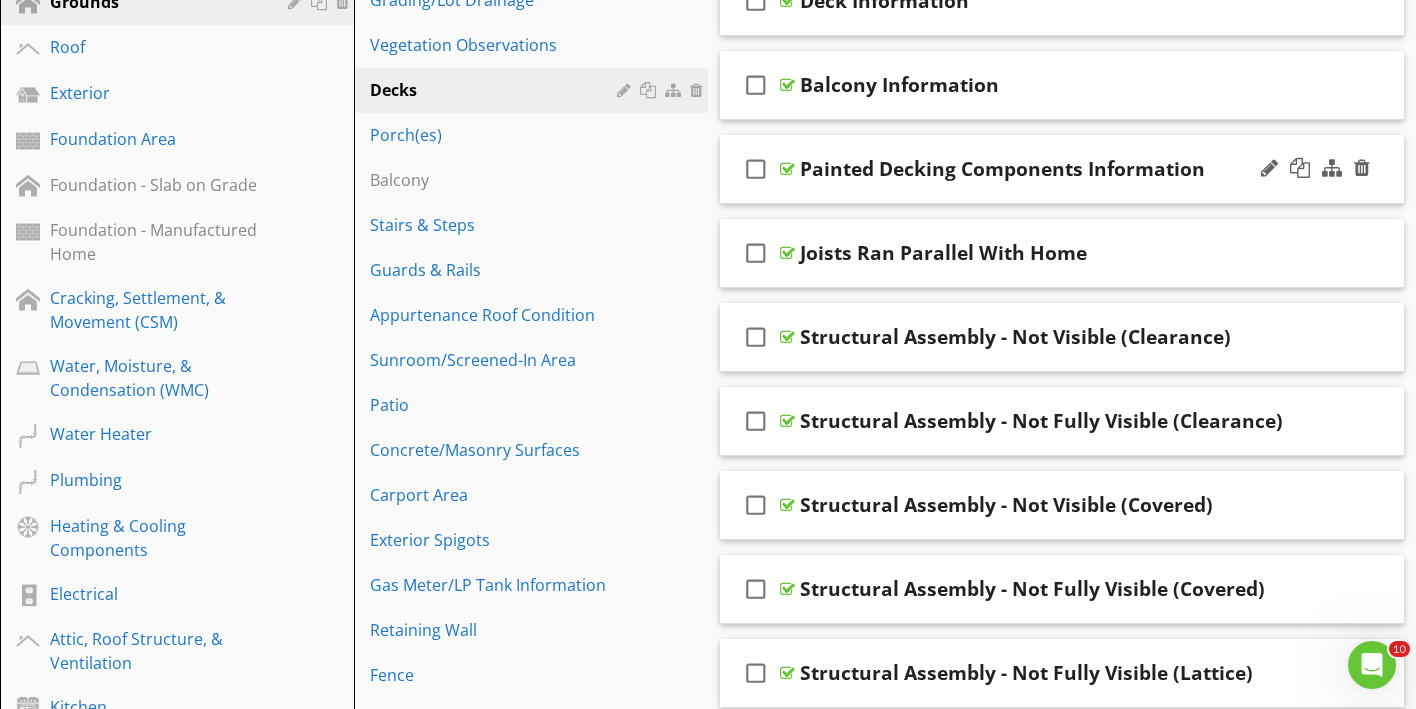 click on "check_box_outline_blank
Painted Decking Components Information" at bounding box center (1062, 169) 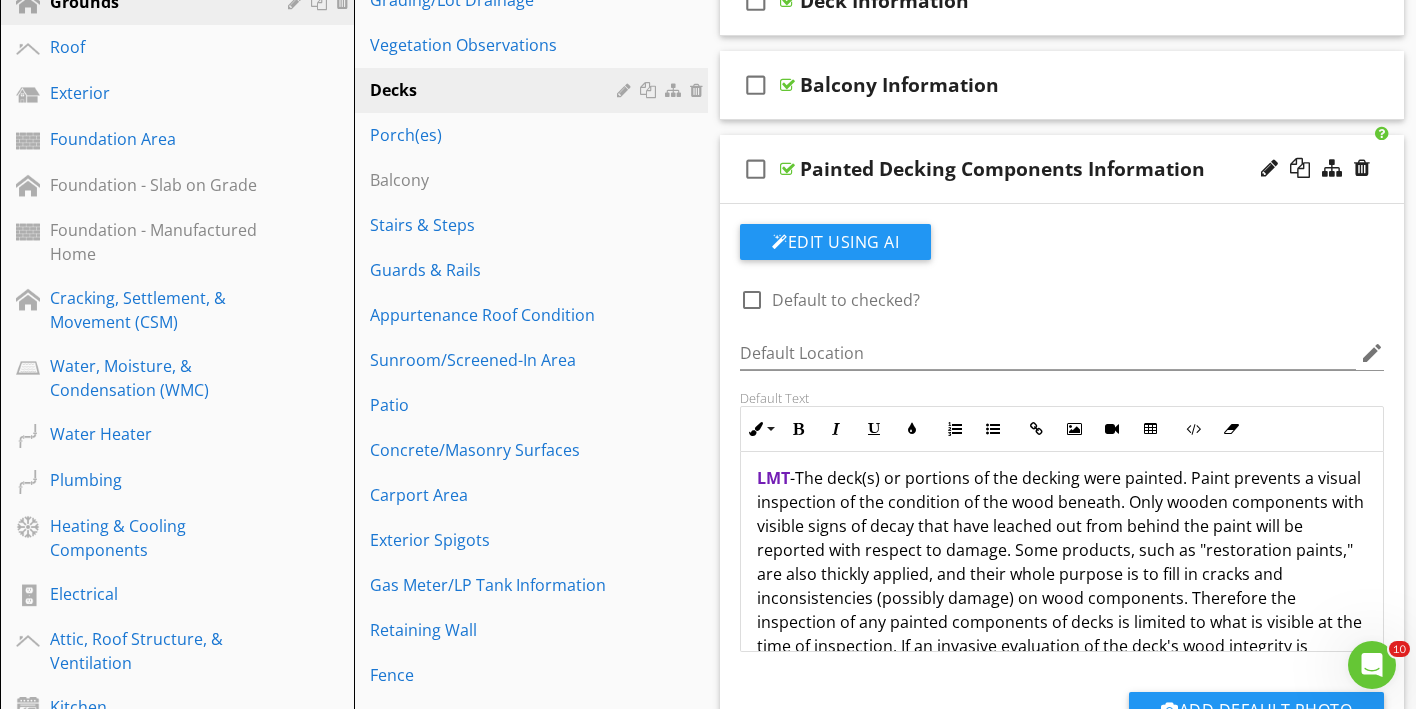 scroll, scrollTop: 8, scrollLeft: 0, axis: vertical 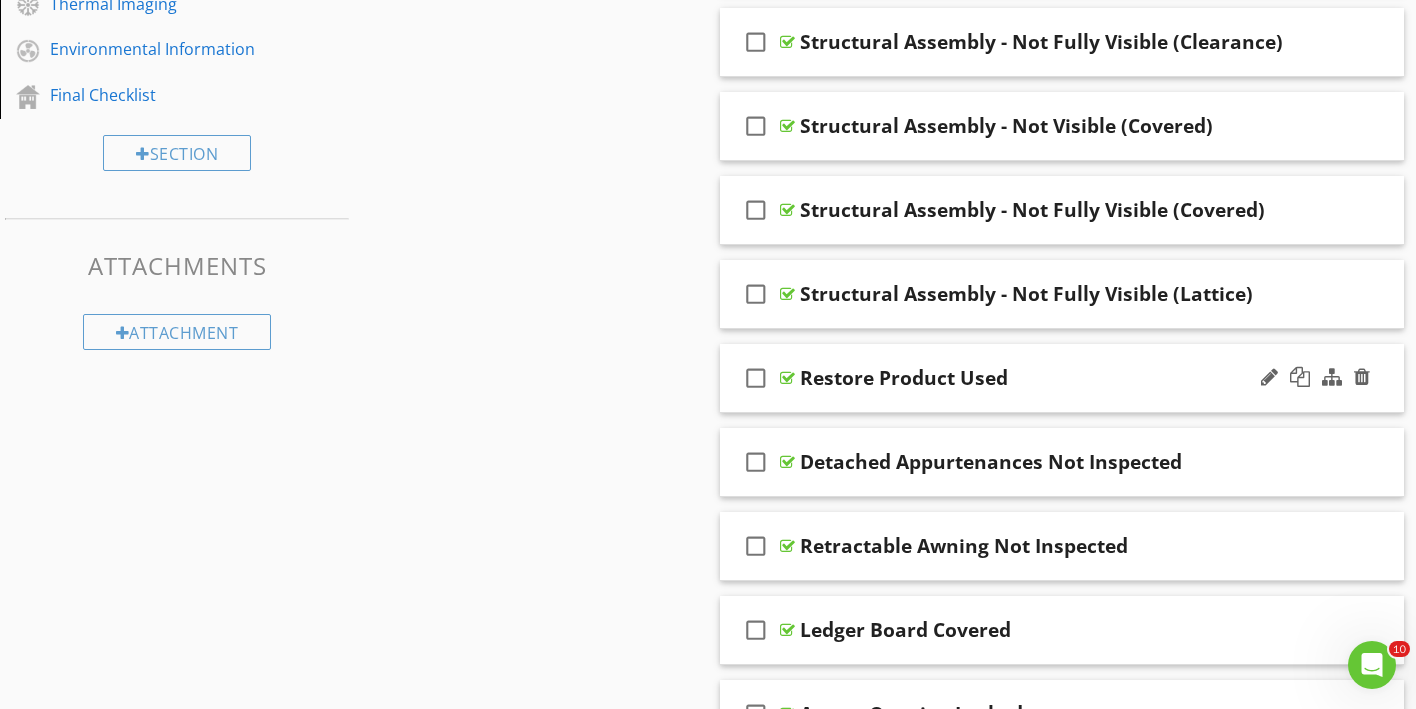 click on "check_box_outline_blank
Restore Product Used" at bounding box center [1062, 378] 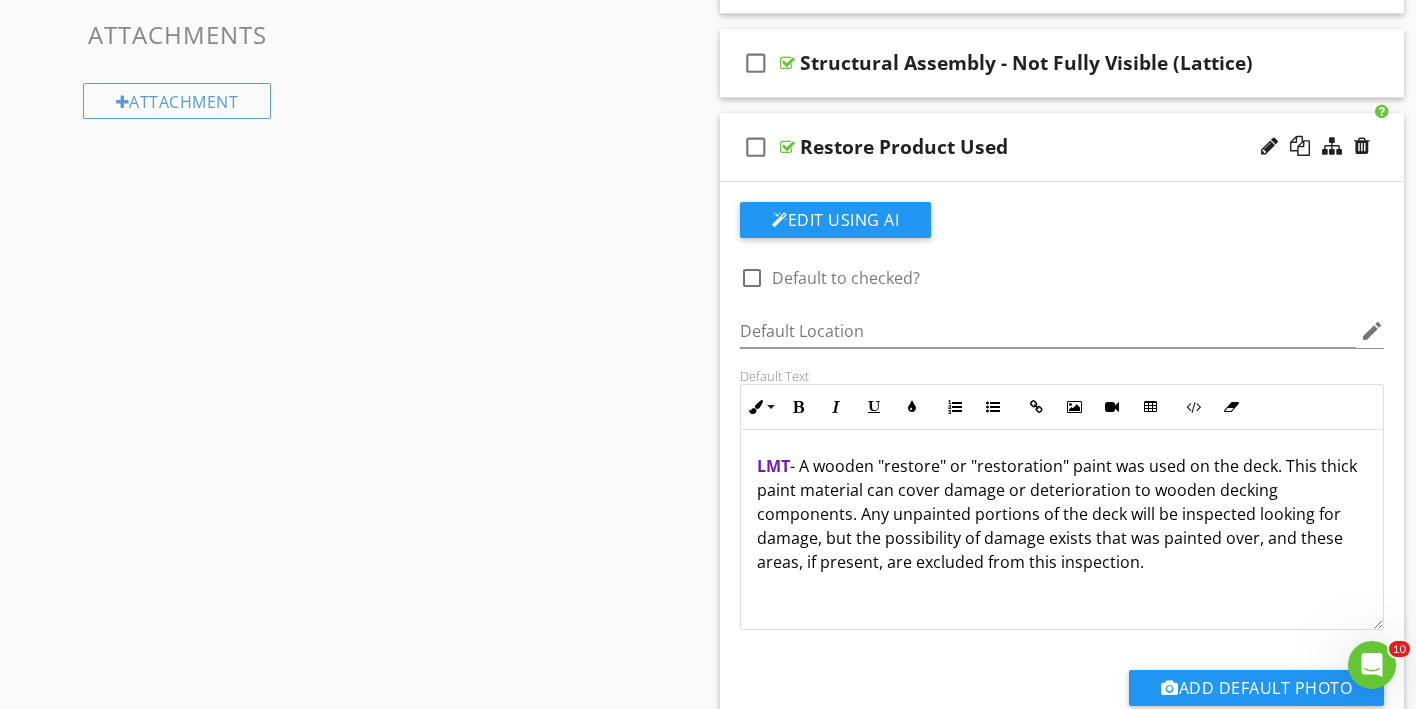 scroll, scrollTop: 1567, scrollLeft: 0, axis: vertical 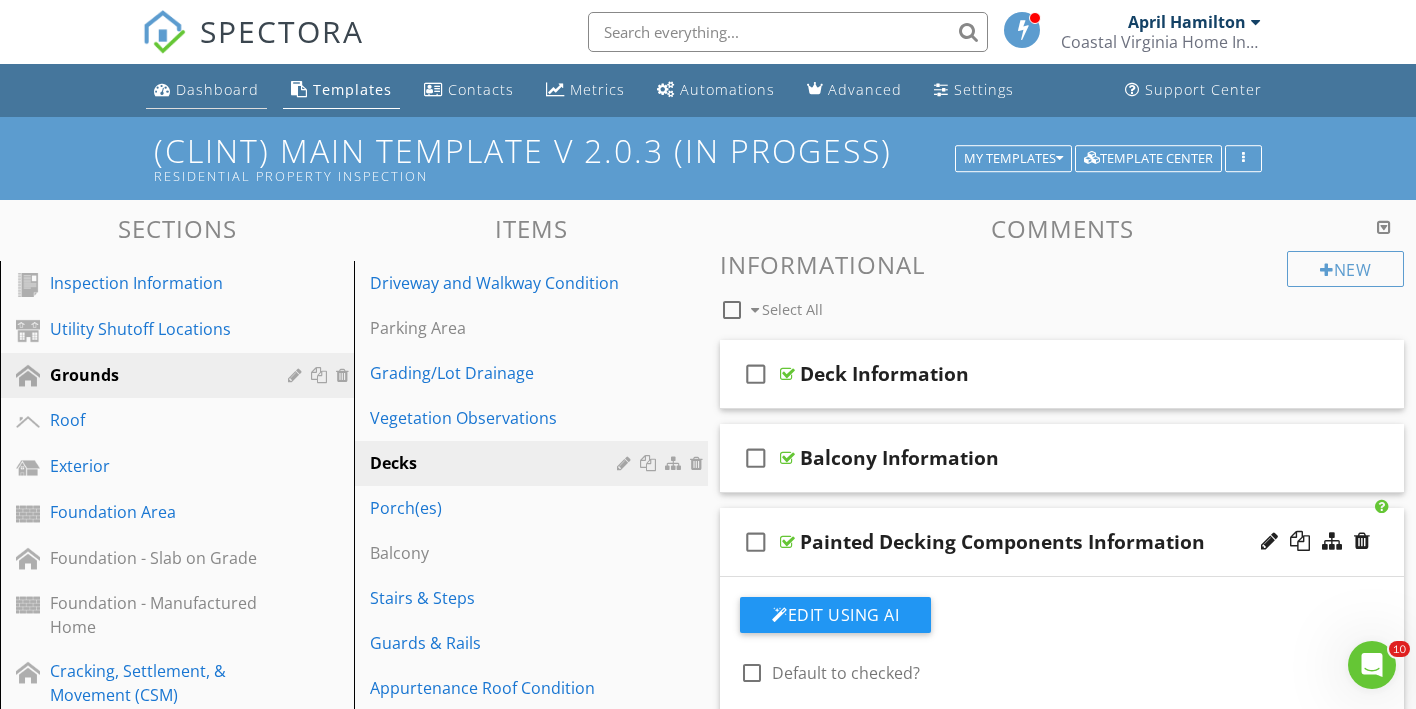 click on "Dashboard" at bounding box center (217, 89) 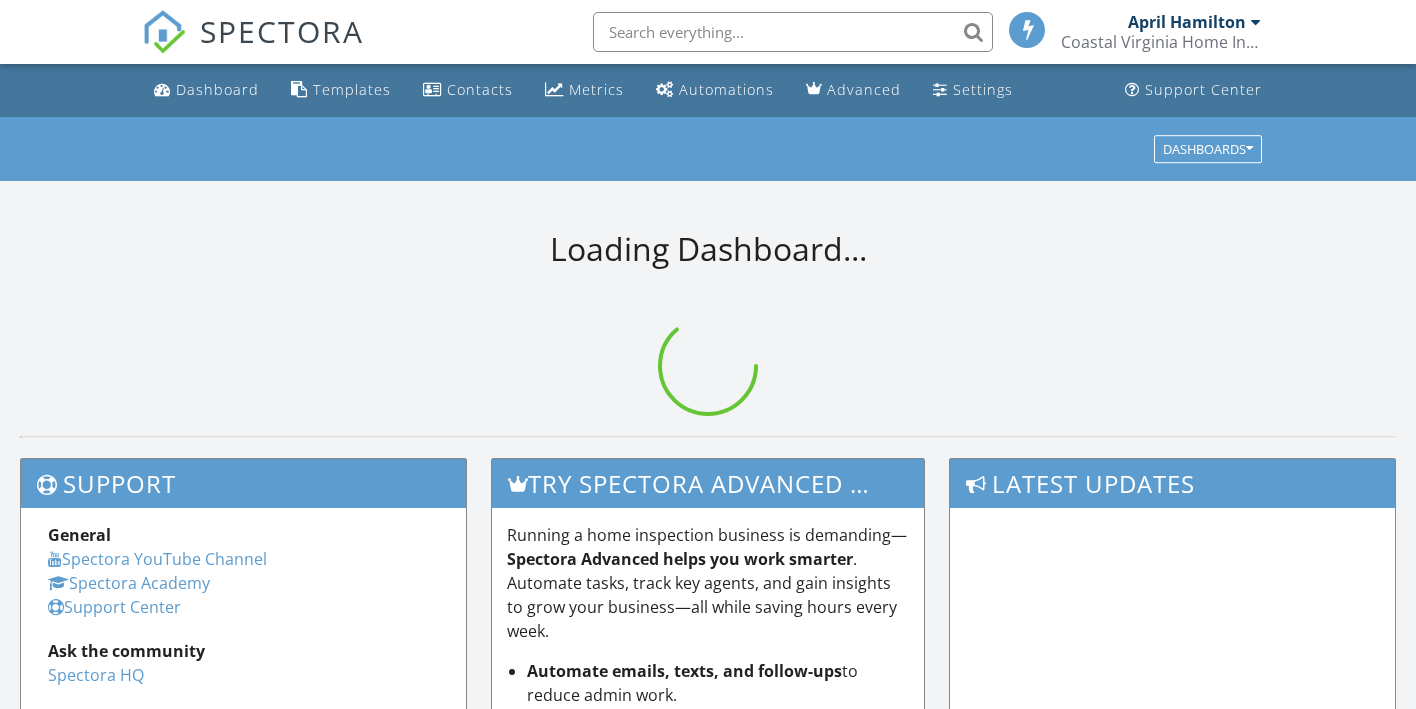 scroll, scrollTop: 0, scrollLeft: 0, axis: both 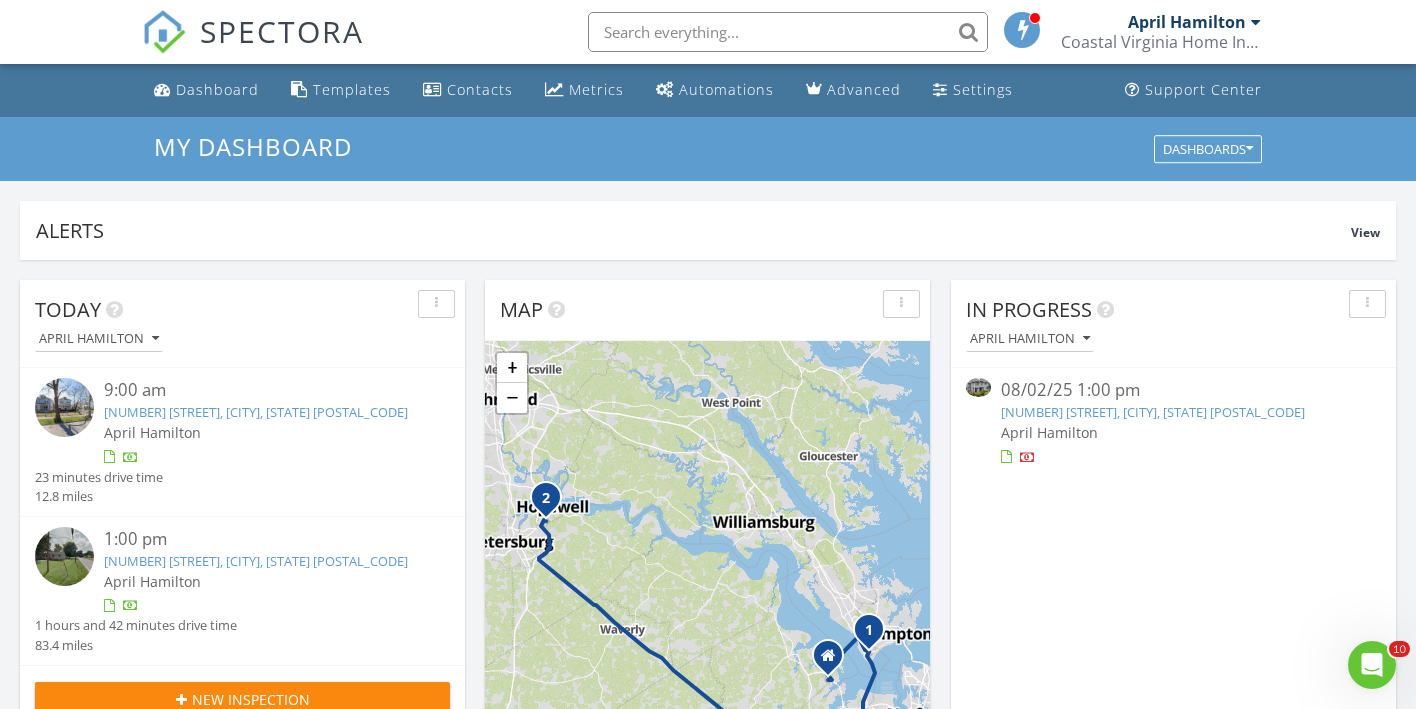 click on "[NUMBER] [STREET], [CITY], [STATE] [POSTAL_CODE]" at bounding box center [1153, 412] 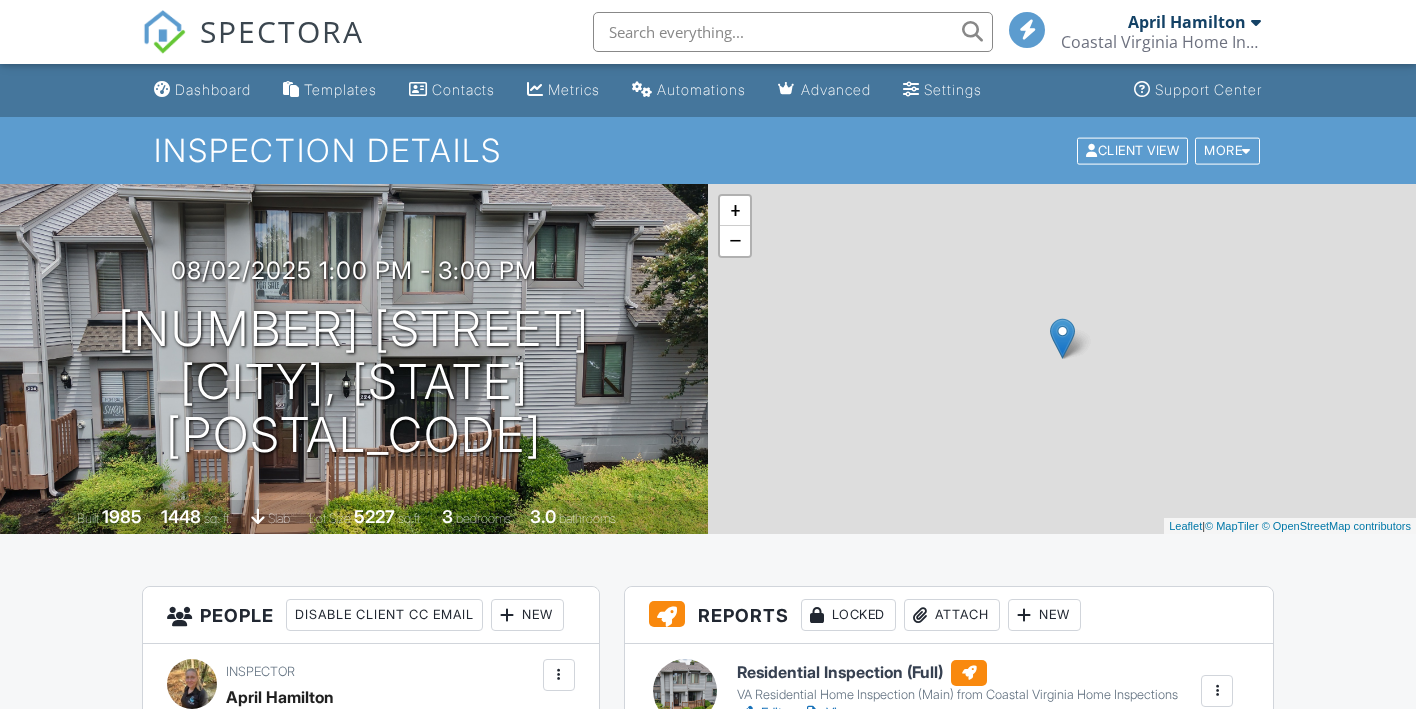 scroll, scrollTop: 0, scrollLeft: 0, axis: both 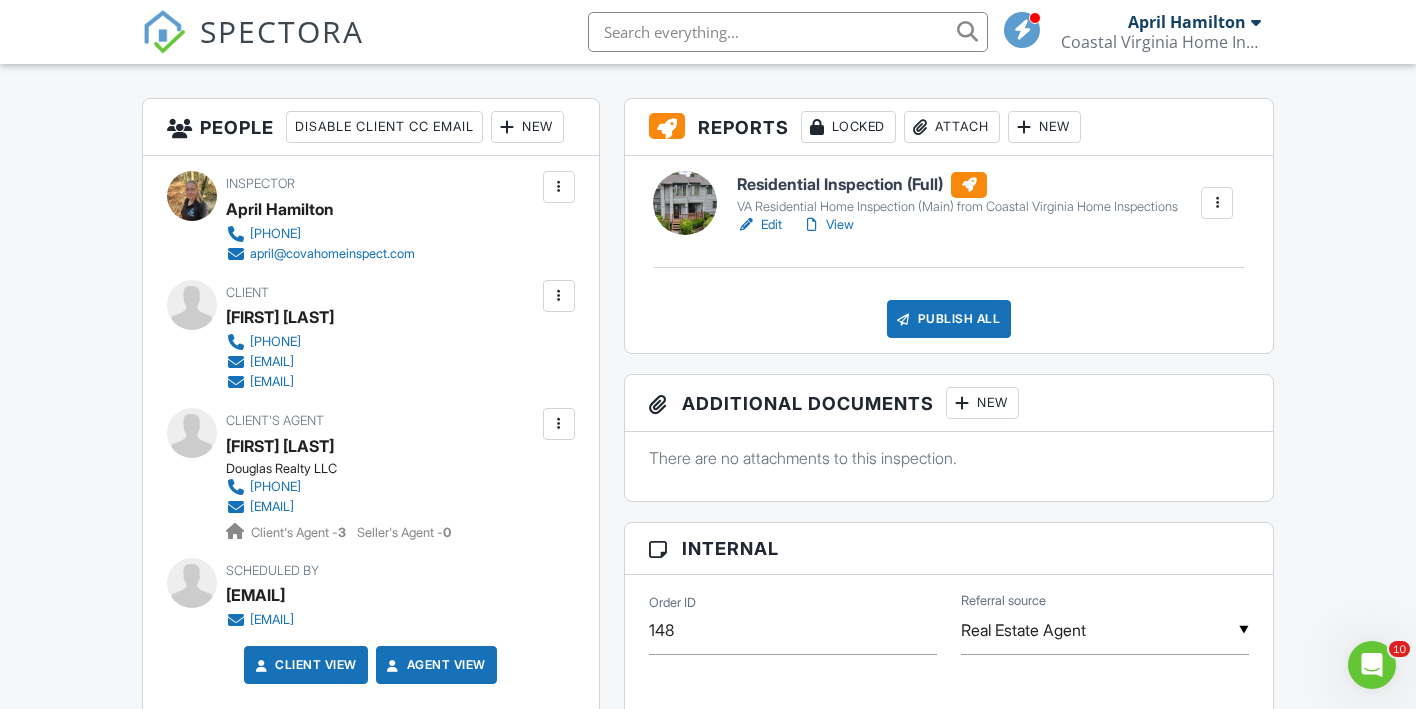 click on "Residential Inspection (Full)
VA Residential Home Inspection (Main) from Coastal Virginia Home Inspections
Edit
View
Quick Publish
Copy
Delete
Publish All
Checking report completion" at bounding box center (949, 254) 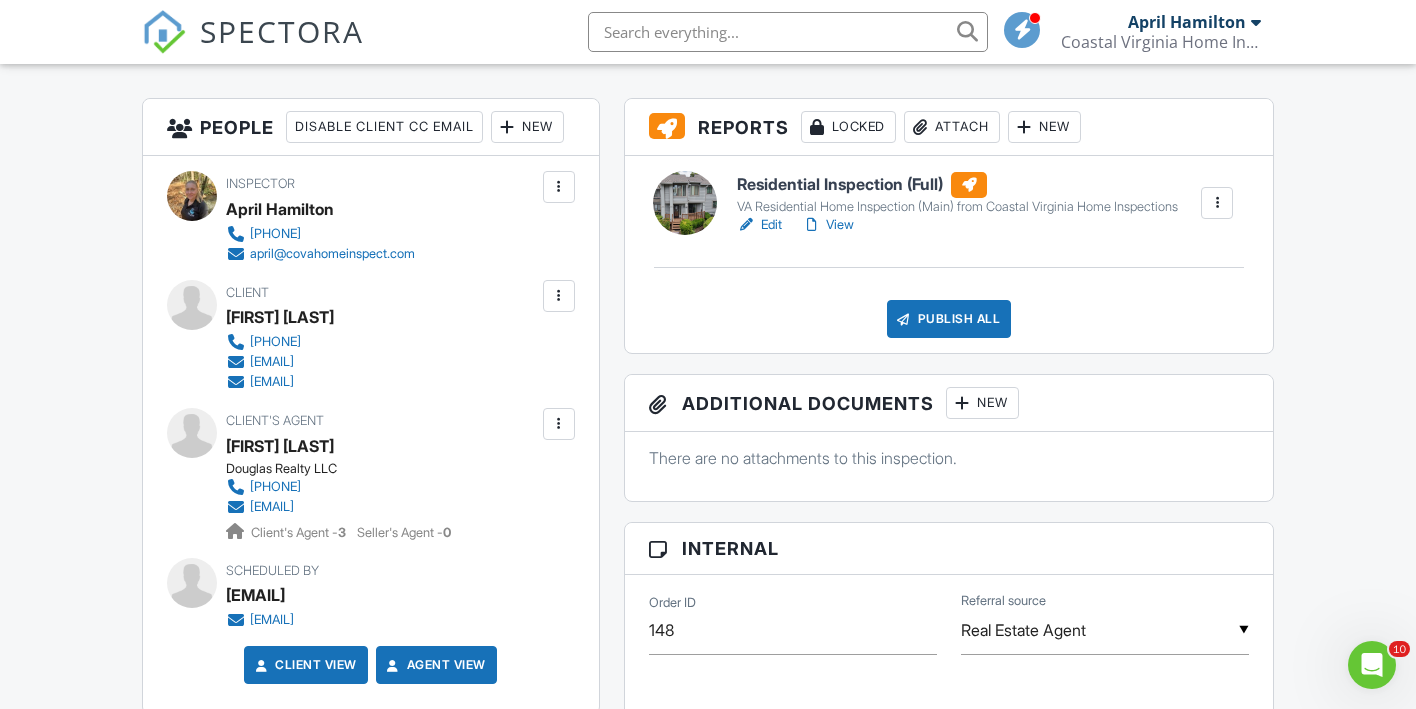 click on "View" at bounding box center [828, 225] 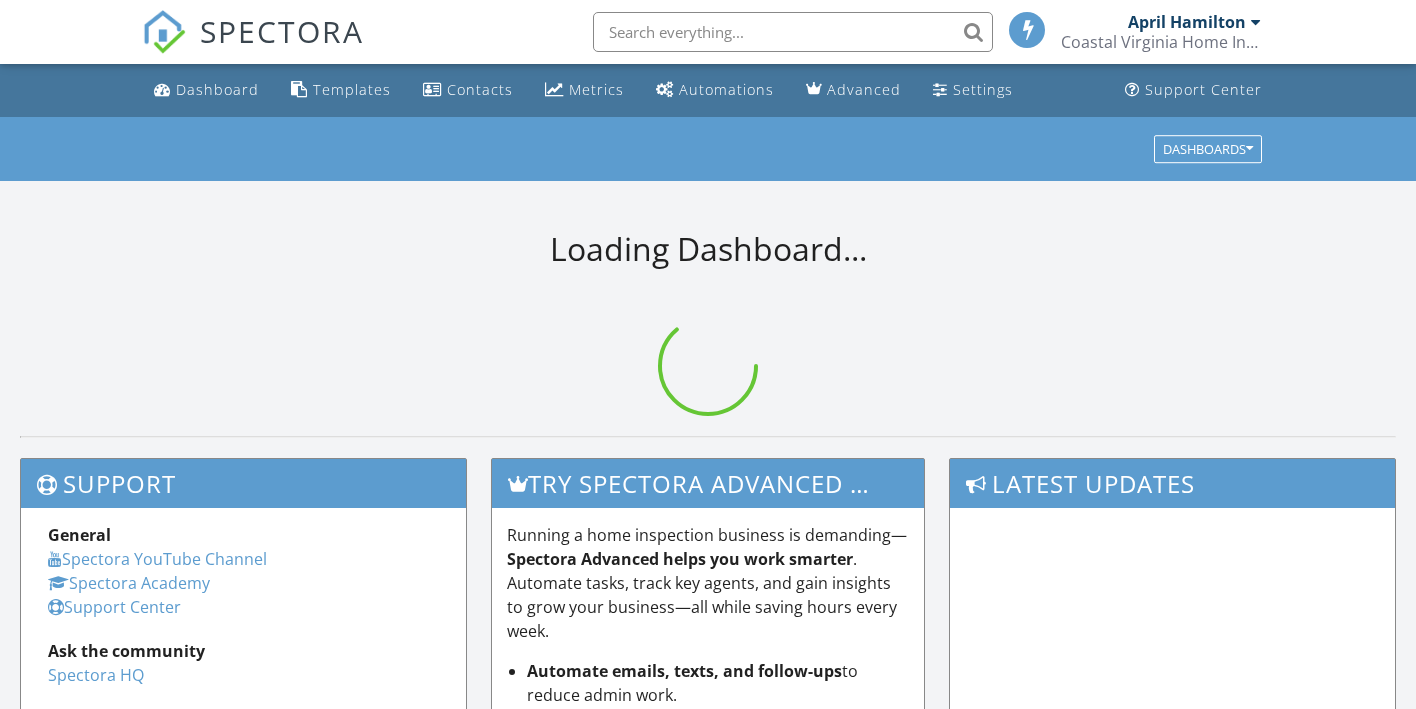 scroll, scrollTop: 0, scrollLeft: 0, axis: both 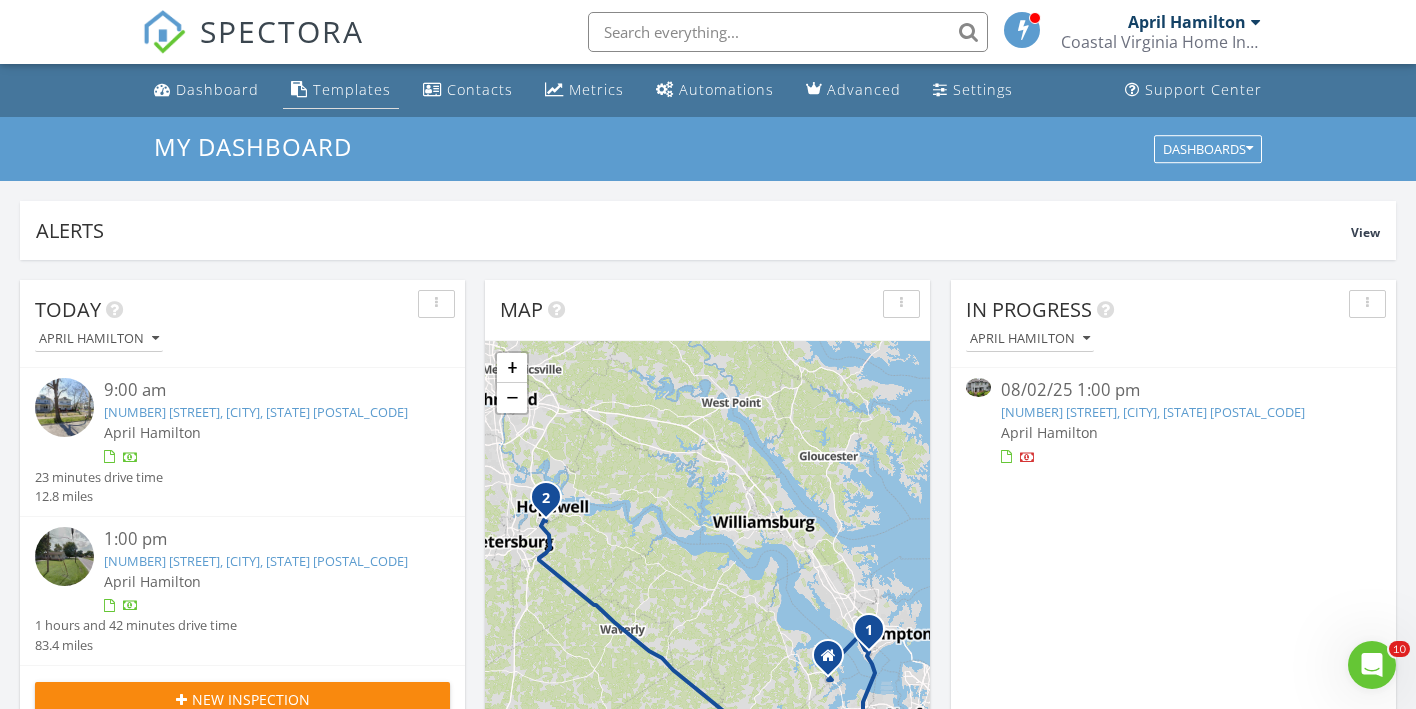 click on "Templates" at bounding box center (352, 89) 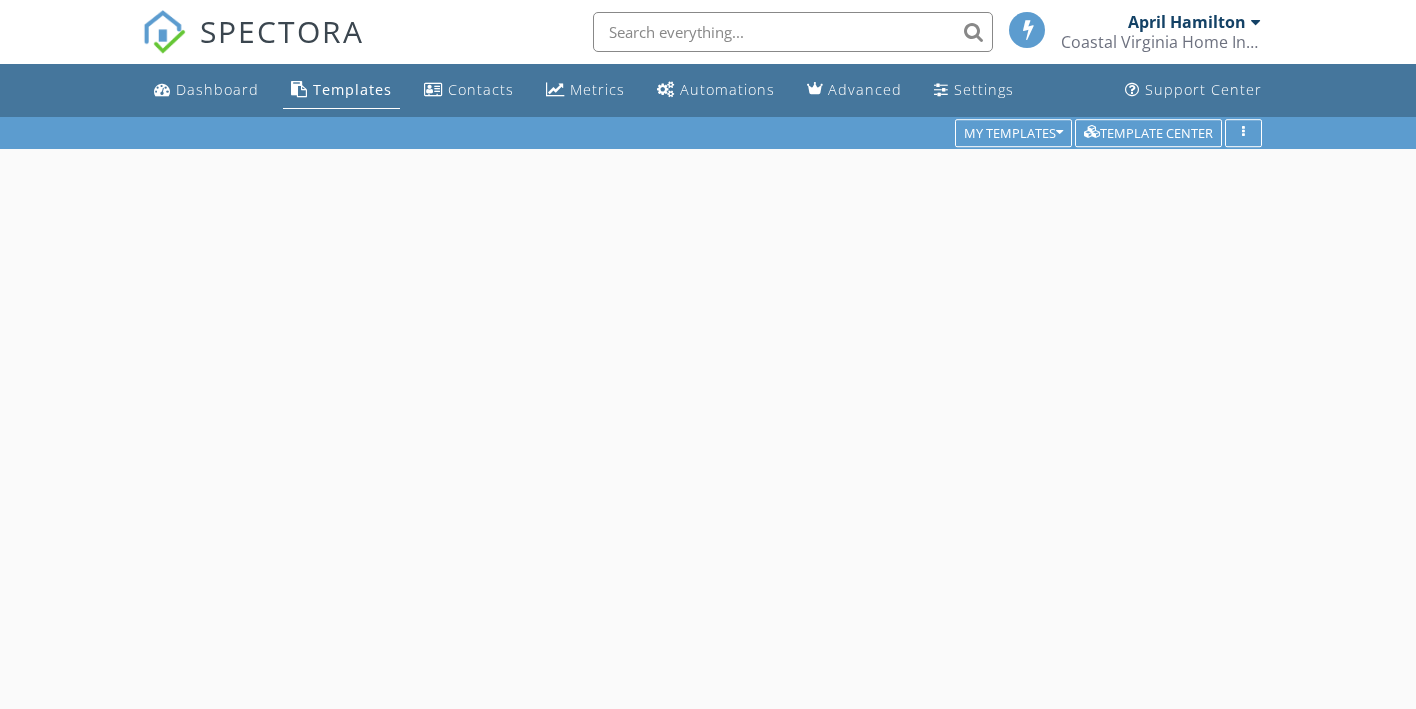 scroll, scrollTop: 0, scrollLeft: 0, axis: both 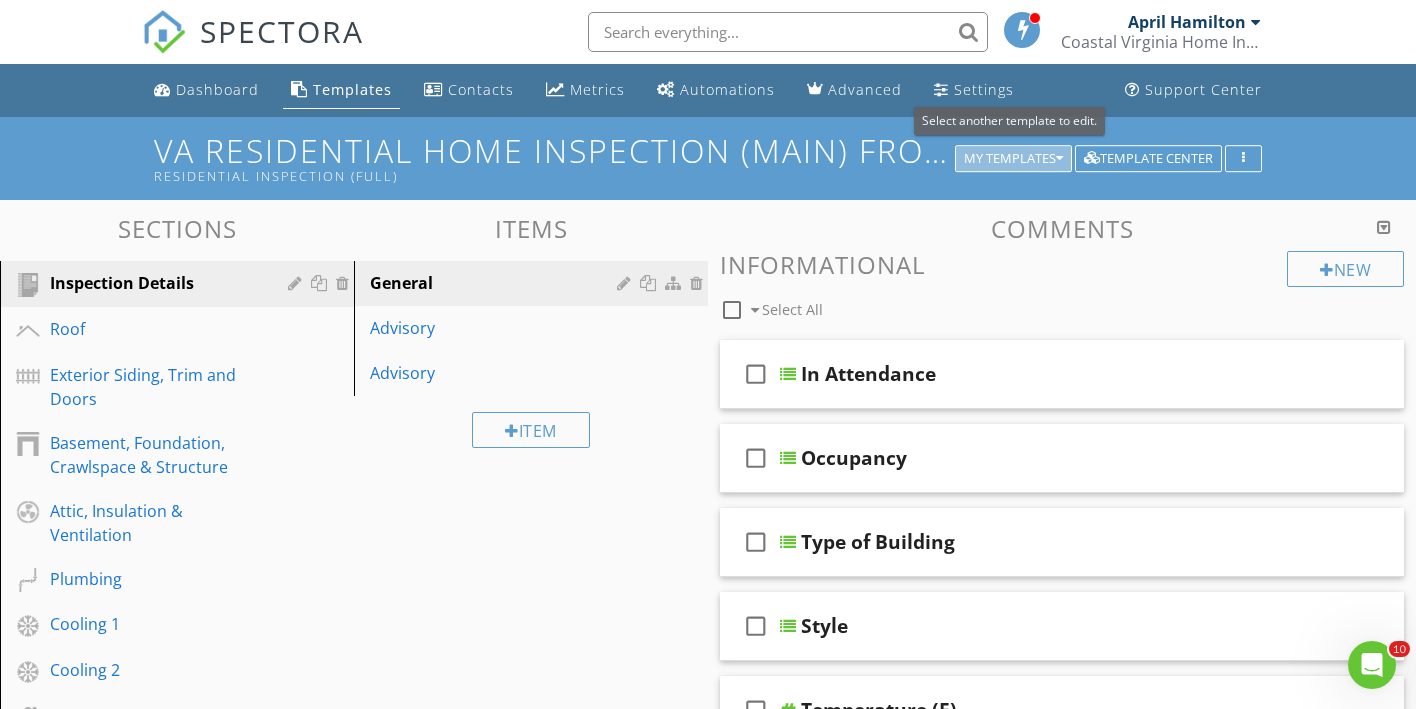click at bounding box center [1059, 159] 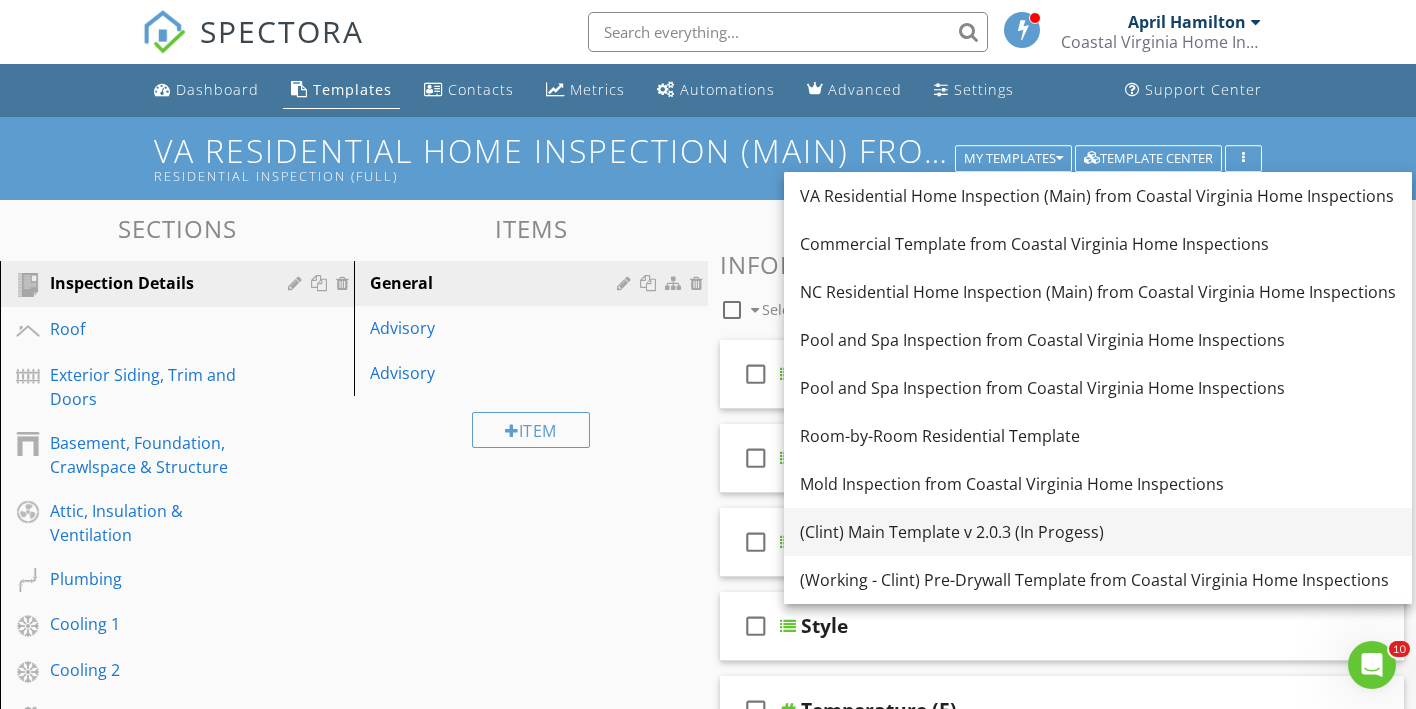 click on "(Clint) Main Template v 2.0.3  (In Progess)" at bounding box center [1098, 532] 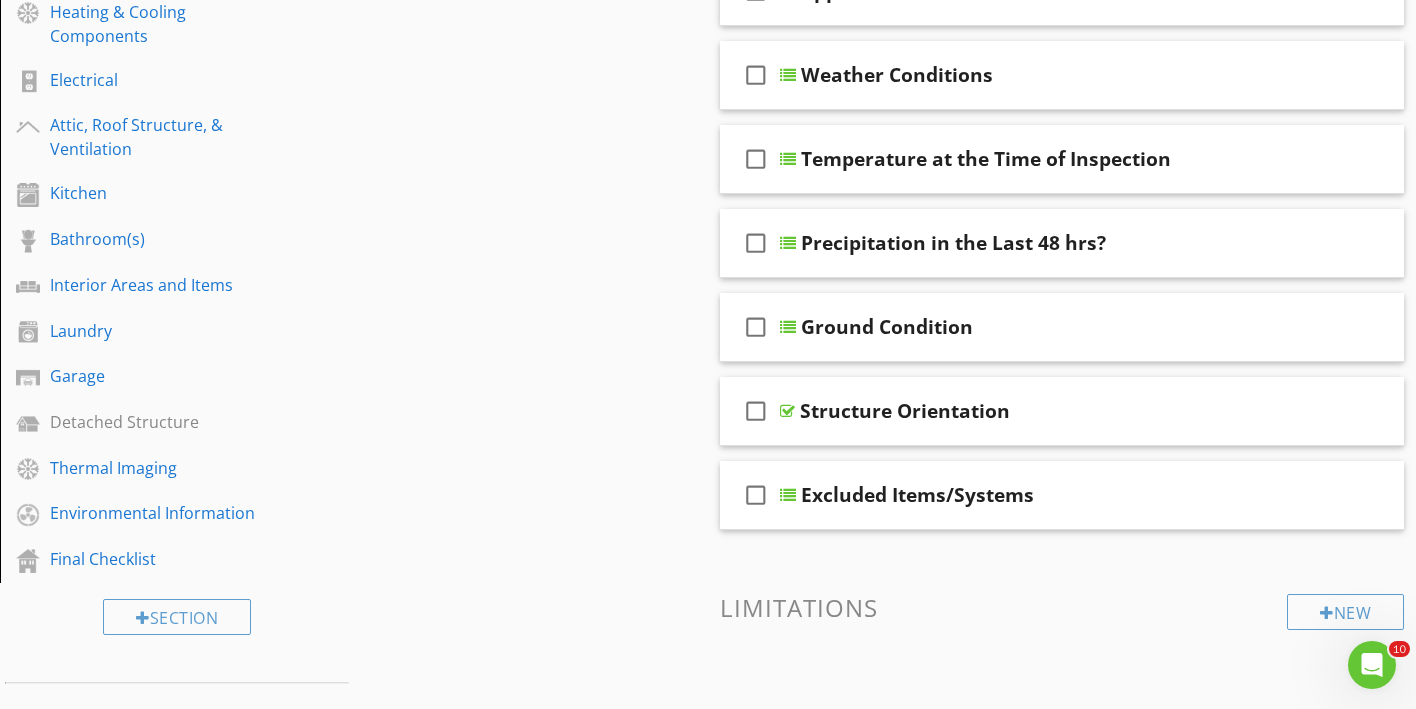 scroll, scrollTop: 890, scrollLeft: 0, axis: vertical 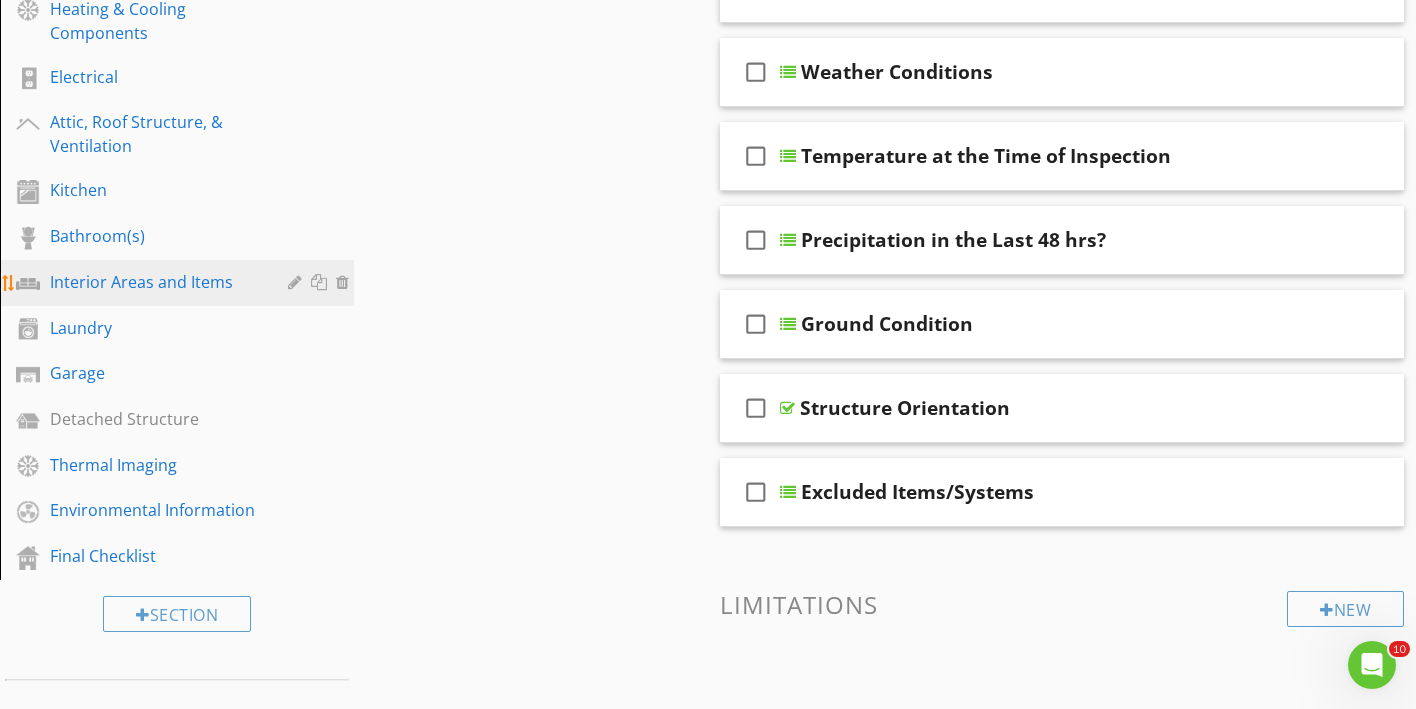 click on "Interior Areas and Items" at bounding box center (154, 282) 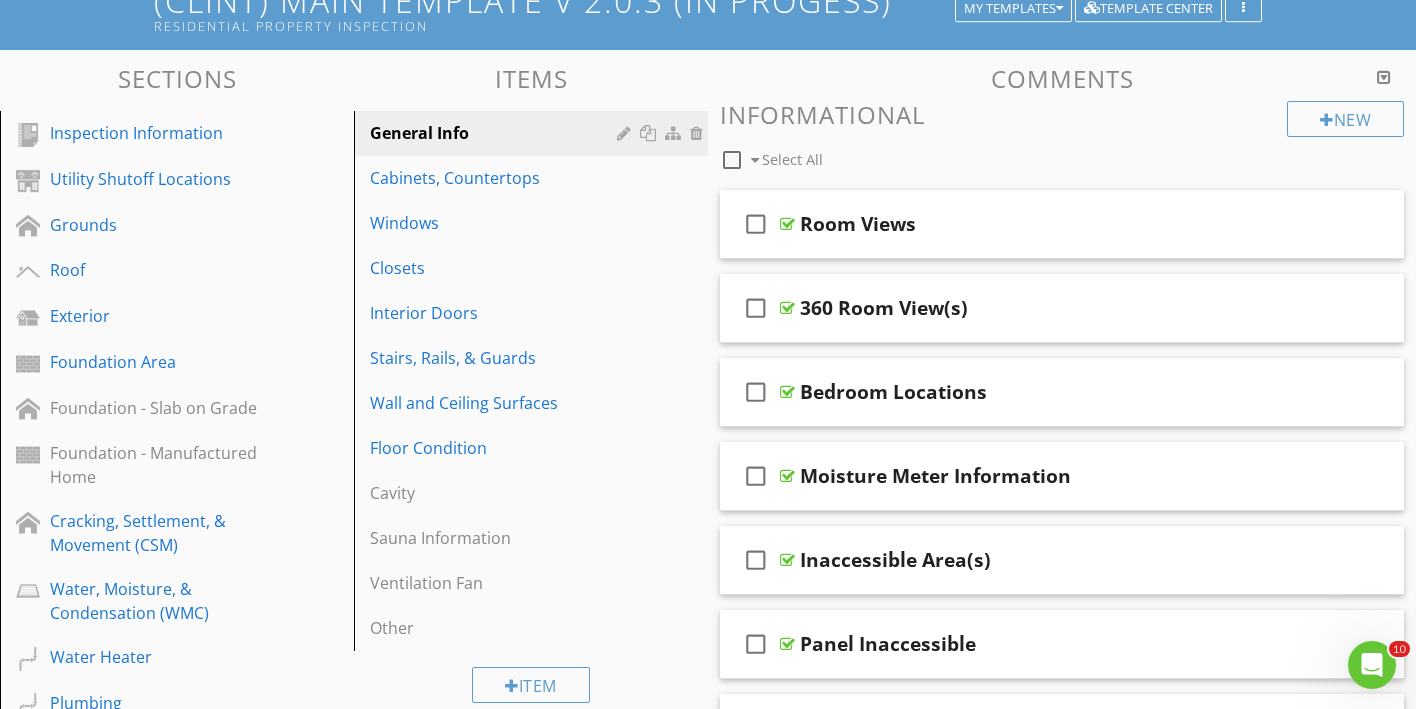 scroll, scrollTop: 146, scrollLeft: 0, axis: vertical 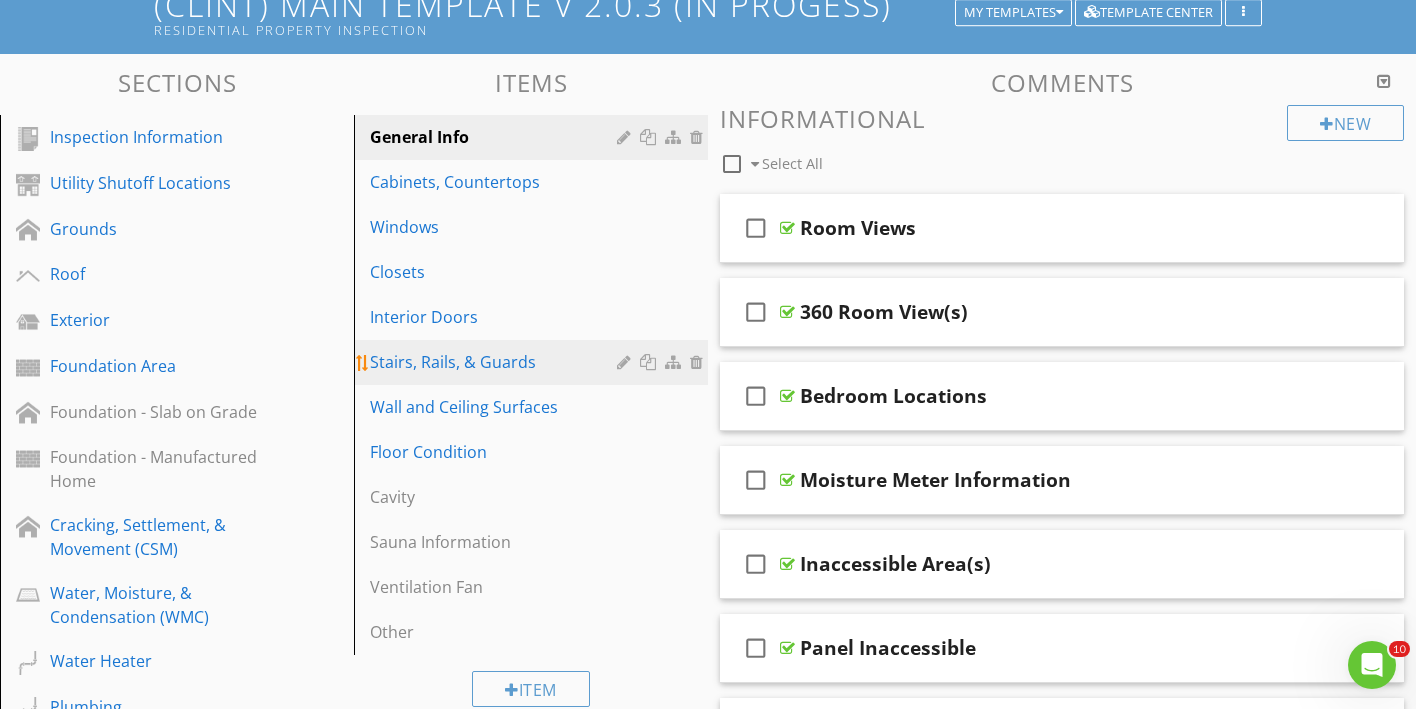click on "Stairs, Rails, & Guards" at bounding box center [496, 362] 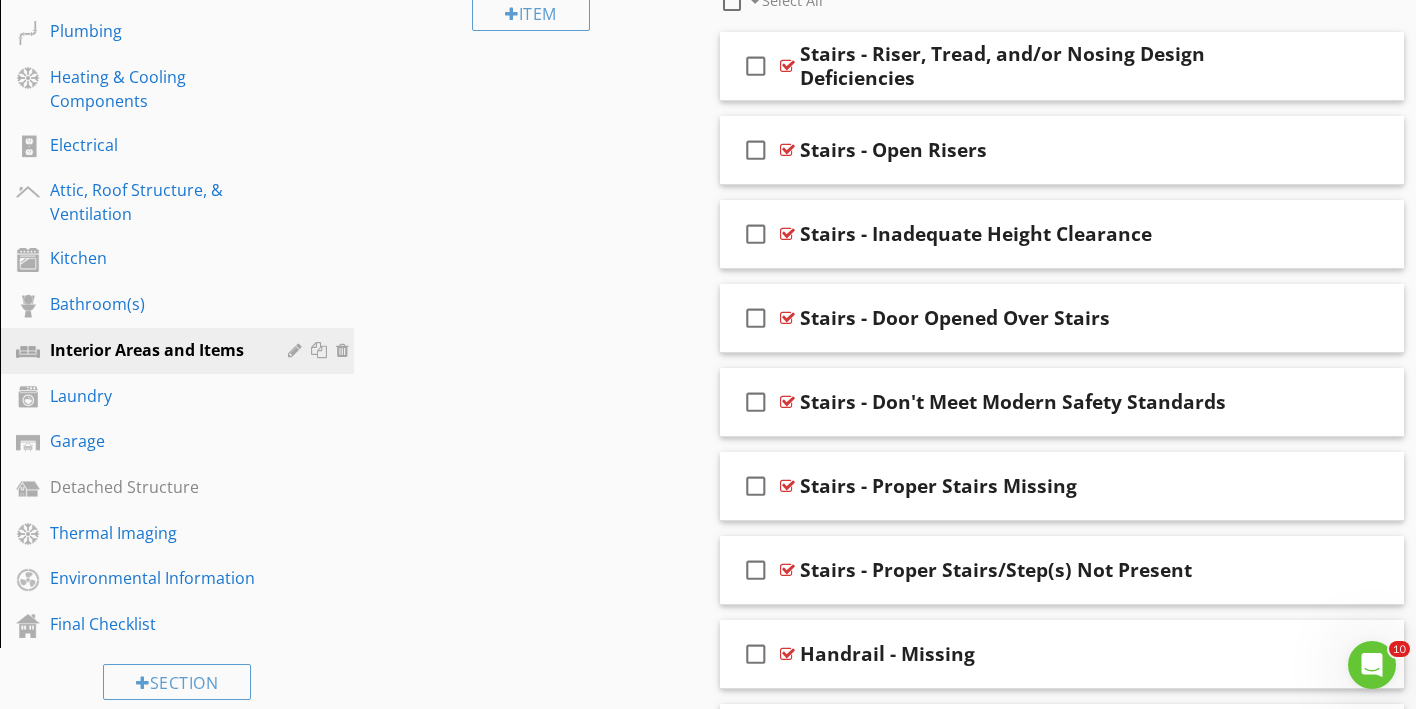 scroll, scrollTop: 823, scrollLeft: 0, axis: vertical 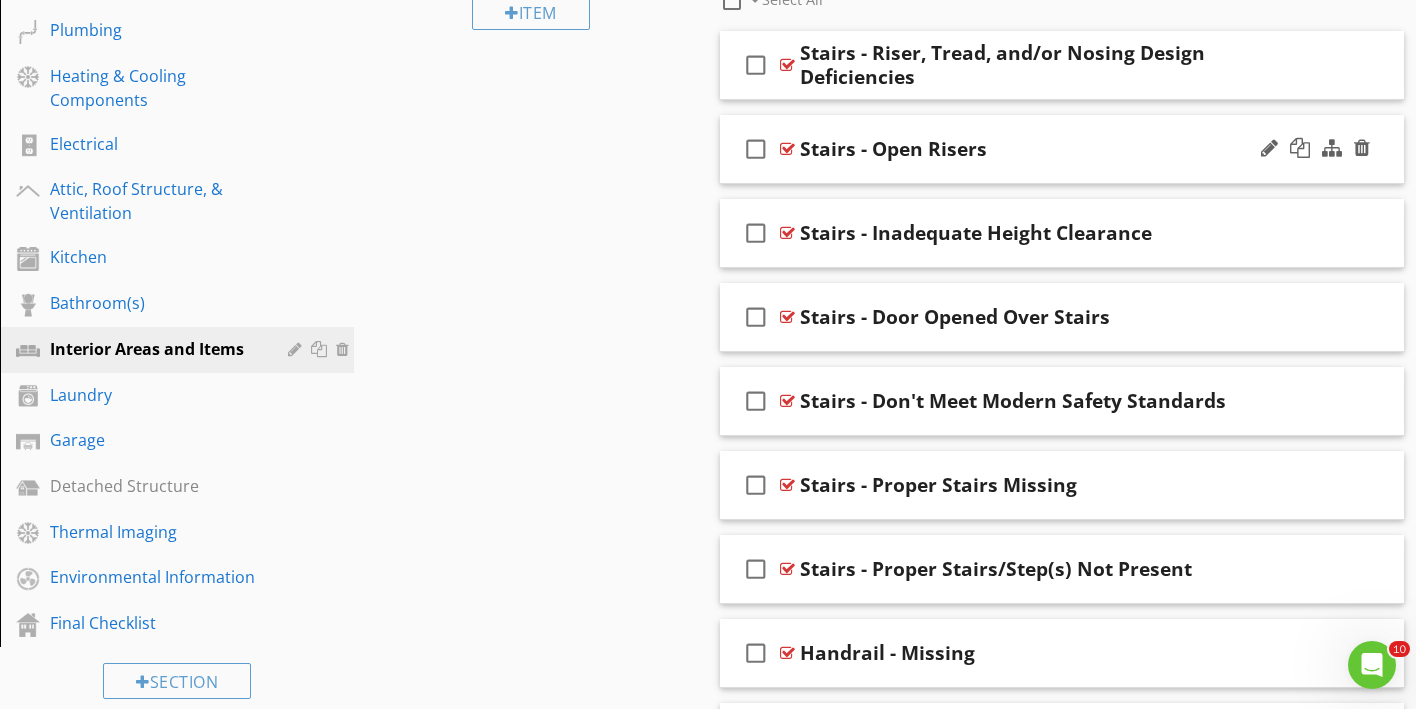 click on "check_box_outline_blank
Stairs - Open Risers" at bounding box center (1062, 149) 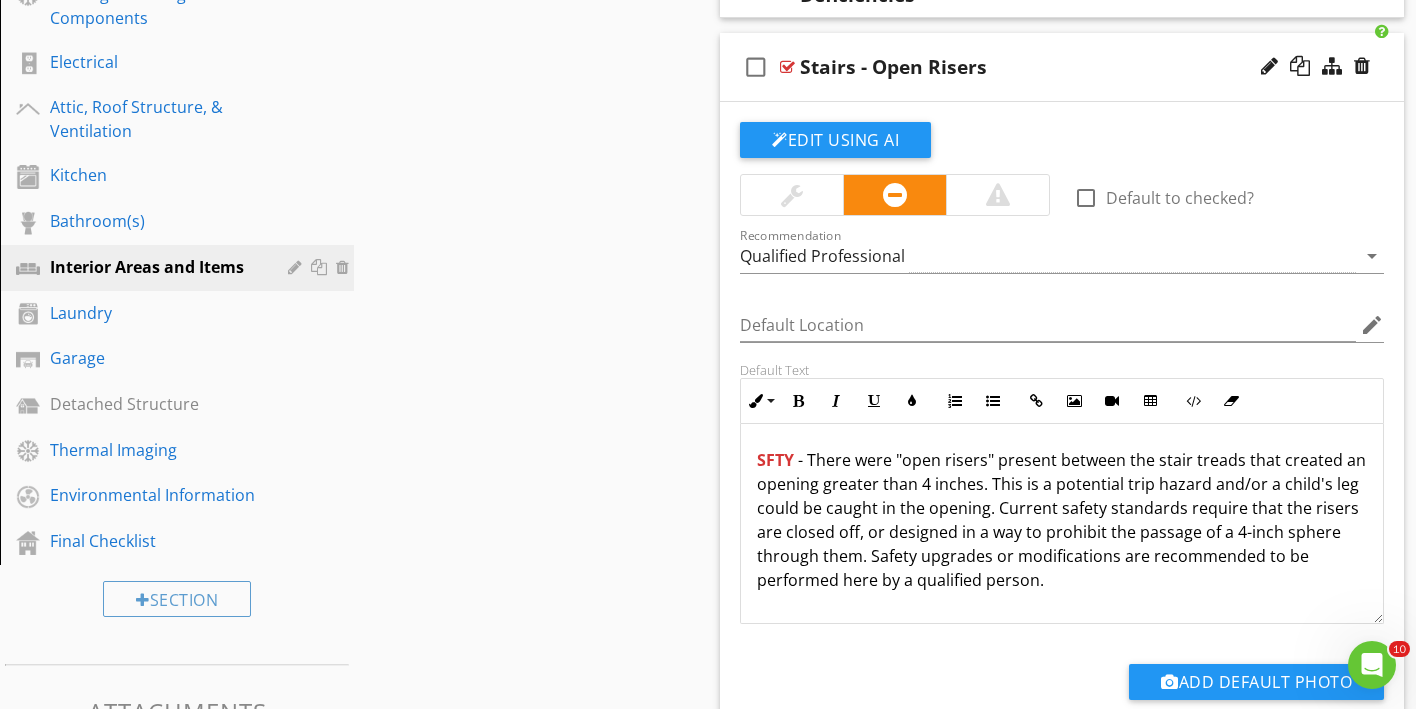 scroll, scrollTop: 921, scrollLeft: 0, axis: vertical 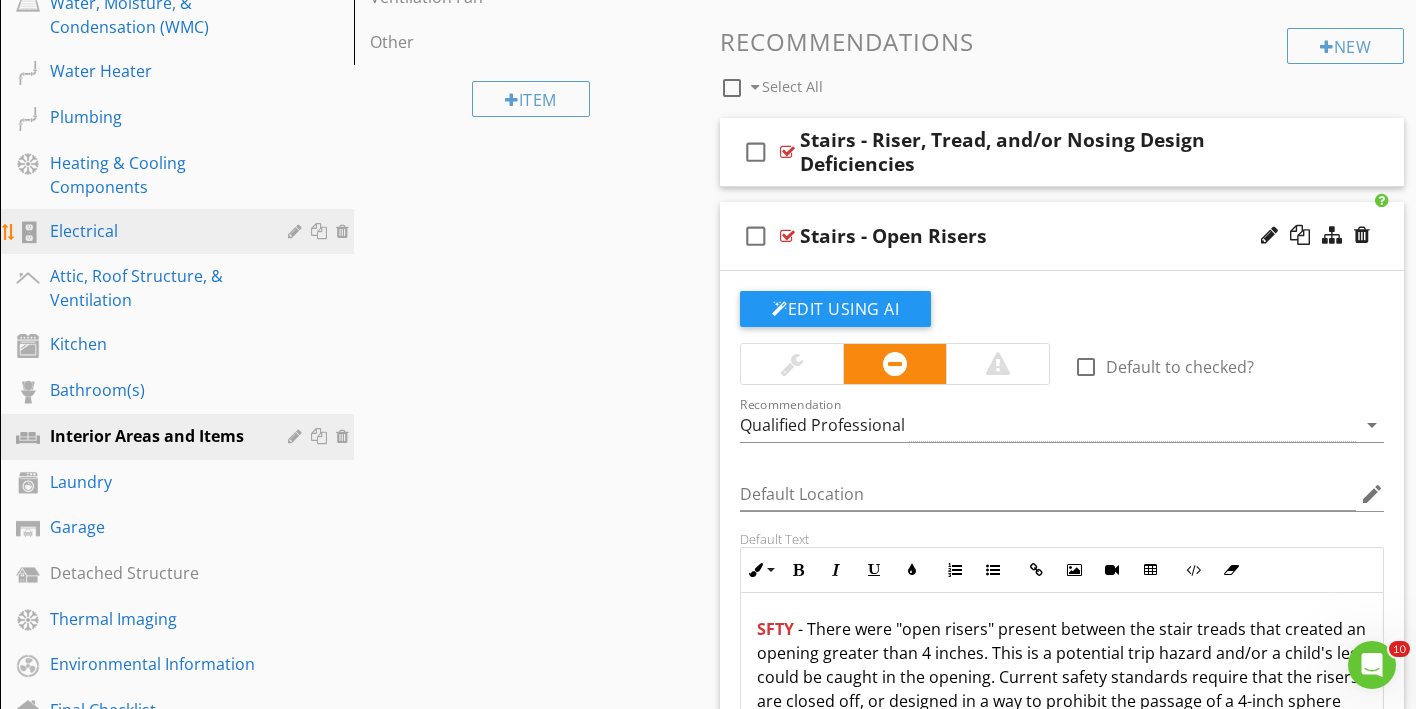 click on "Electrical" at bounding box center (154, 231) 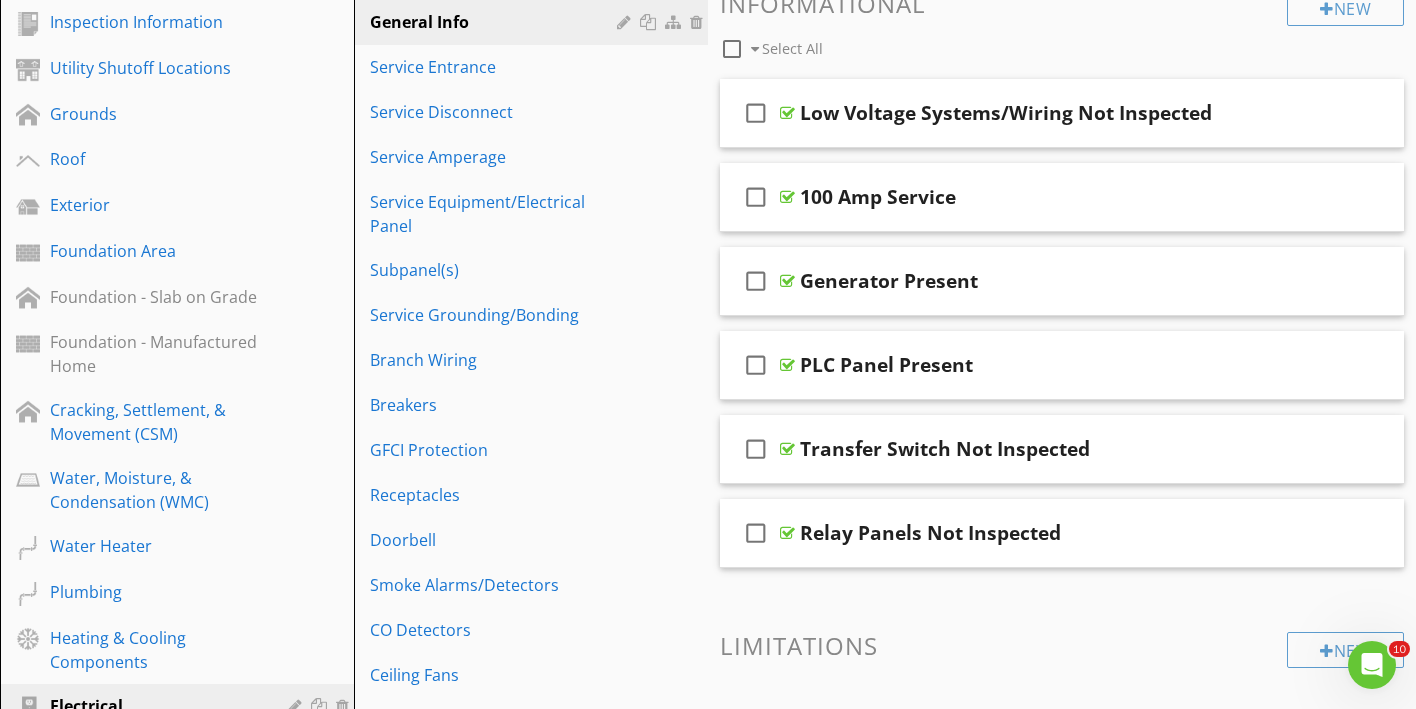 scroll, scrollTop: 237, scrollLeft: 0, axis: vertical 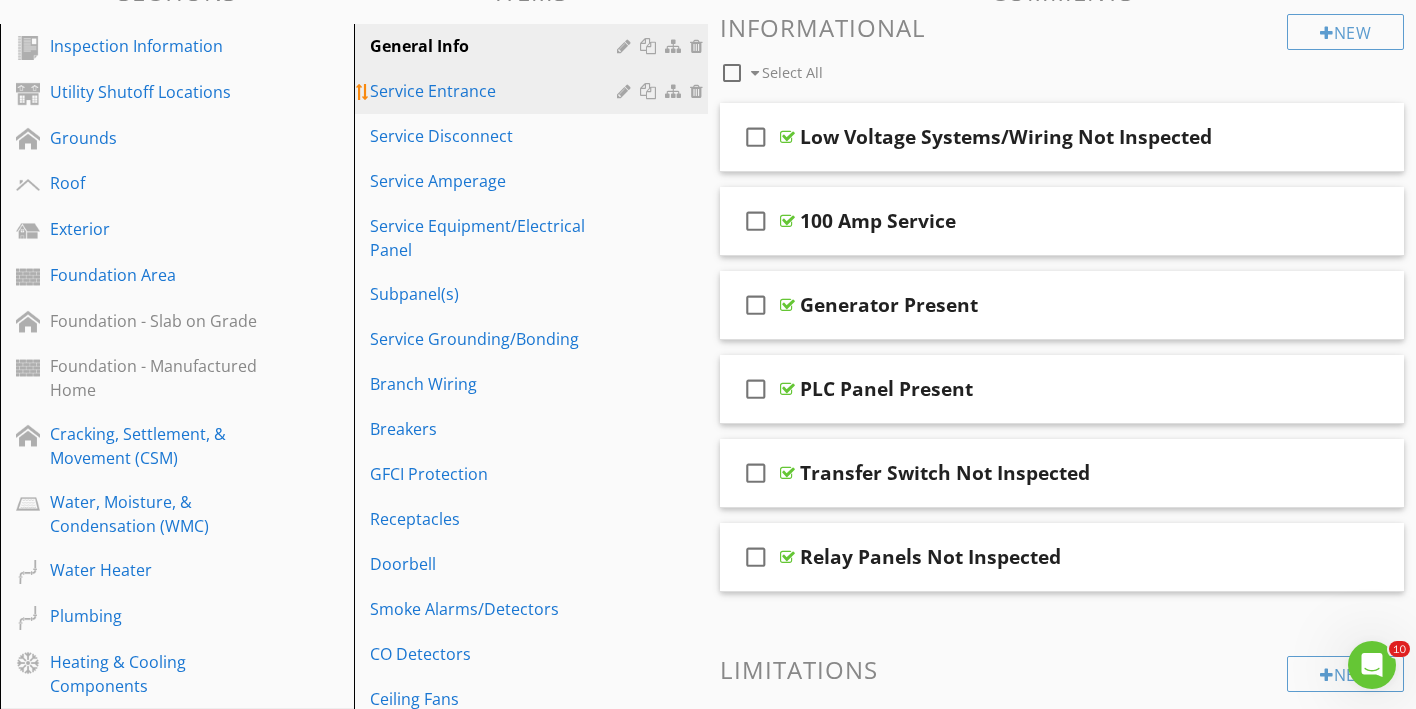 click on "Service Entrance" at bounding box center [496, 91] 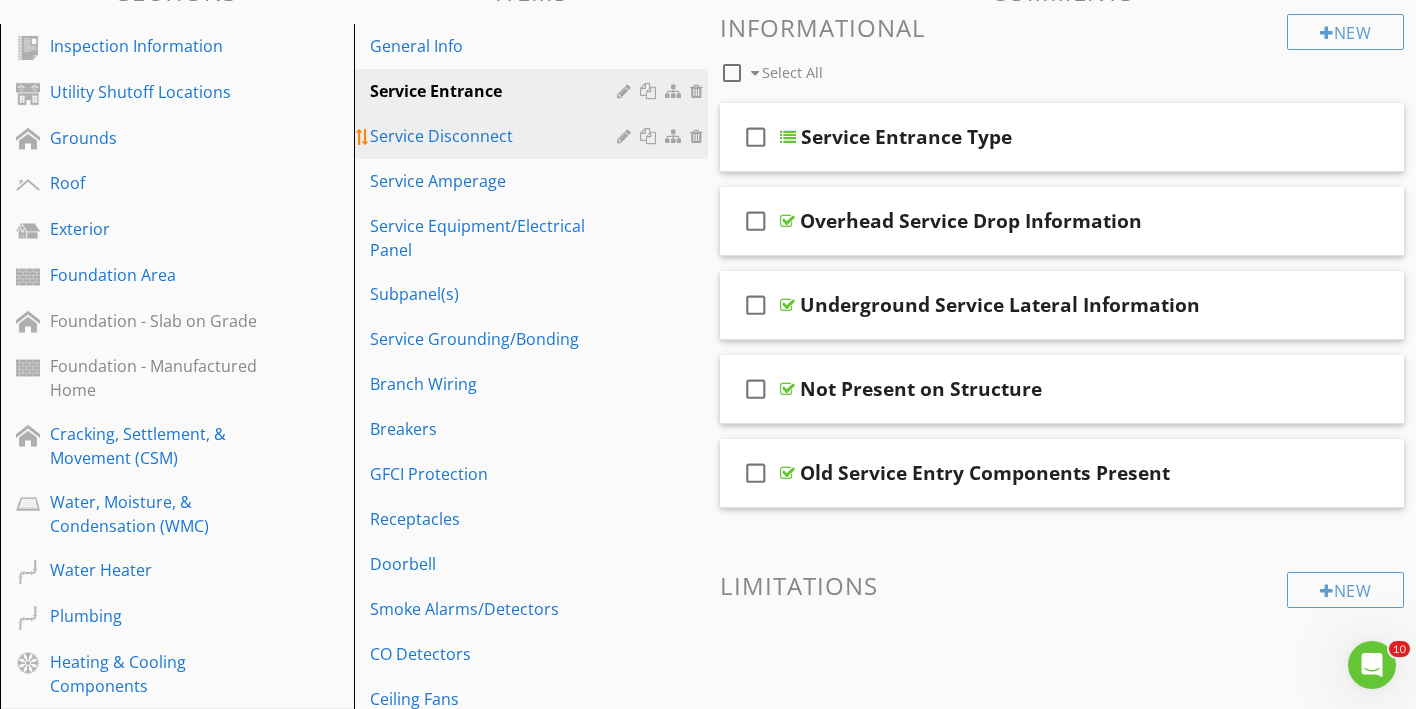 click on "Service Disconnect" at bounding box center (496, 136) 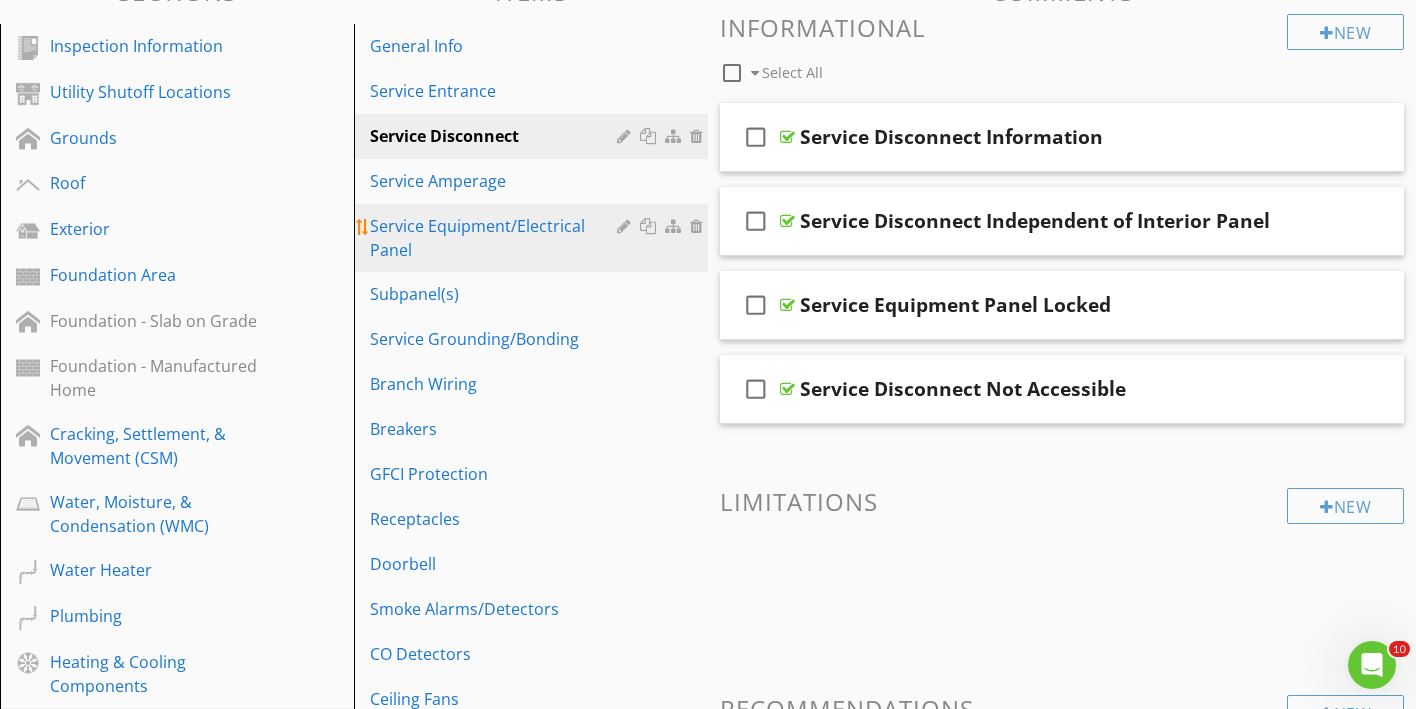 click on "Service Equipment/Electrical Panel" at bounding box center (496, 238) 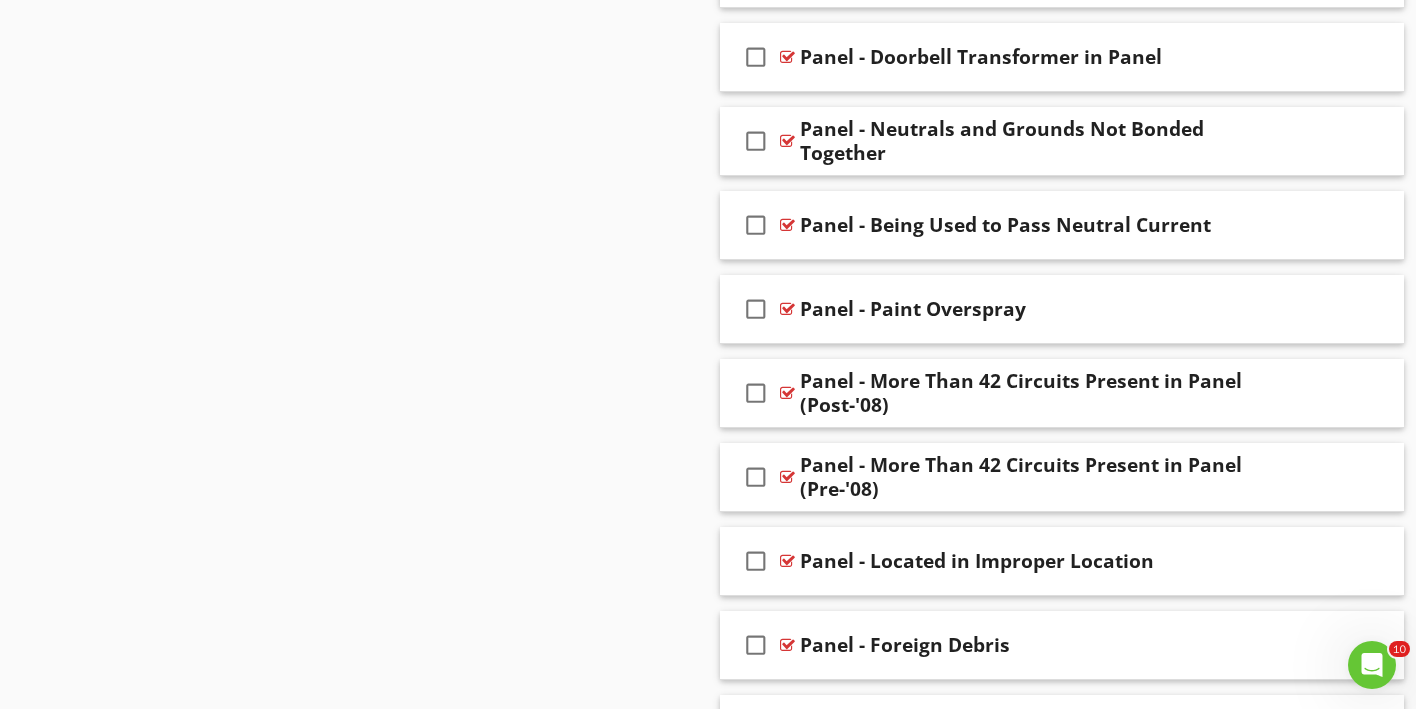 scroll, scrollTop: 5133, scrollLeft: 0, axis: vertical 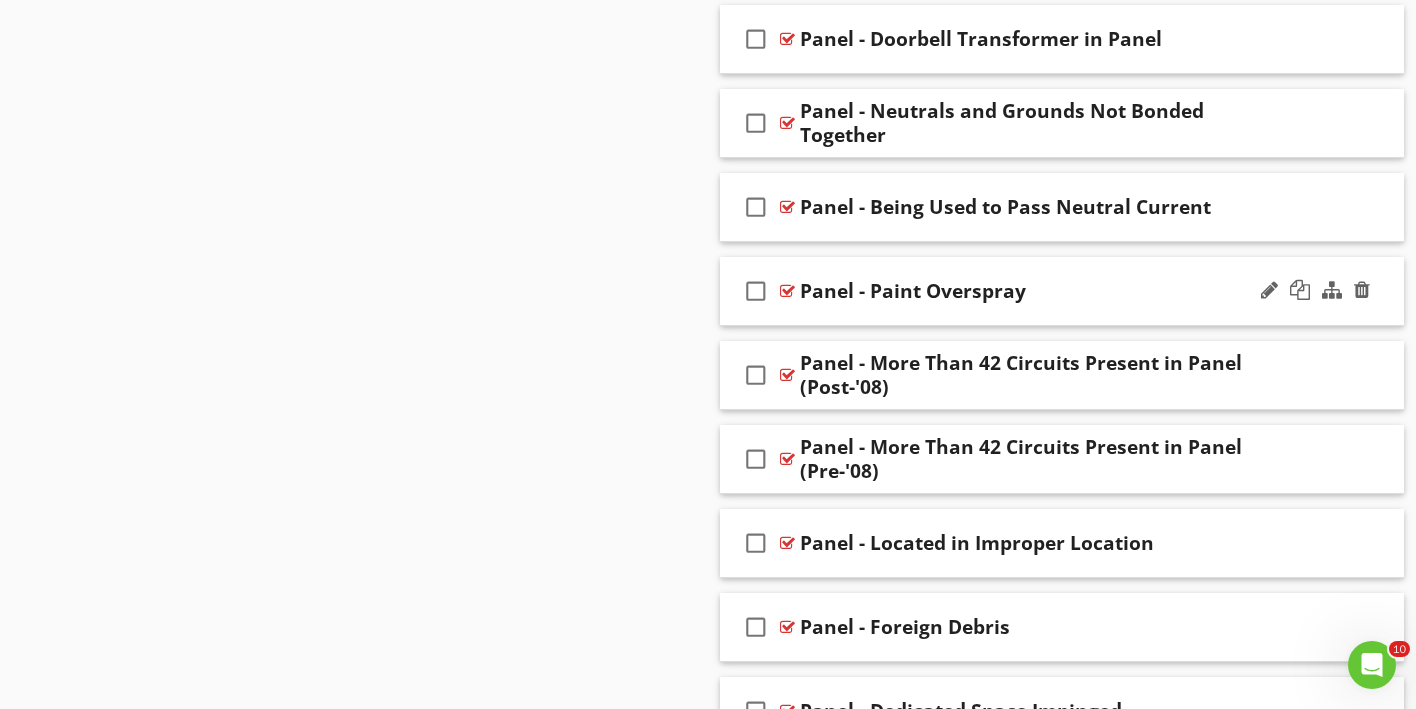 click on "check_box_outline_blank
Panel - Paint Overspray" at bounding box center (1062, 291) 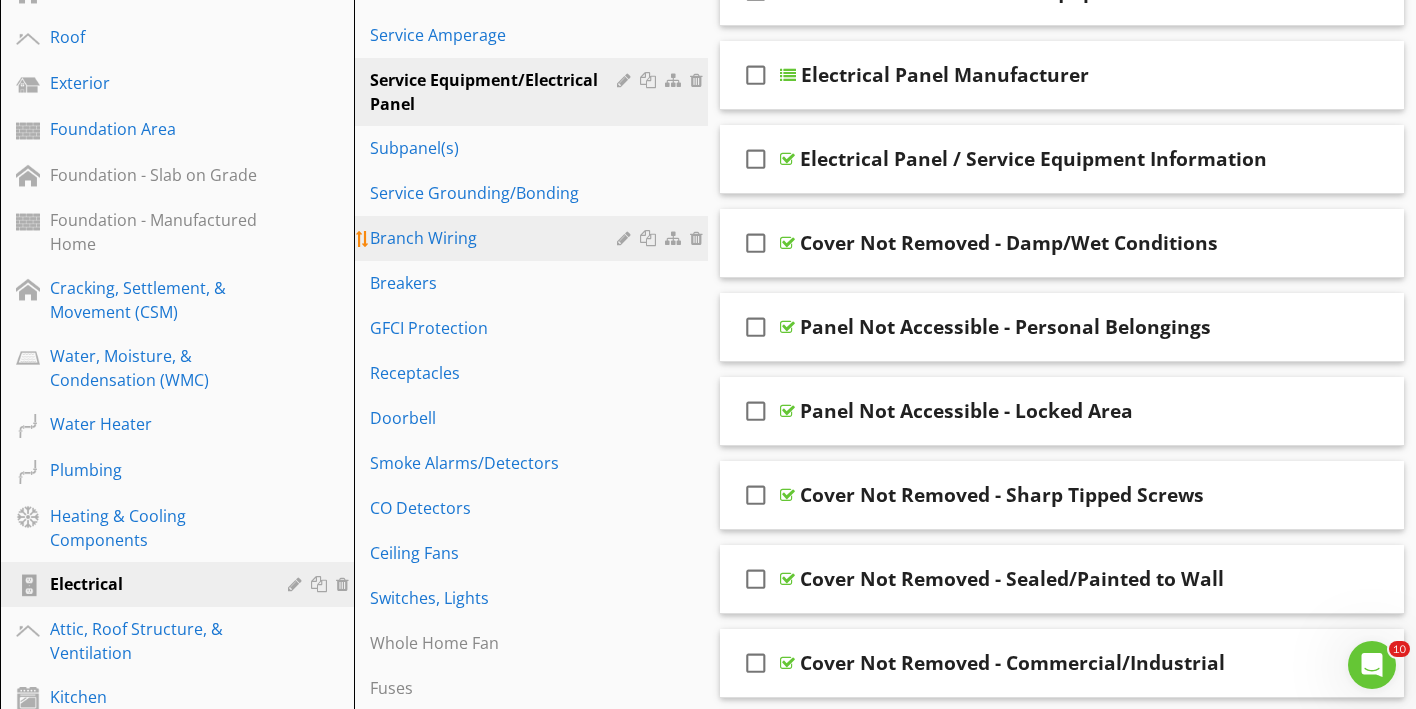scroll, scrollTop: 0, scrollLeft: 0, axis: both 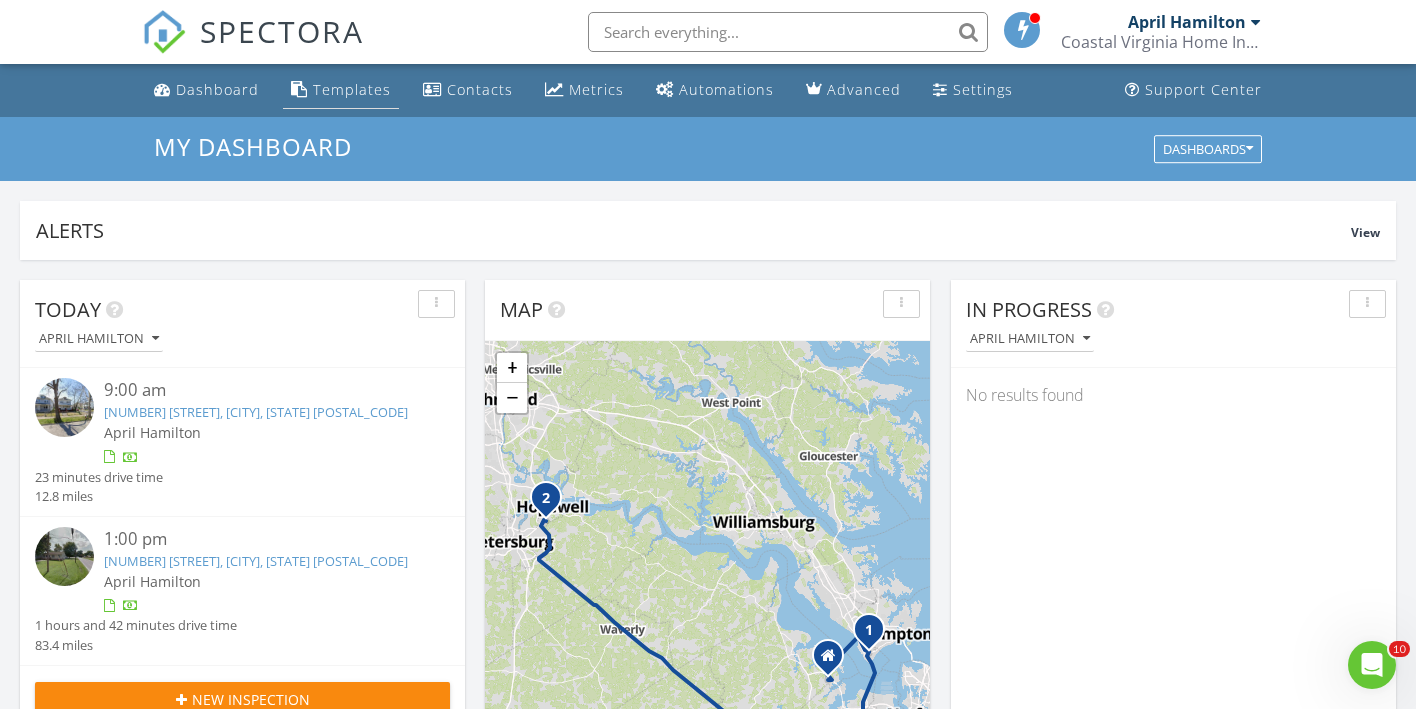click on "Templates" at bounding box center (352, 89) 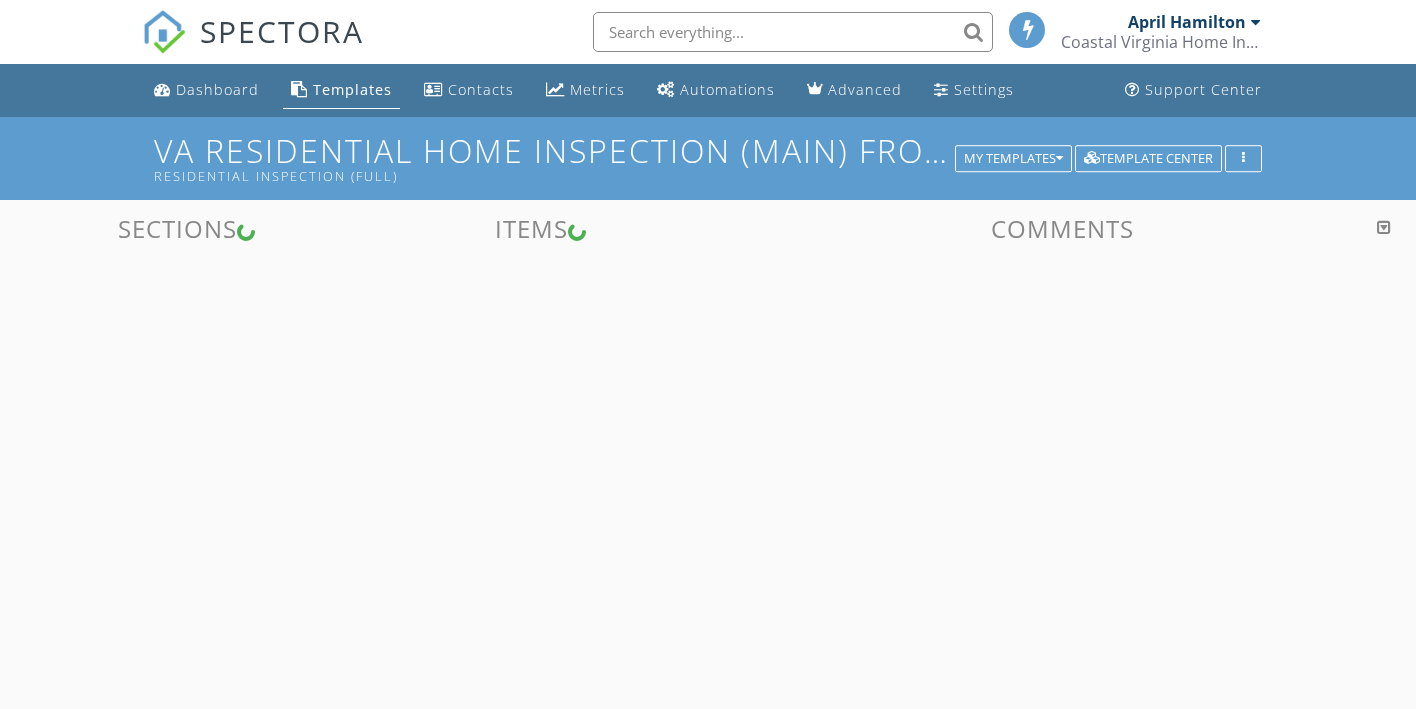 scroll, scrollTop: 0, scrollLeft: 0, axis: both 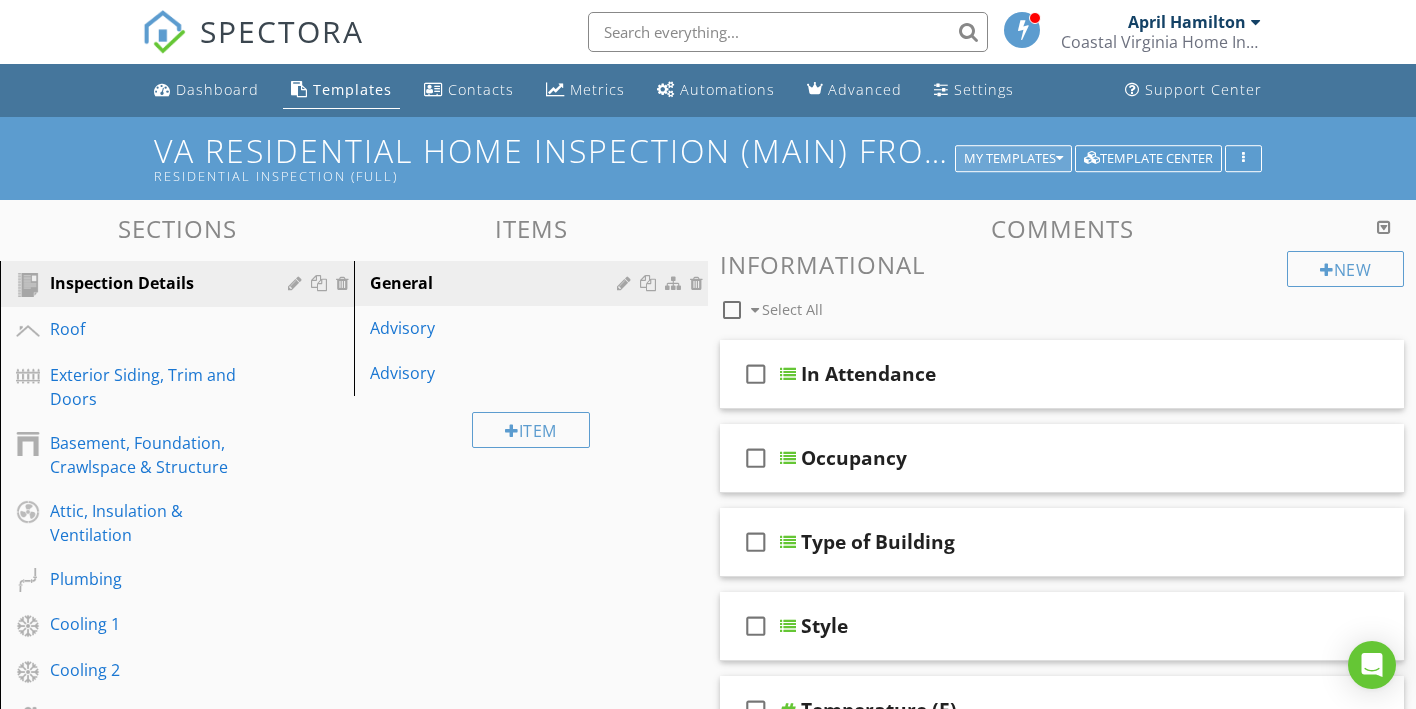 click on "My Templates" at bounding box center [1013, 159] 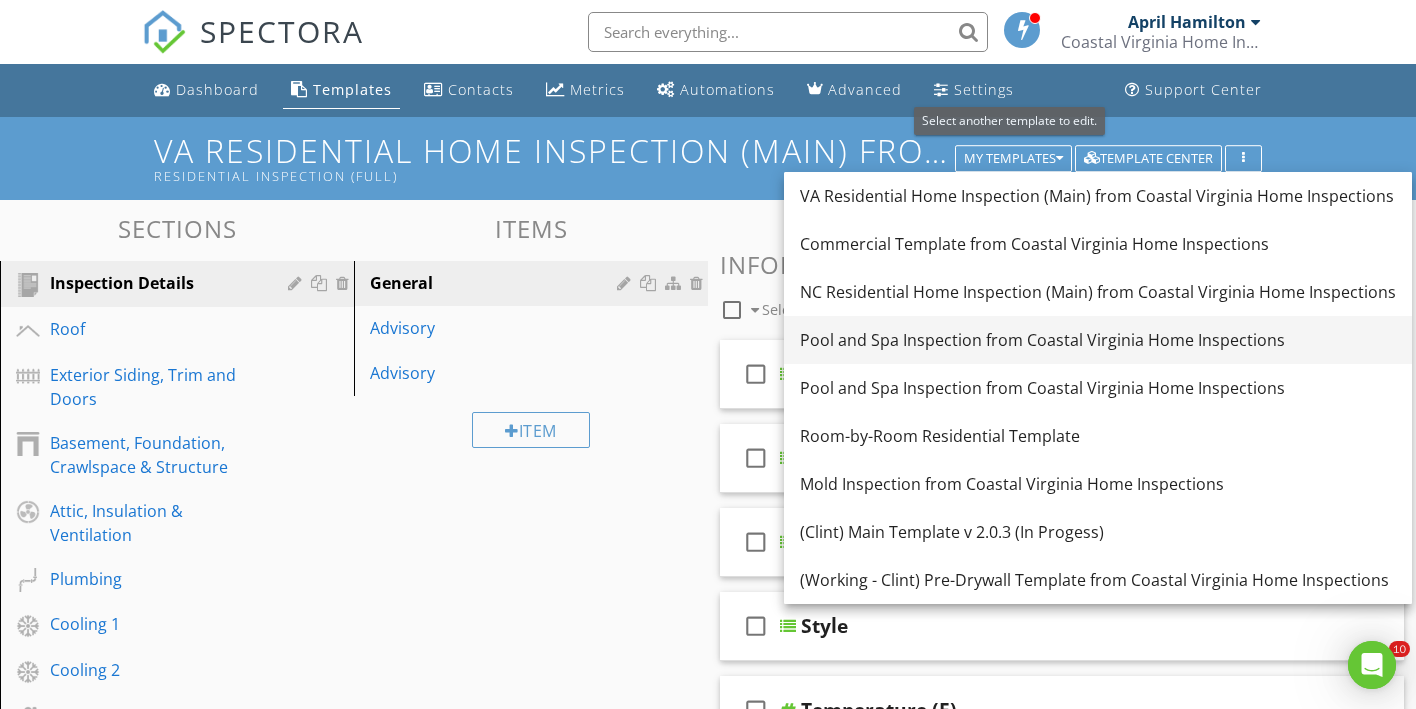 scroll, scrollTop: 0, scrollLeft: 0, axis: both 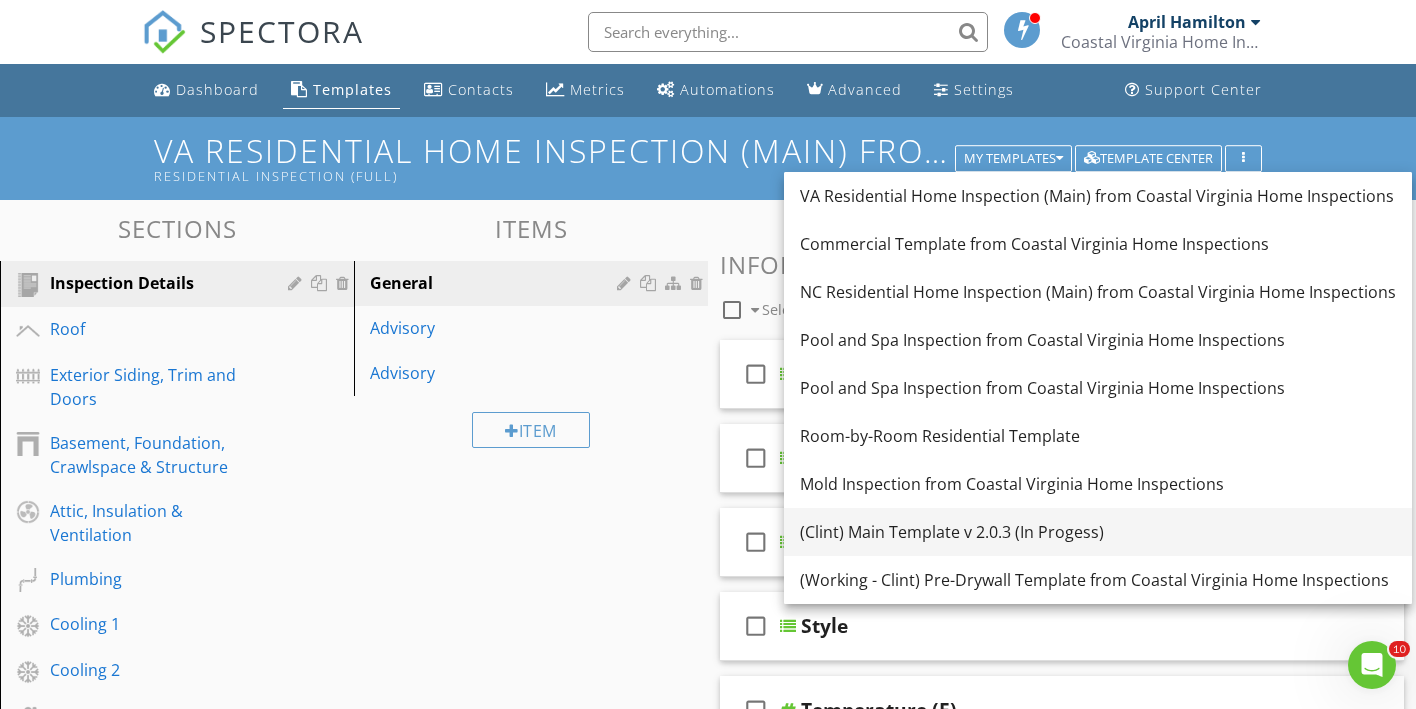 click on "(Clint) Main Template v 2.0.3  (In Progess)" at bounding box center (1098, 532) 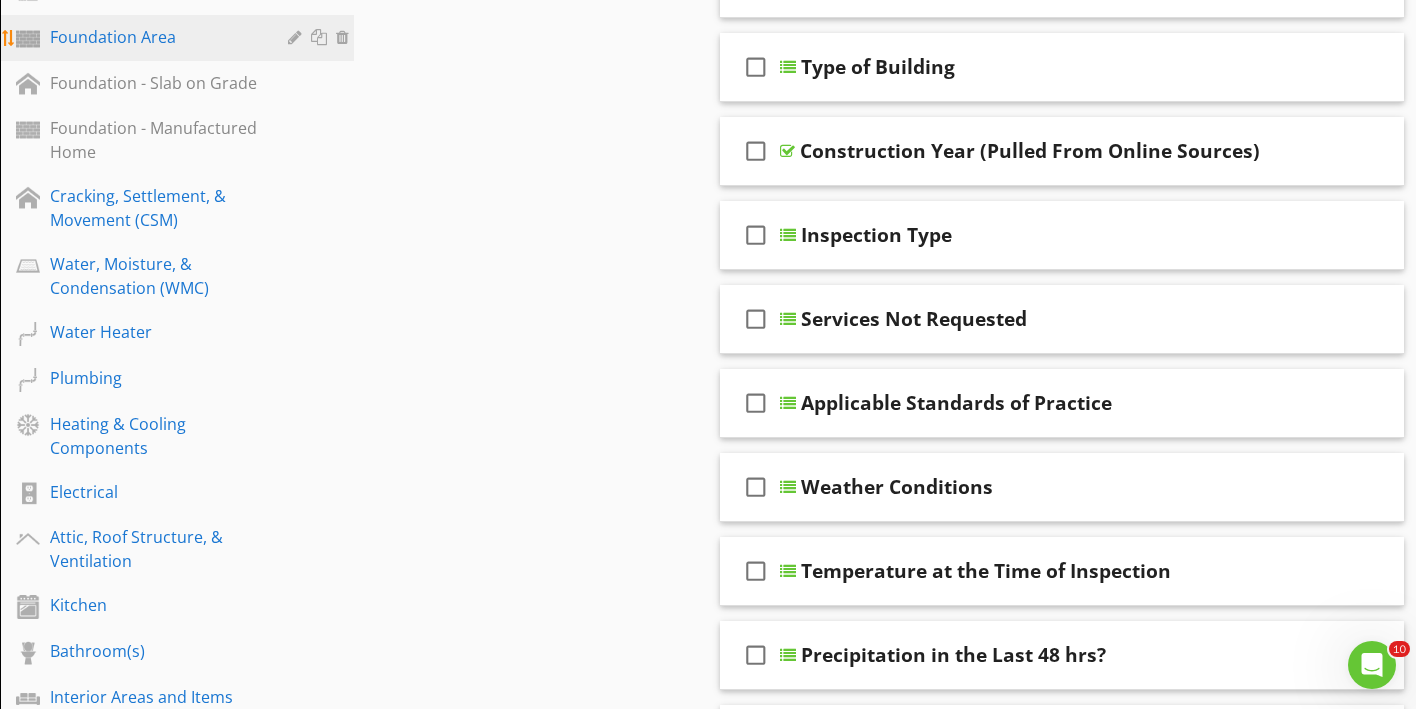 scroll, scrollTop: 482, scrollLeft: 0, axis: vertical 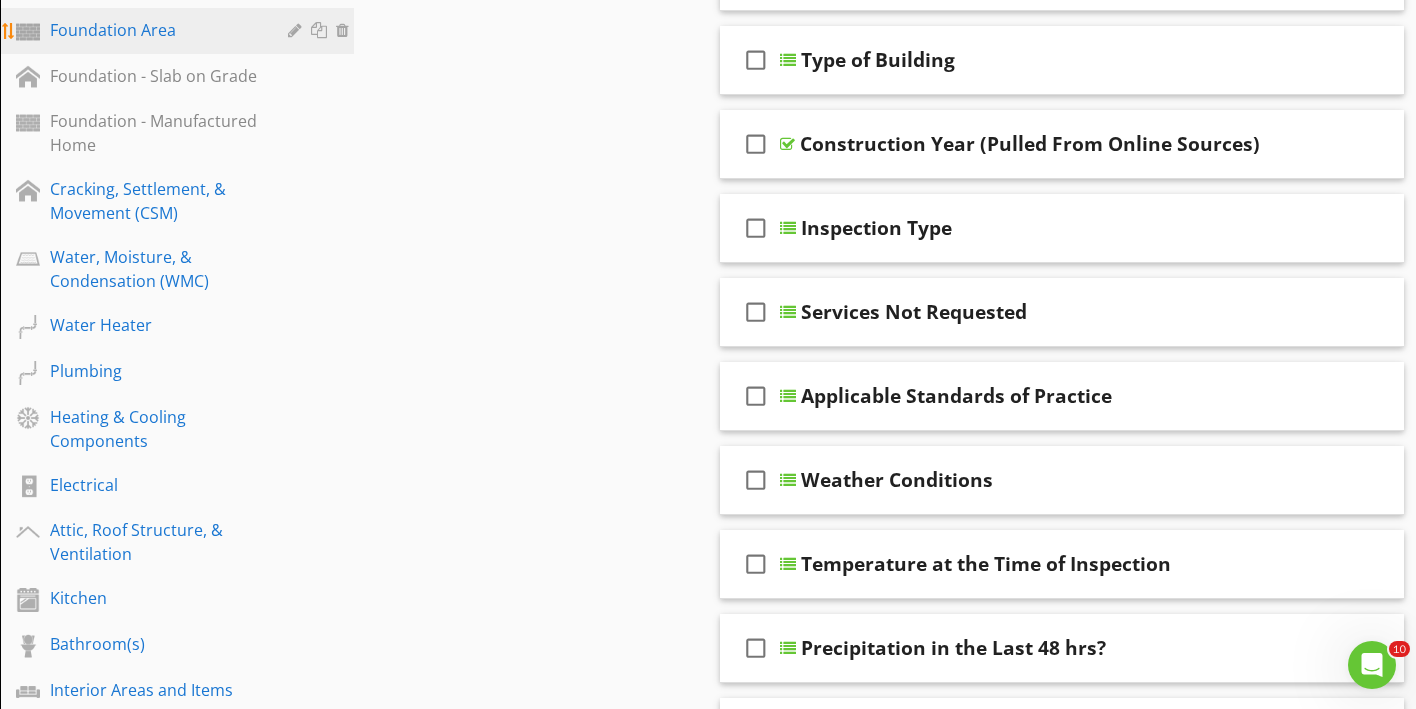 click on "Electrical" at bounding box center (154, 485) 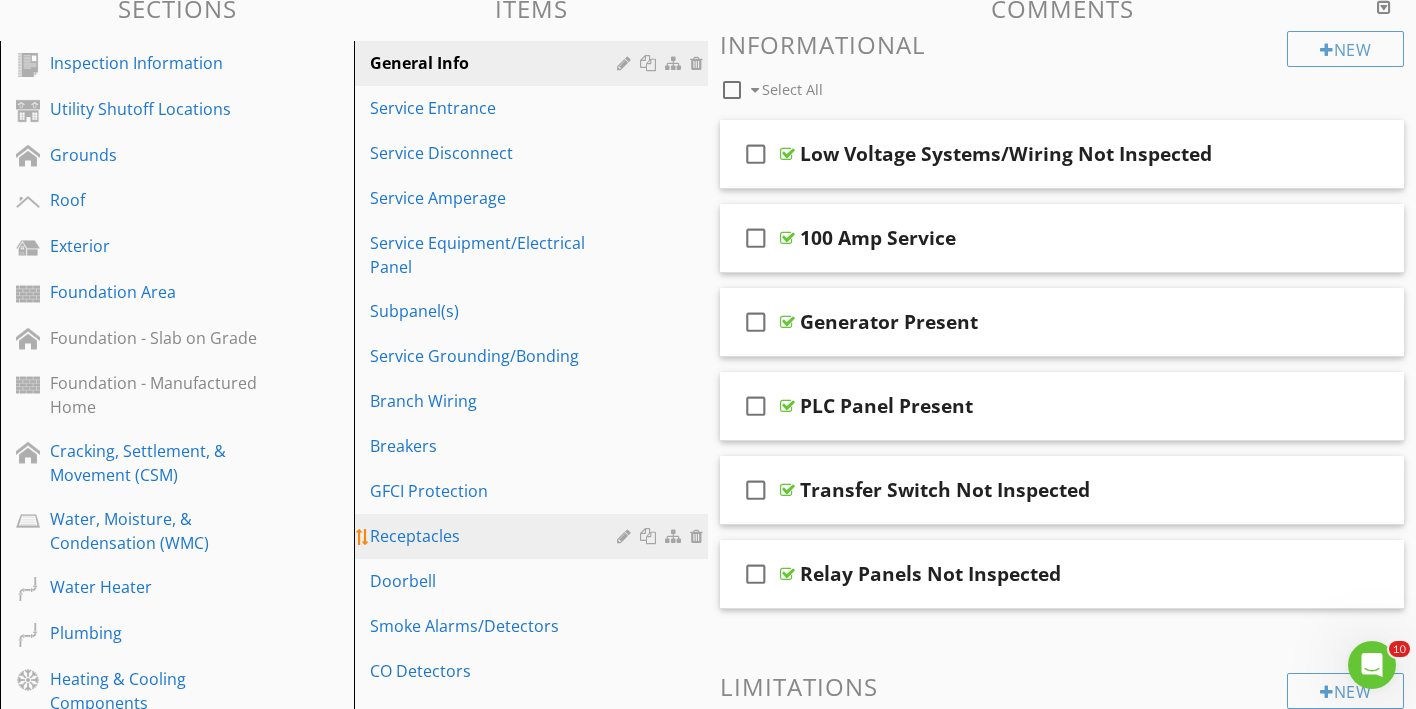 scroll, scrollTop: 217, scrollLeft: 0, axis: vertical 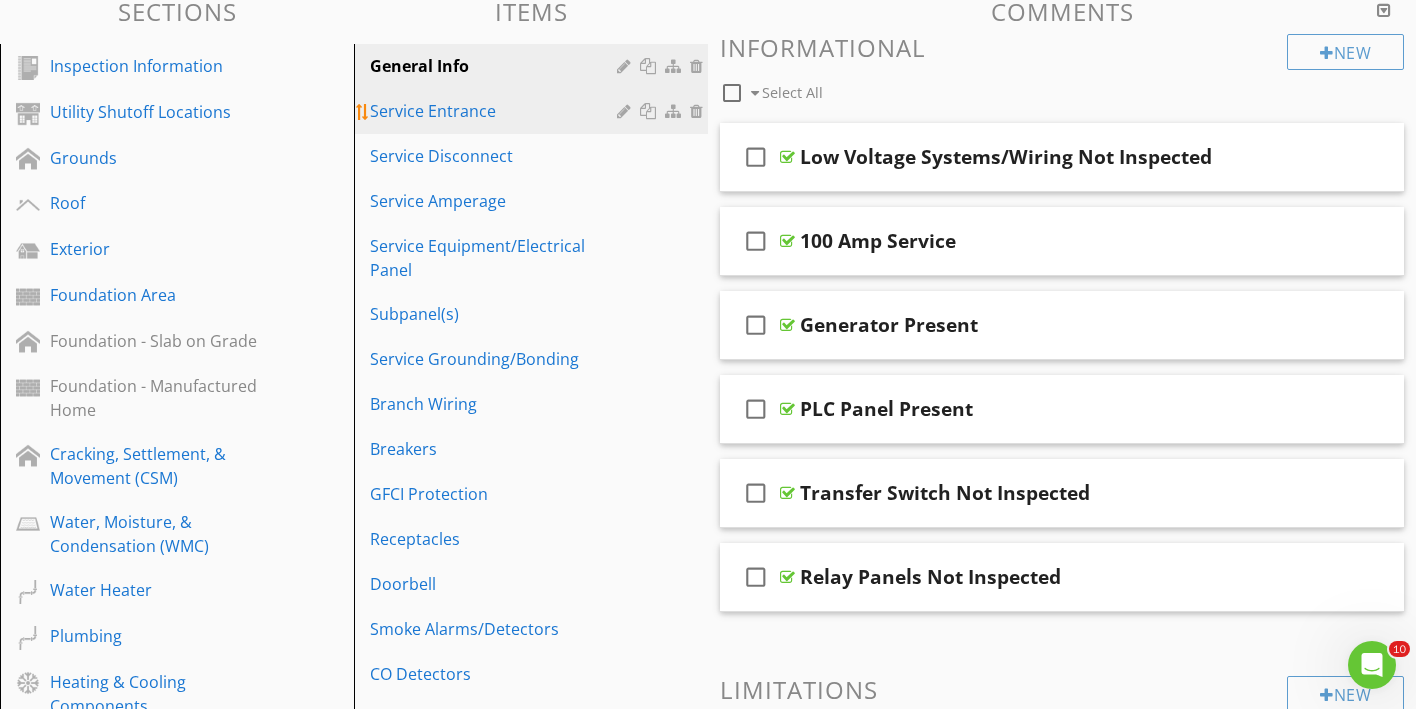 click on "Service Entrance" at bounding box center (496, 111) 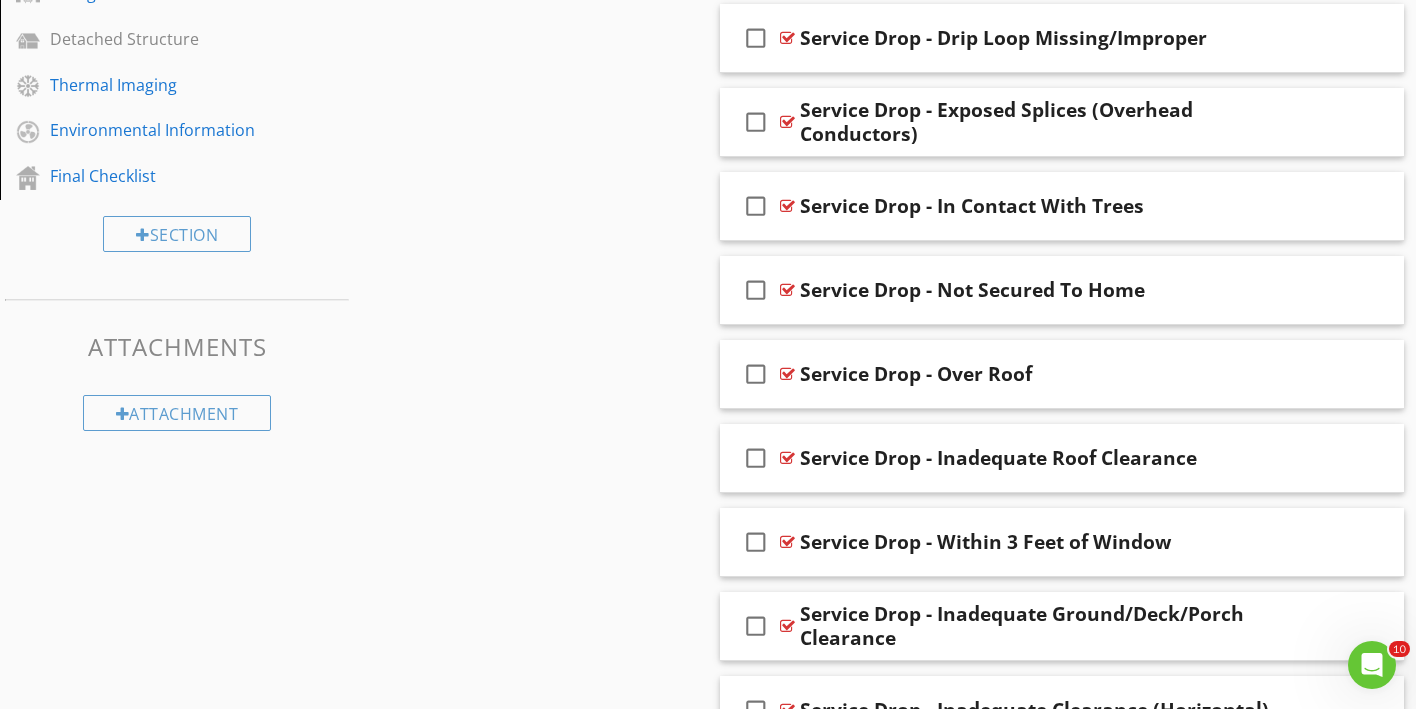 scroll, scrollTop: 1282, scrollLeft: 0, axis: vertical 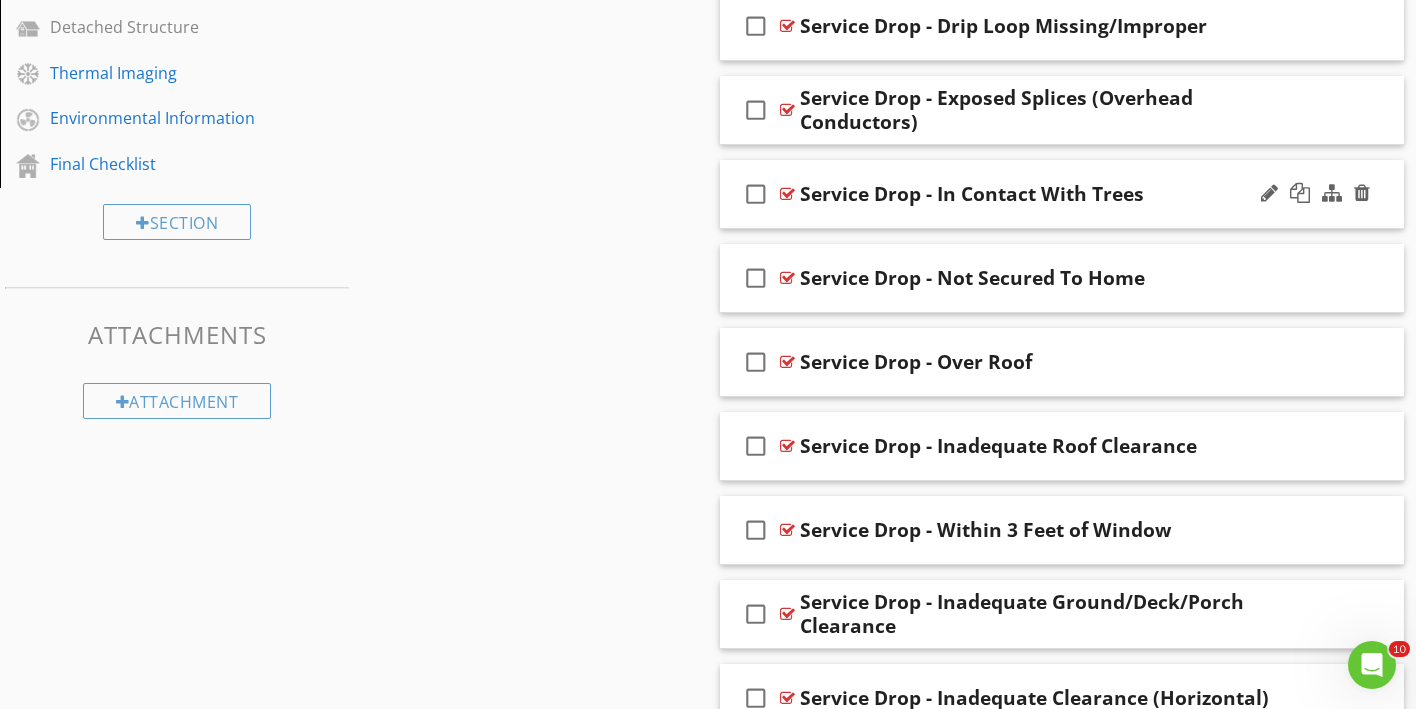 click on "check_box_outline_blank
Service Drop - In Contact With Trees" at bounding box center (1062, 194) 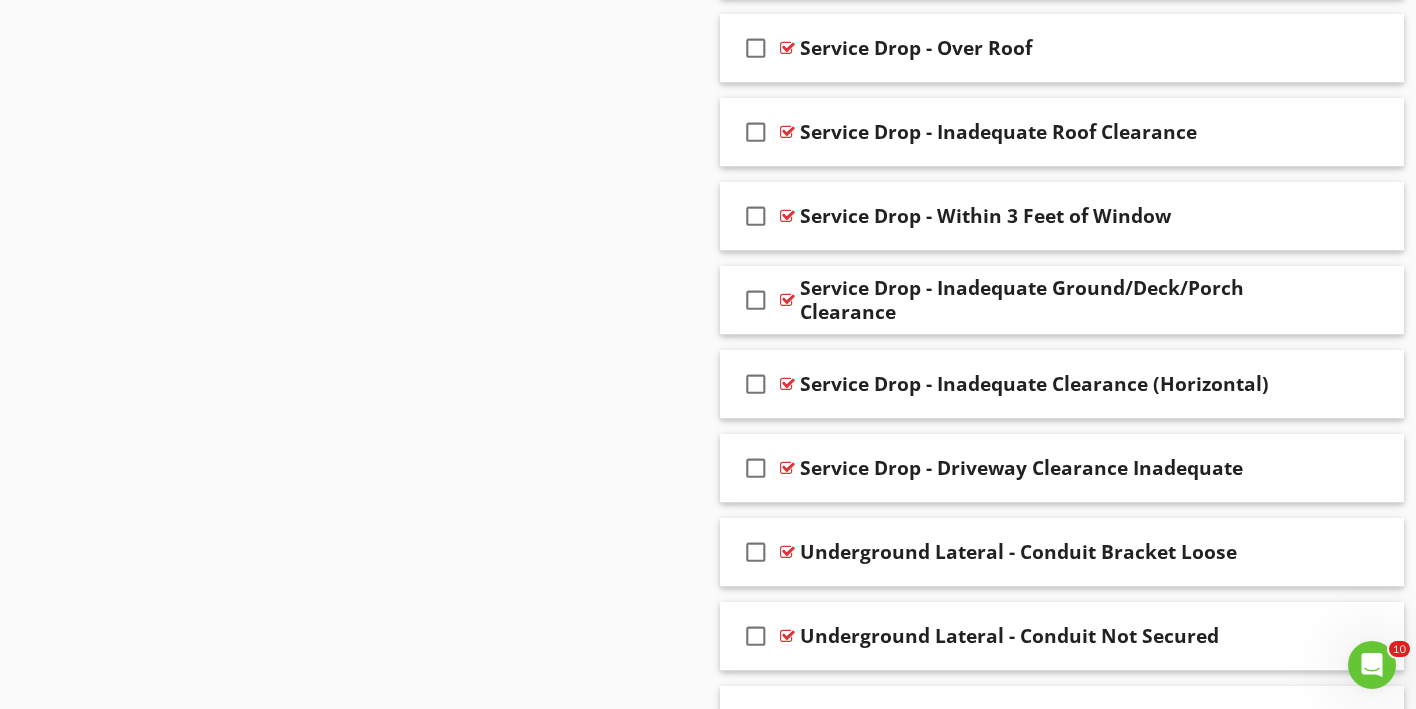 scroll, scrollTop: 2271, scrollLeft: 0, axis: vertical 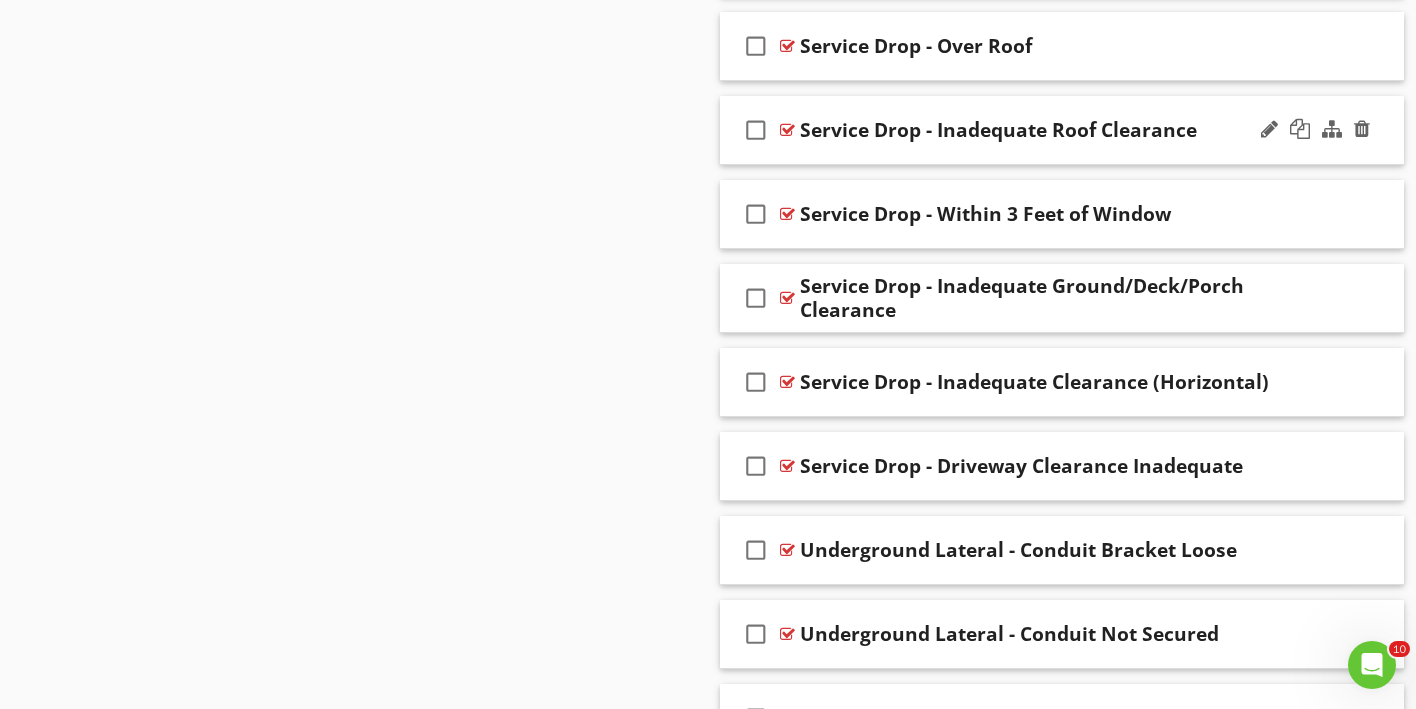 click on "check_box_outline_blank
Service Drop - Inadequate Roof Clearance" at bounding box center [1062, 130] 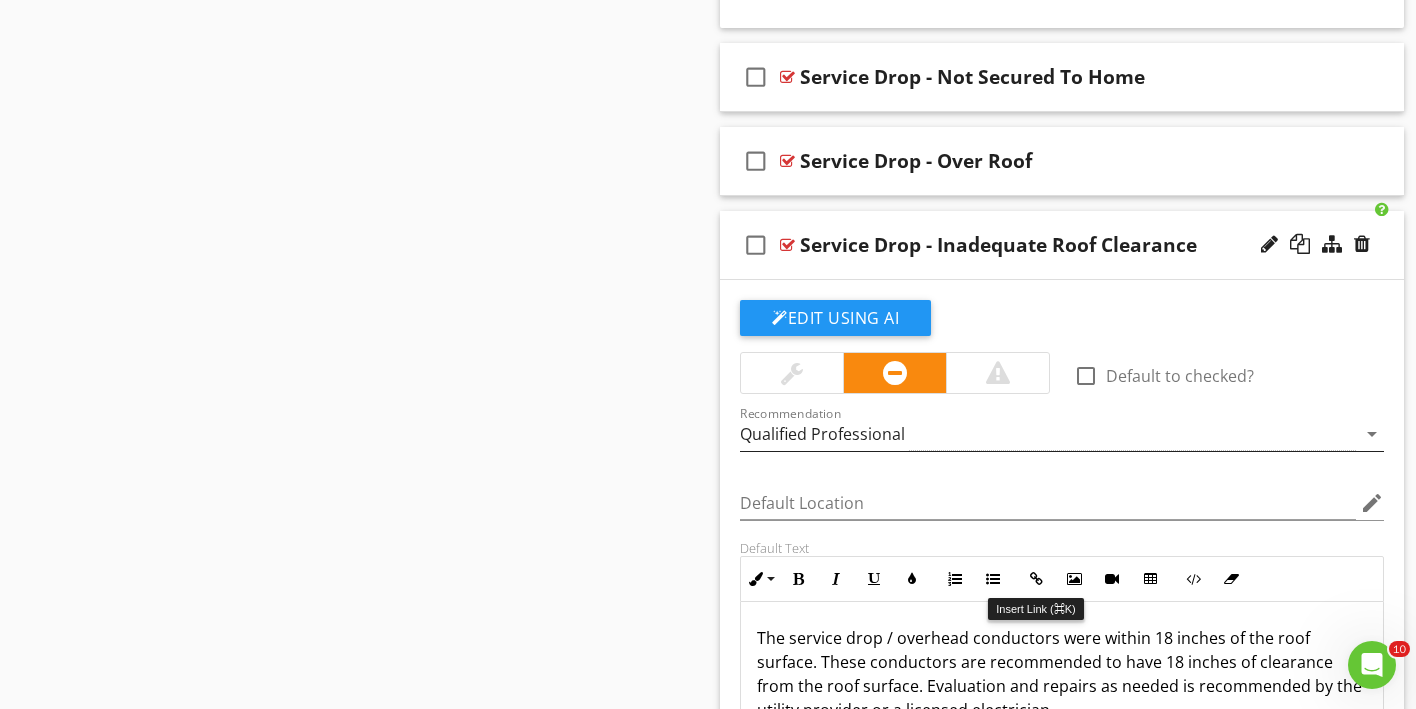 scroll, scrollTop: 2145, scrollLeft: 0, axis: vertical 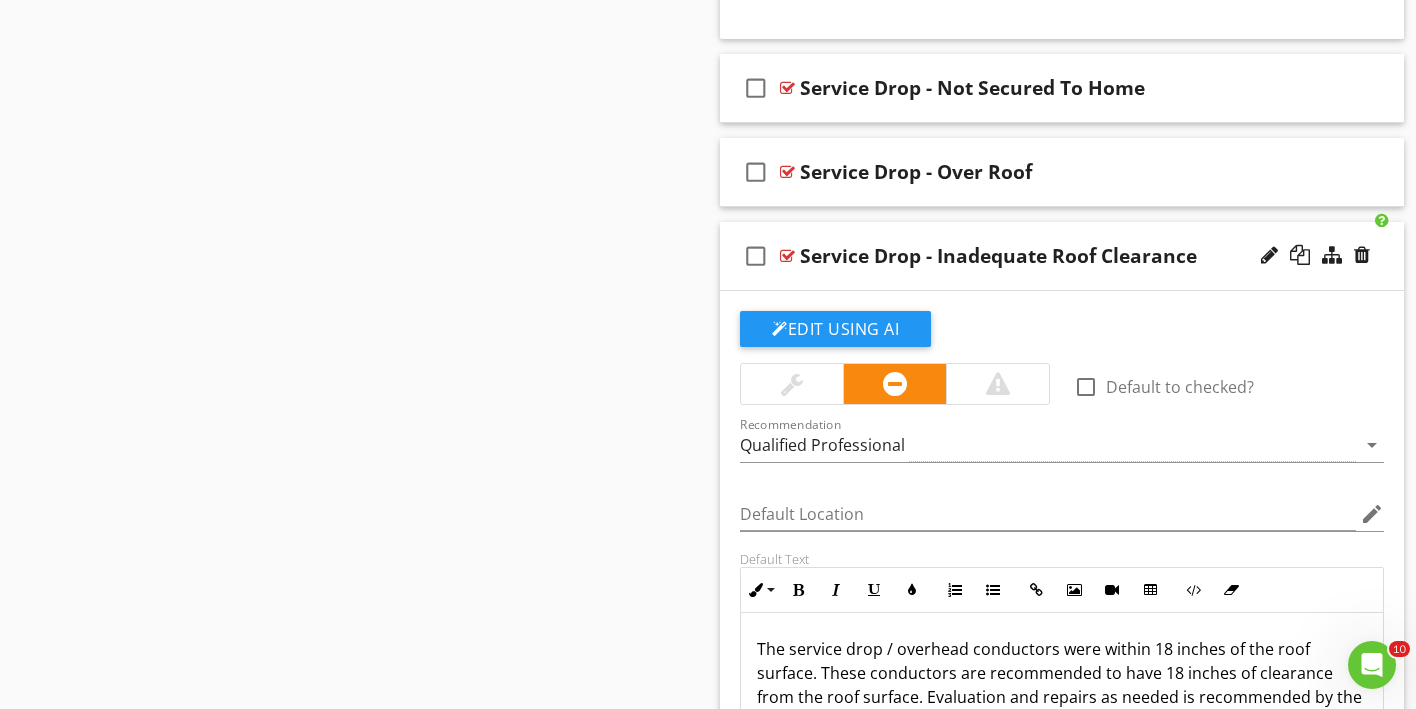 click on "check_box_outline_blank
Service Drop - Inadequate Roof Clearance" at bounding box center (1062, 256) 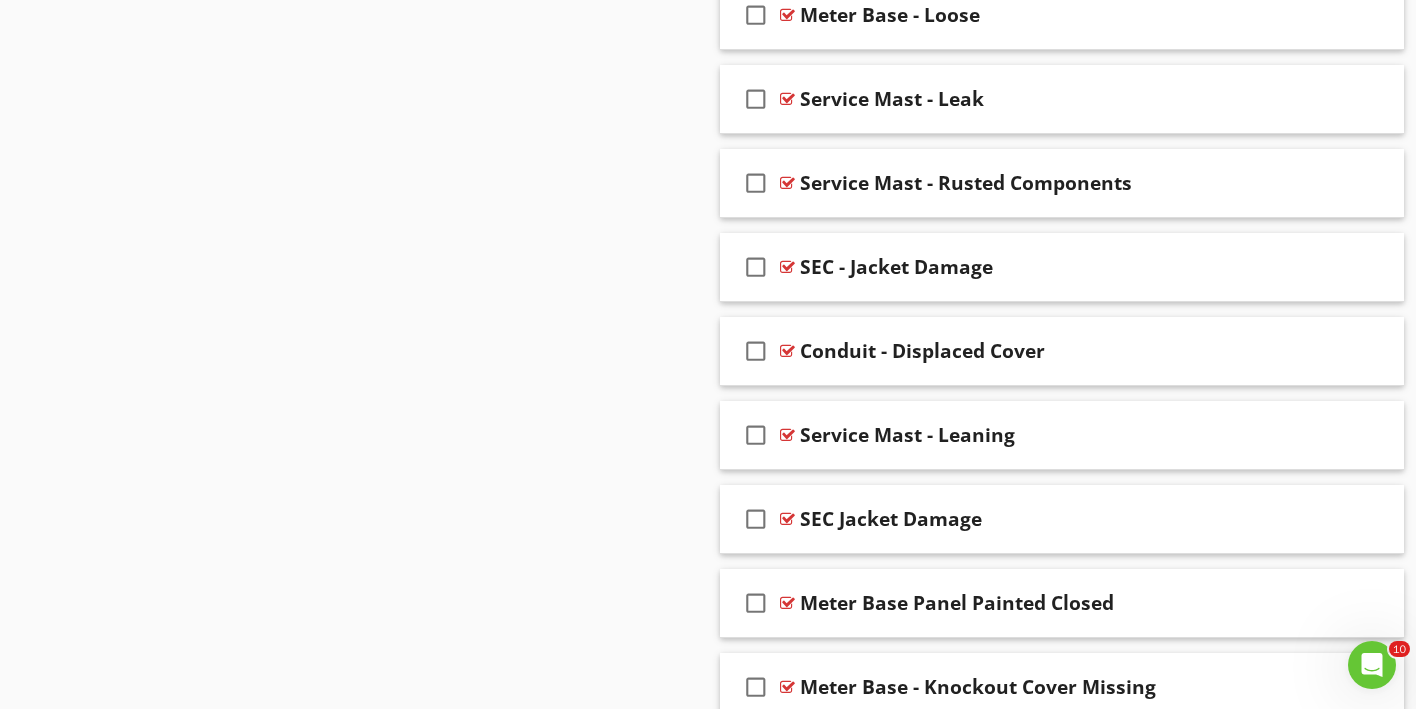 scroll, scrollTop: 3224, scrollLeft: 0, axis: vertical 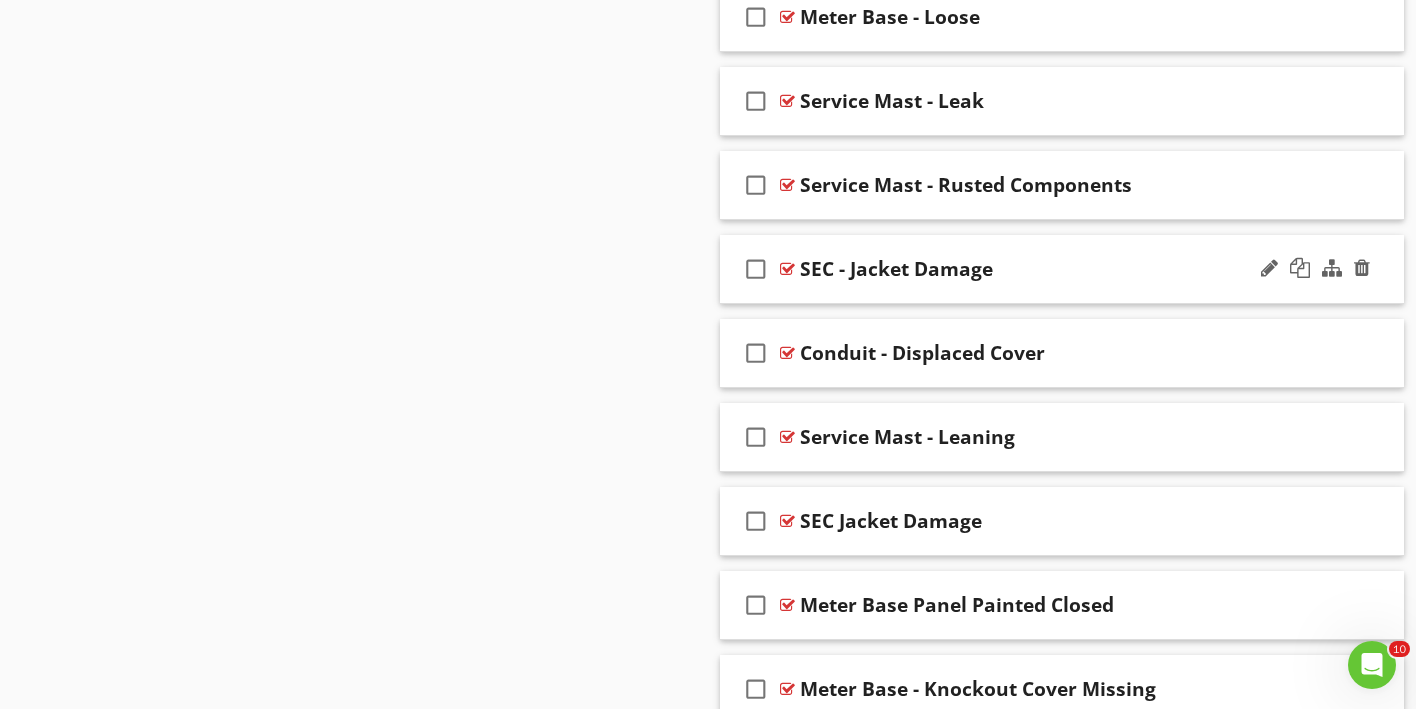 click on "check_box_outline_blank
SEC - Jacket Damage" at bounding box center (1062, 269) 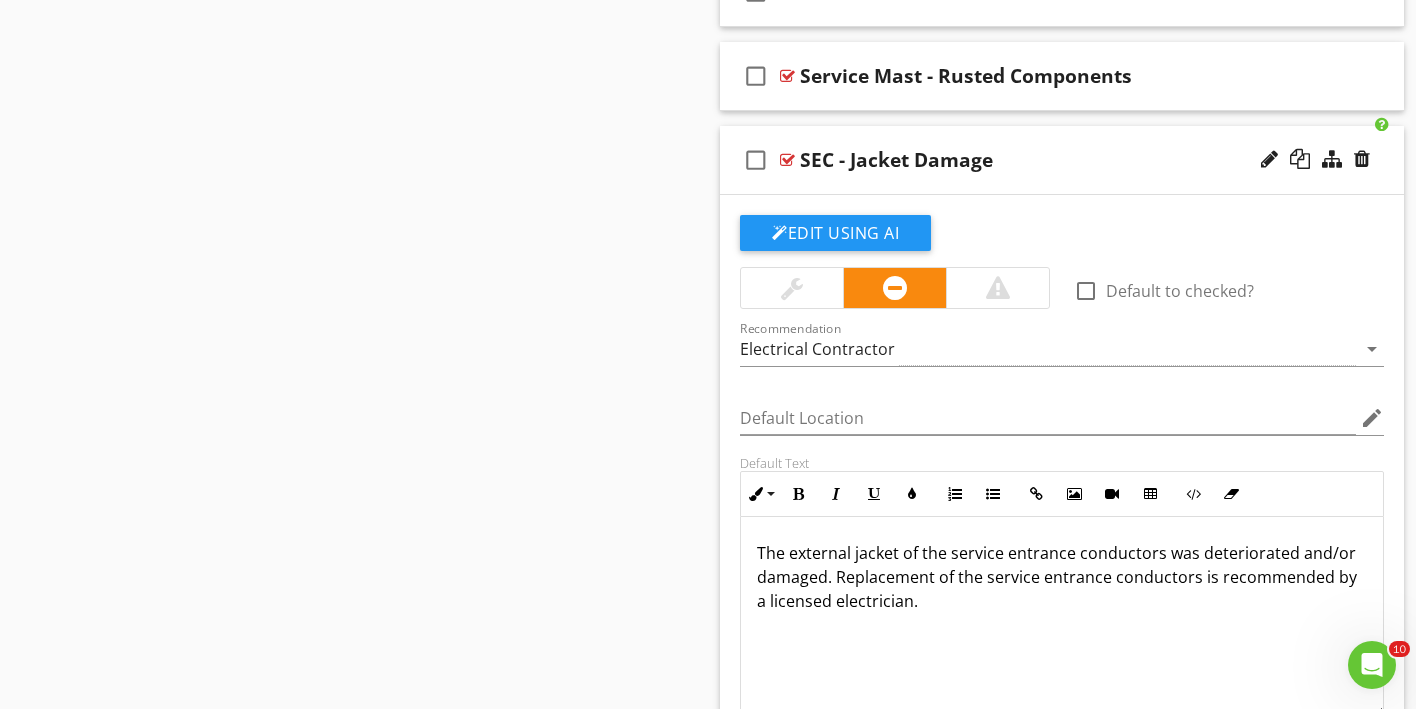 scroll, scrollTop: 3357, scrollLeft: 0, axis: vertical 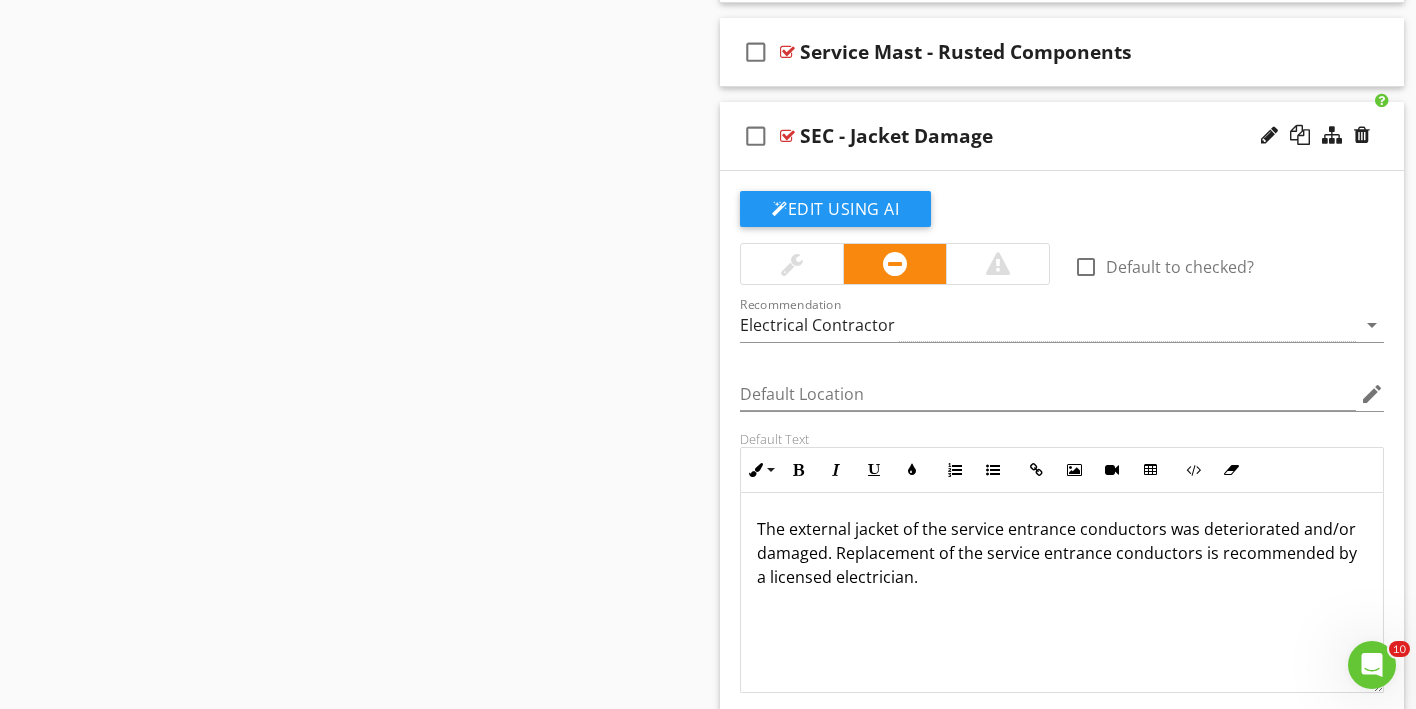 click on "check_box_outline_blank
SEC - Jacket Damage" at bounding box center (1062, 136) 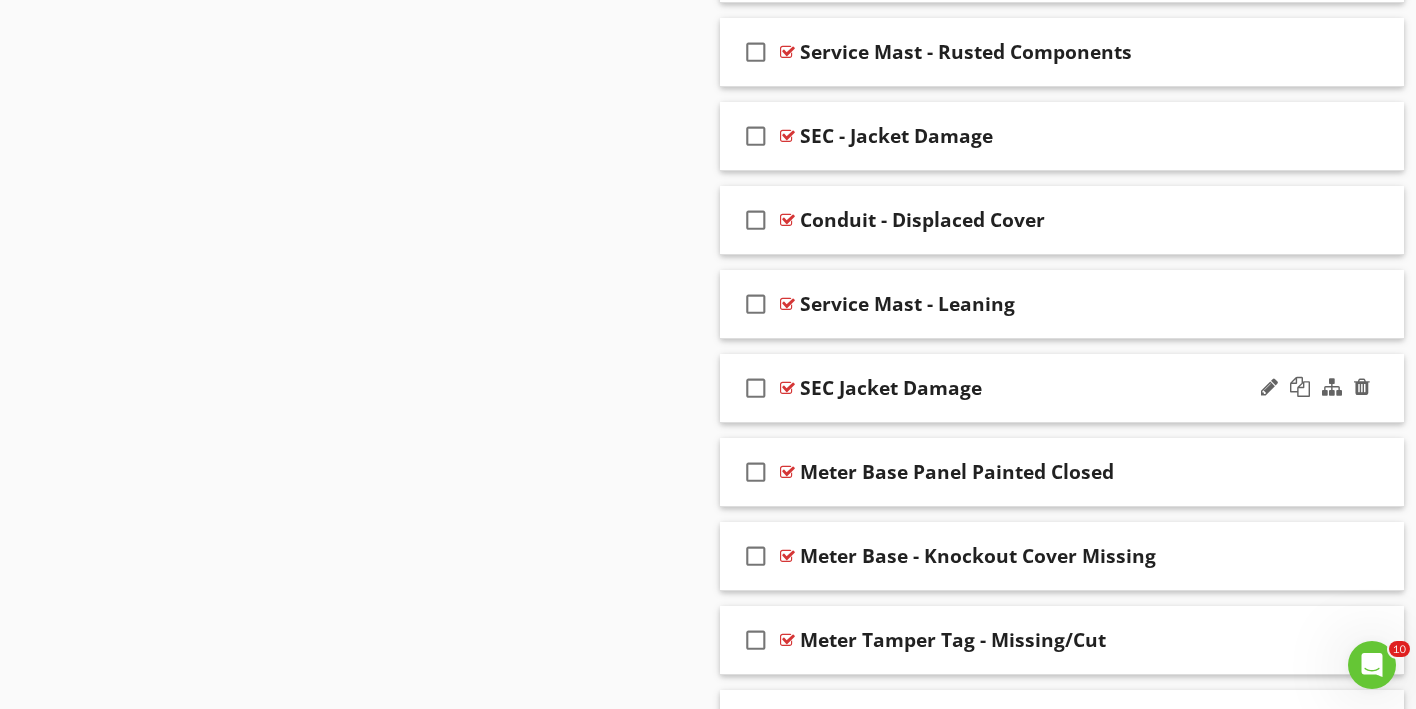 click on "check_box_outline_blank
SEC Jacket Damage" at bounding box center [1062, 388] 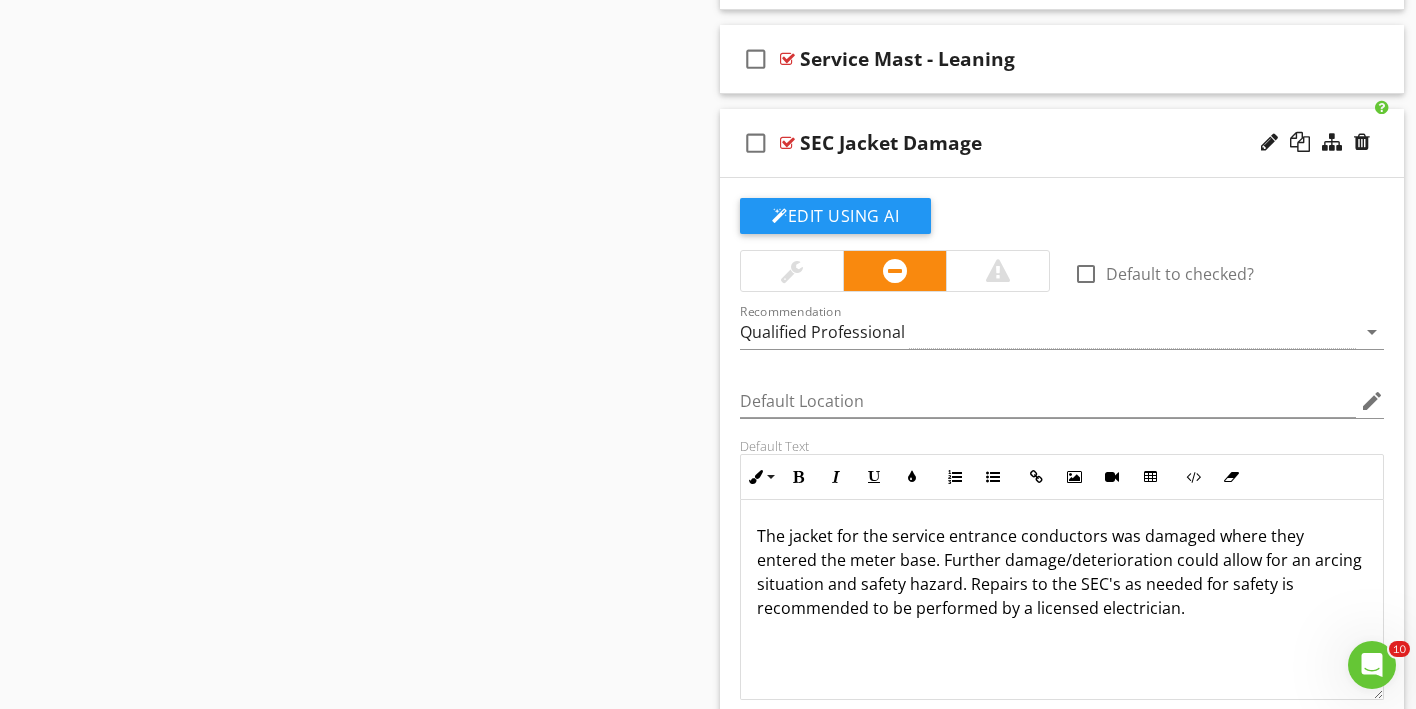 scroll, scrollTop: 3612, scrollLeft: 0, axis: vertical 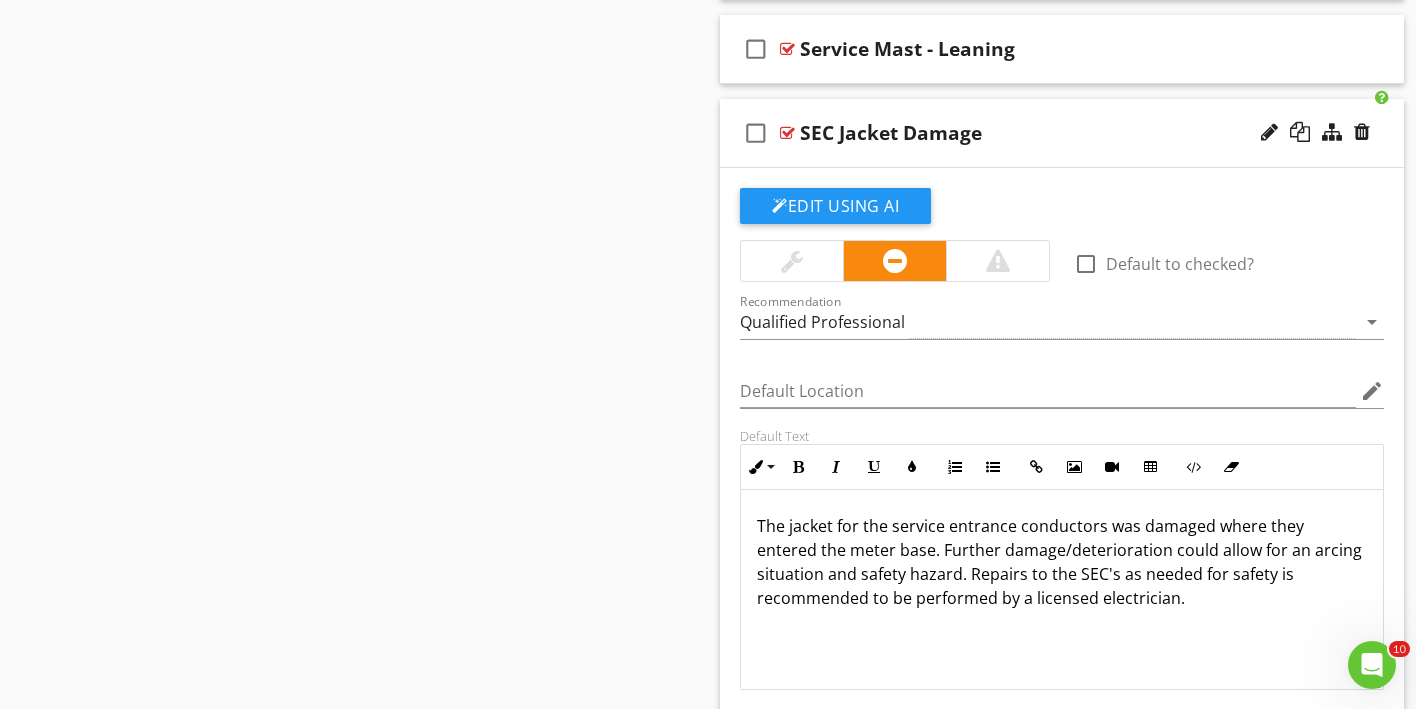 click on "check_box_outline_blank
SEC Jacket Damage" at bounding box center [1062, 133] 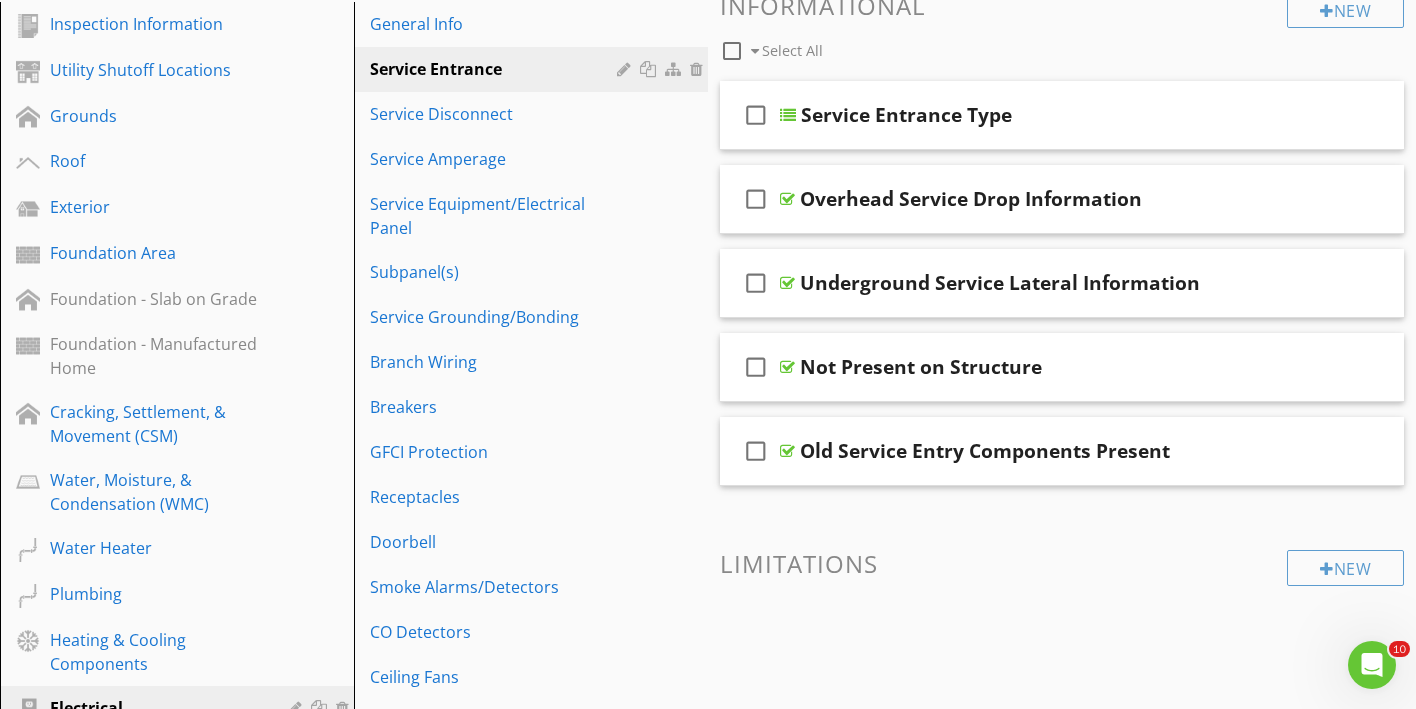scroll, scrollTop: 253, scrollLeft: 0, axis: vertical 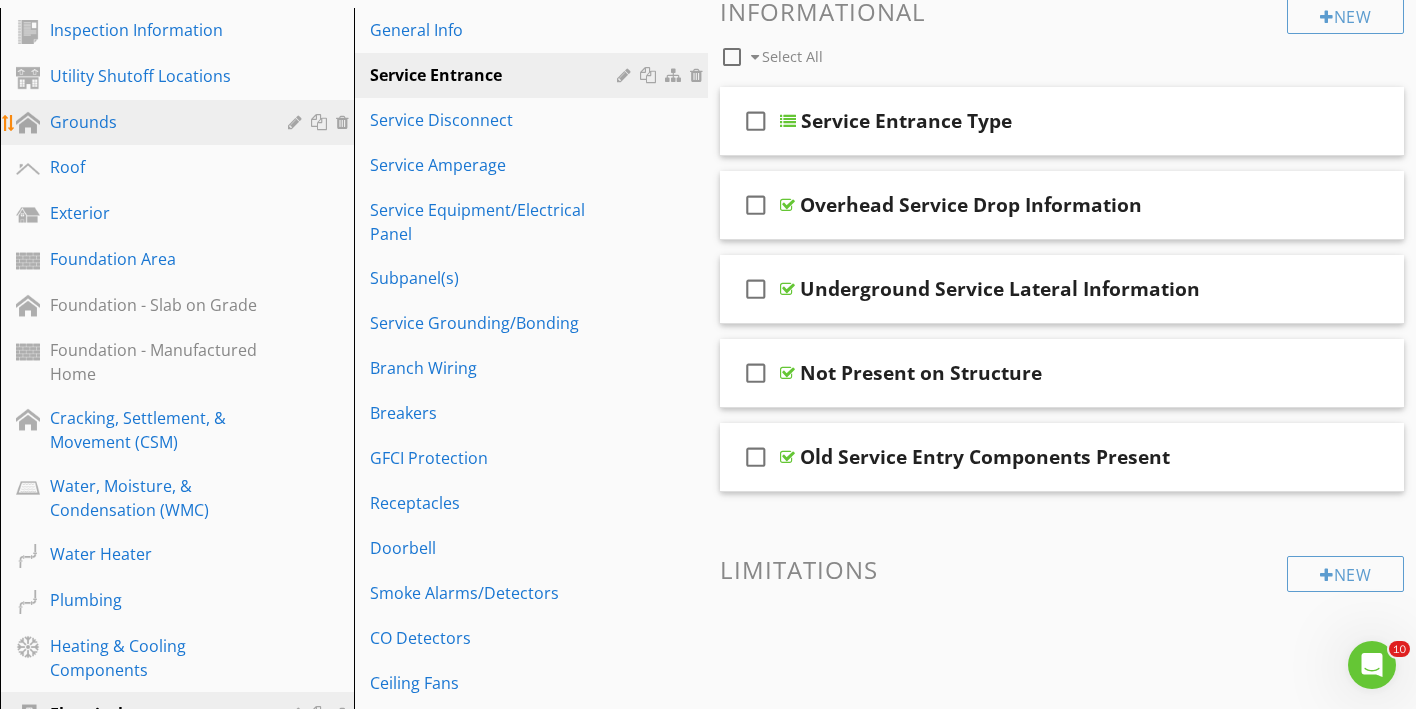 click on "Grounds" at bounding box center [154, 122] 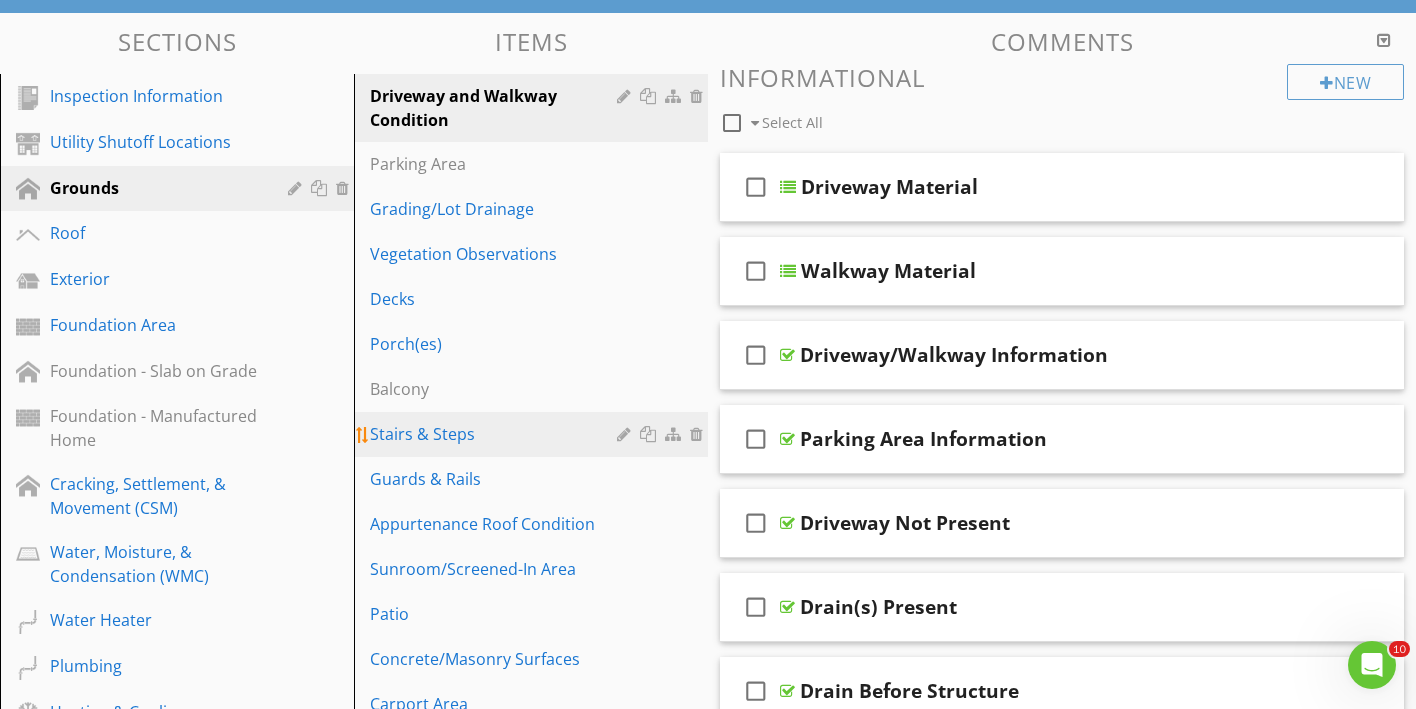 scroll, scrollTop: 171, scrollLeft: 0, axis: vertical 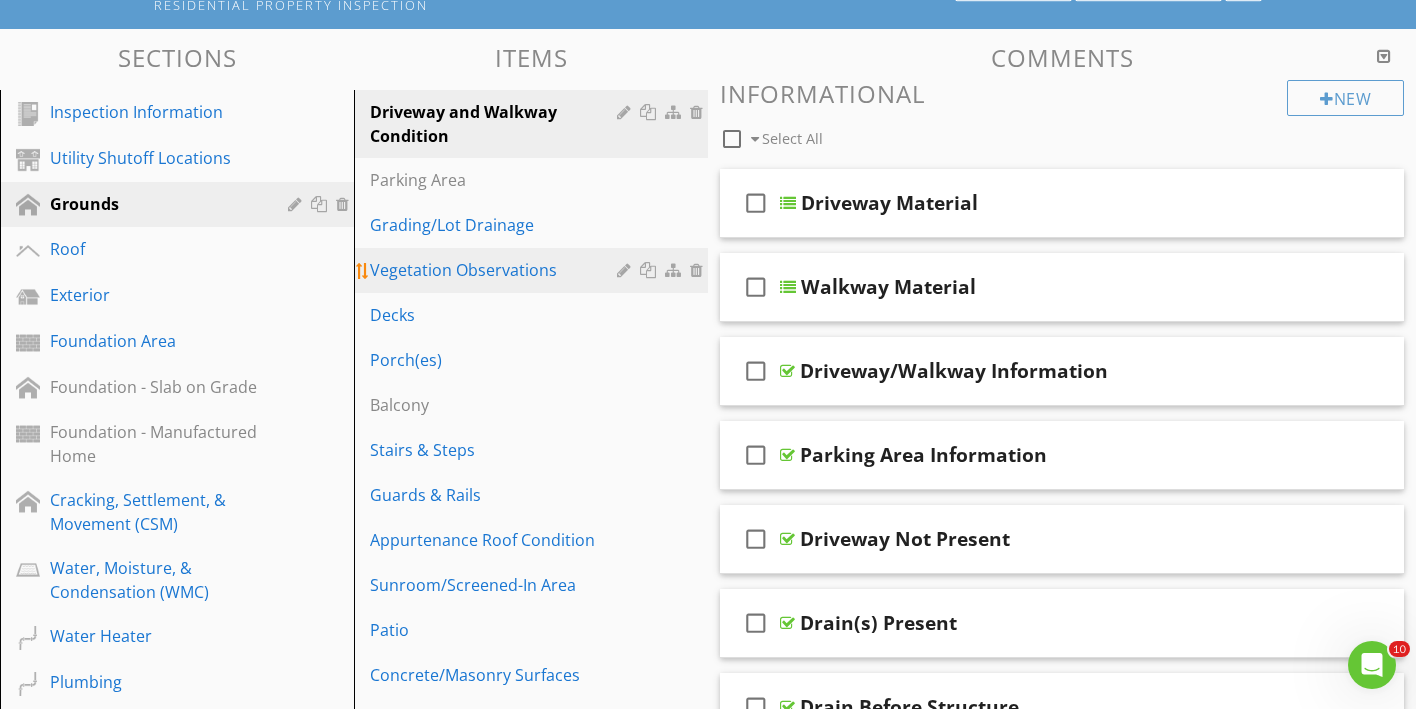 click on "Vegetation Observations" at bounding box center [496, 270] 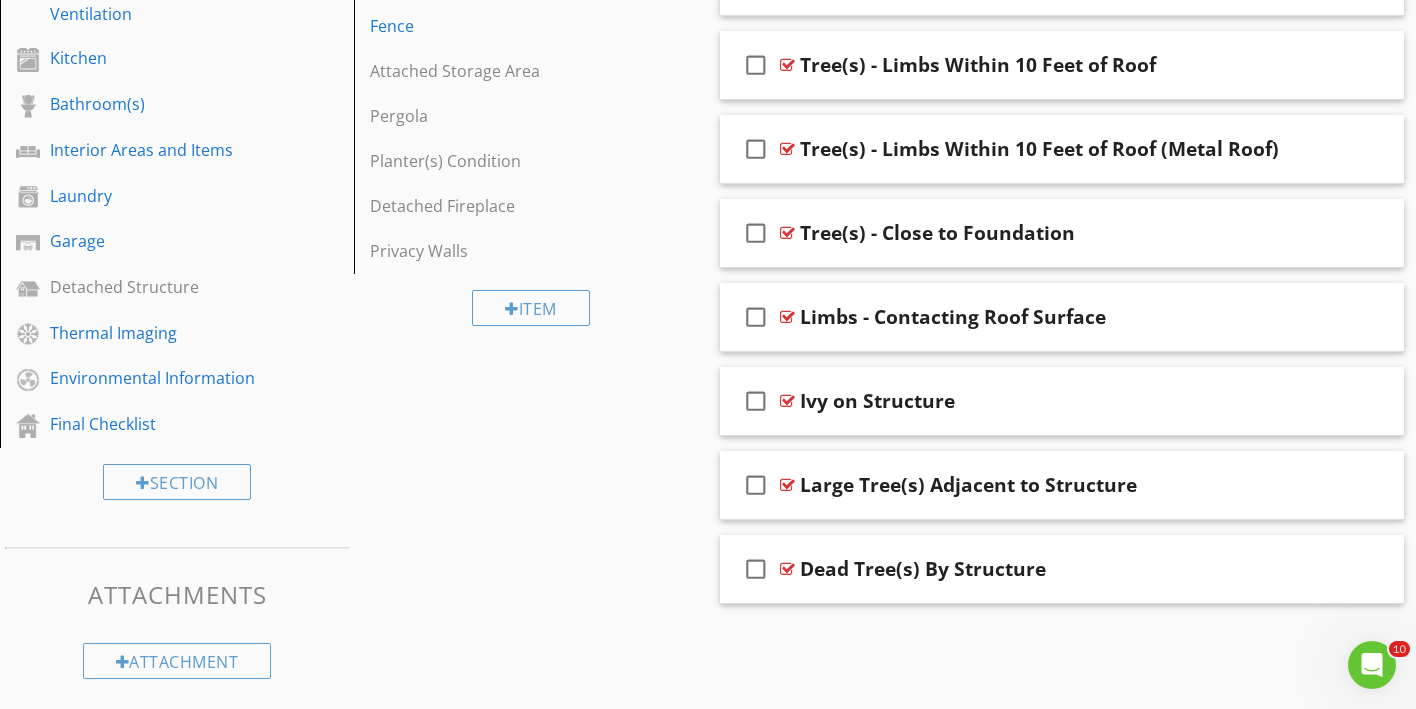 scroll, scrollTop: 1026, scrollLeft: 0, axis: vertical 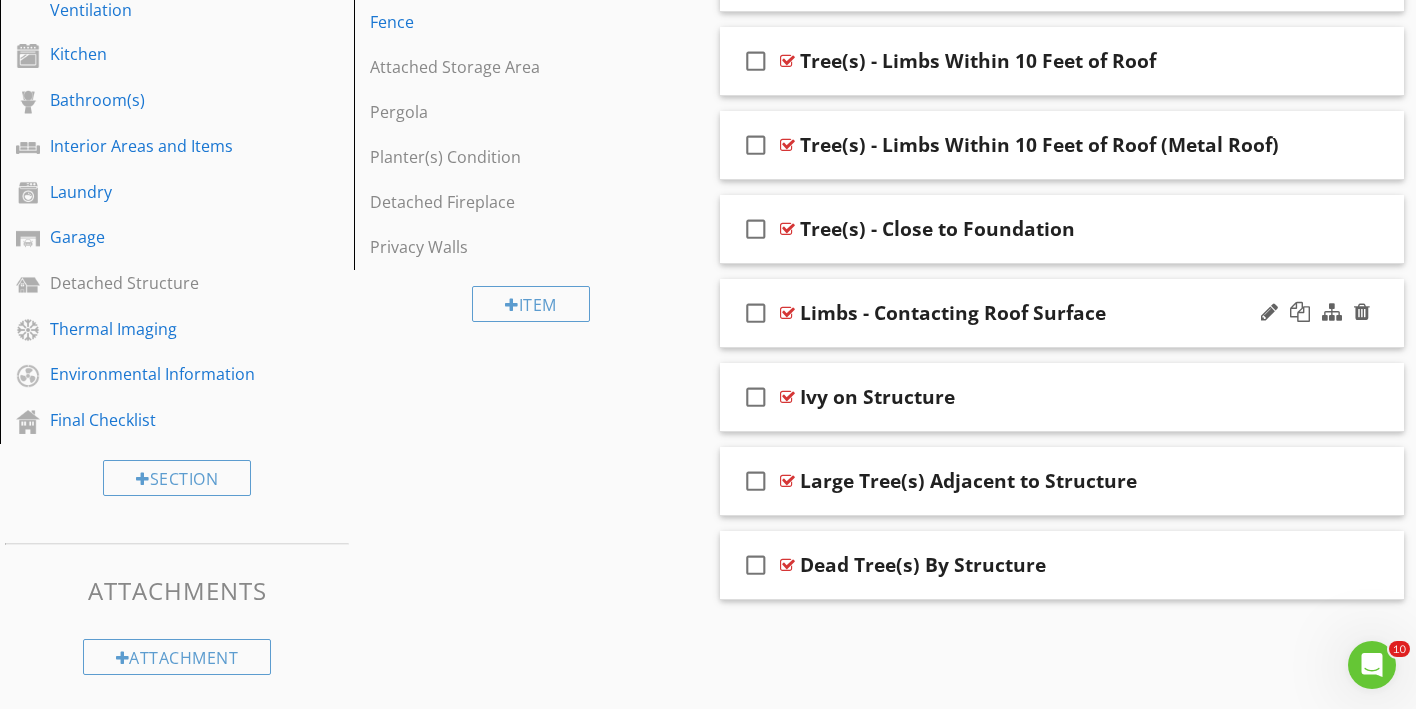 click on "check_box_outline_blank
Limbs - Contacting Roof Surface" at bounding box center (1062, 313) 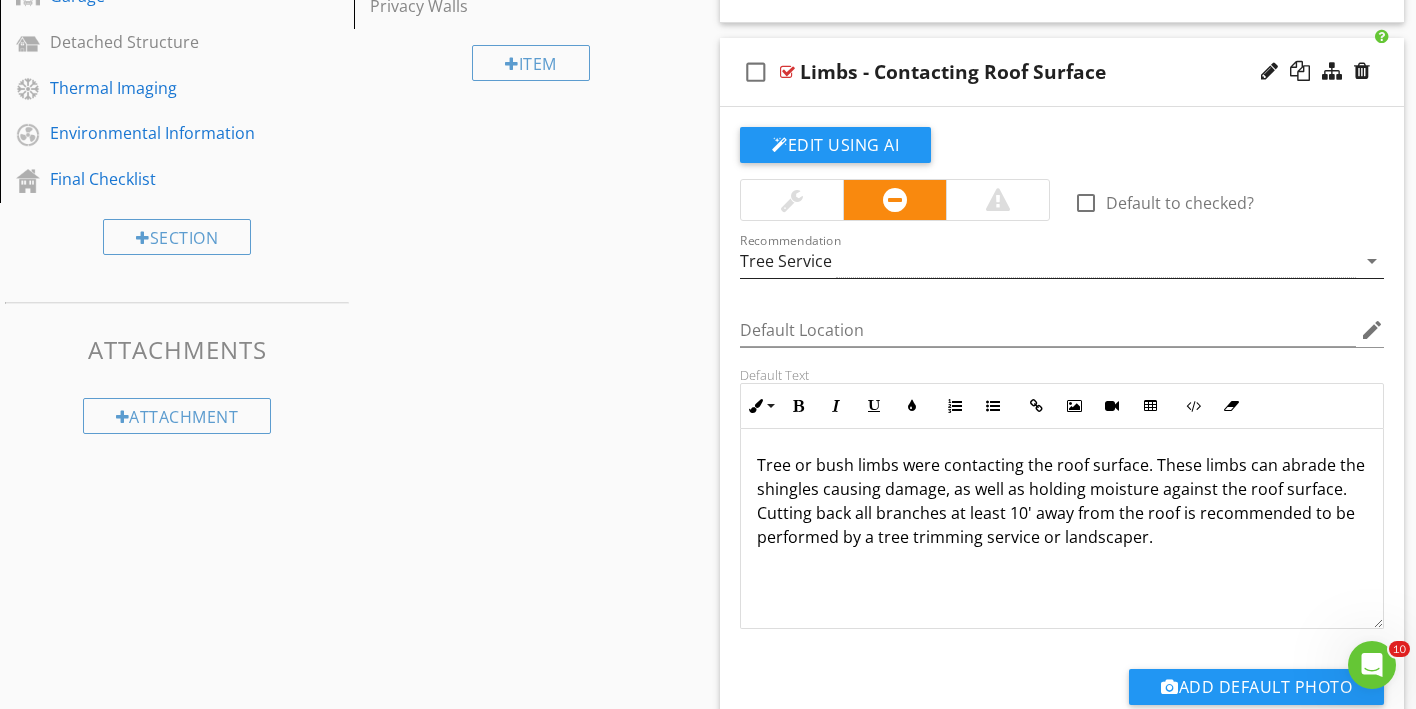 scroll, scrollTop: 1272, scrollLeft: 0, axis: vertical 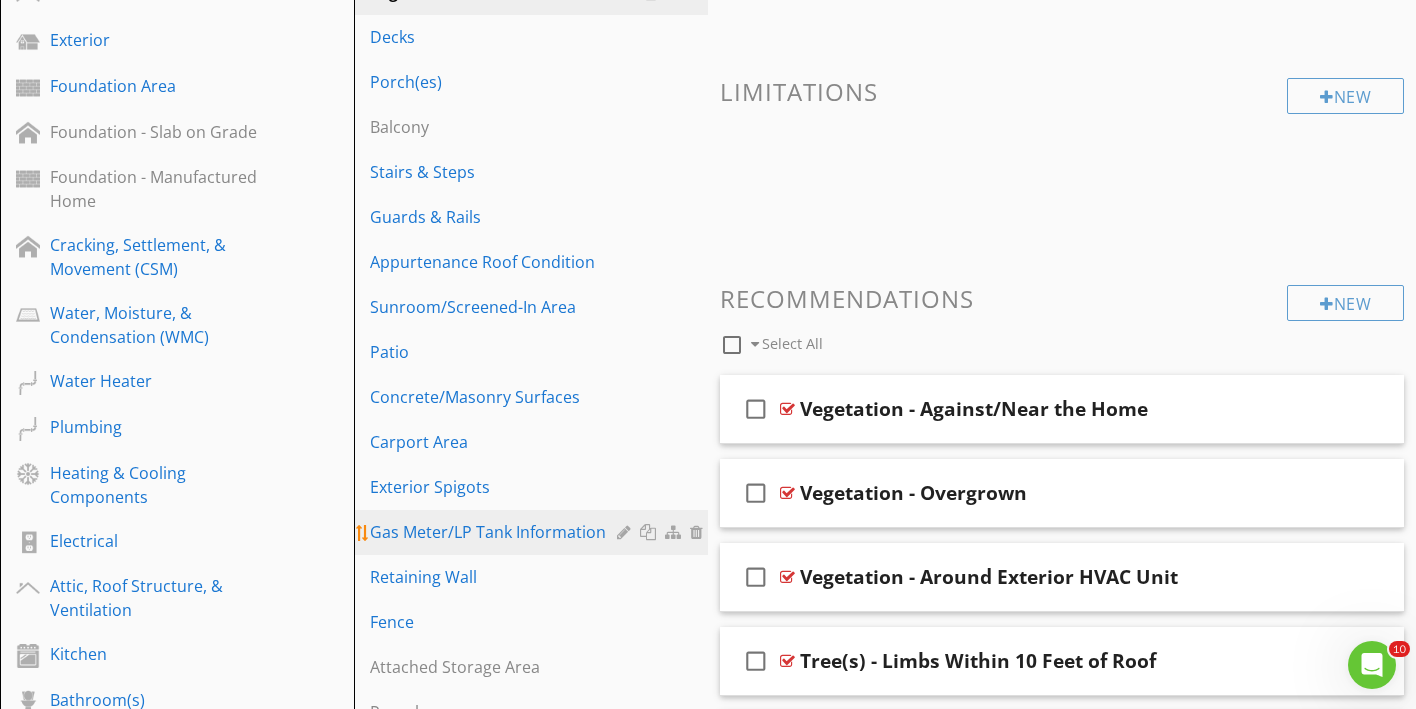 click on "Gas Meter/LP Tank Information" at bounding box center (496, 532) 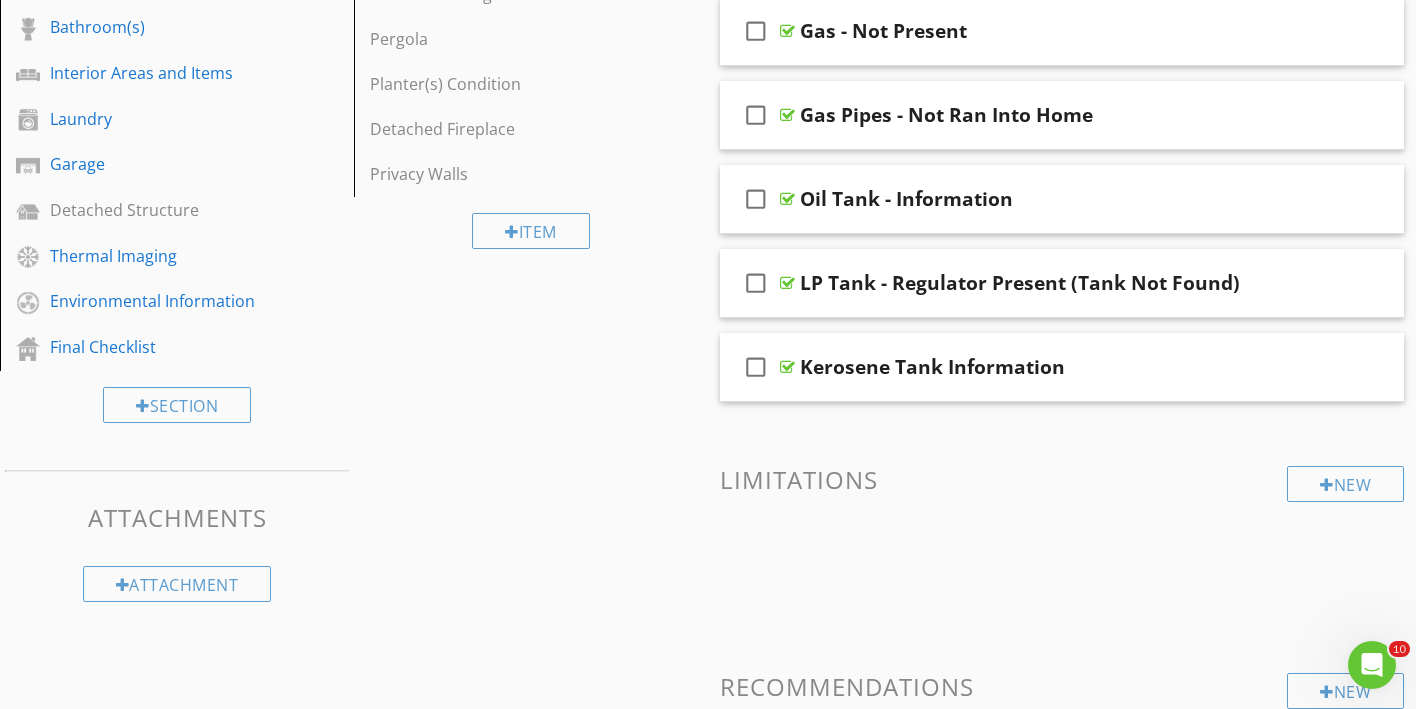 scroll, scrollTop: 1100, scrollLeft: 0, axis: vertical 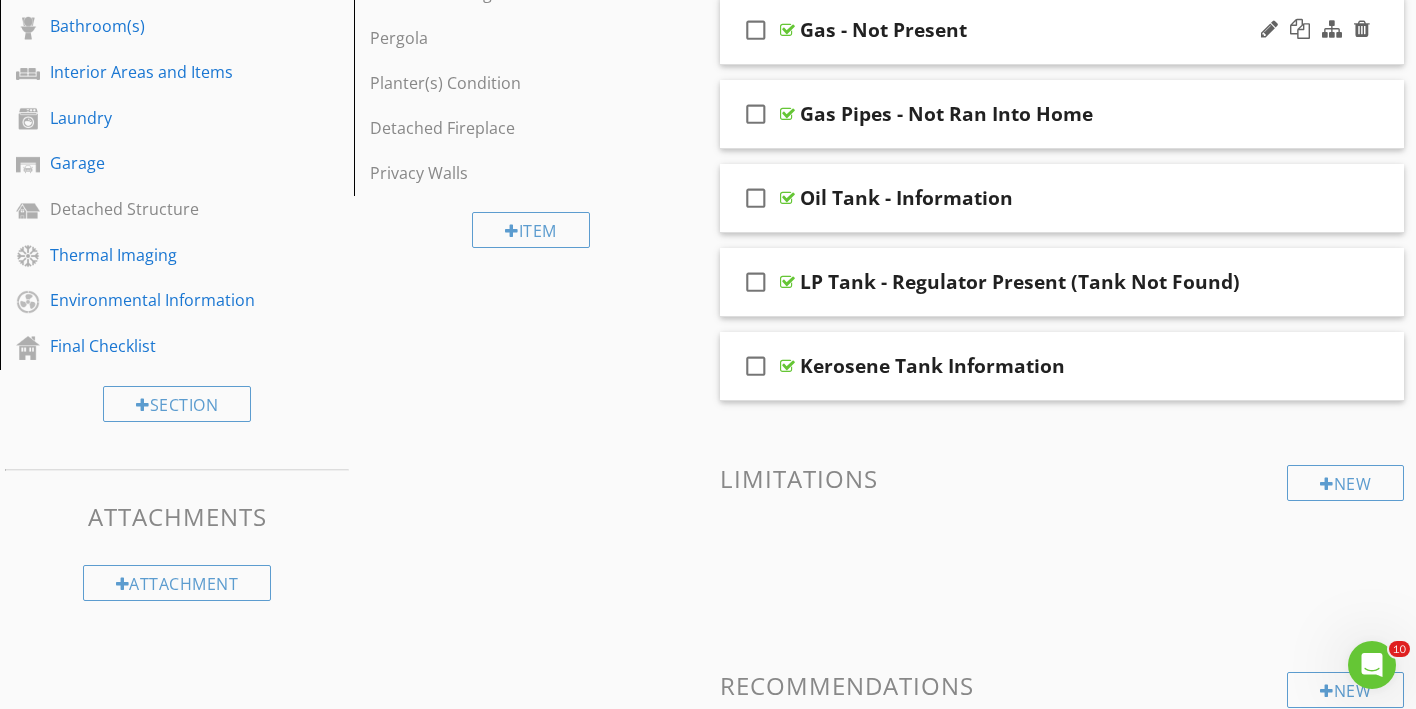 click on "check_box_outline_blank
Gas - Not Present" at bounding box center (1062, 30) 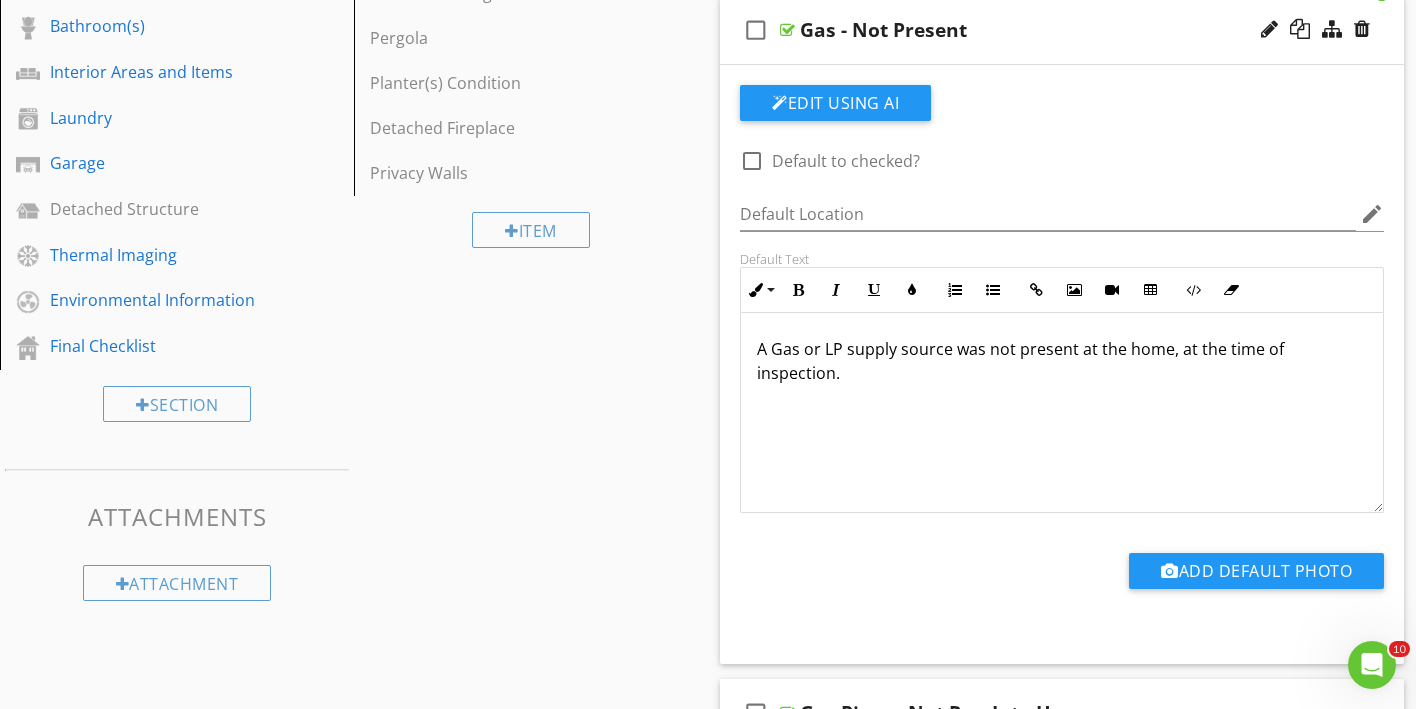 click on "check_box_outline_blank
Gas - Not Present" at bounding box center (1062, 30) 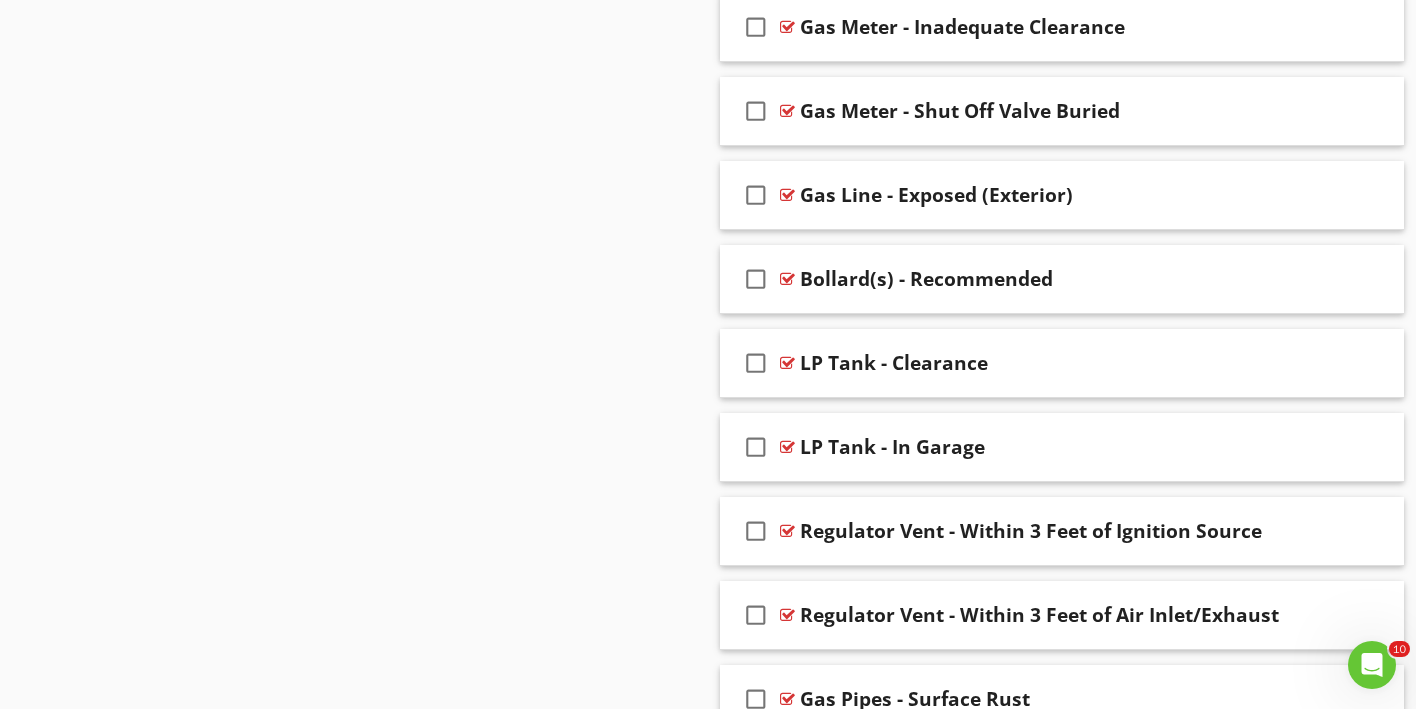 scroll, scrollTop: 1940, scrollLeft: 0, axis: vertical 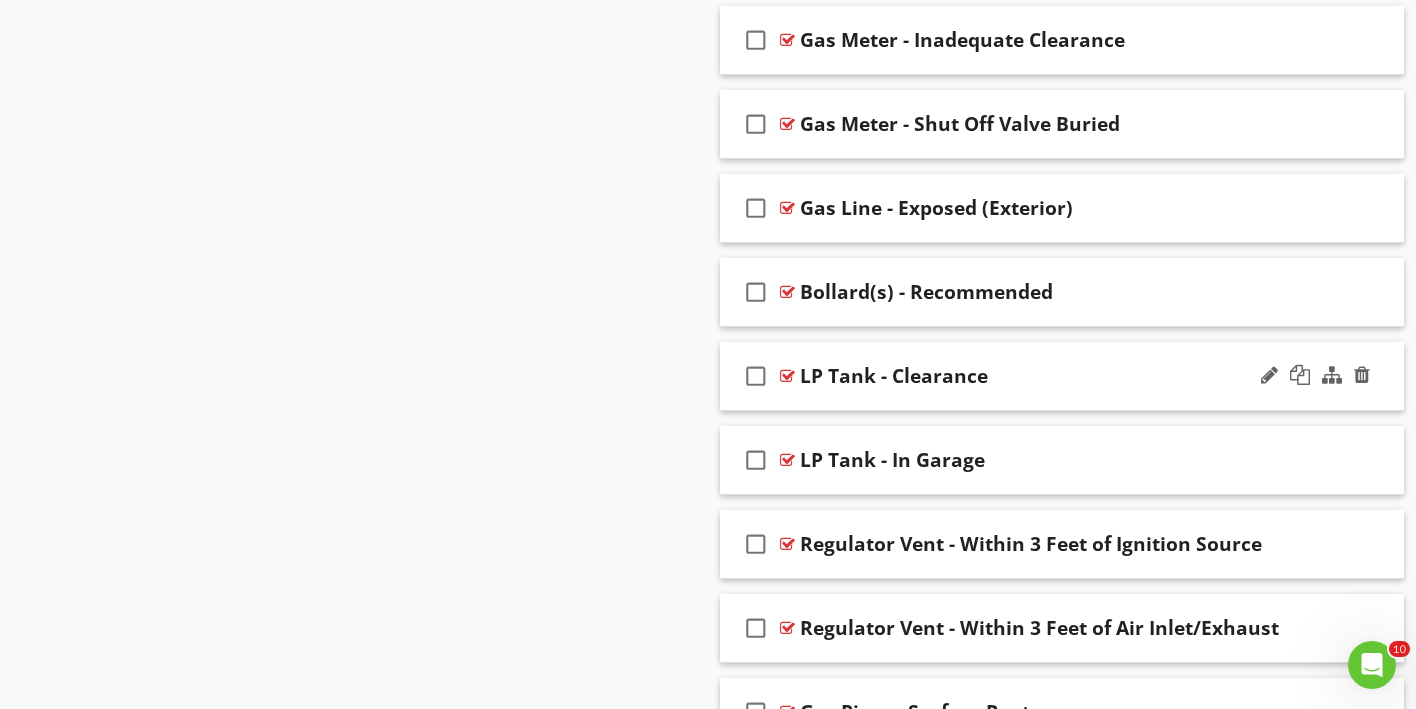 click on "check_box_outline_blank
LP Tank - Clearance" at bounding box center [1062, 376] 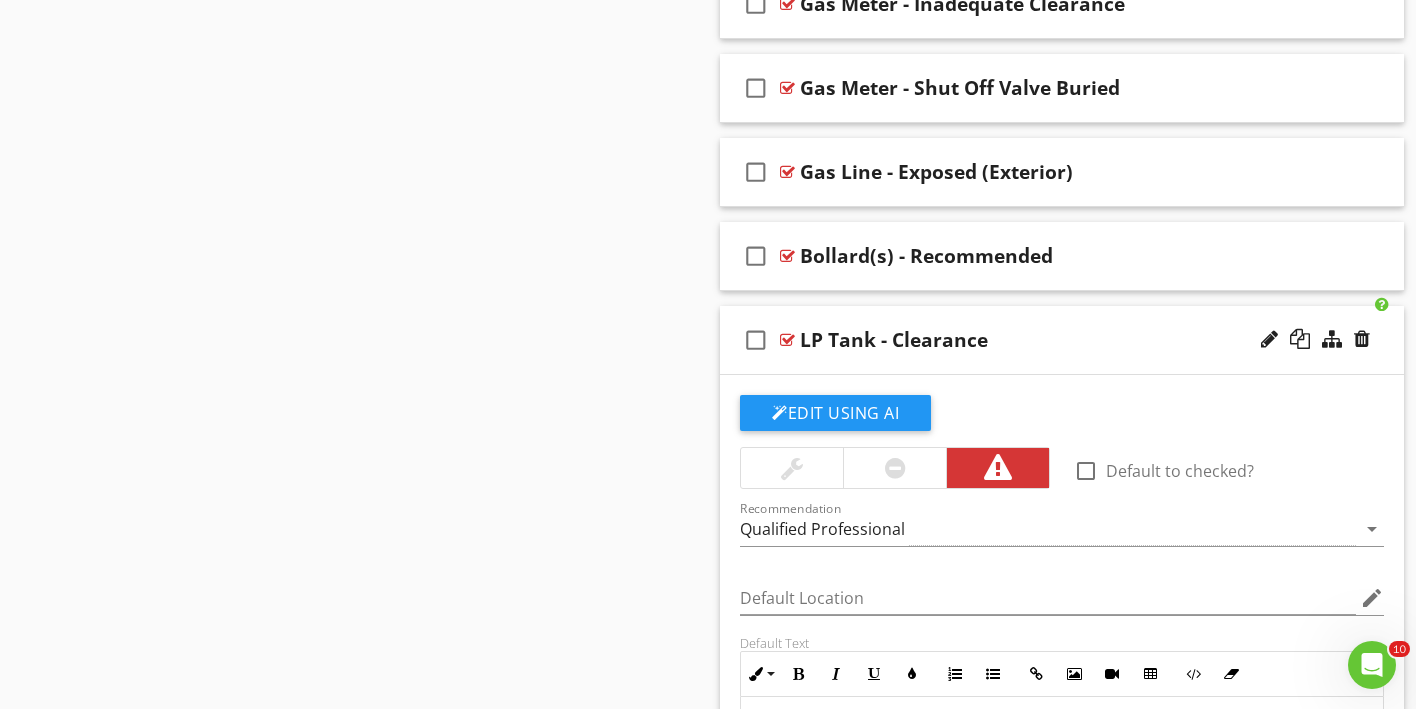 scroll, scrollTop: 1966, scrollLeft: 0, axis: vertical 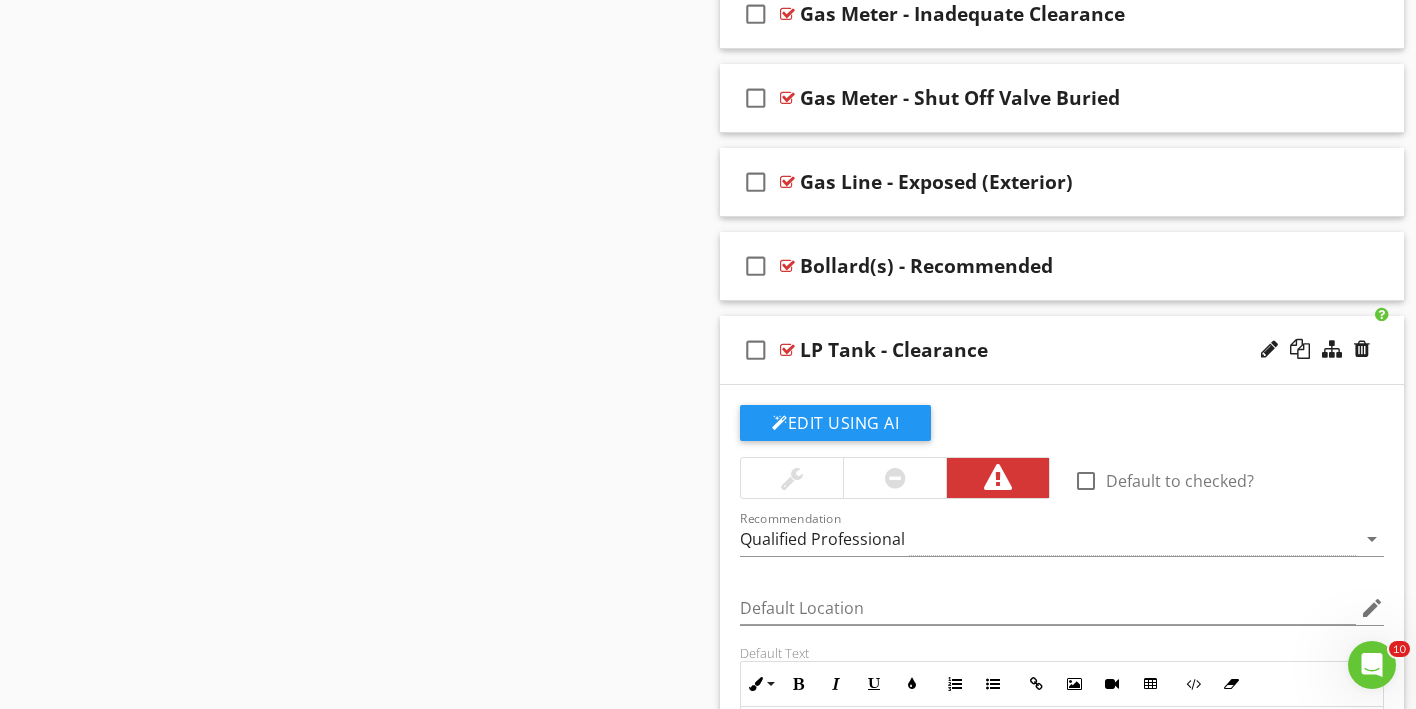 click on "check_box_outline_blank
LP Tank - Clearance" at bounding box center (1062, 350) 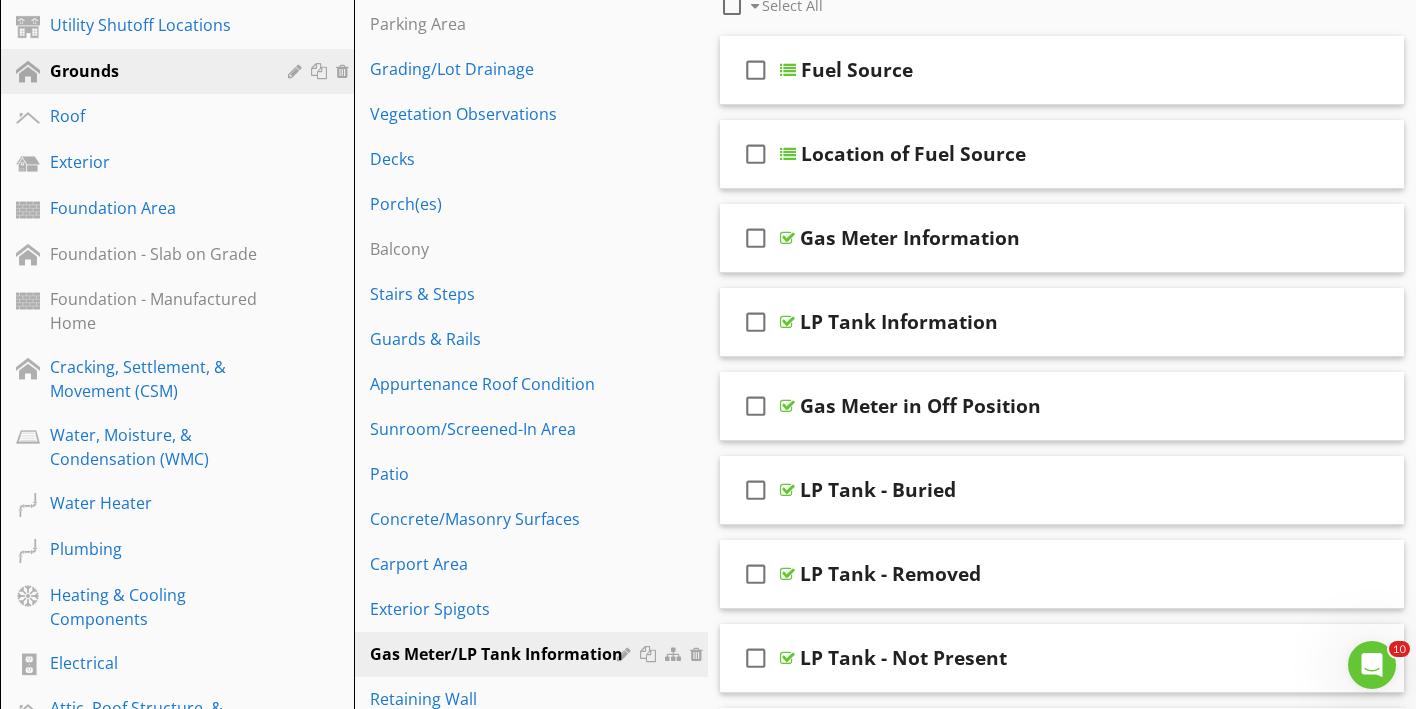 scroll, scrollTop: 288, scrollLeft: 0, axis: vertical 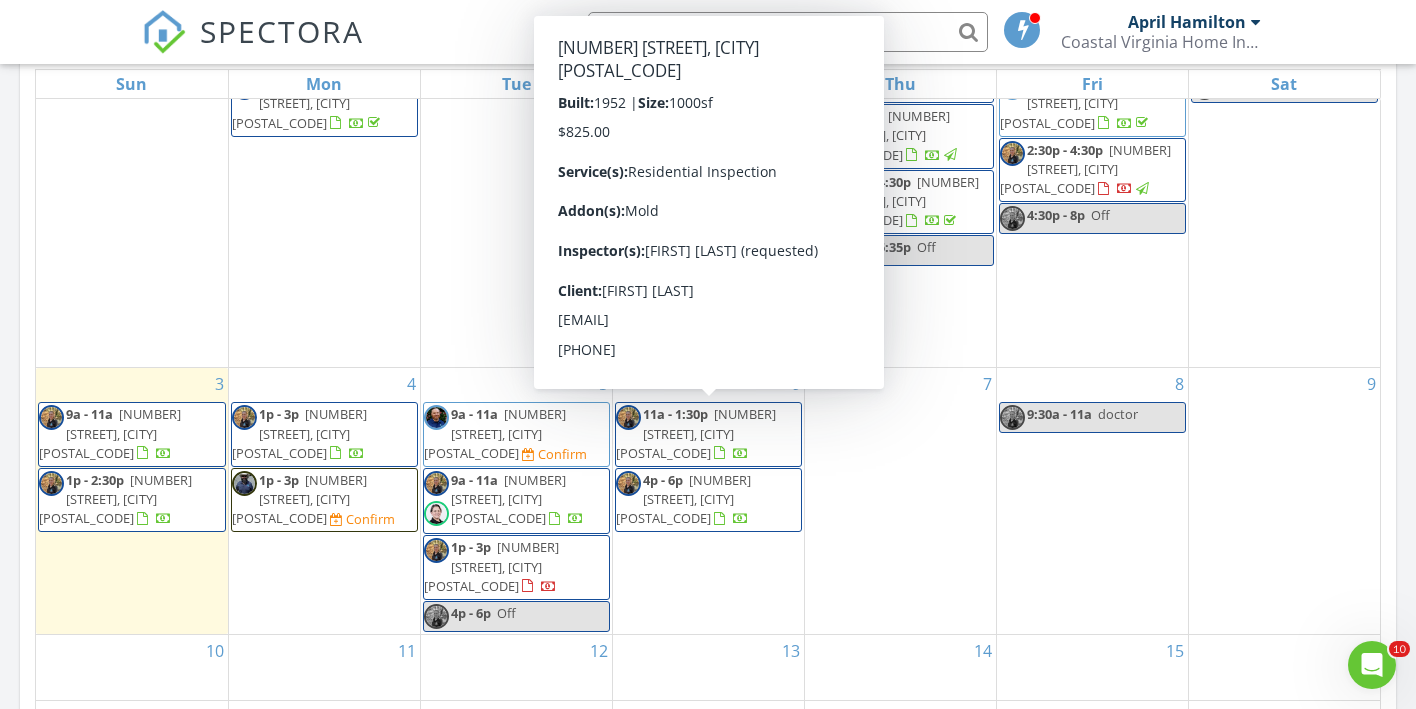click on "9" at bounding box center (1285, 500) 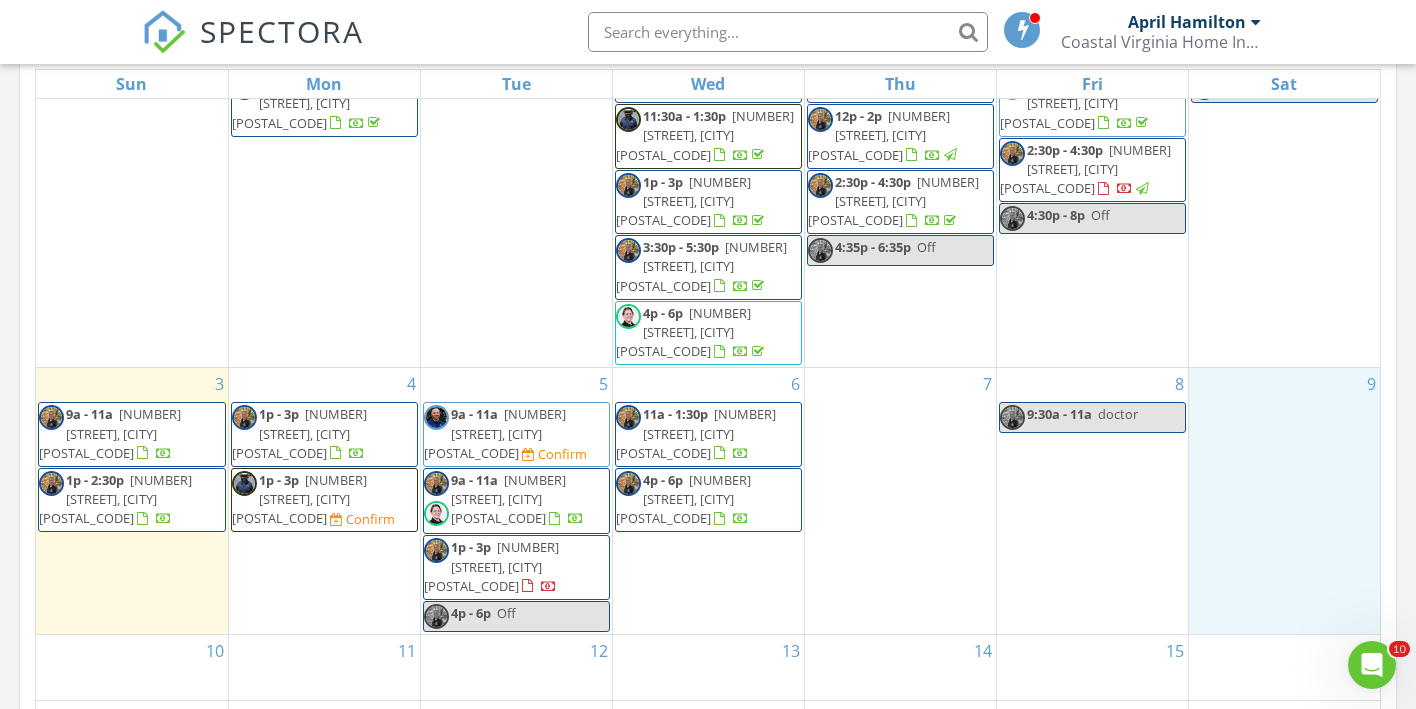 click on "[NUMBER] [STREET], [CITY] [POSTAL_CODE]" at bounding box center (495, 433) 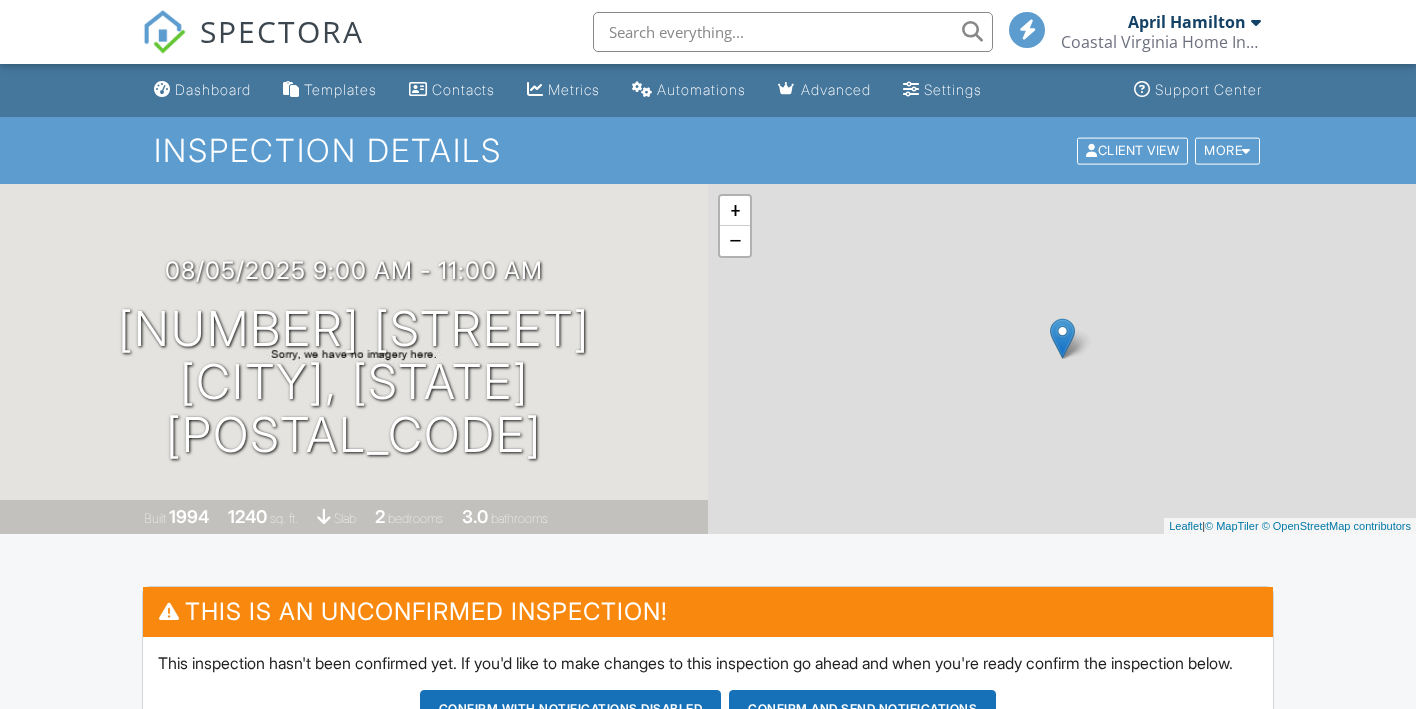 scroll, scrollTop: 0, scrollLeft: 0, axis: both 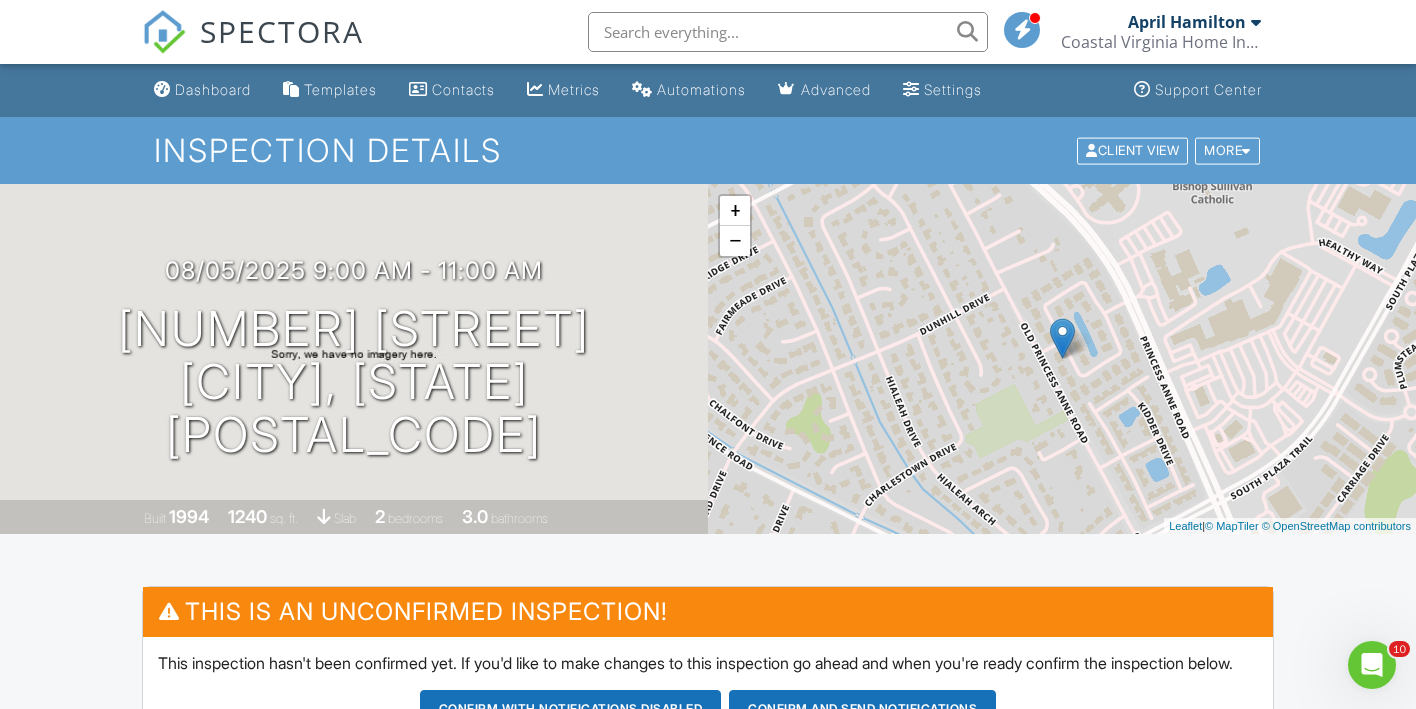 click on "SPECTORA" at bounding box center [253, 32] 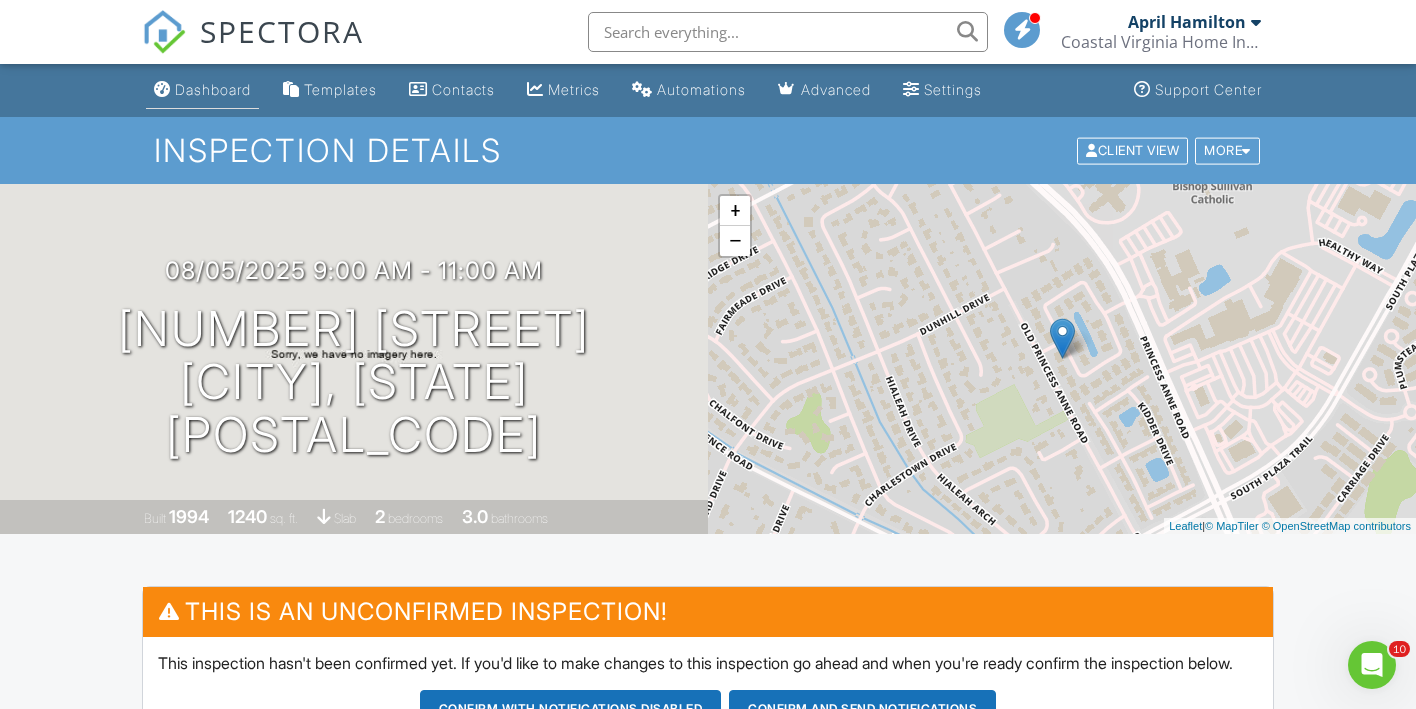 click on "Dashboard" at bounding box center (213, 89) 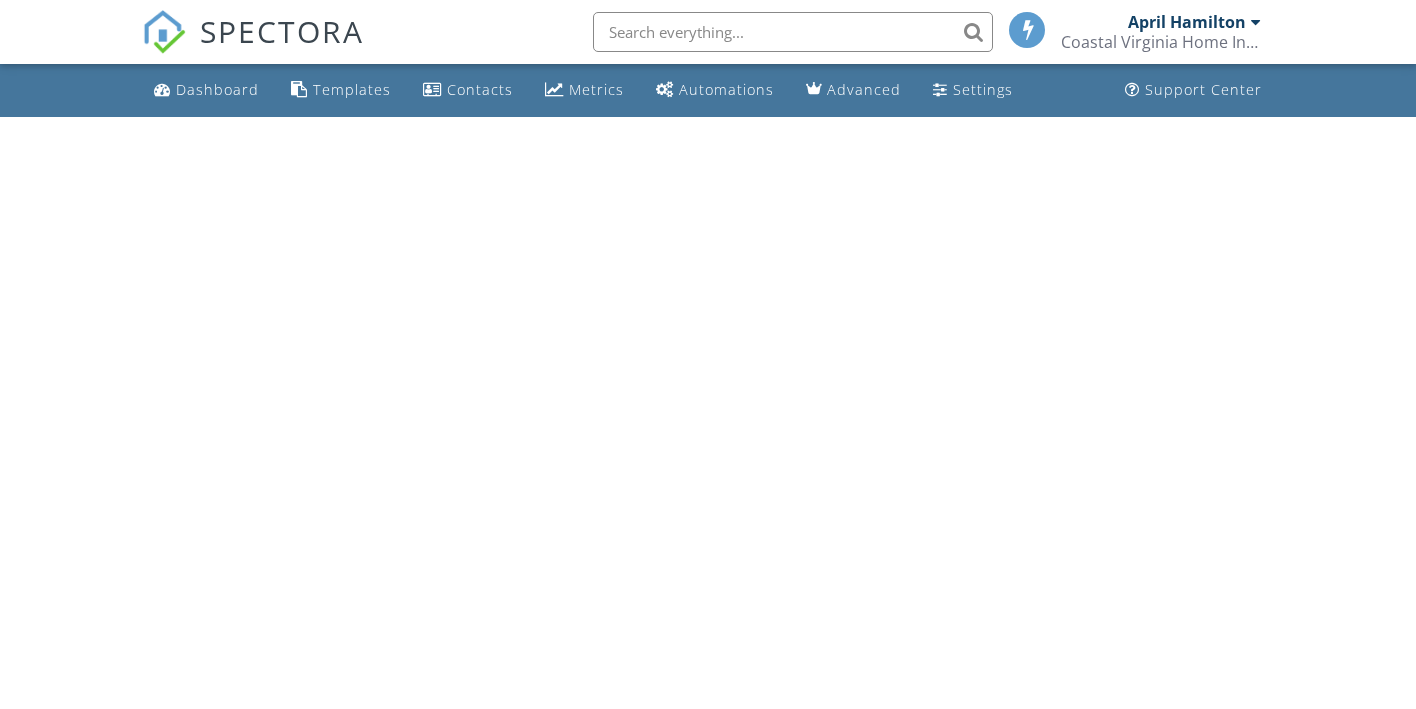 scroll, scrollTop: 0, scrollLeft: 0, axis: both 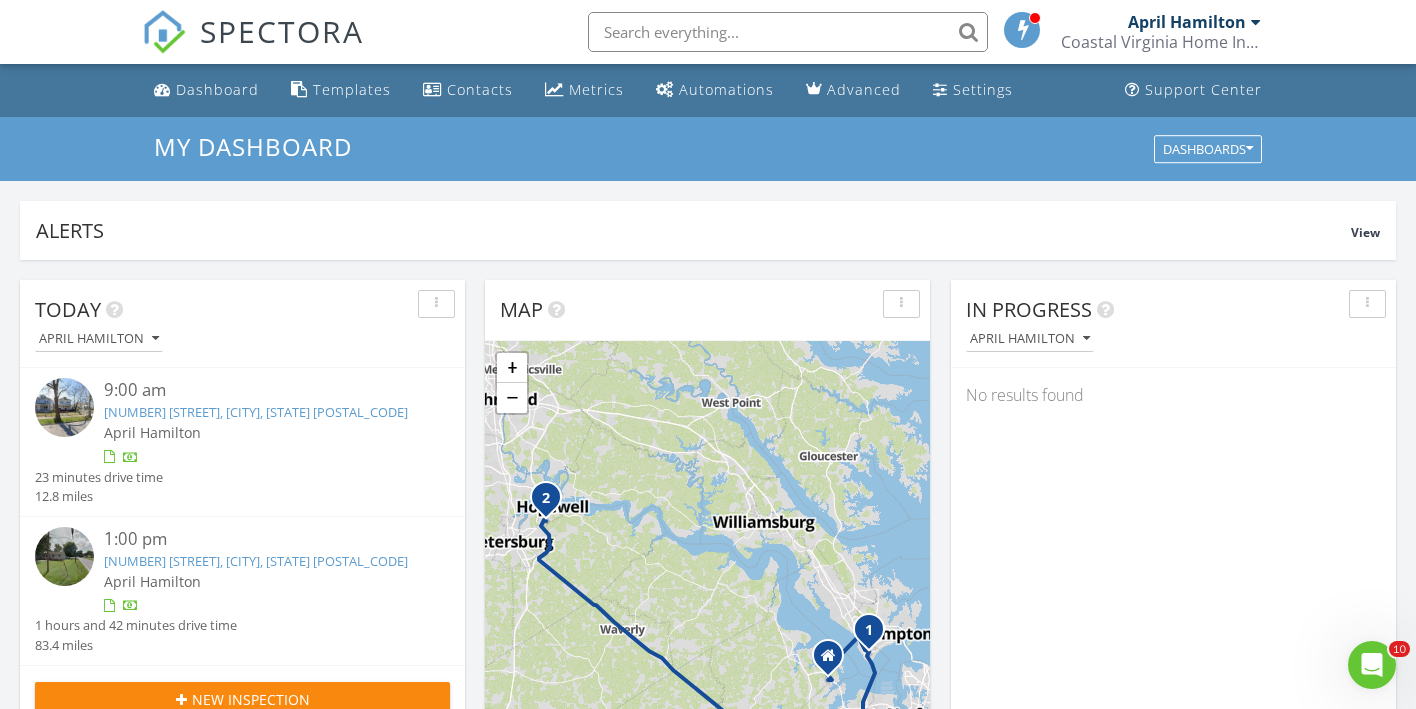 click on "[NUMBER] [STREET], [CITY], [STATE] [POSTAL_CODE]" at bounding box center (256, 561) 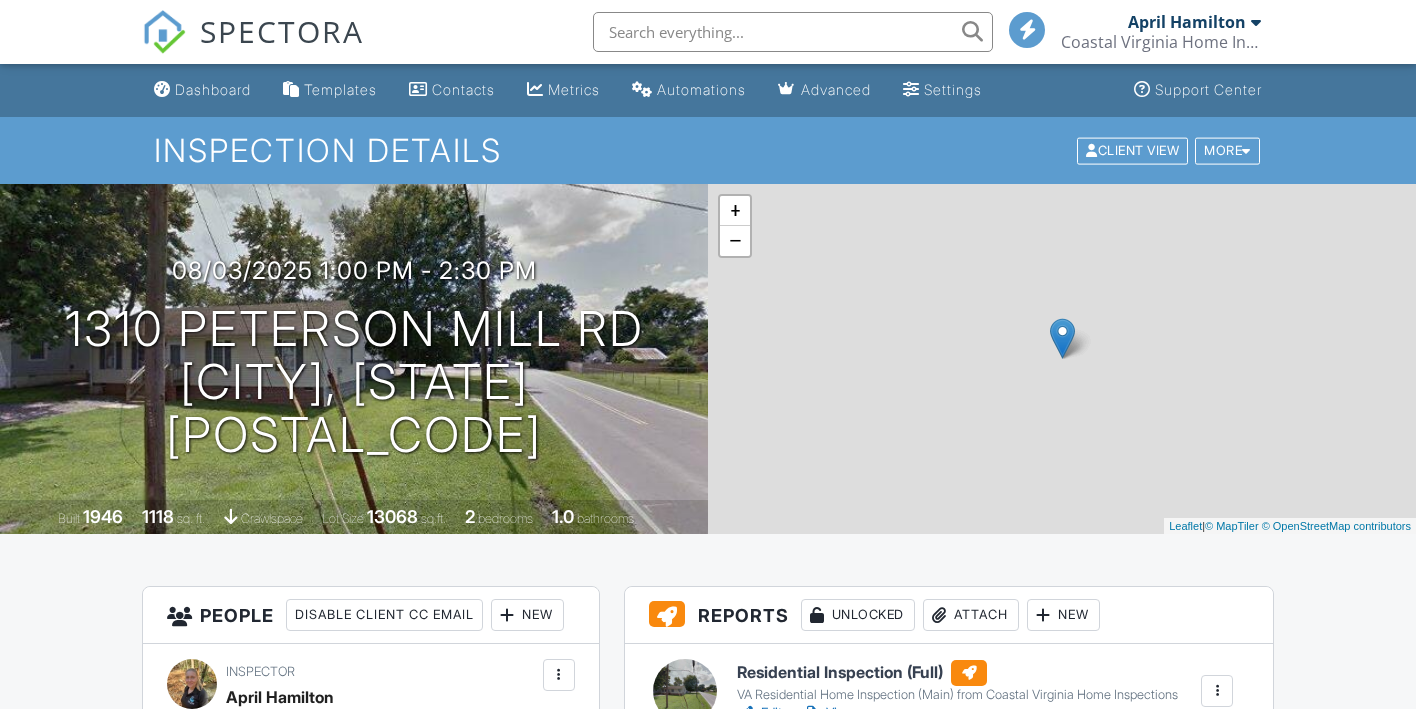 scroll, scrollTop: 0, scrollLeft: 0, axis: both 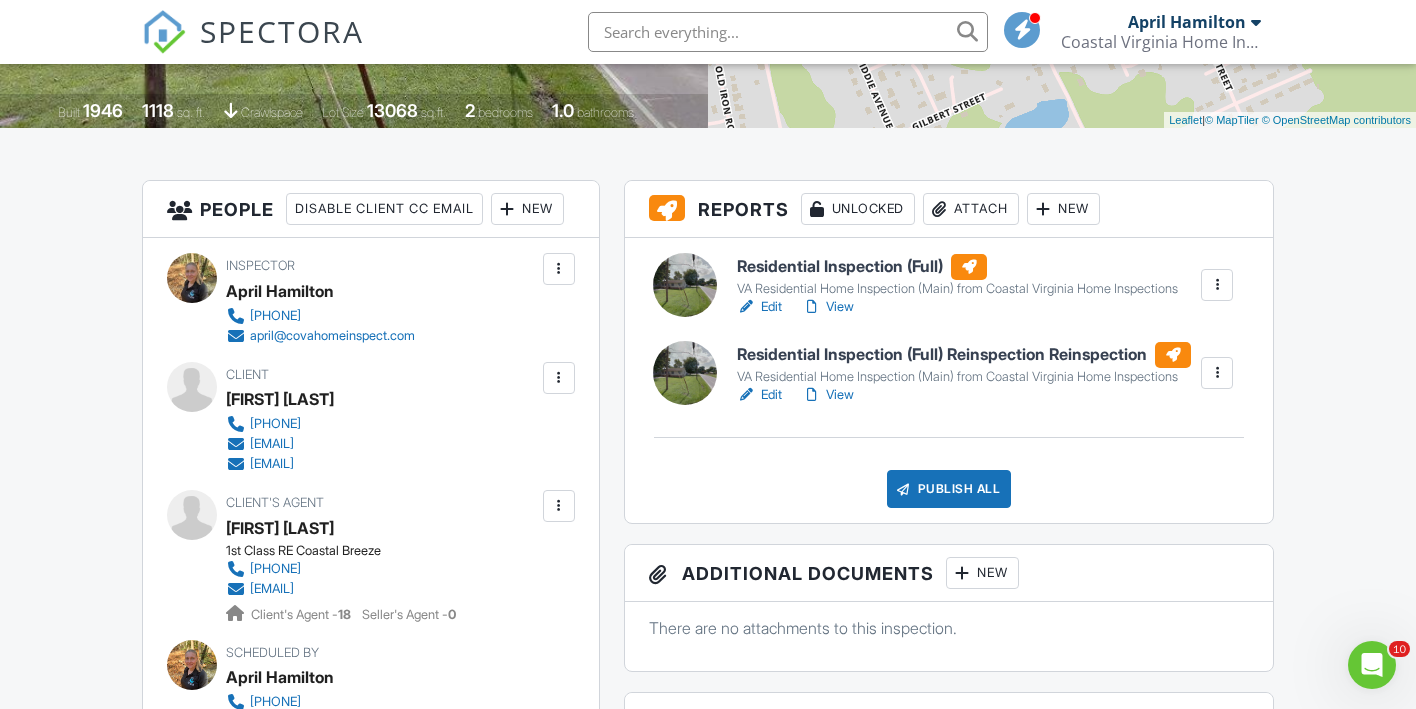 click at bounding box center [1217, 285] 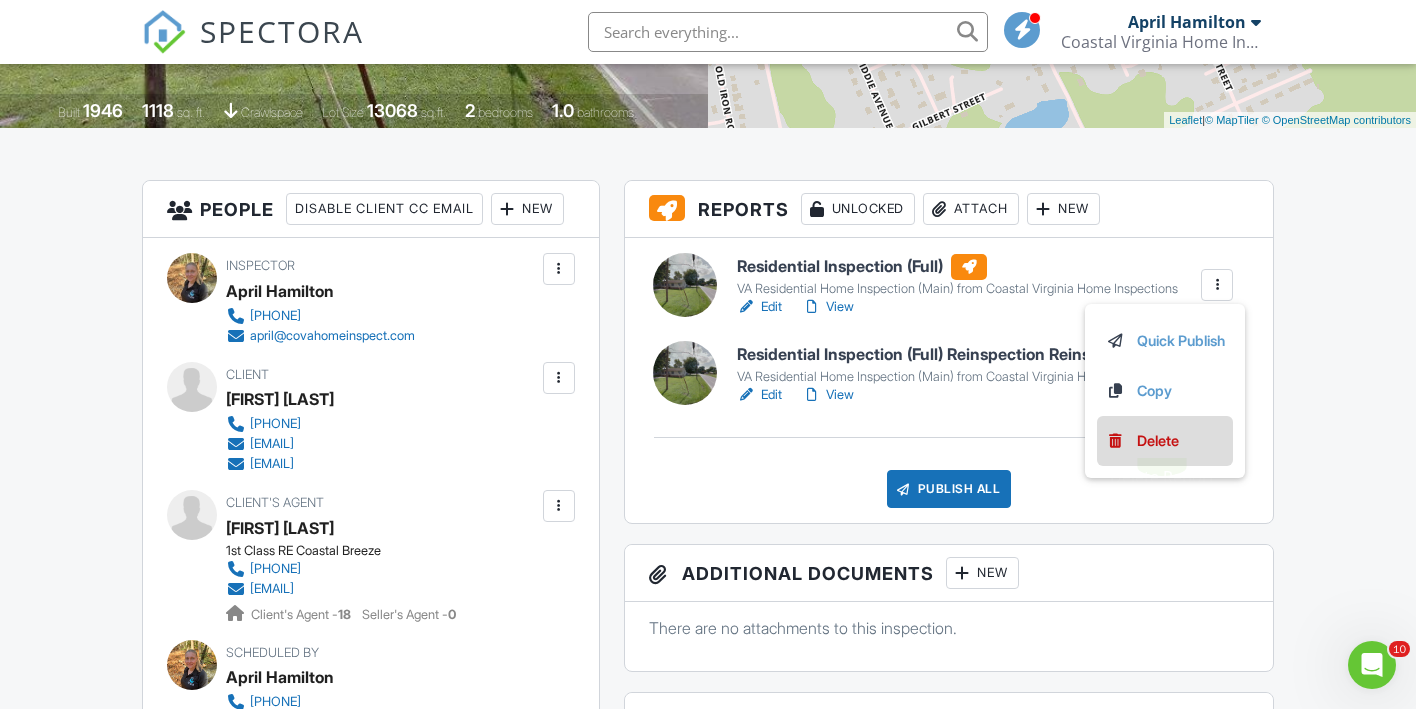 click on "Delete" at bounding box center [1158, 441] 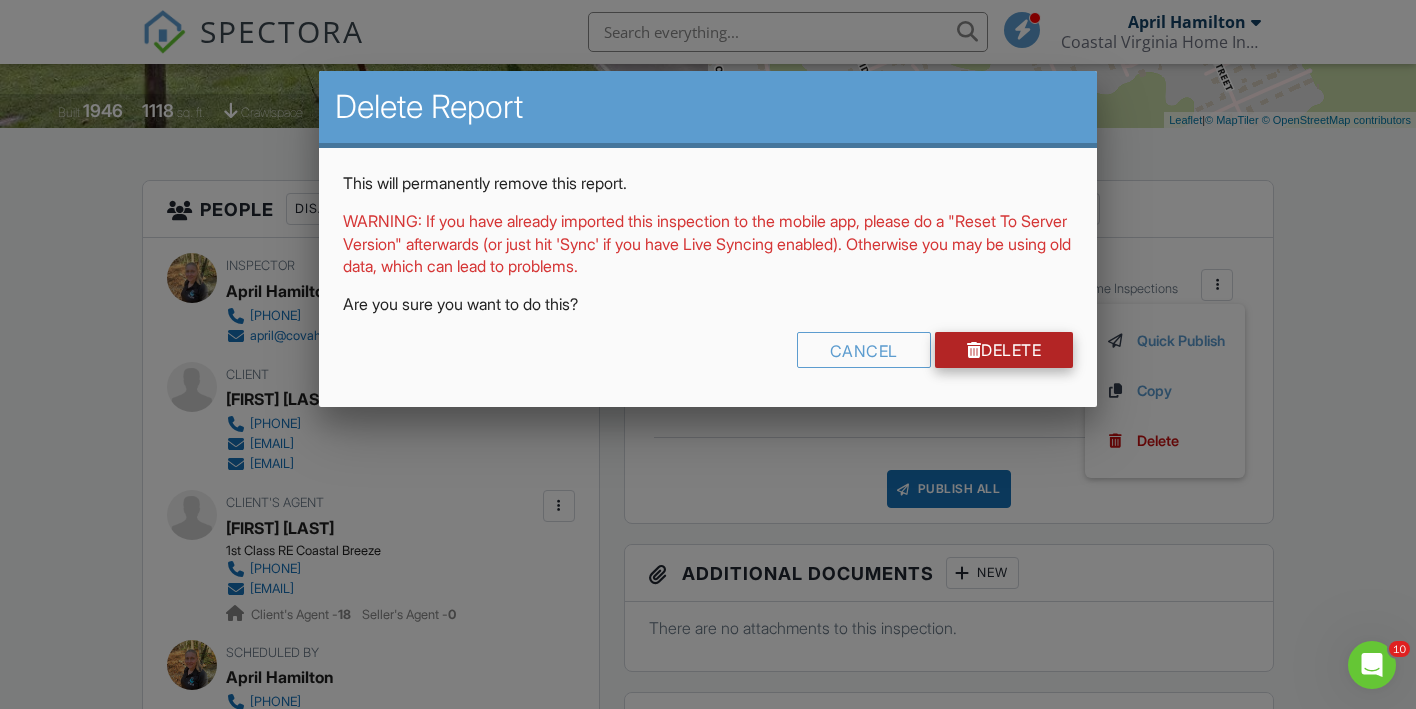 click on "Delete" at bounding box center (1004, 350) 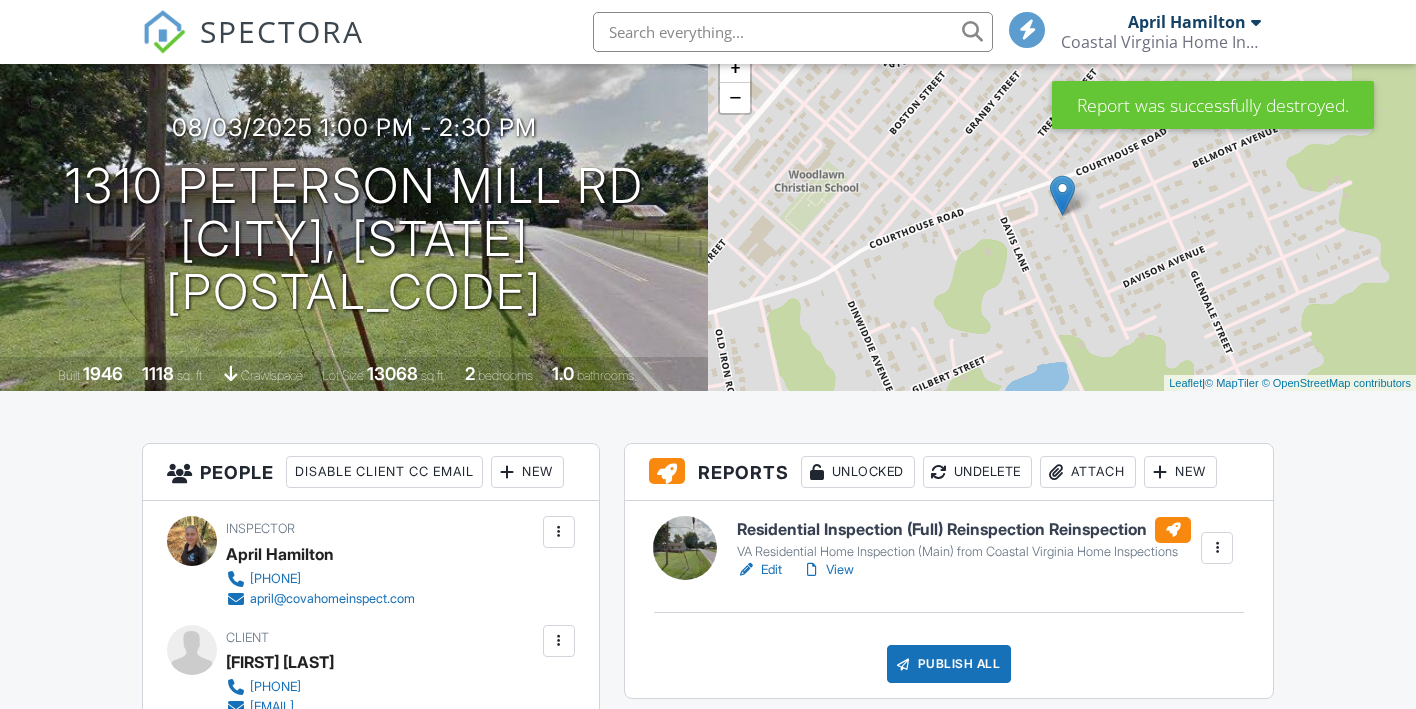 scroll, scrollTop: 315, scrollLeft: 0, axis: vertical 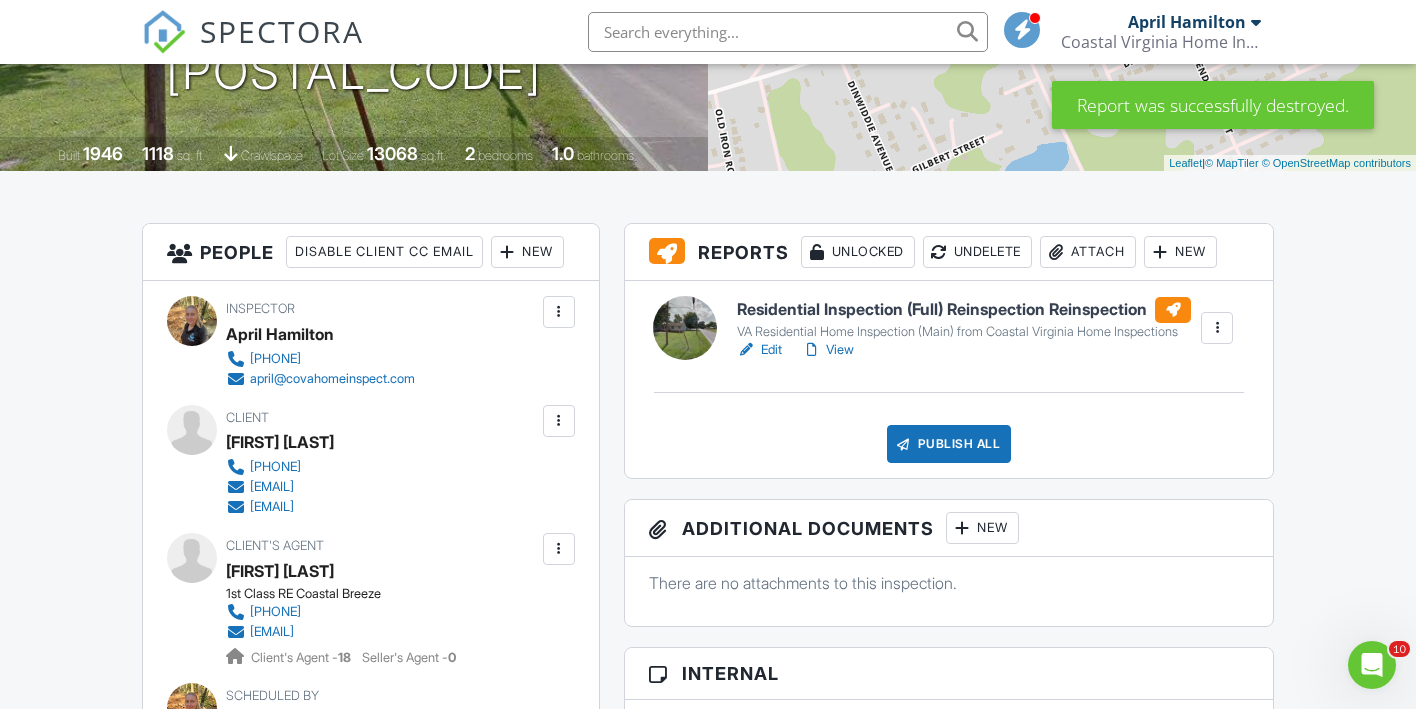 click on "View" at bounding box center [828, 350] 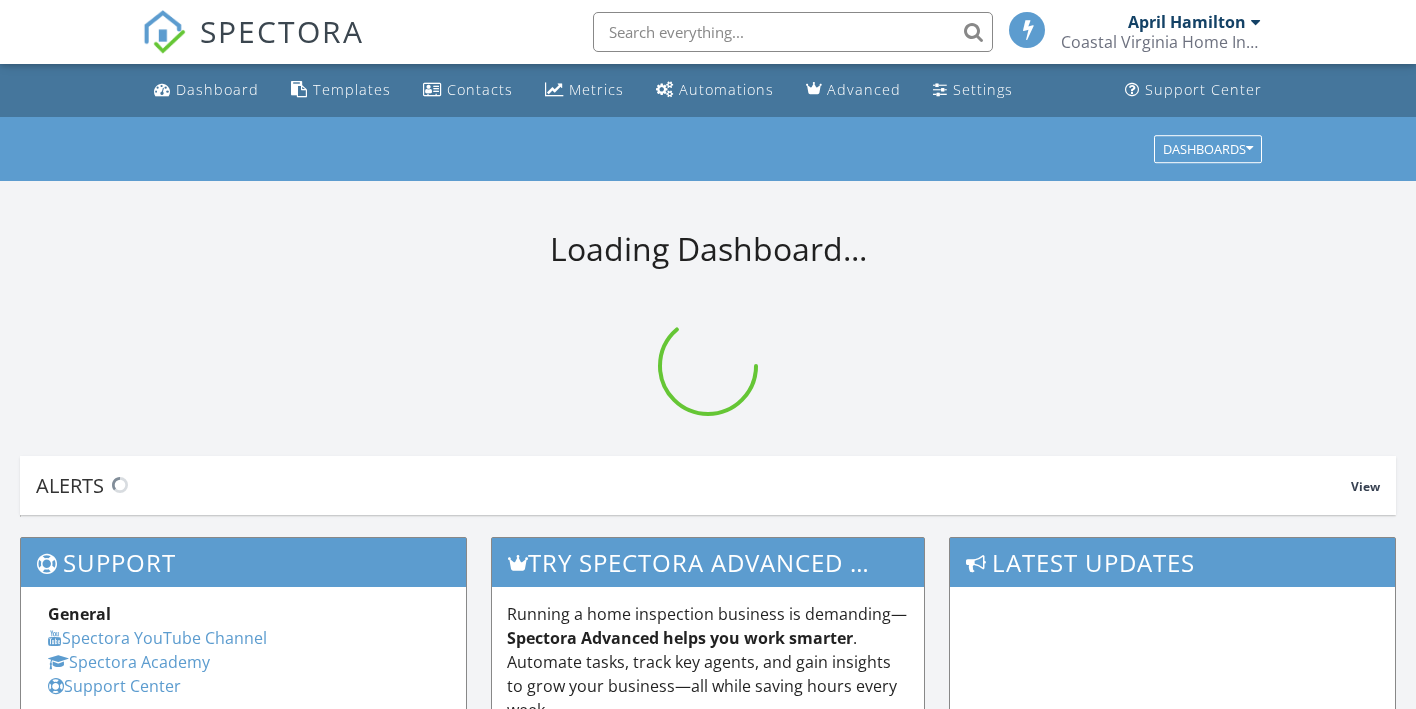 scroll, scrollTop: 0, scrollLeft: 0, axis: both 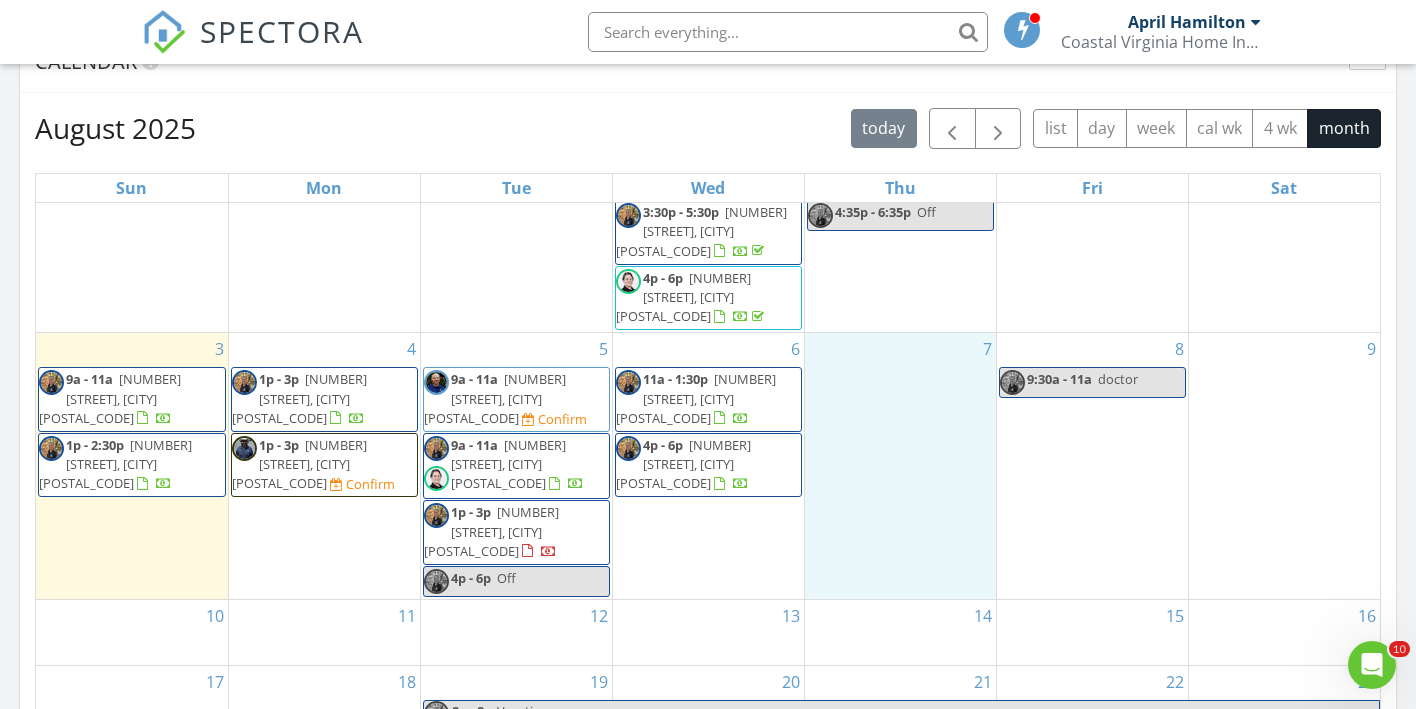 click on "7" at bounding box center (900, 465) 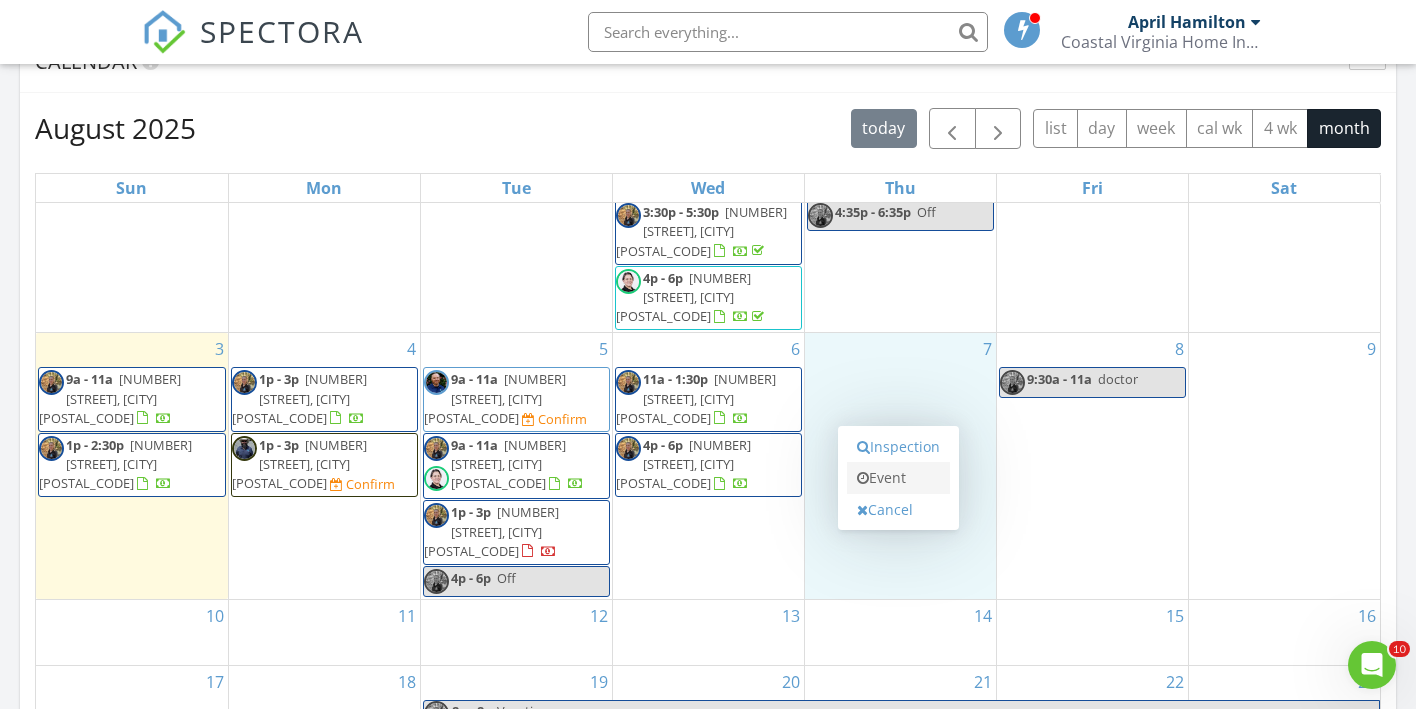 click on "Event" at bounding box center [898, 478] 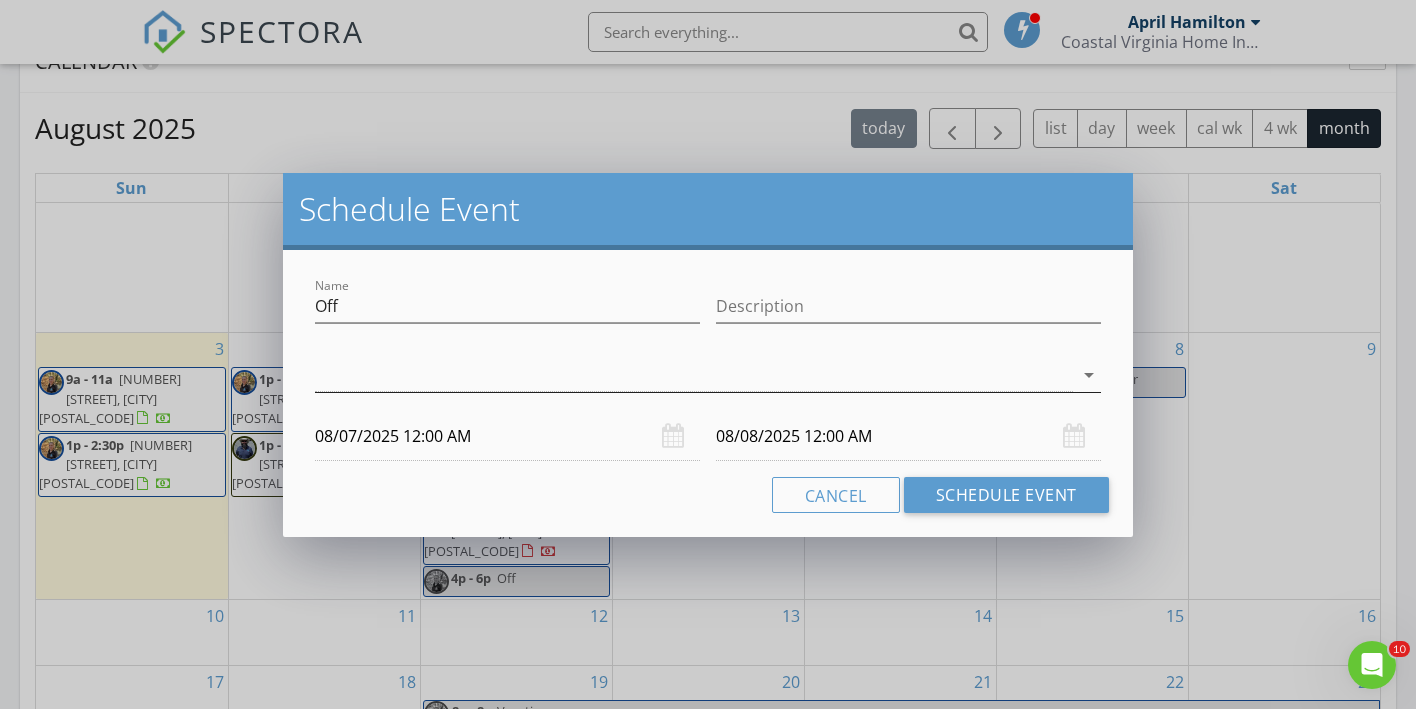 click on "arrow_drop_down" at bounding box center [1089, 375] 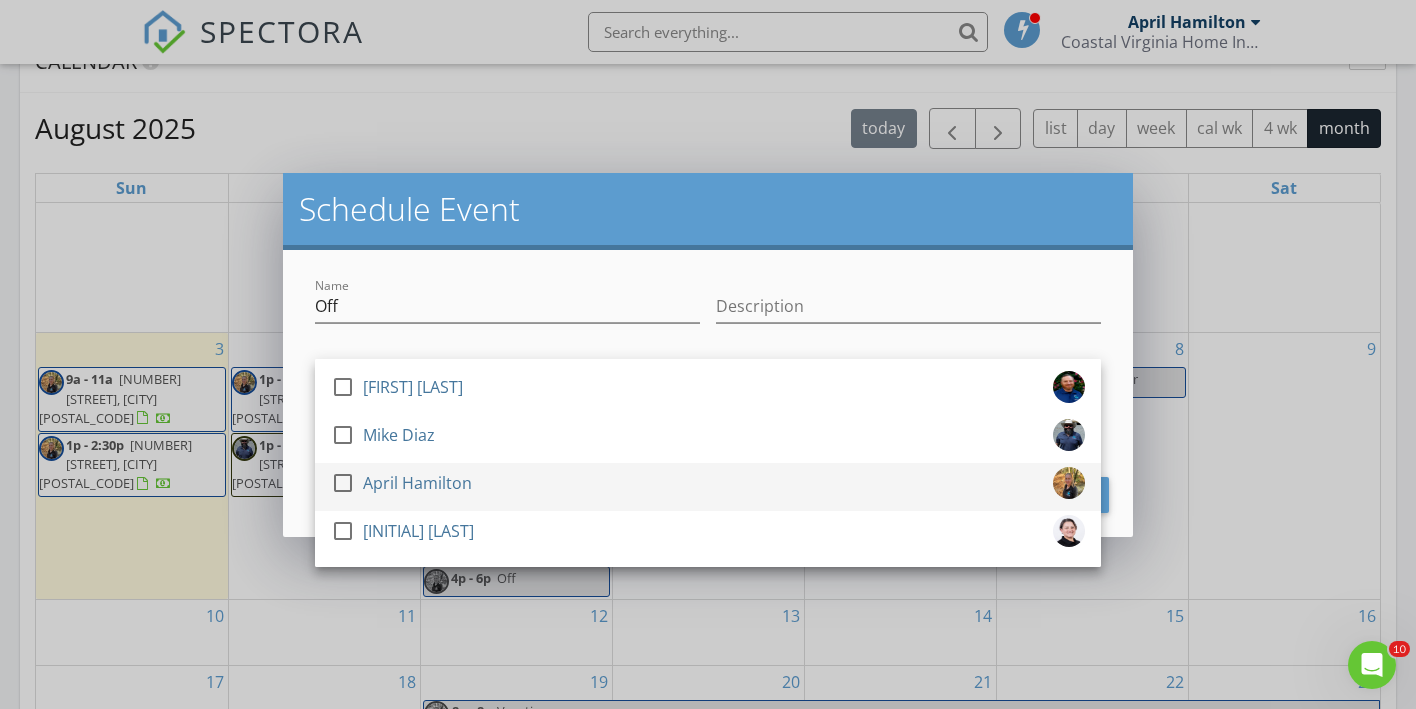 click at bounding box center [343, 483] 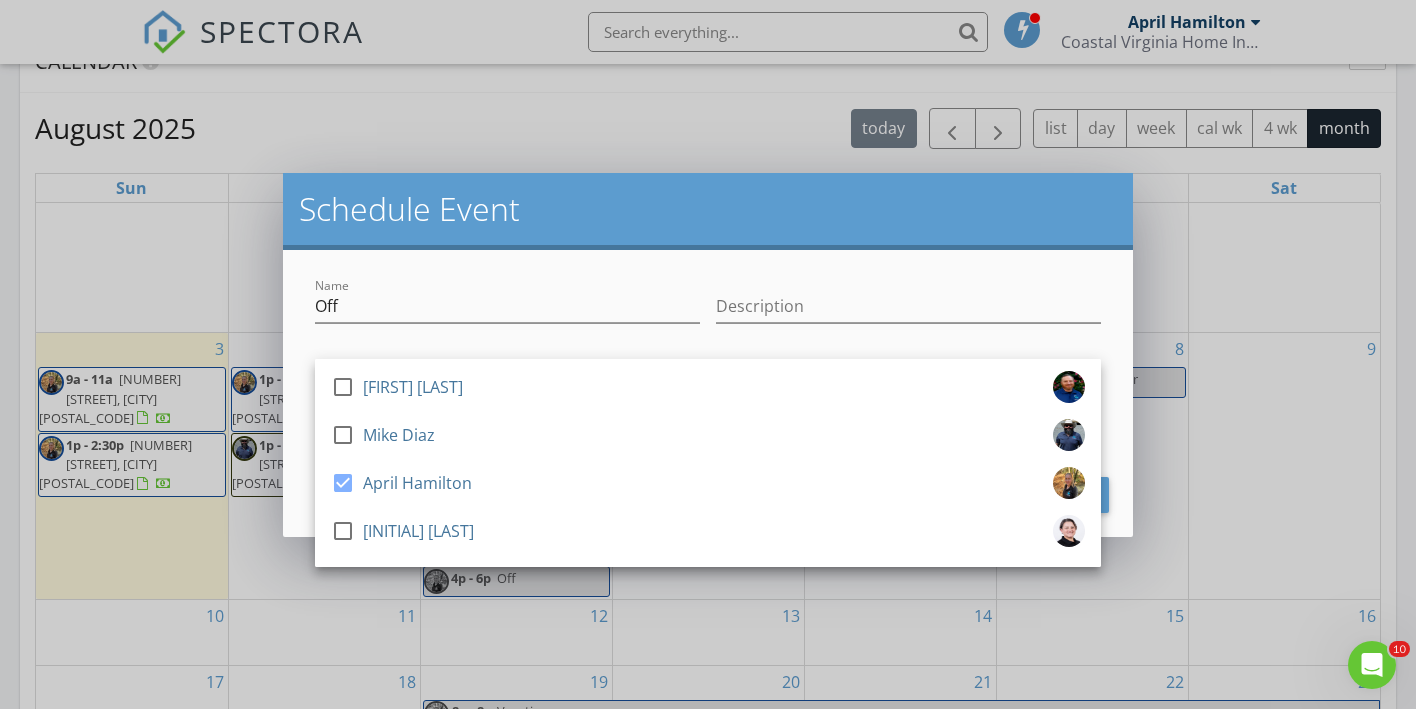 click at bounding box center (507, 337) 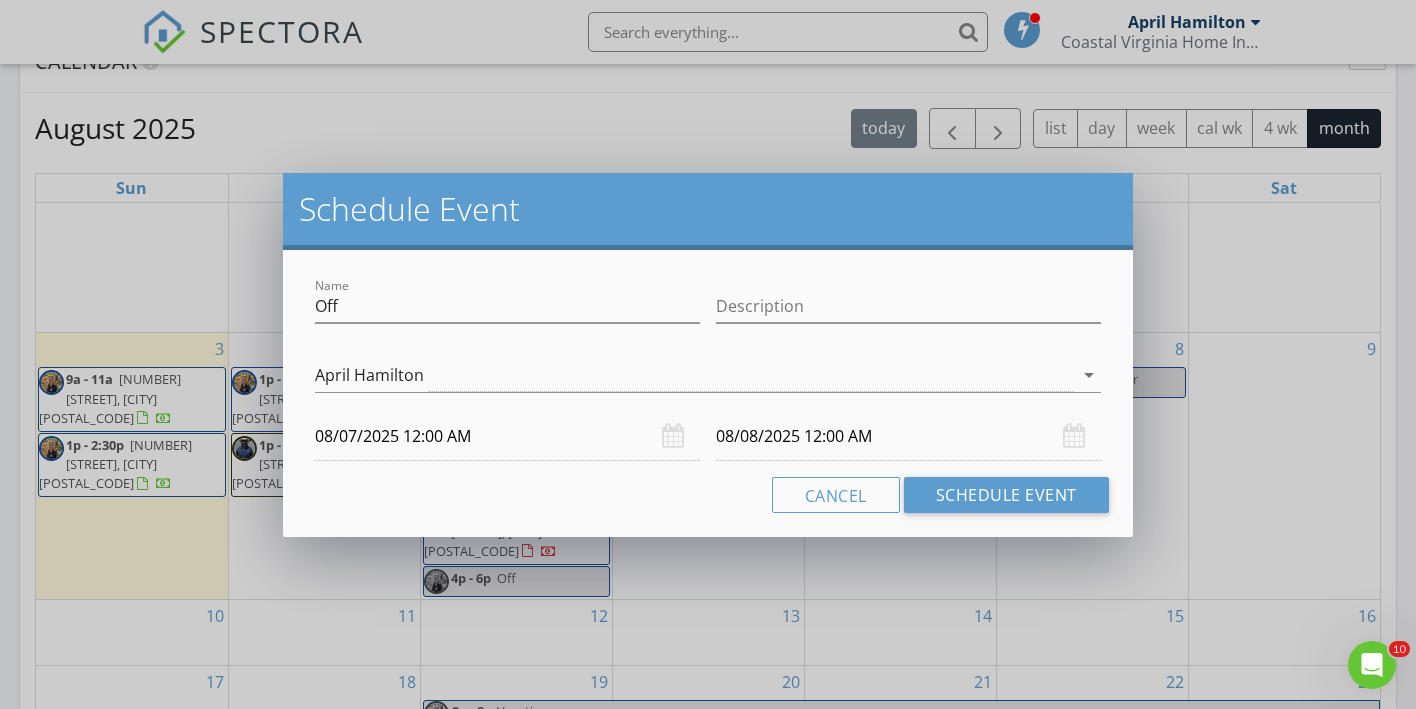 click on "08/07/2025 12:00 AM" at bounding box center [507, 436] 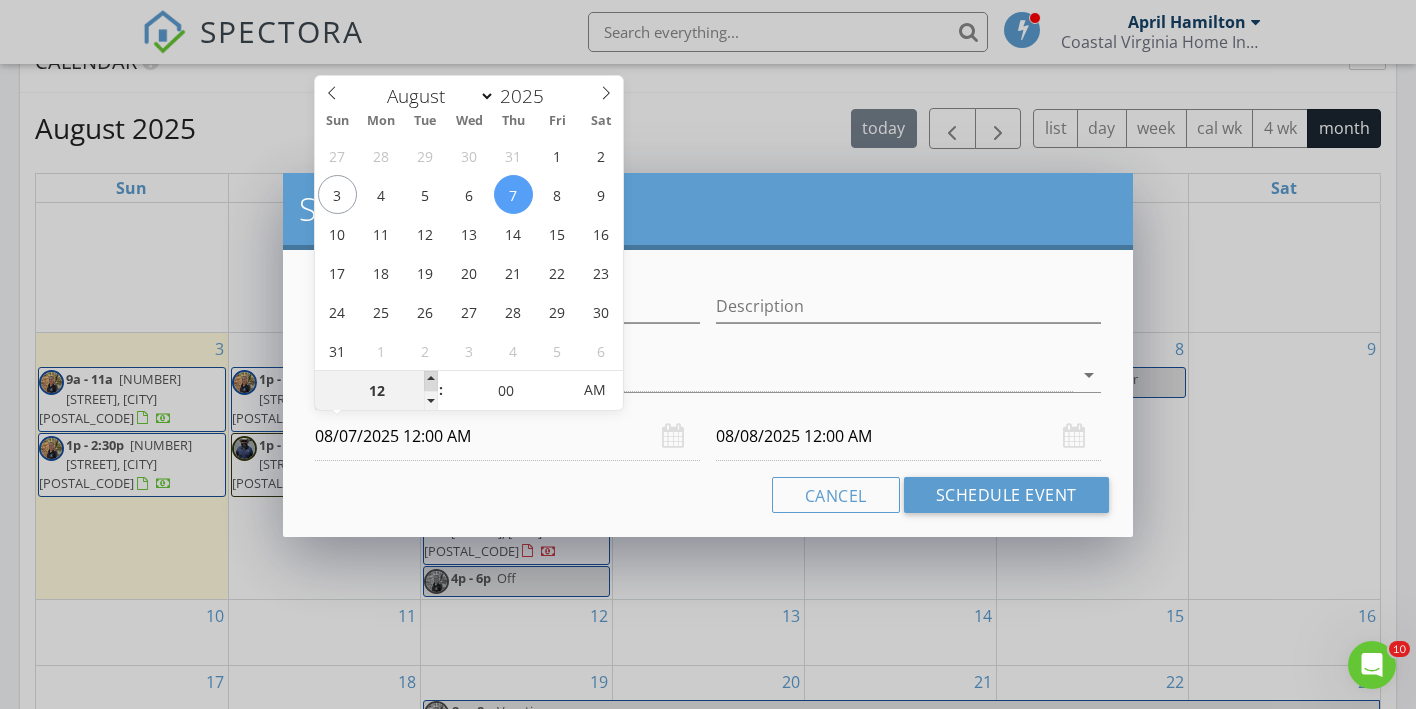 type on "01" 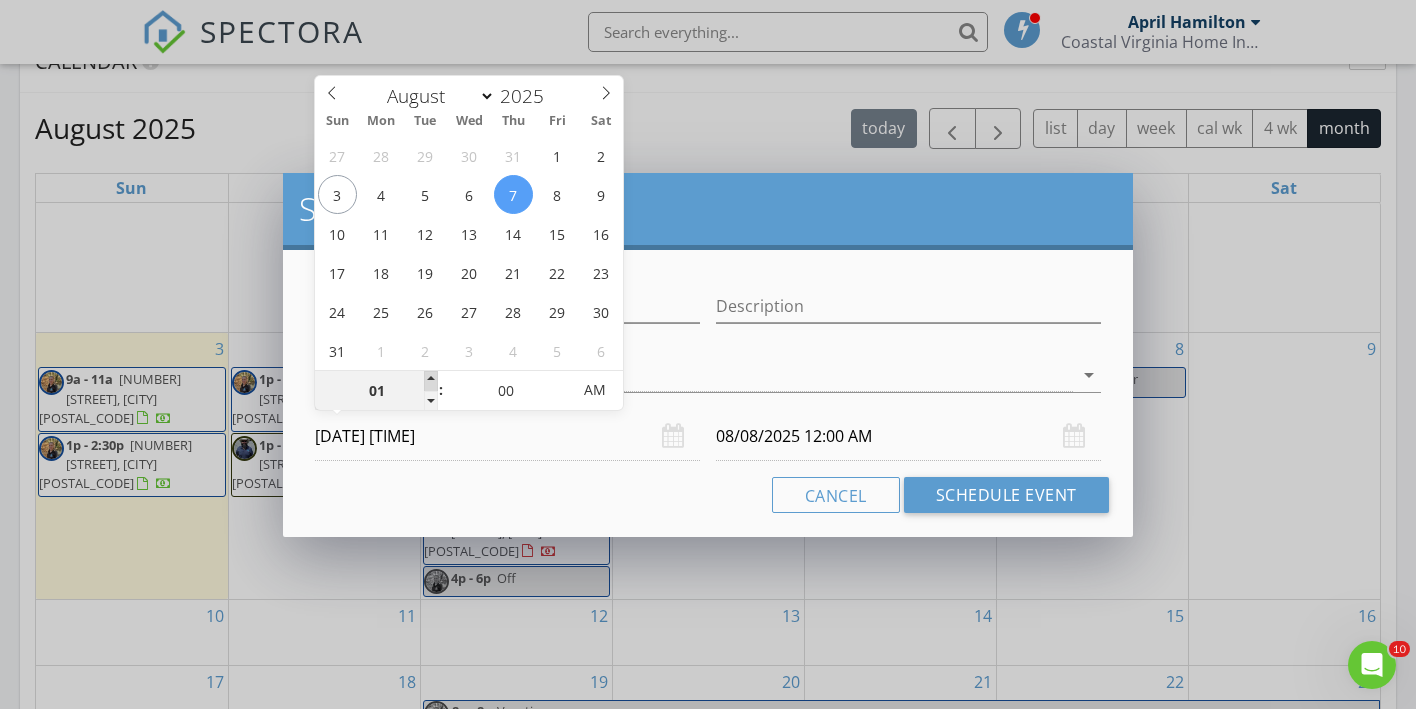 click at bounding box center (431, 381) 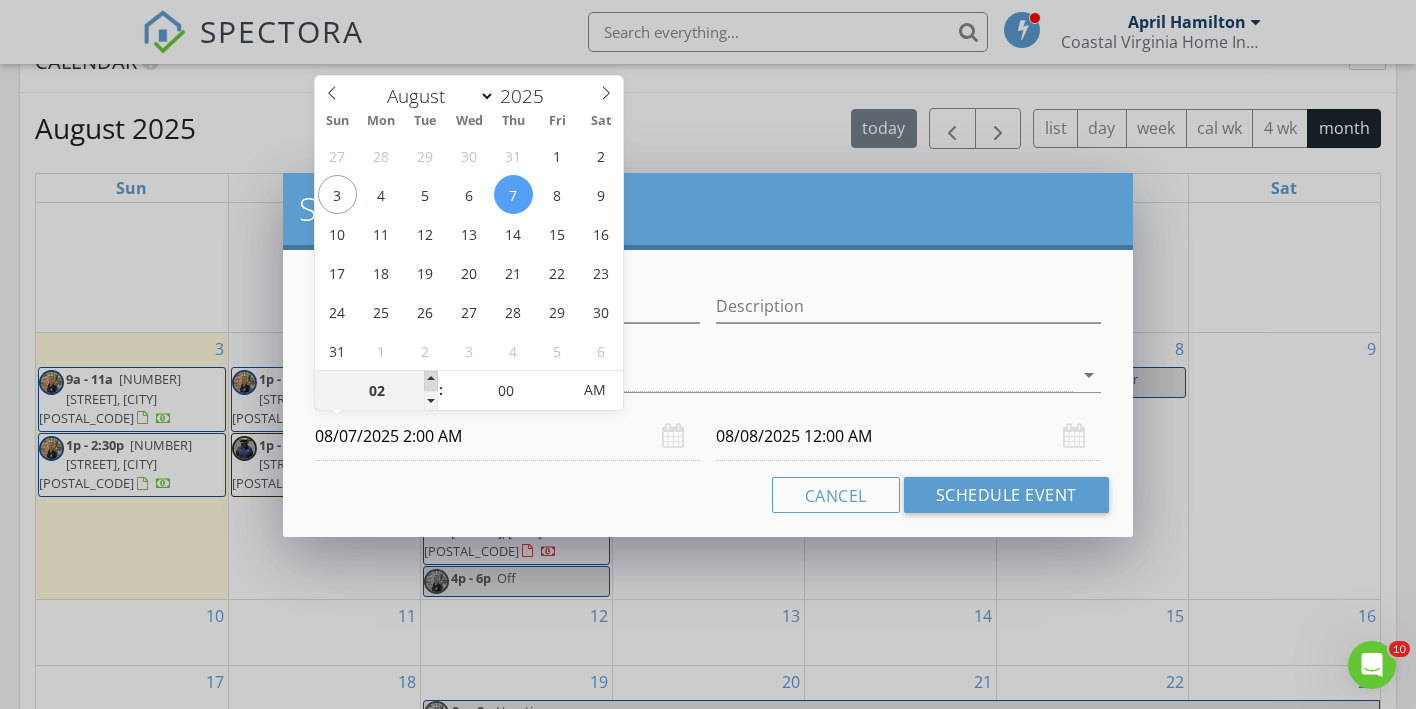click at bounding box center (431, 381) 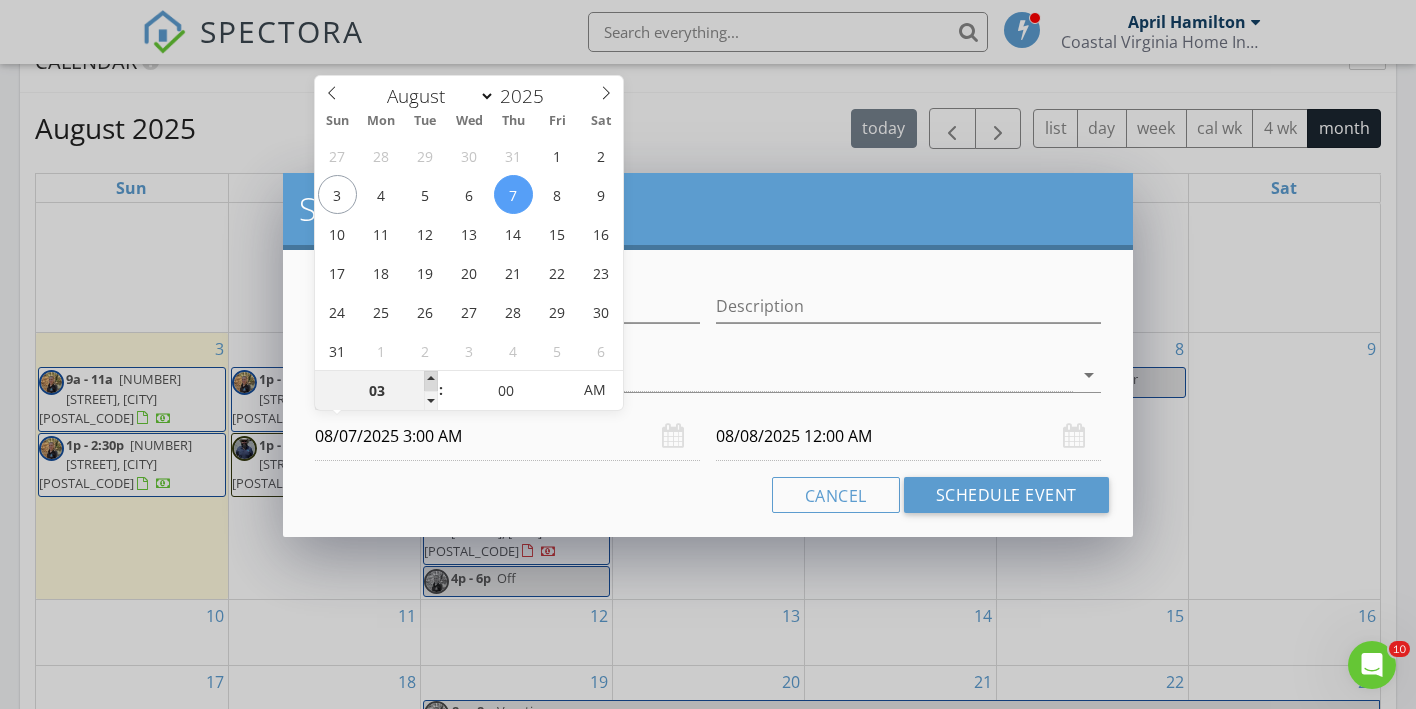 click at bounding box center [431, 381] 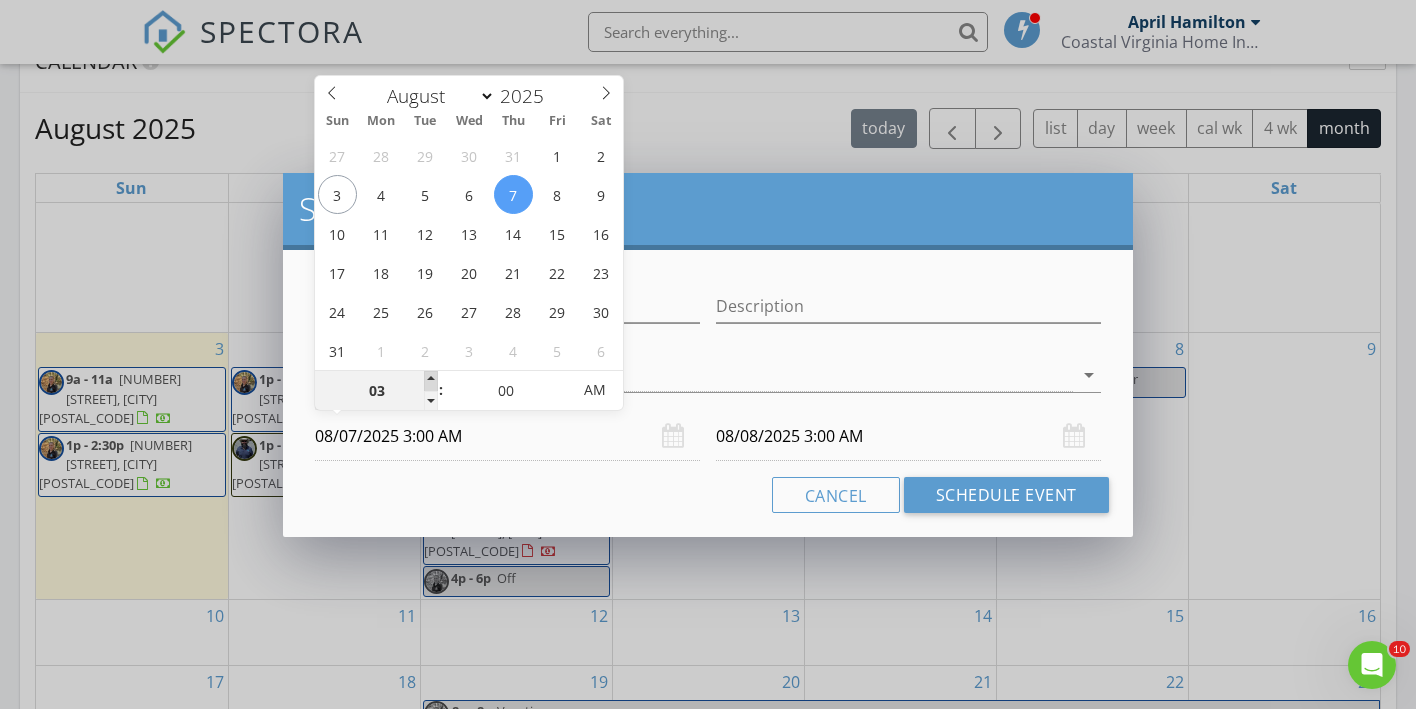 type on "04" 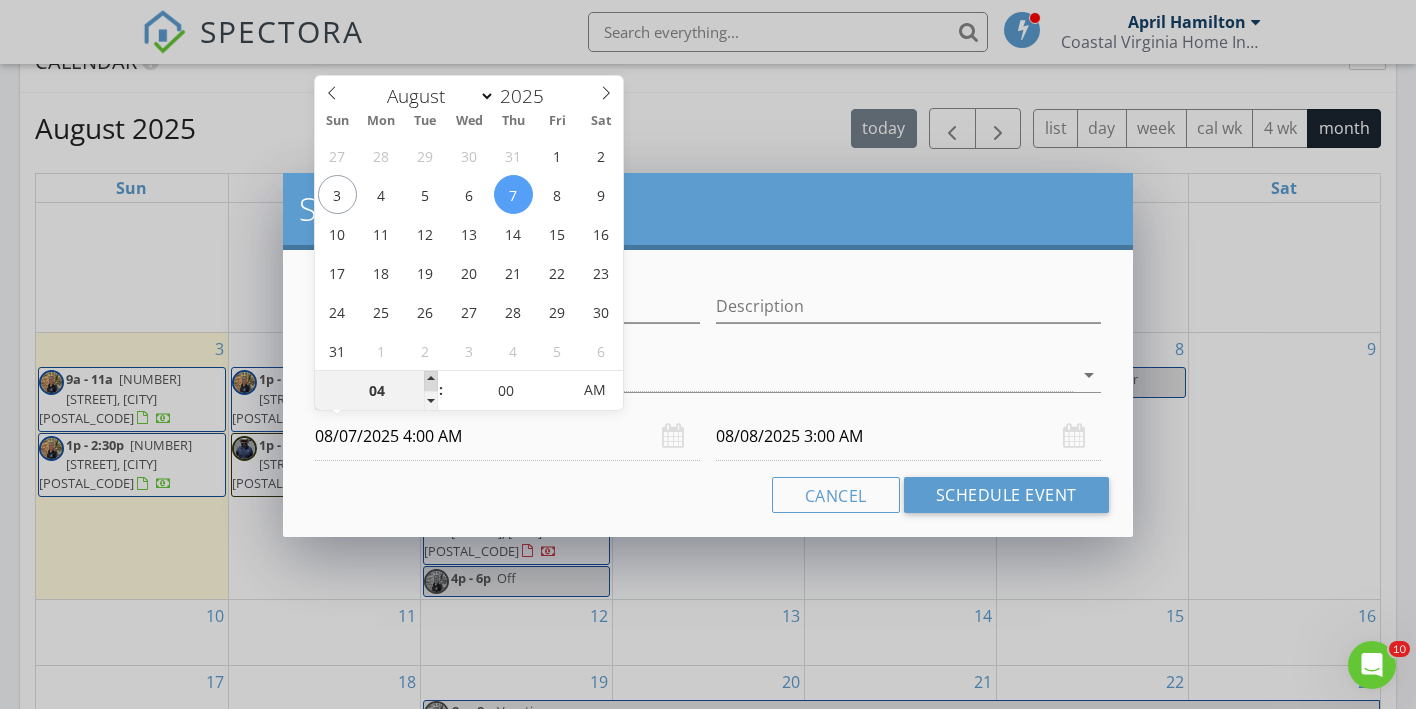 click at bounding box center [431, 381] 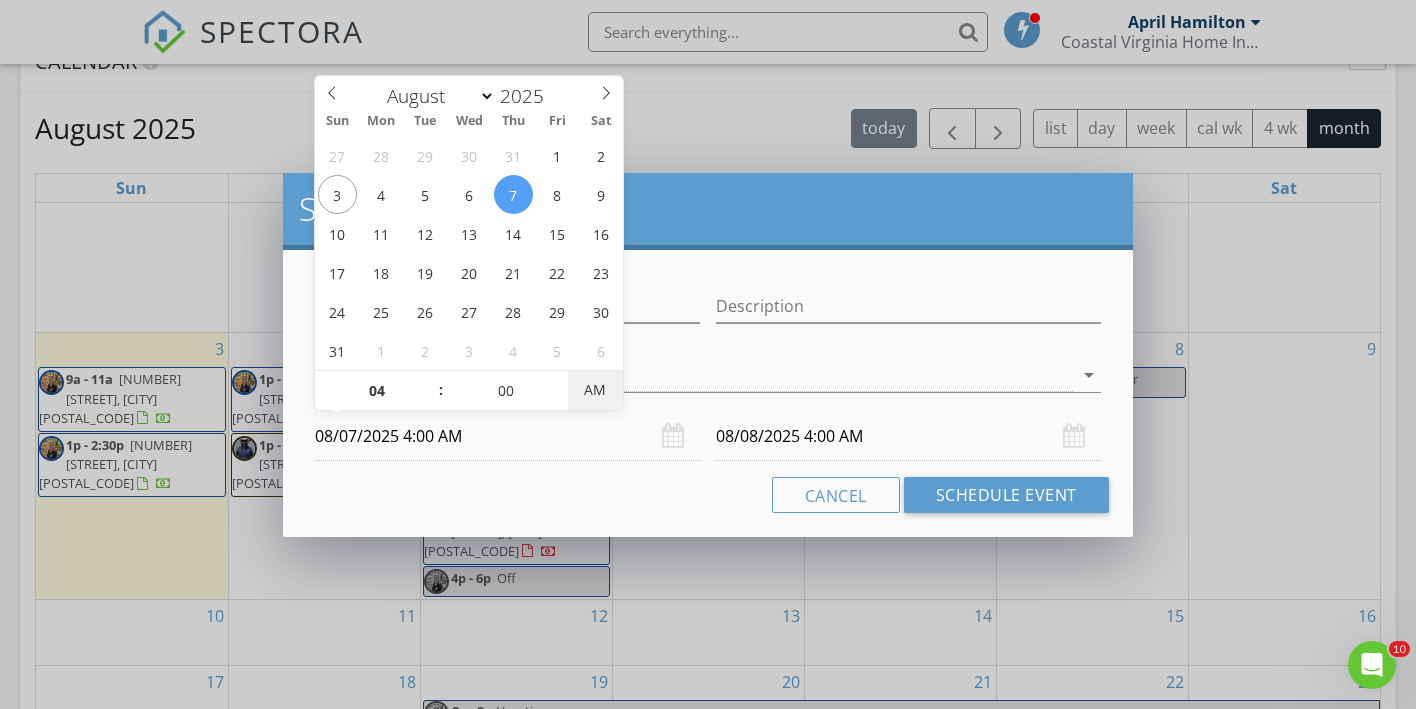 type on "08/07/2025 4:00 PM" 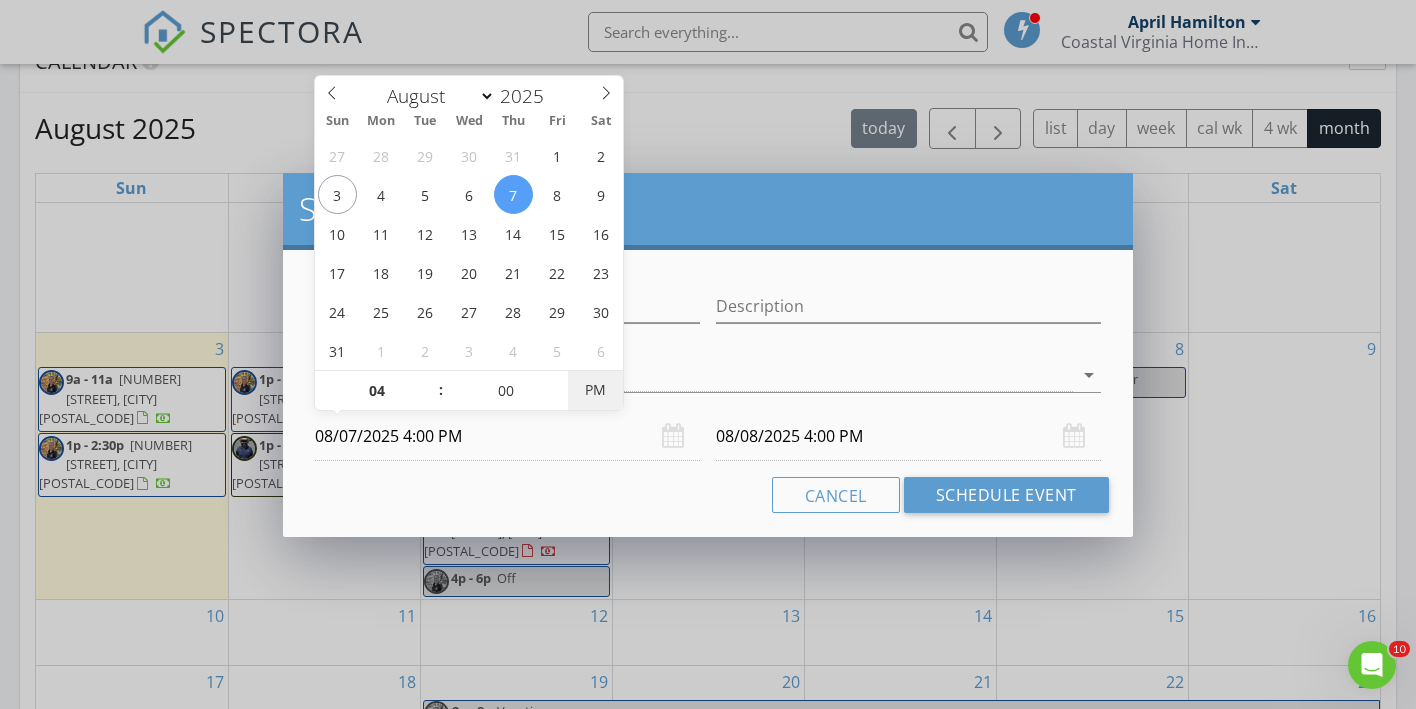 click on "PM" at bounding box center (595, 390) 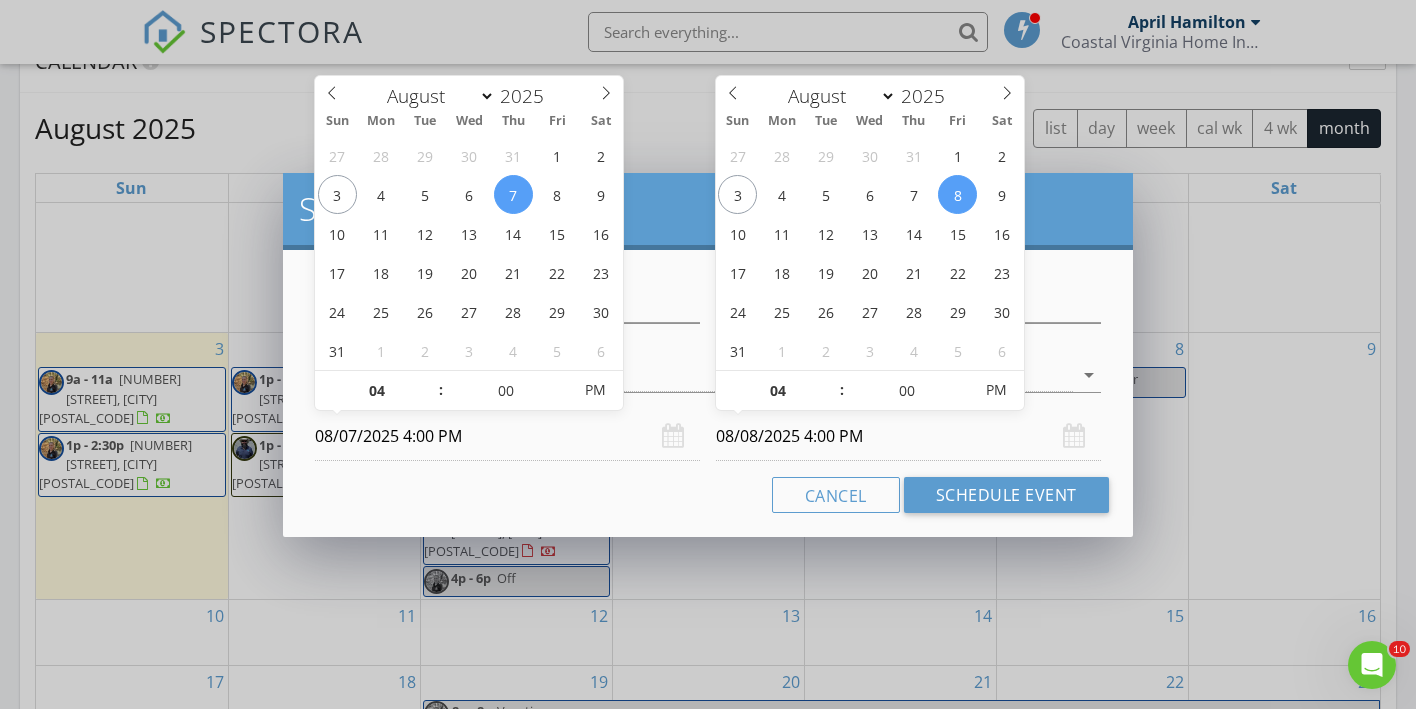 click on "08/08/2025 4:00 PM" at bounding box center [908, 436] 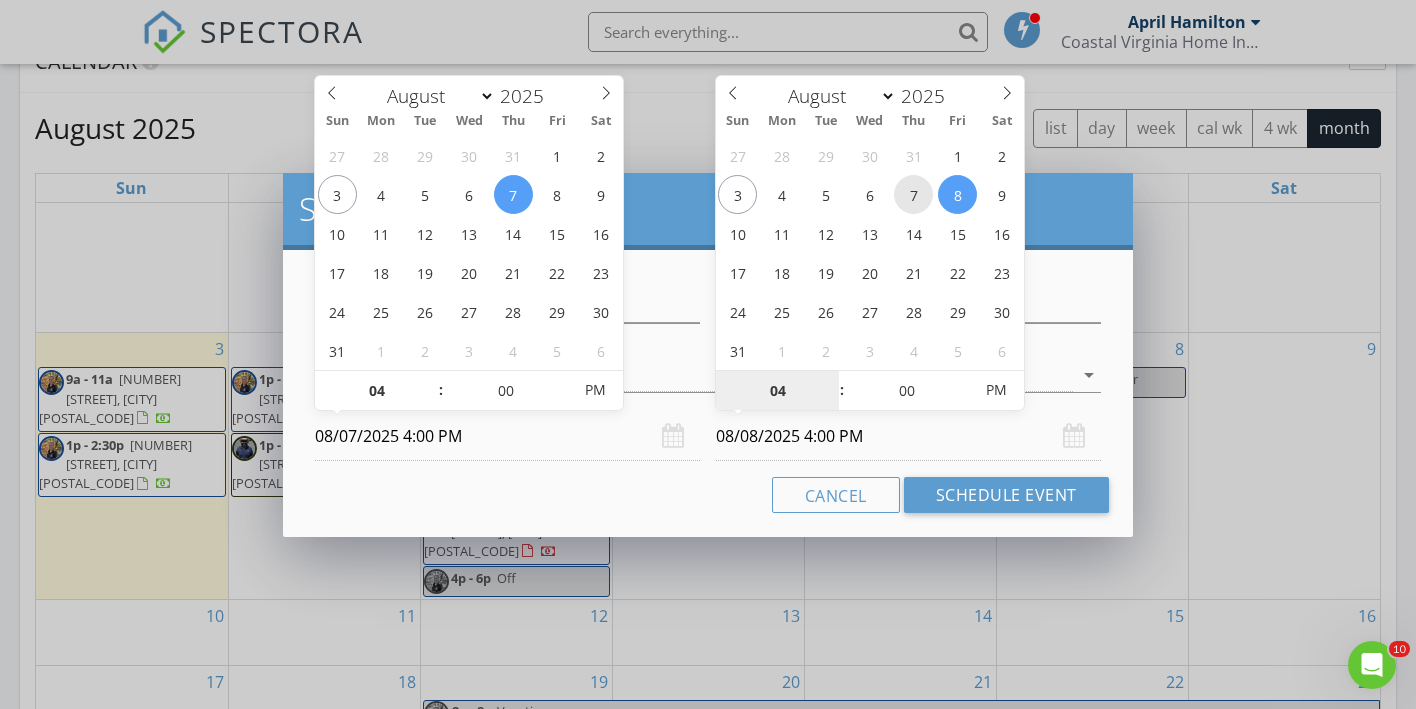 type on "08/07/2025 4:00 PM" 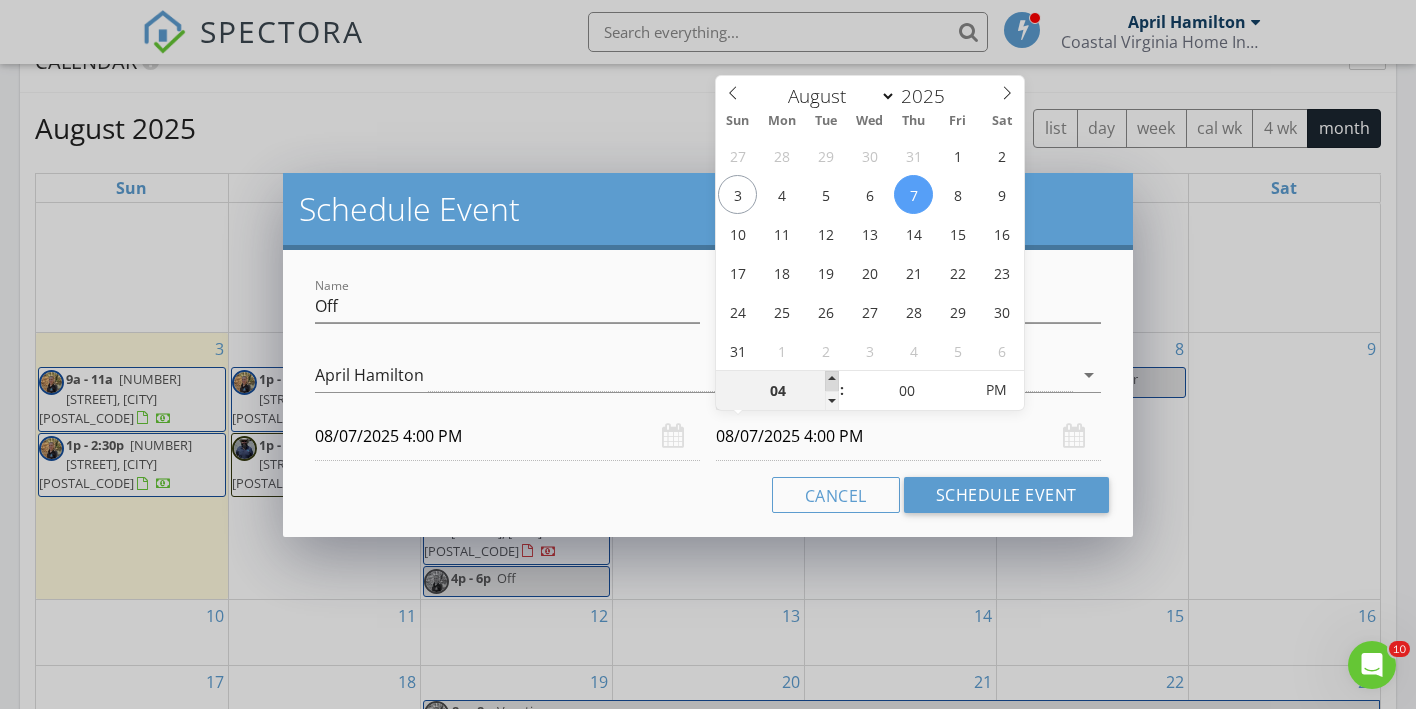 type on "05" 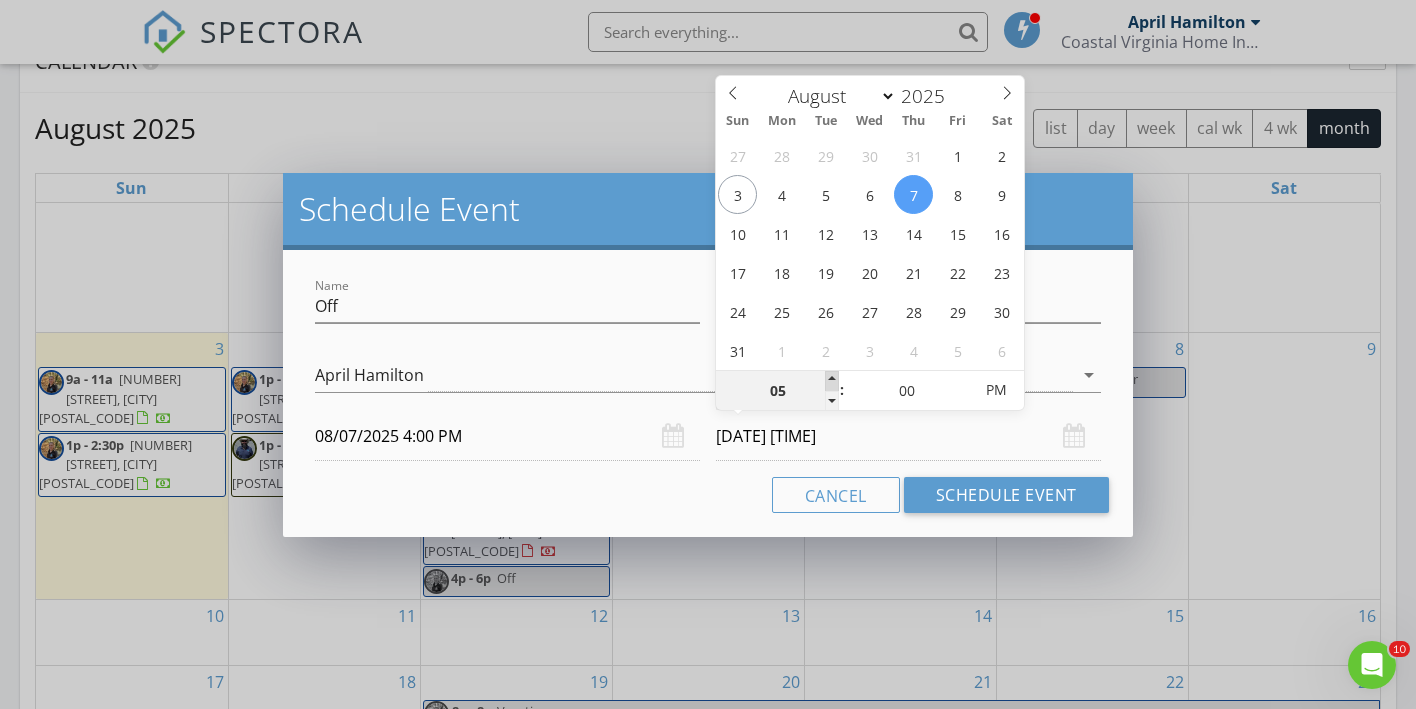 click at bounding box center [832, 381] 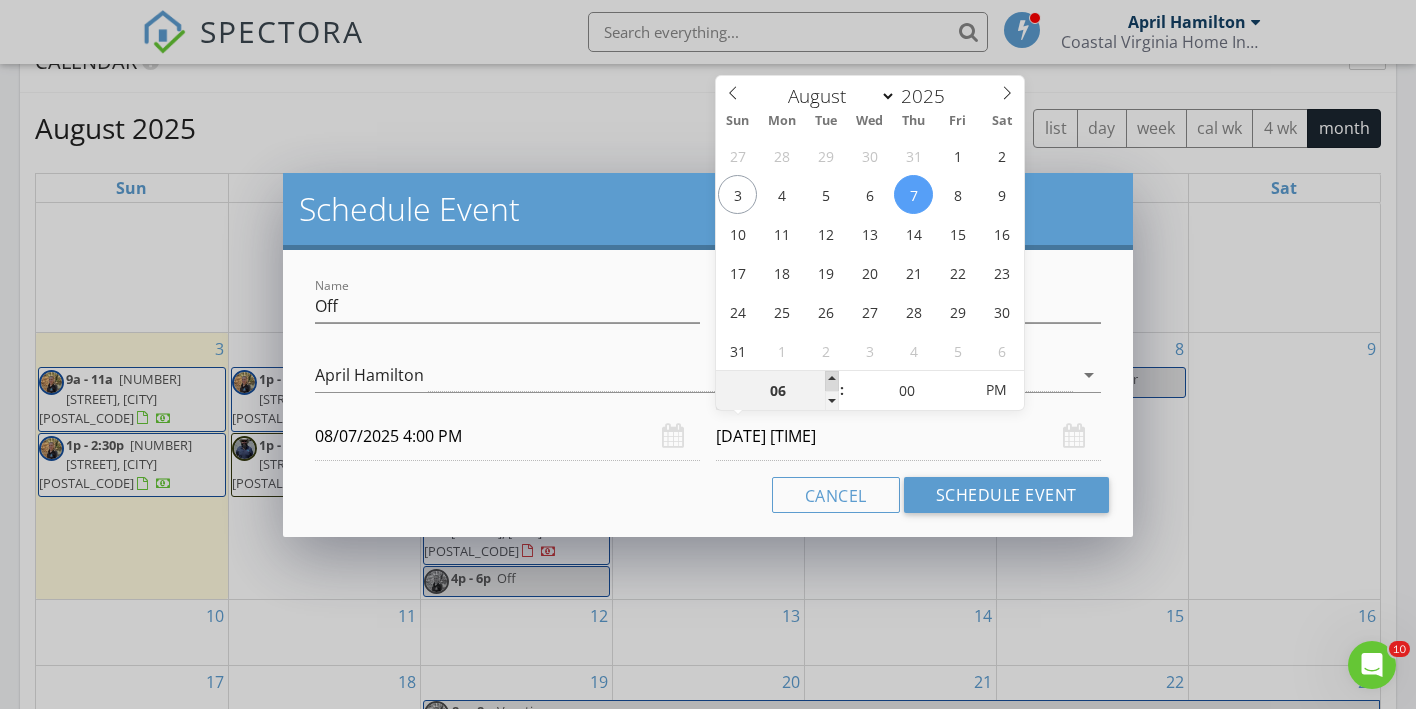 click at bounding box center (832, 381) 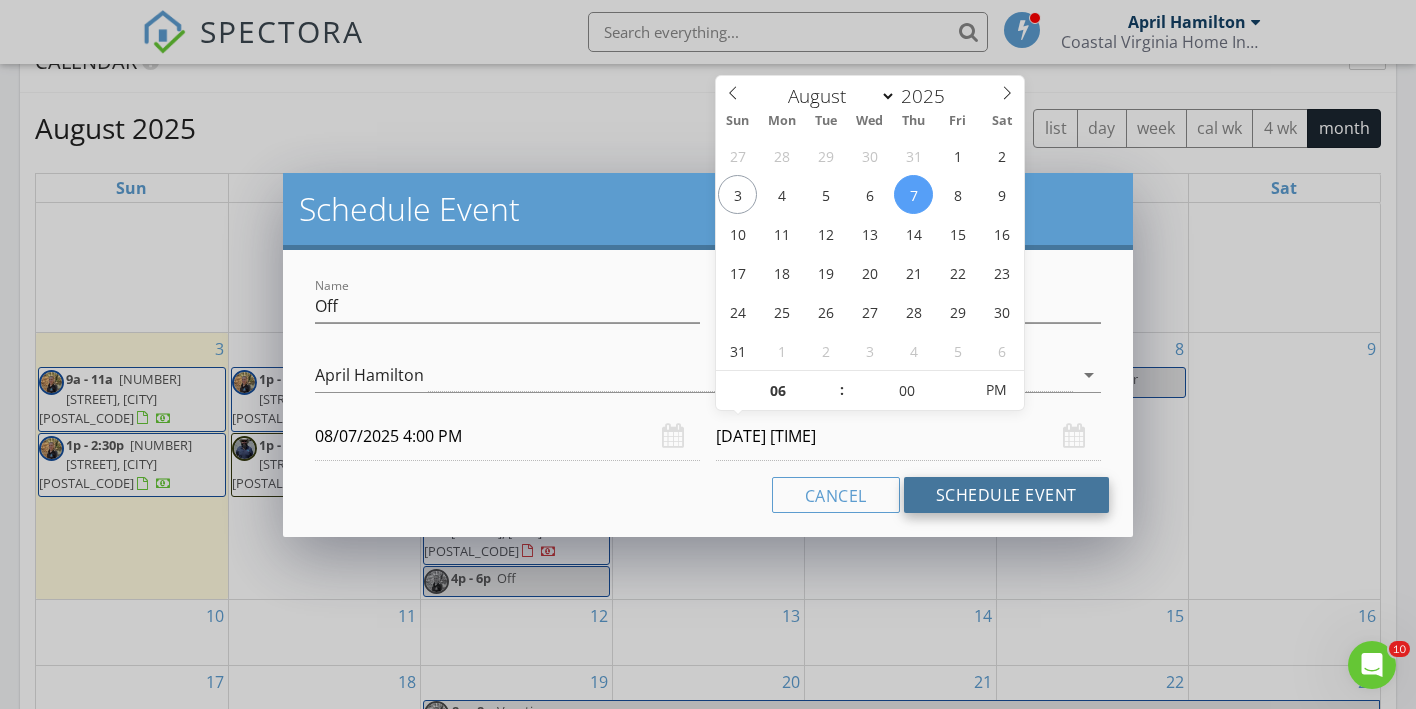 click on "Schedule Event" at bounding box center [1006, 495] 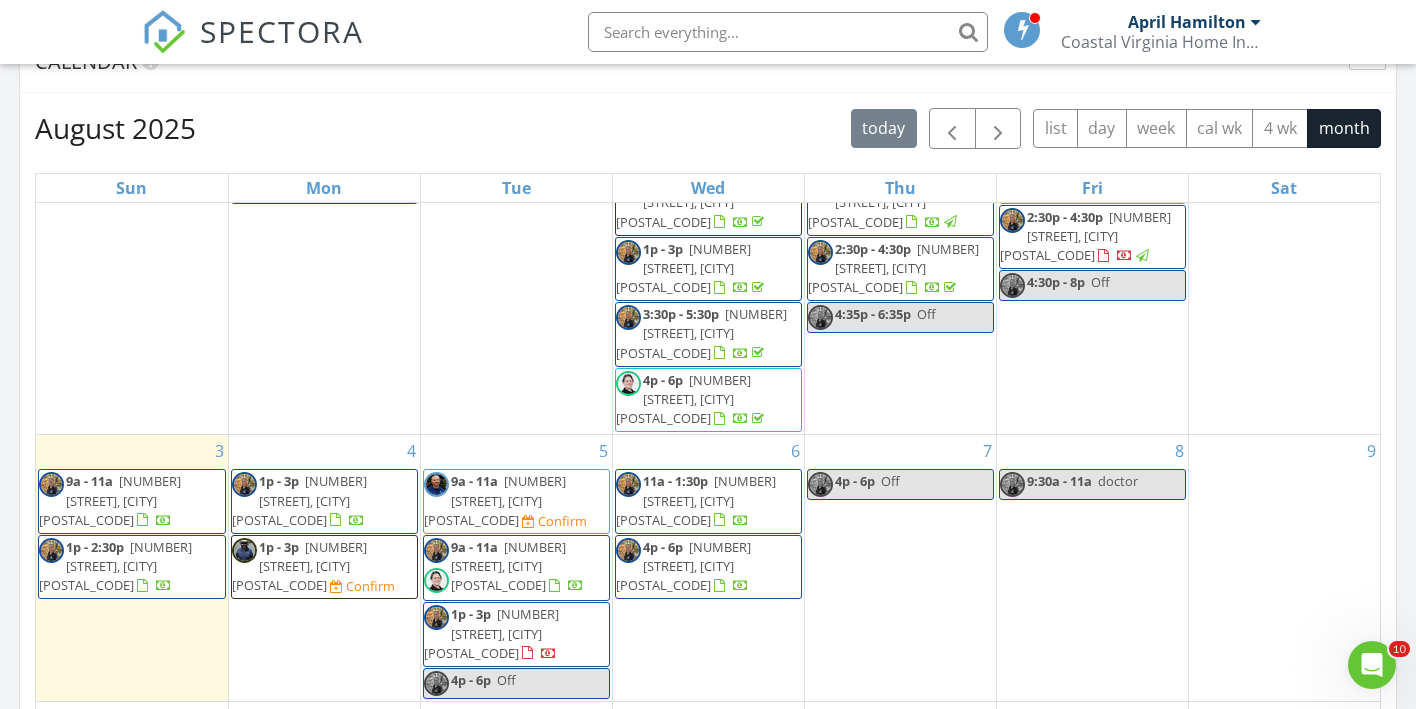 scroll, scrollTop: 266, scrollLeft: 0, axis: vertical 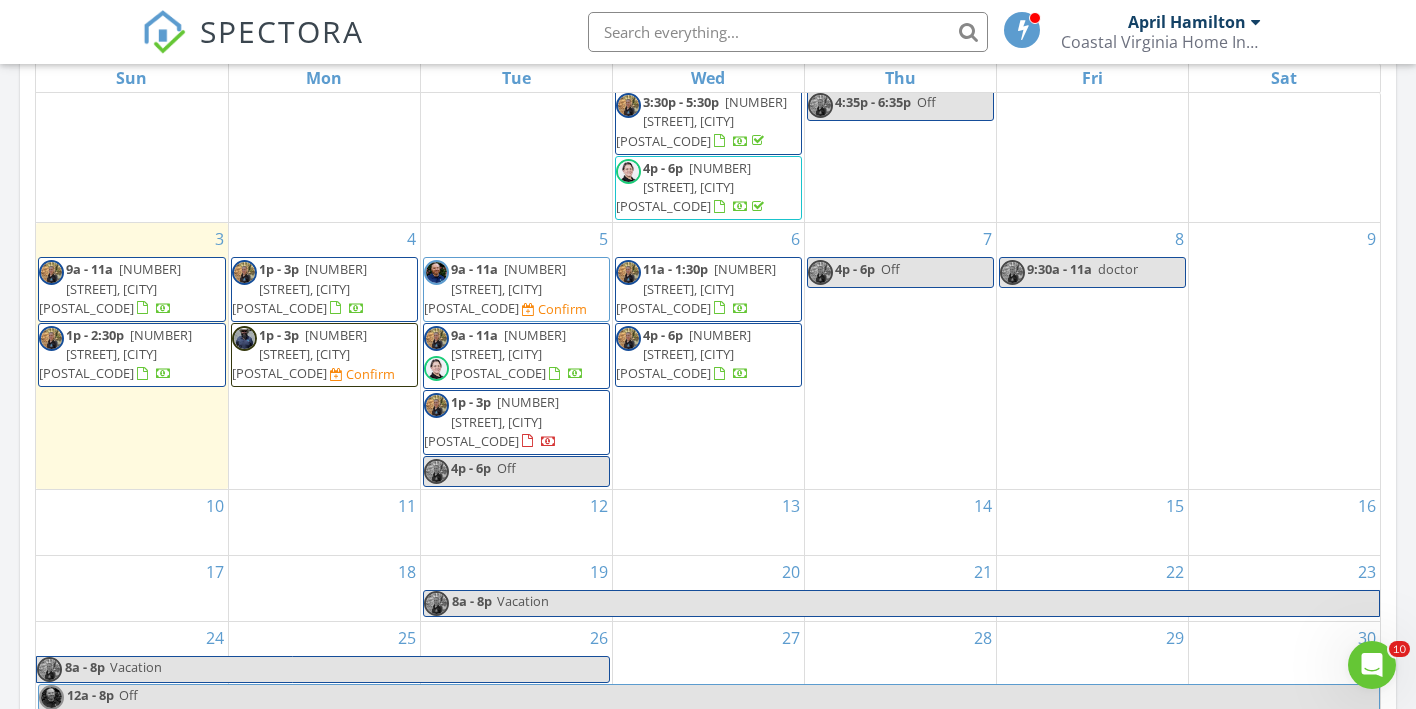 click on "4p - 6p
Off" at bounding box center (900, 272) 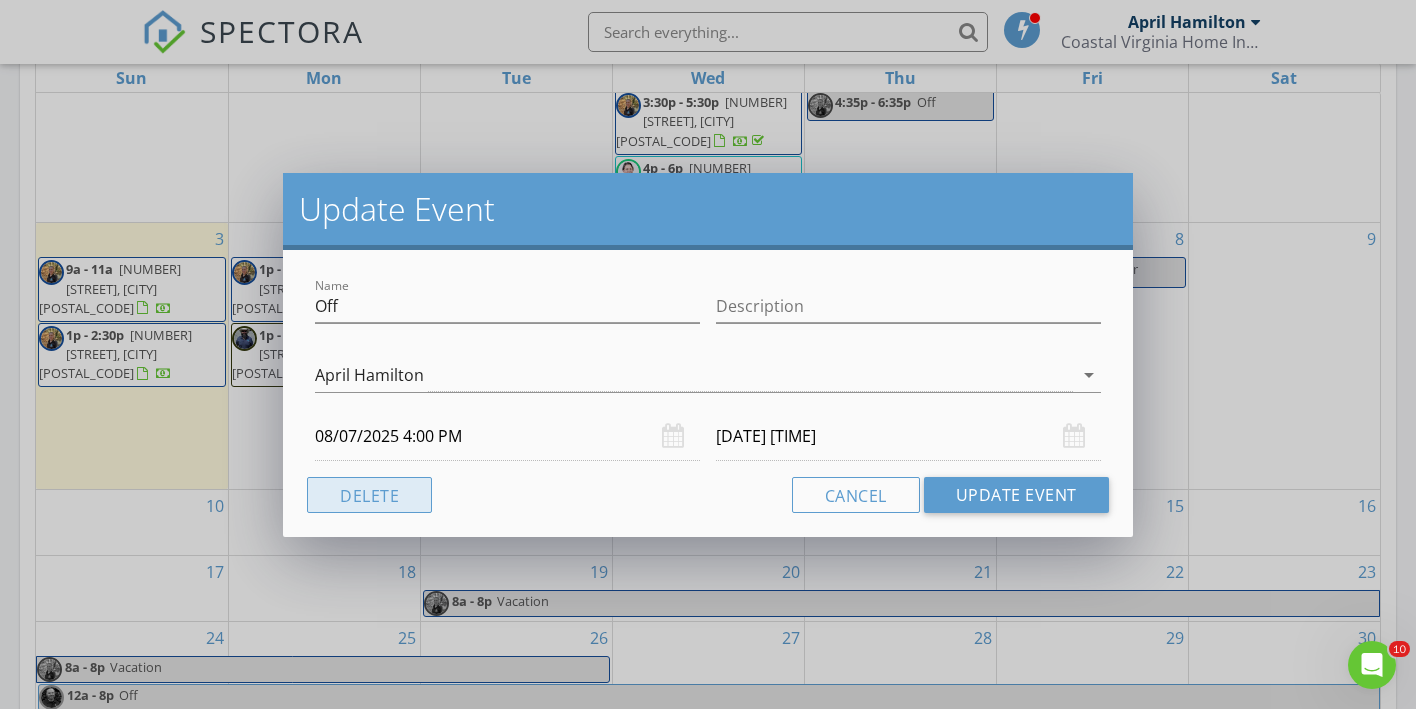 click on "Delete" at bounding box center [369, 495] 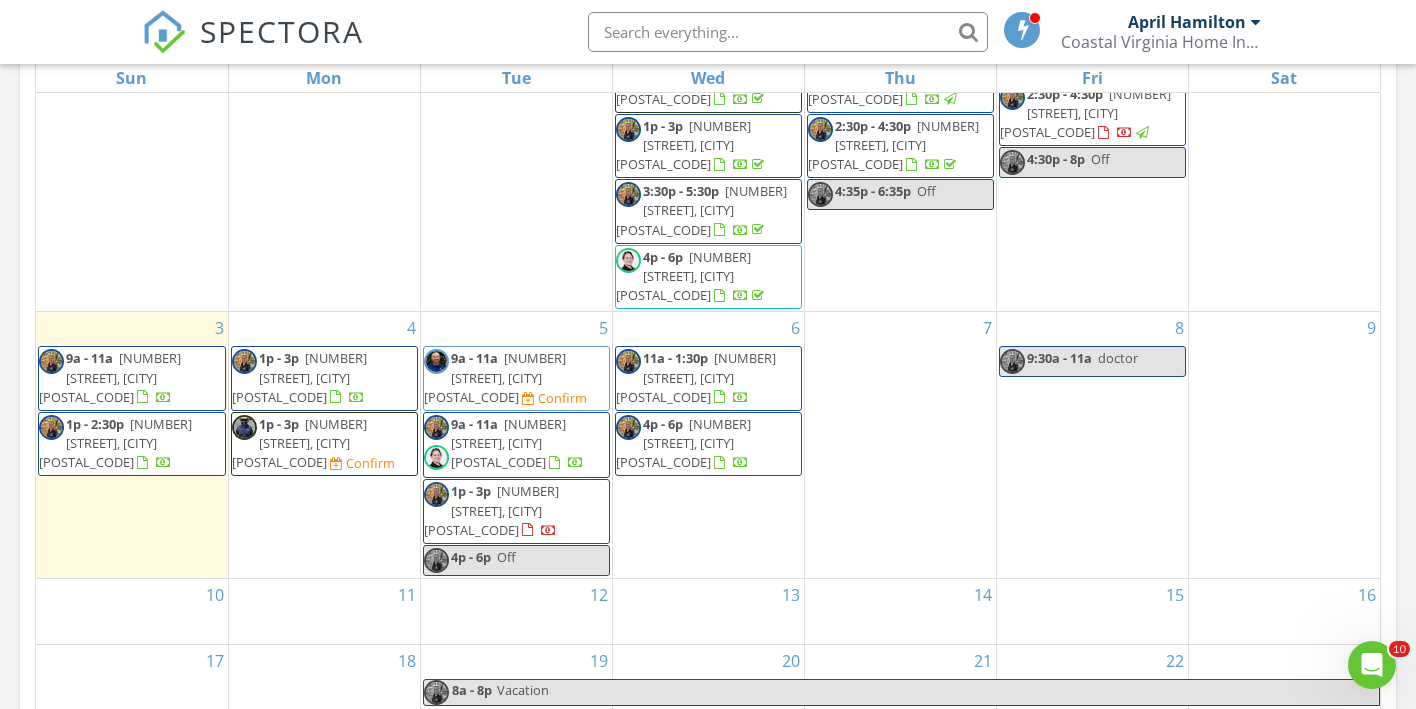 scroll, scrollTop: 266, scrollLeft: 0, axis: vertical 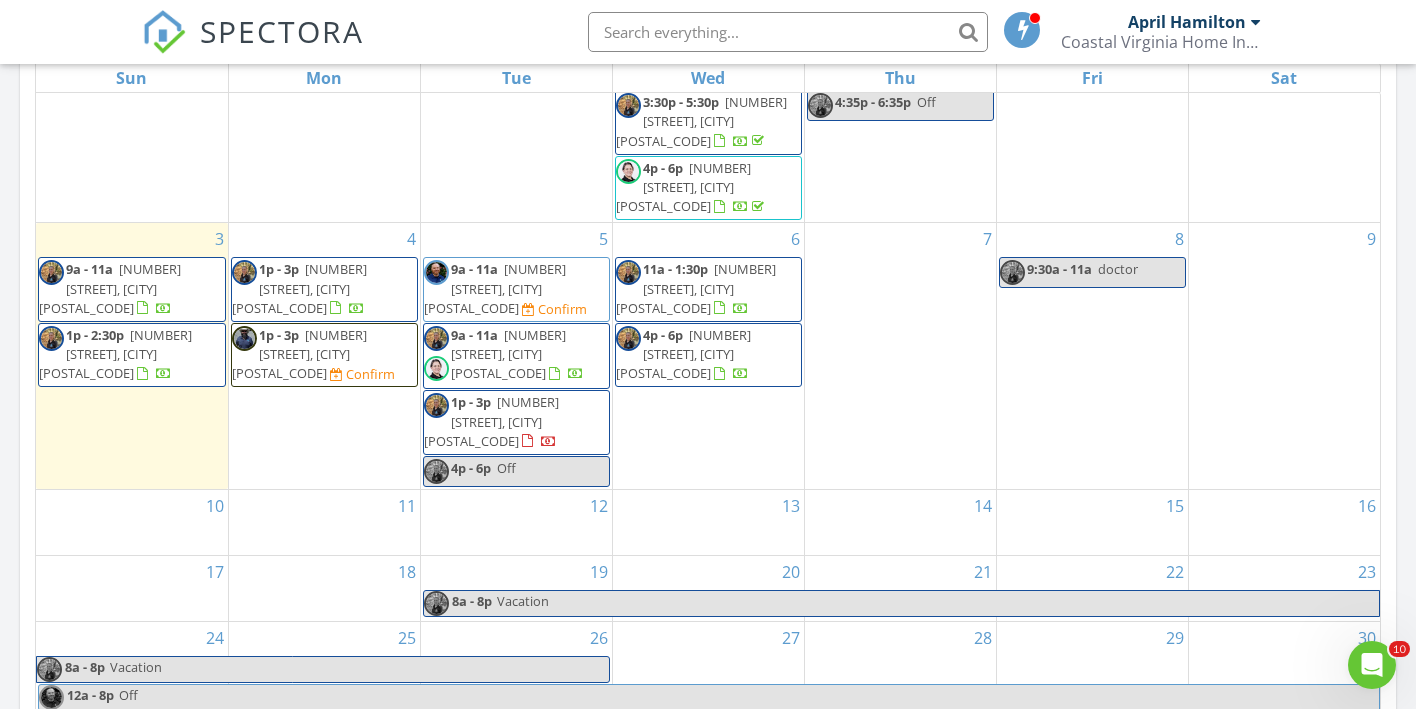 click on "9" at bounding box center (1285, 355) 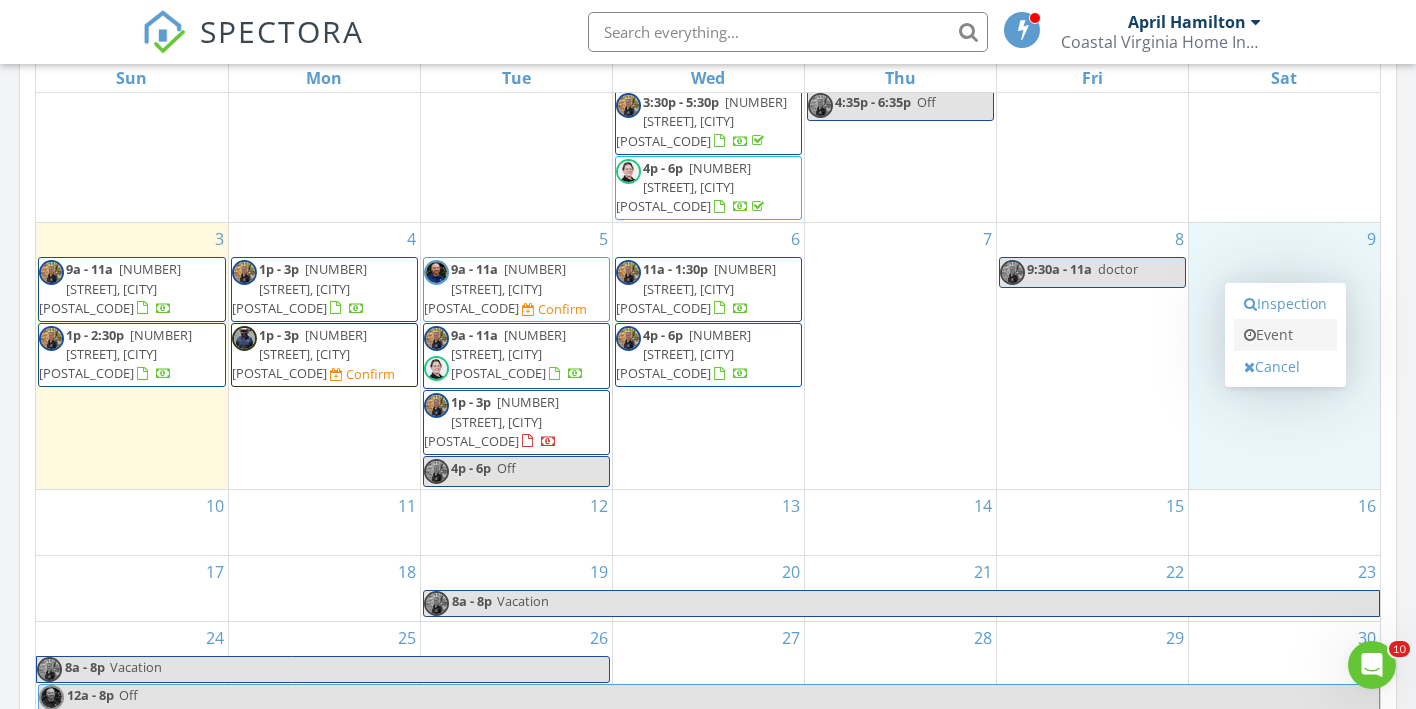 click on "Event" at bounding box center [1285, 335] 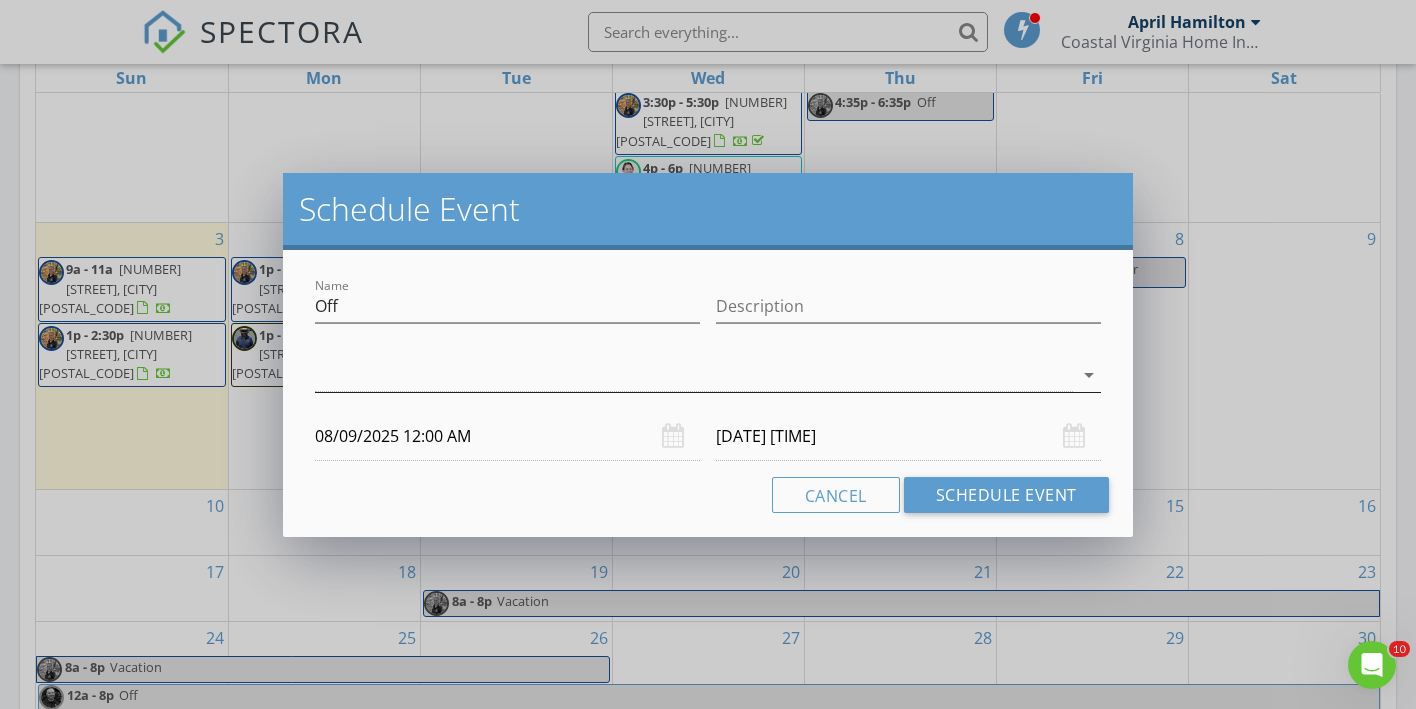 click on "arrow_drop_down" at bounding box center (1089, 375) 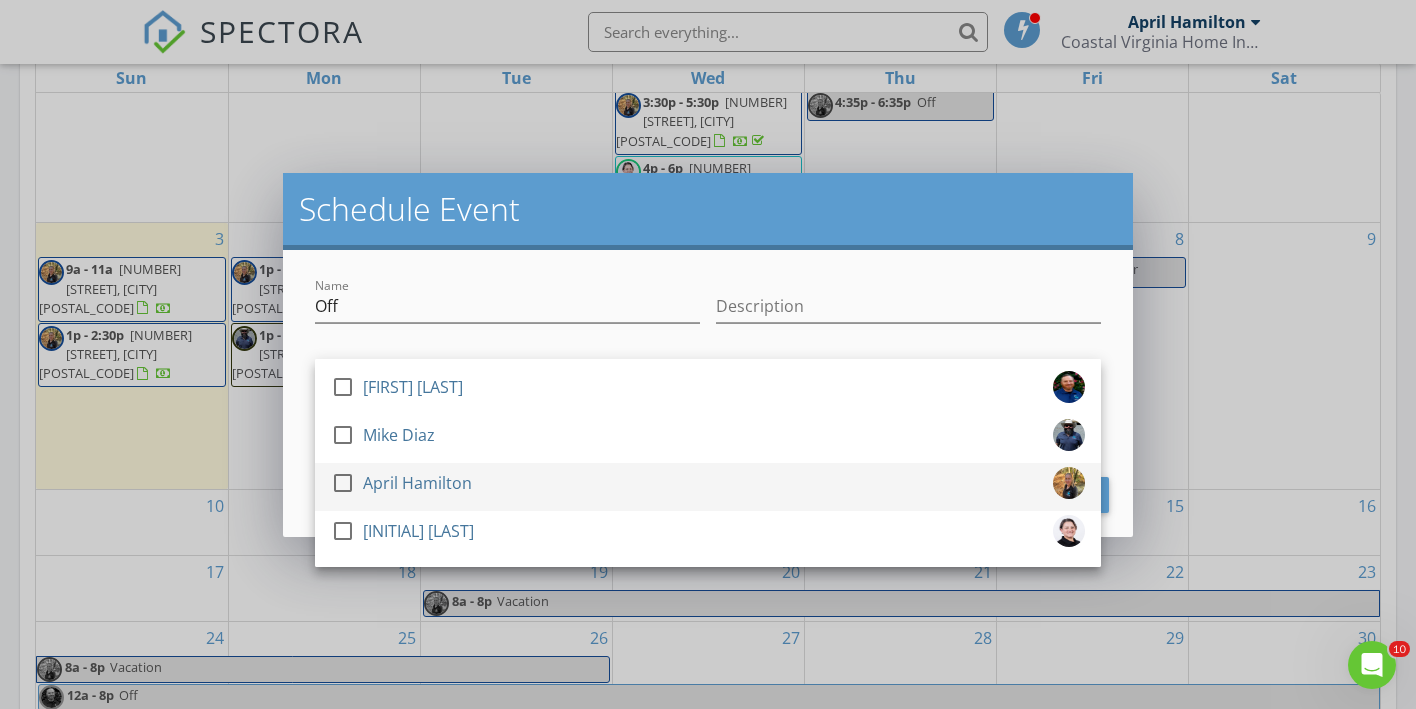 click at bounding box center (343, 483) 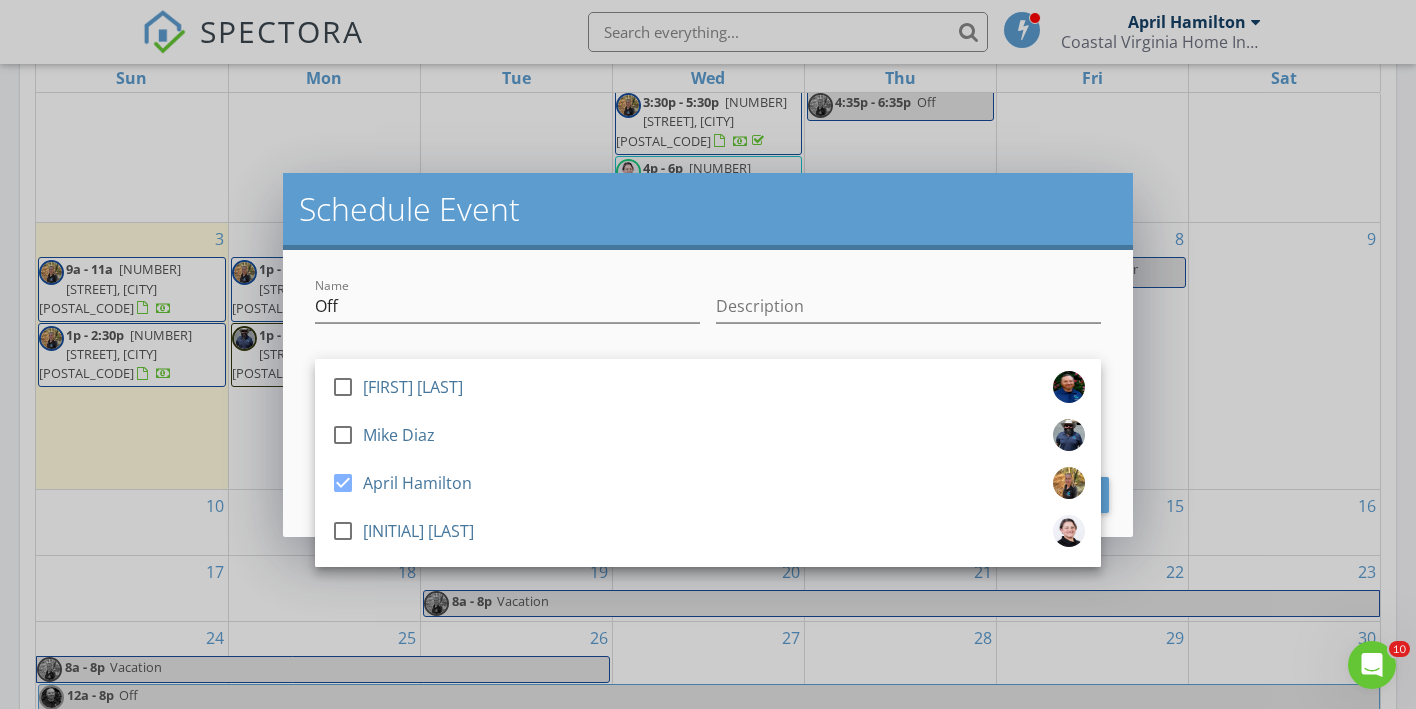 click at bounding box center [507, 337] 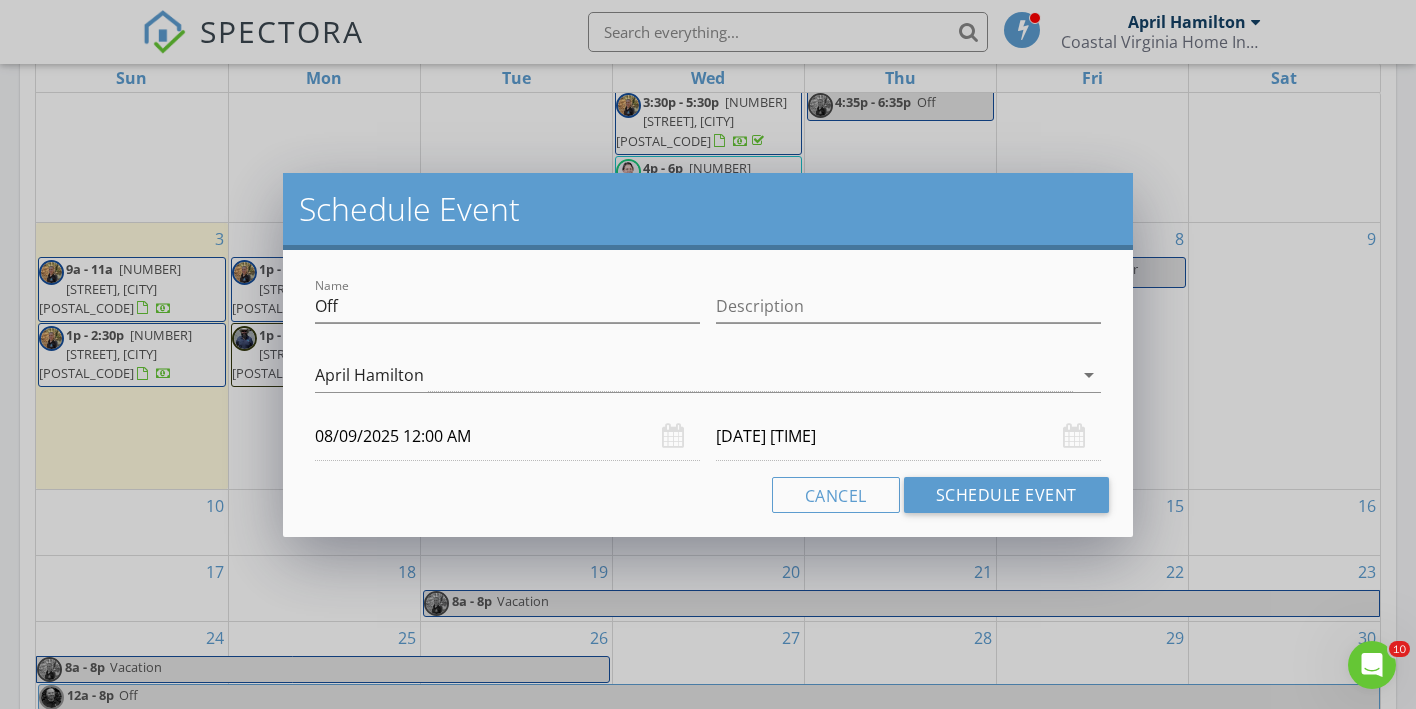 click on "08/09/2025 12:00 AM" at bounding box center [507, 436] 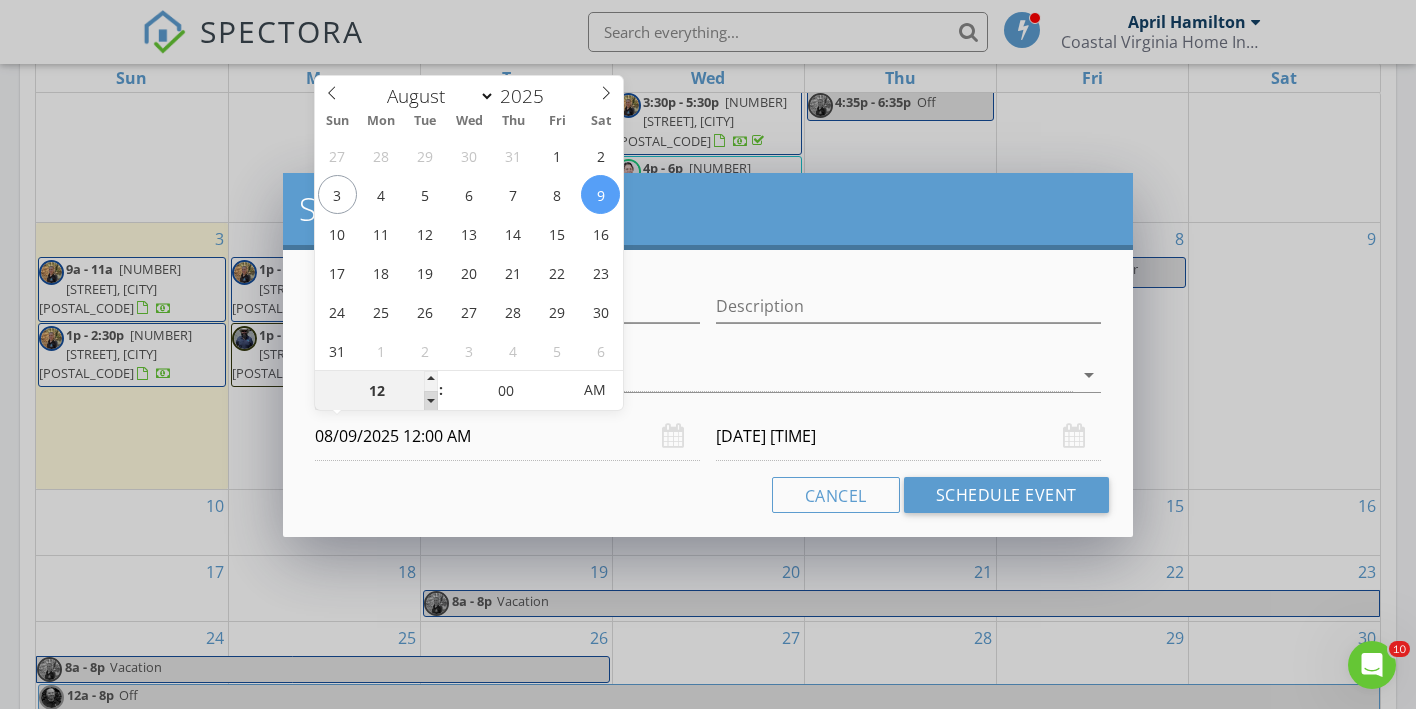 type on "11" 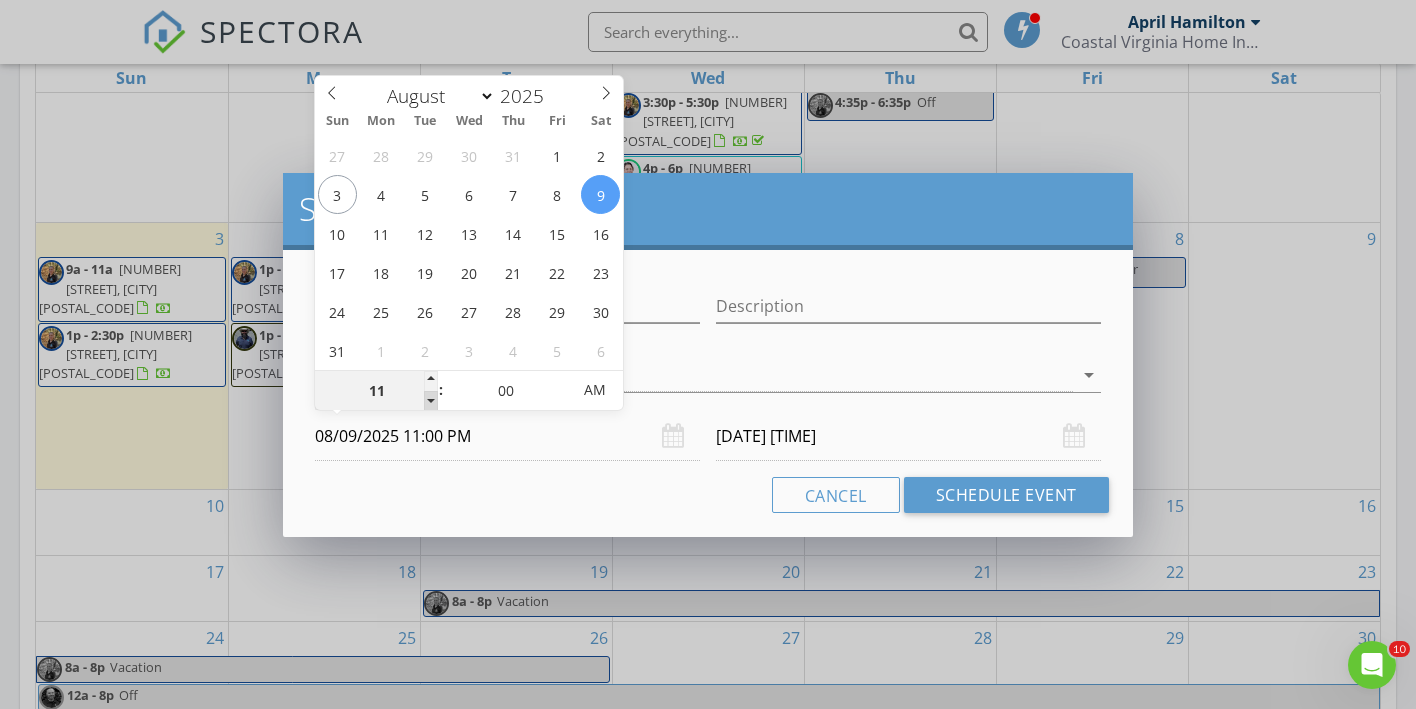 click at bounding box center (431, 401) 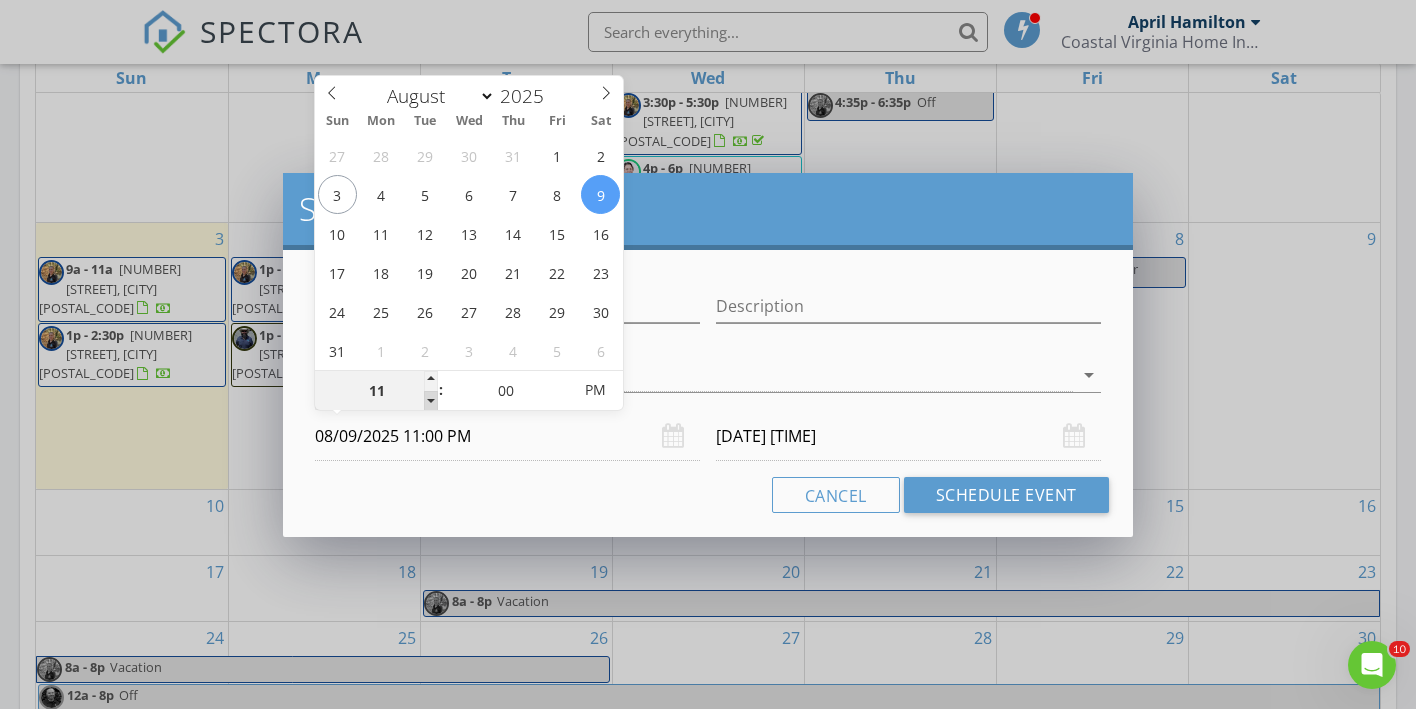 type on "10" 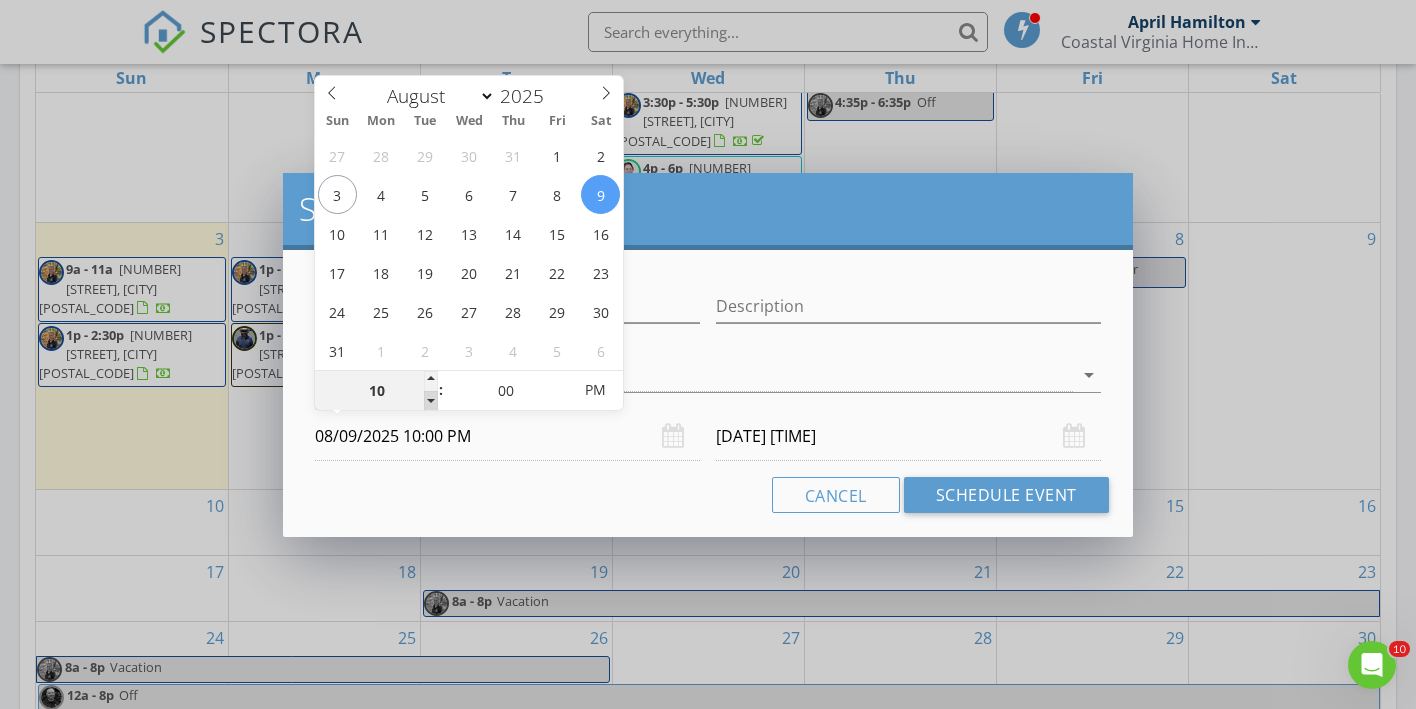 click at bounding box center (431, 401) 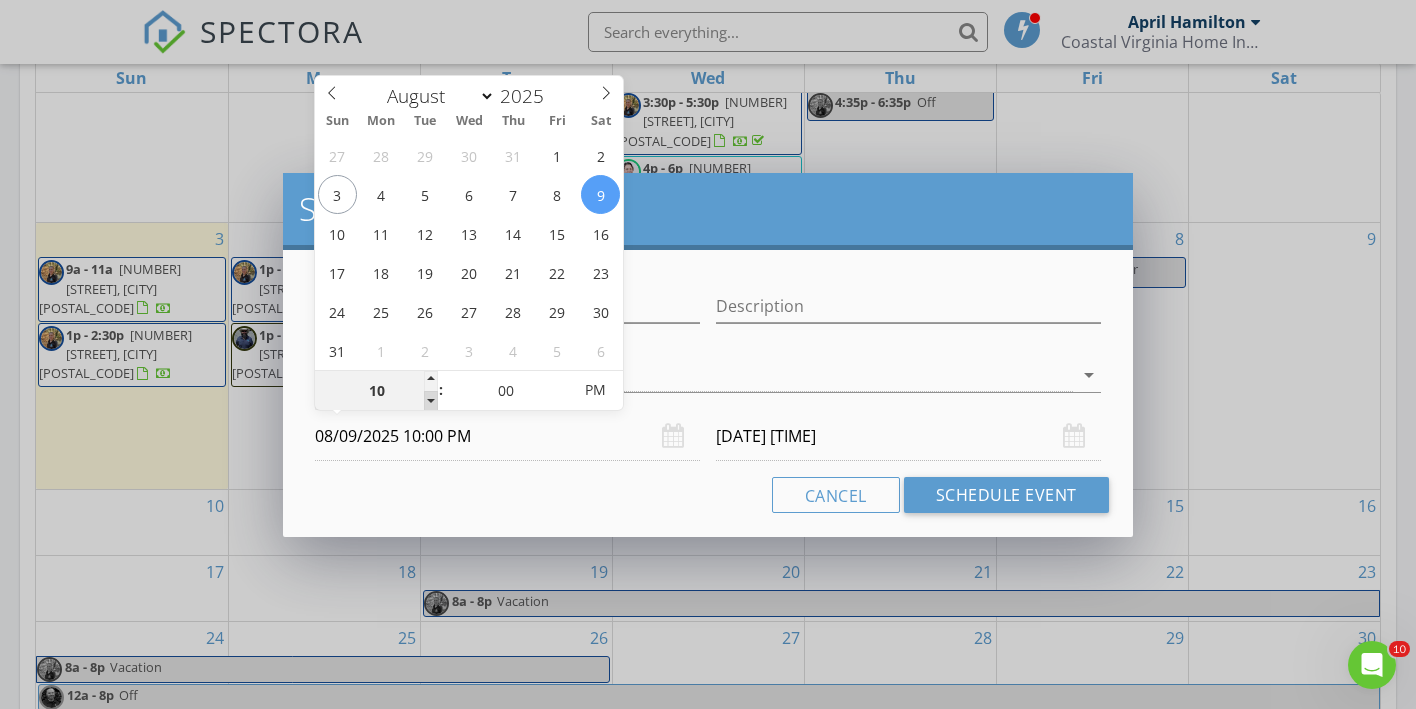 type on "08/10/2025 10:00 PM" 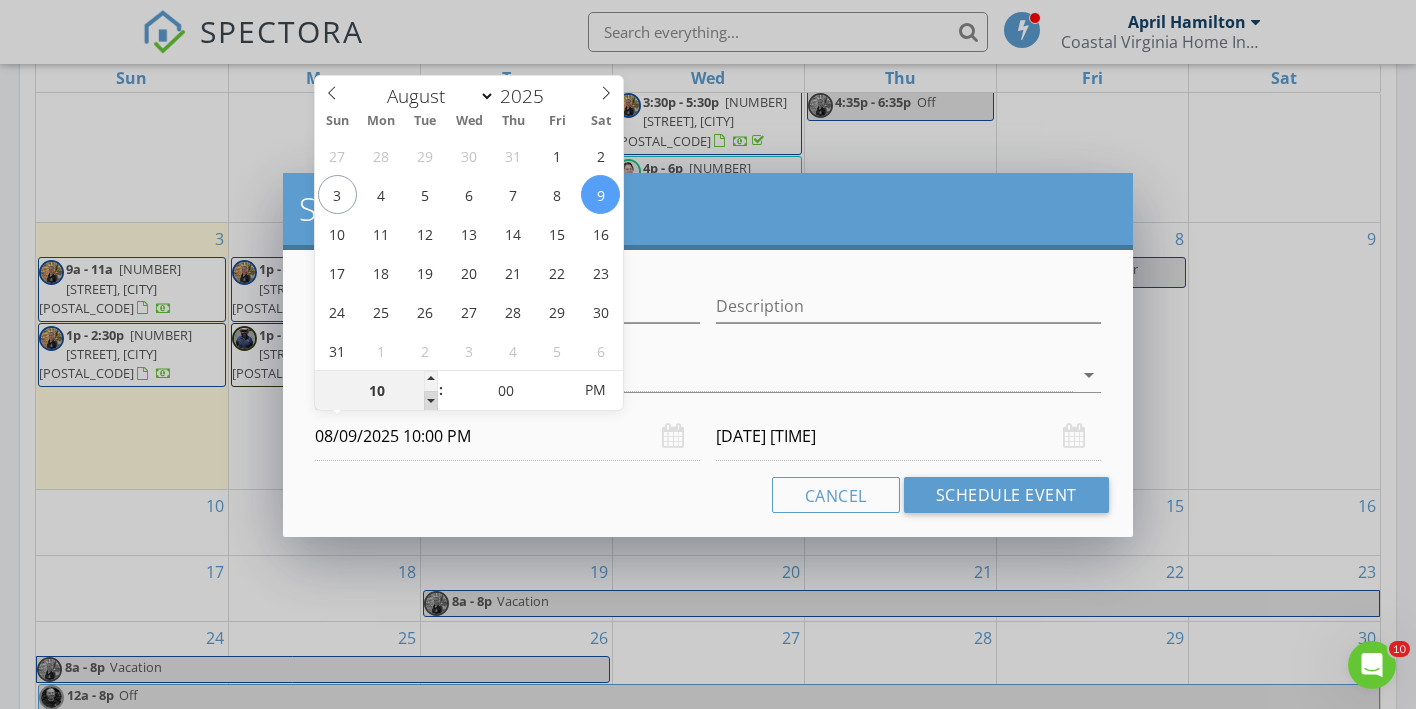 type on "09" 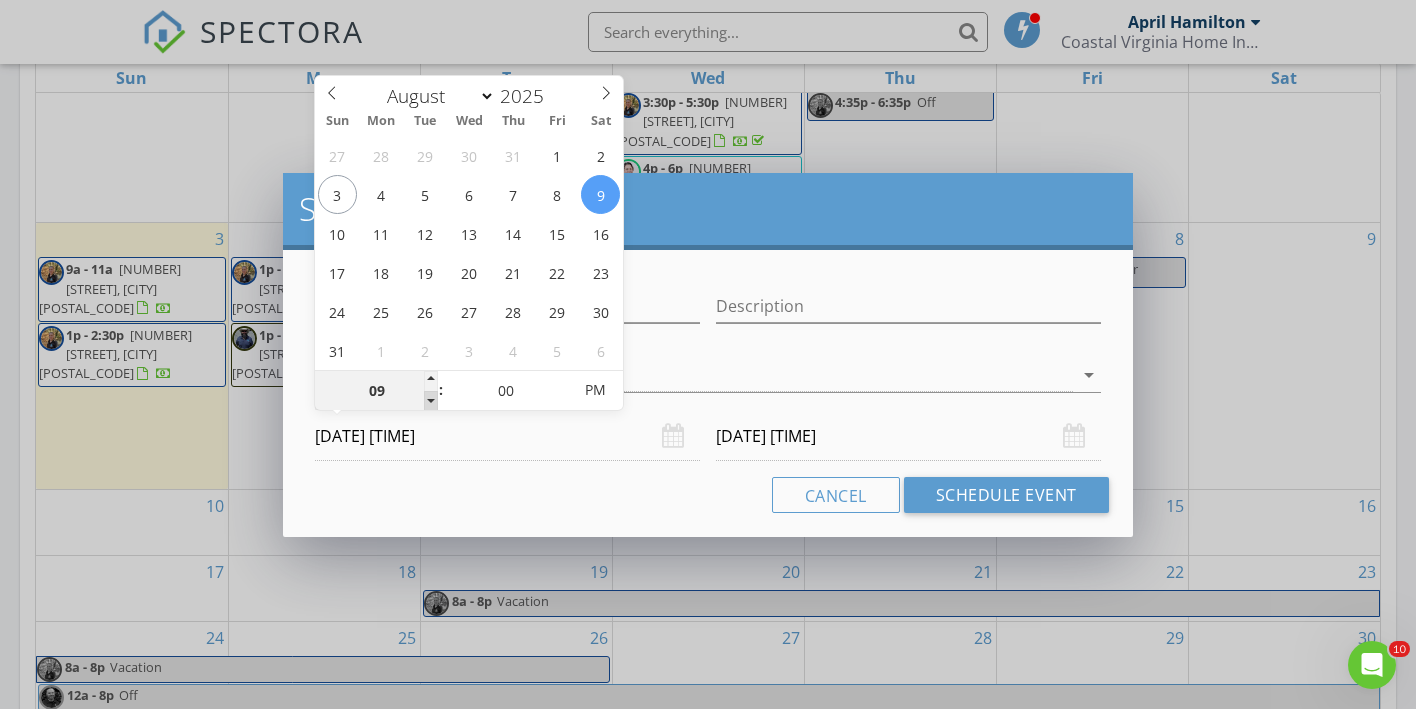 click at bounding box center [431, 401] 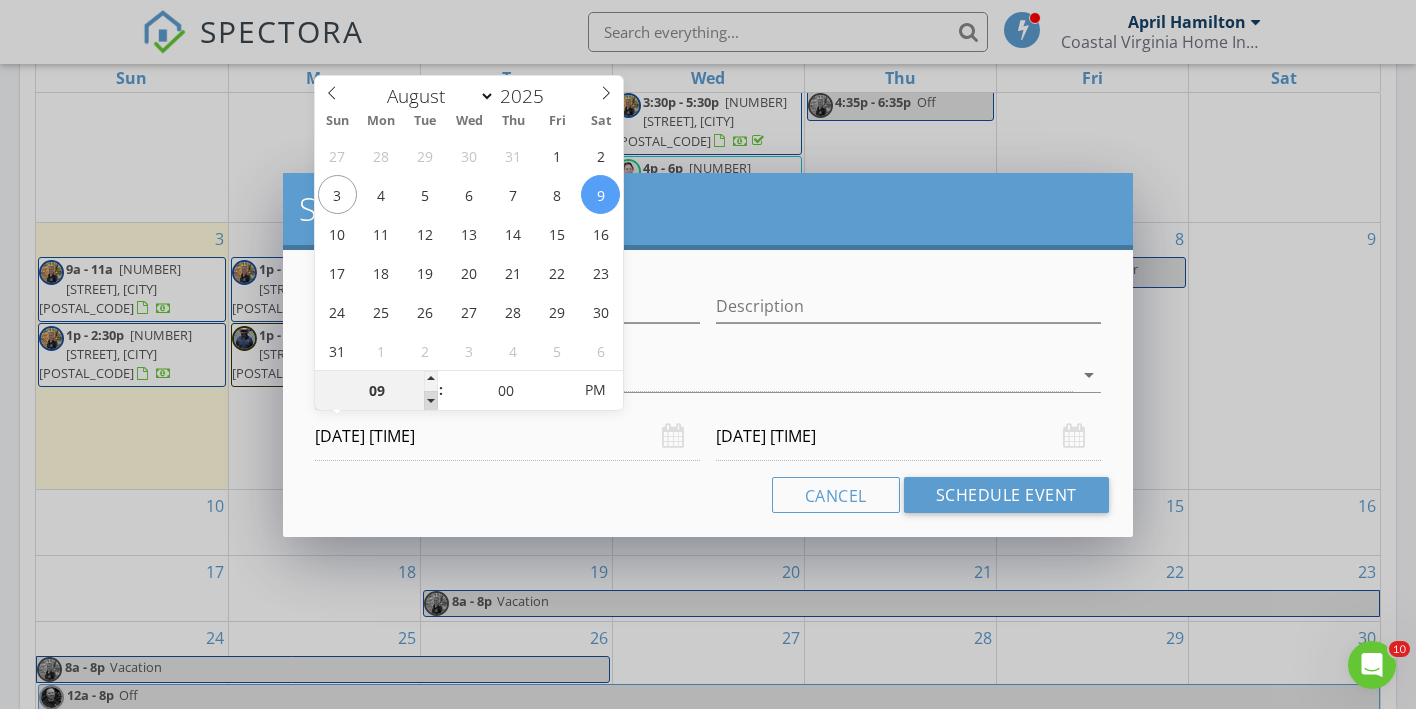 type on "08" 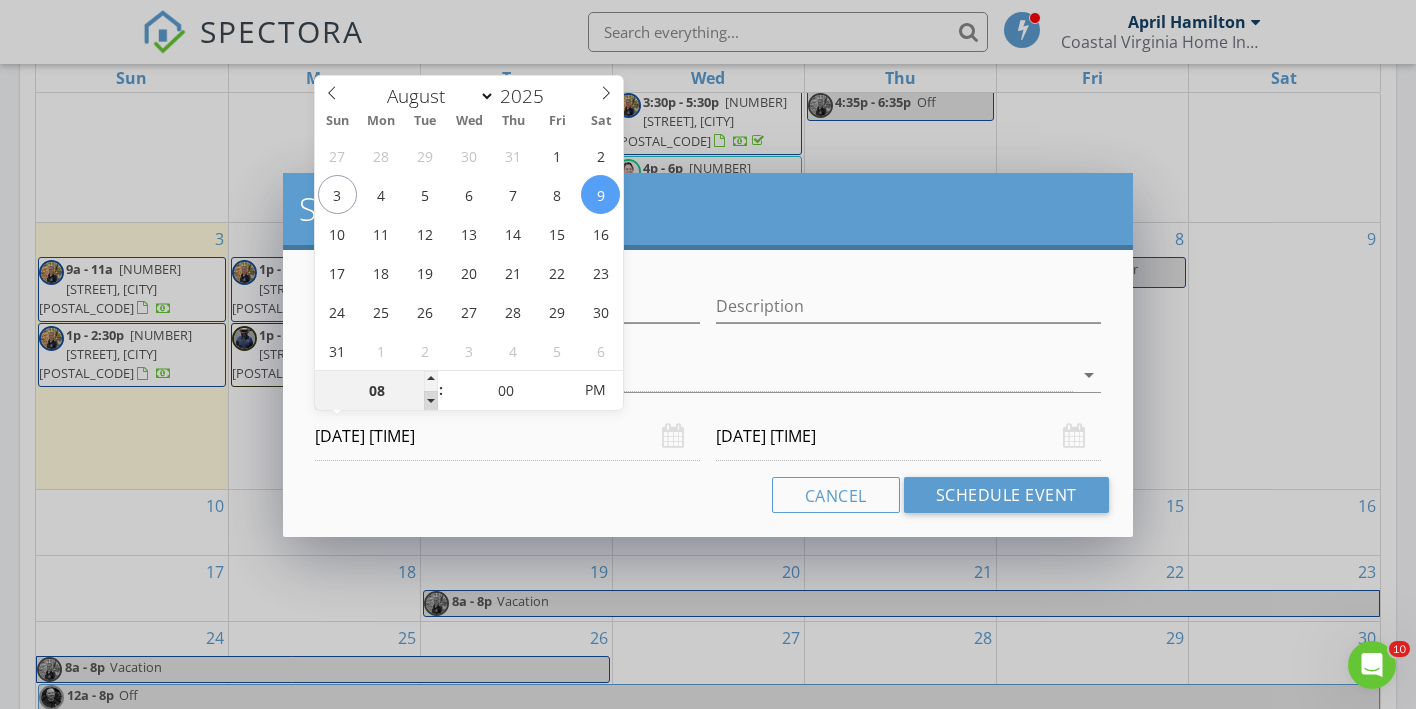 click at bounding box center [431, 401] 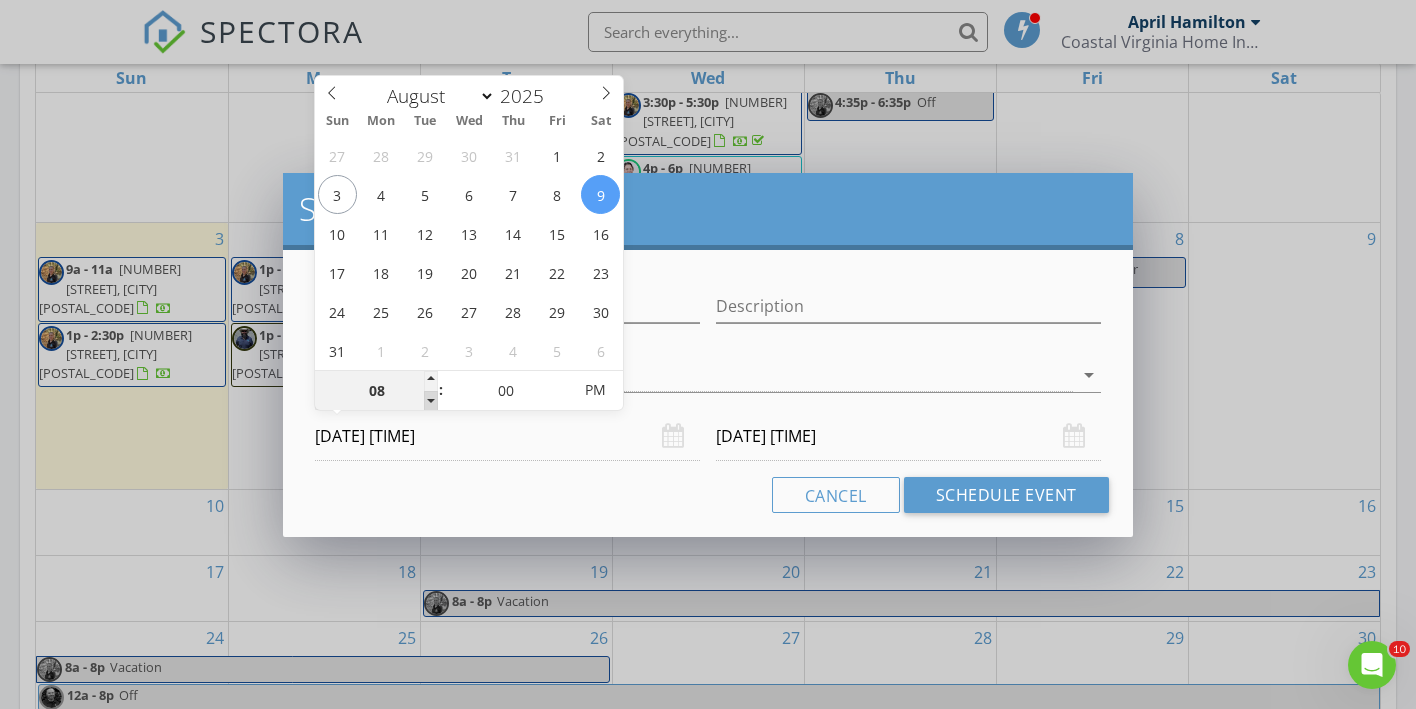 type on "08" 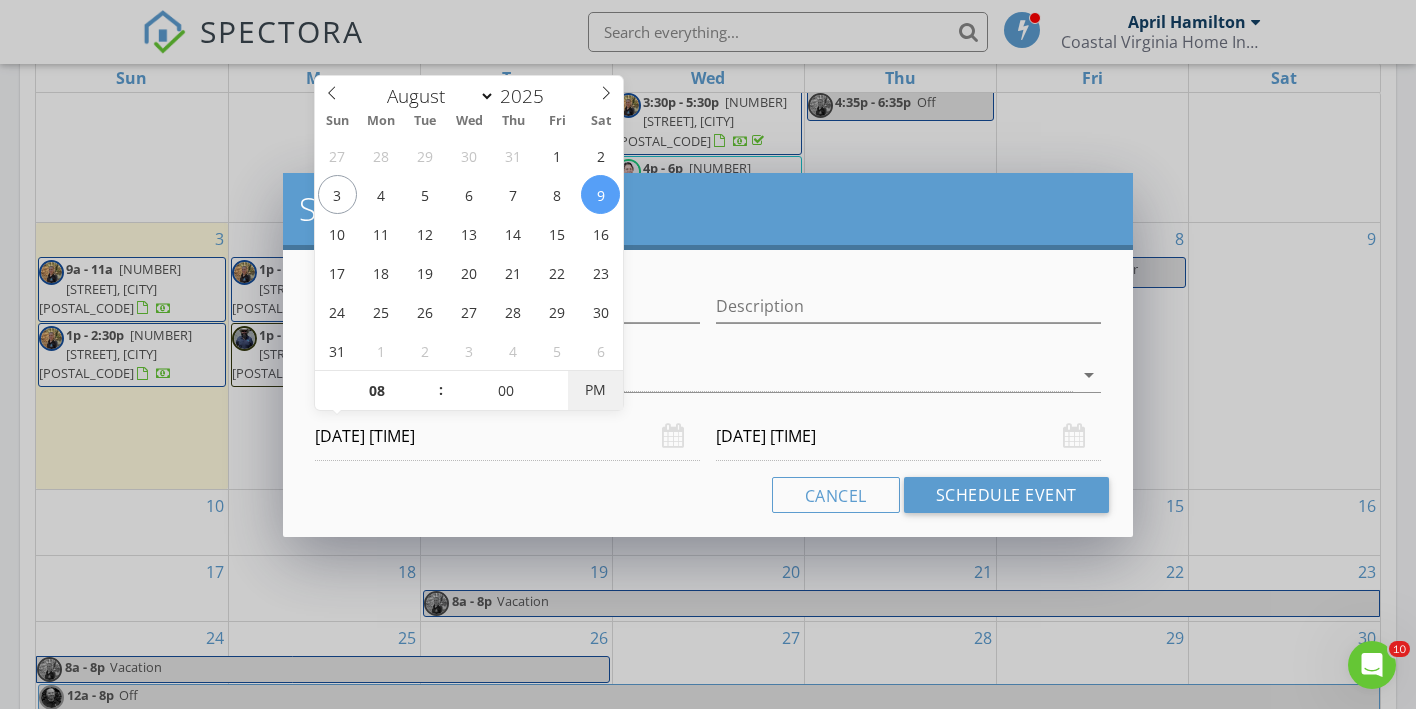 type on "08/09/2025 8:00 AM" 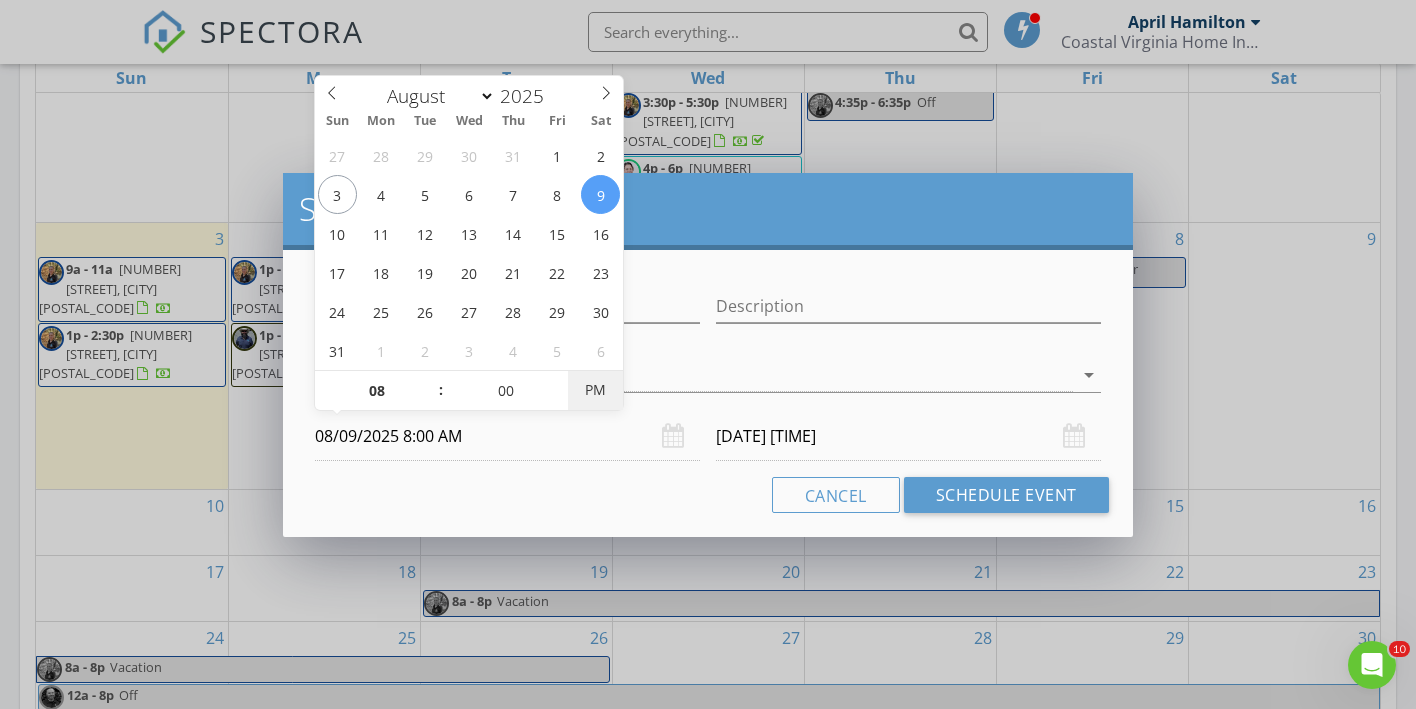 type on "08/10/2025 8:00 AM" 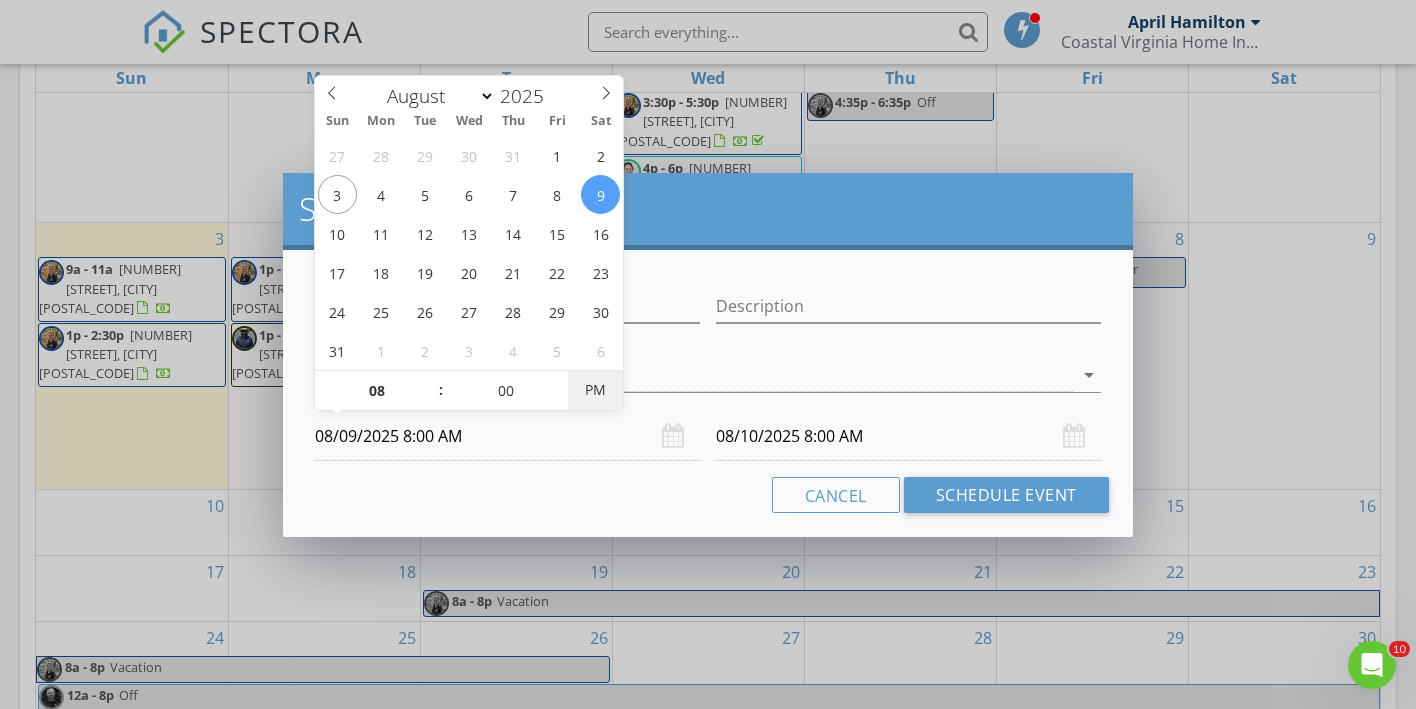 click on "PM" at bounding box center (595, 390) 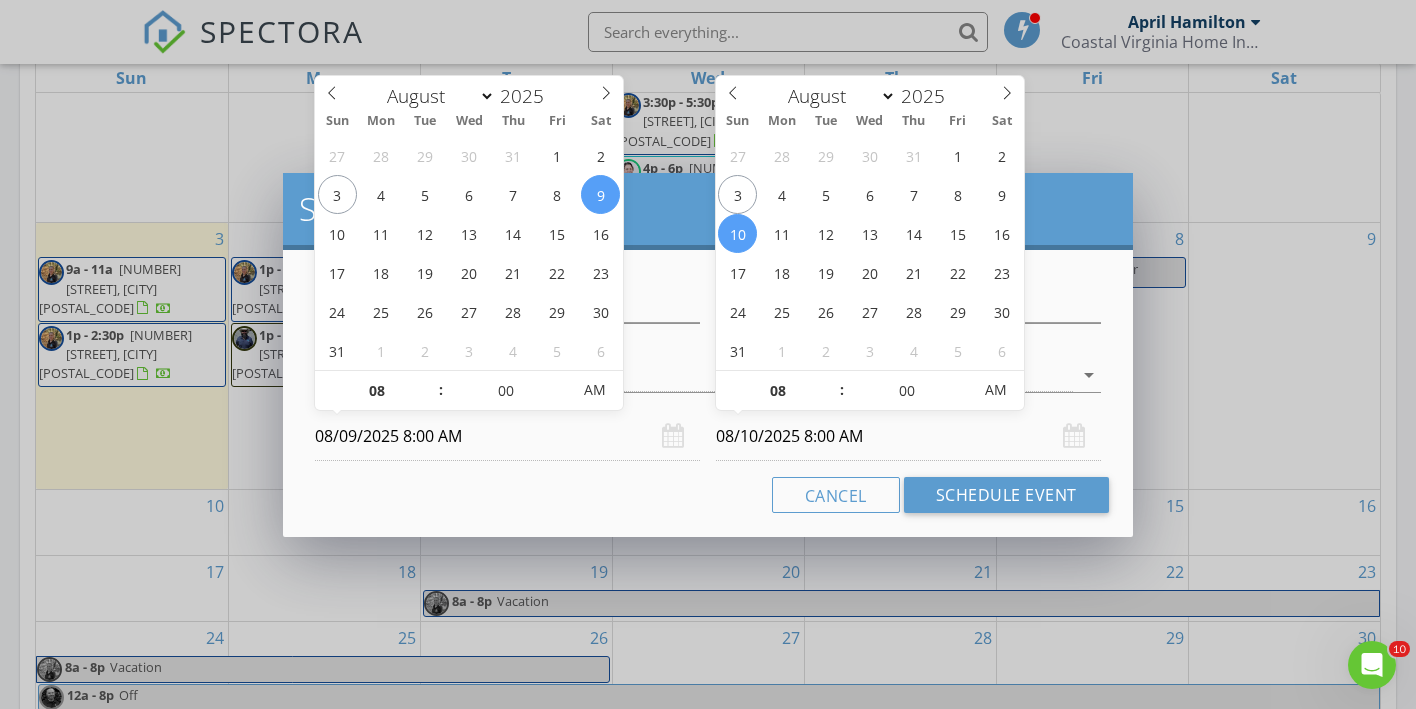 click on "08/10/2025 8:00 AM" at bounding box center (908, 436) 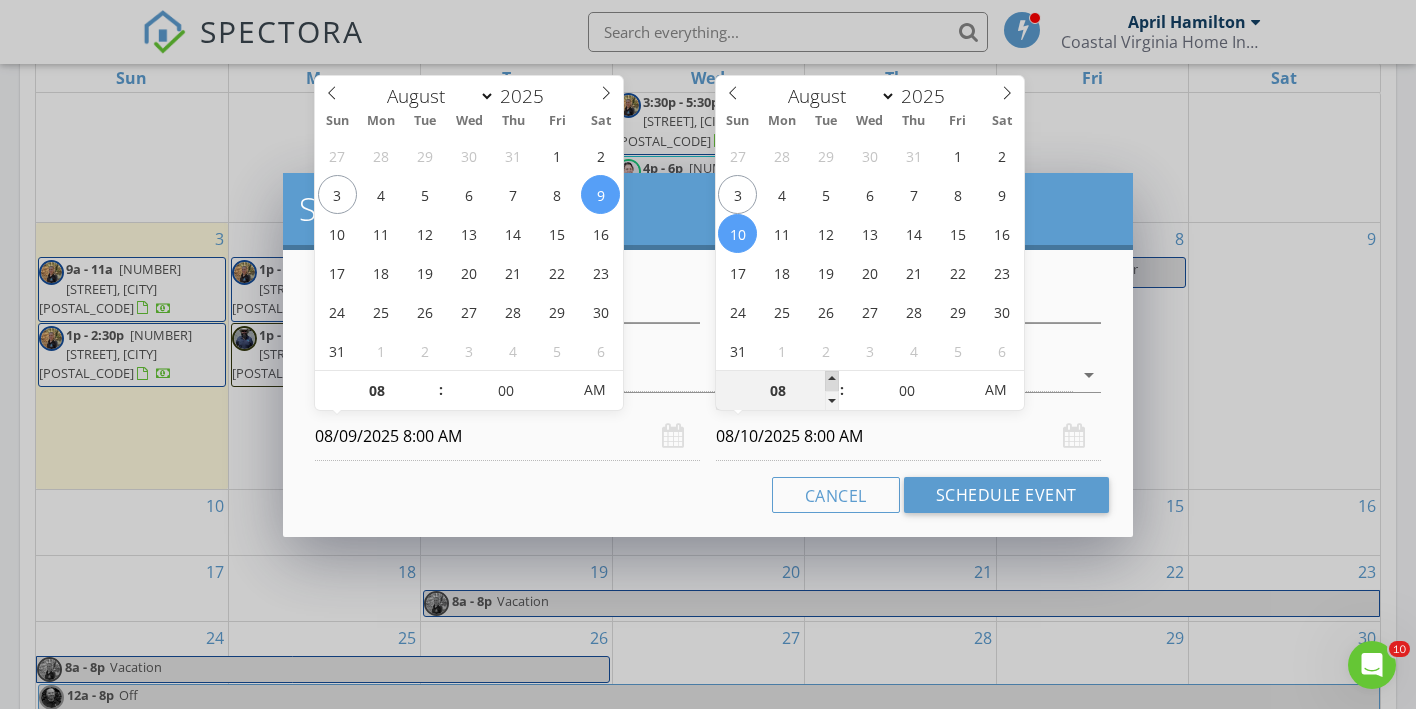 type on "09" 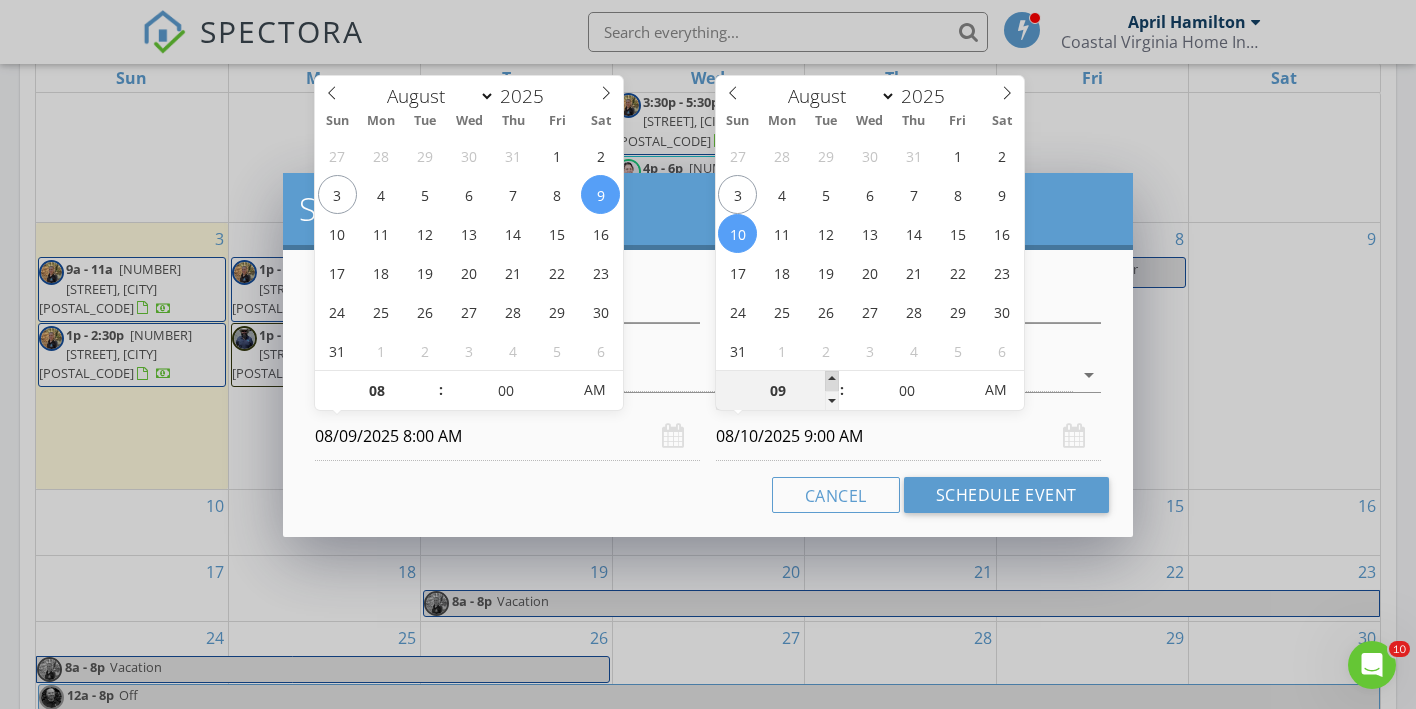 click at bounding box center (832, 381) 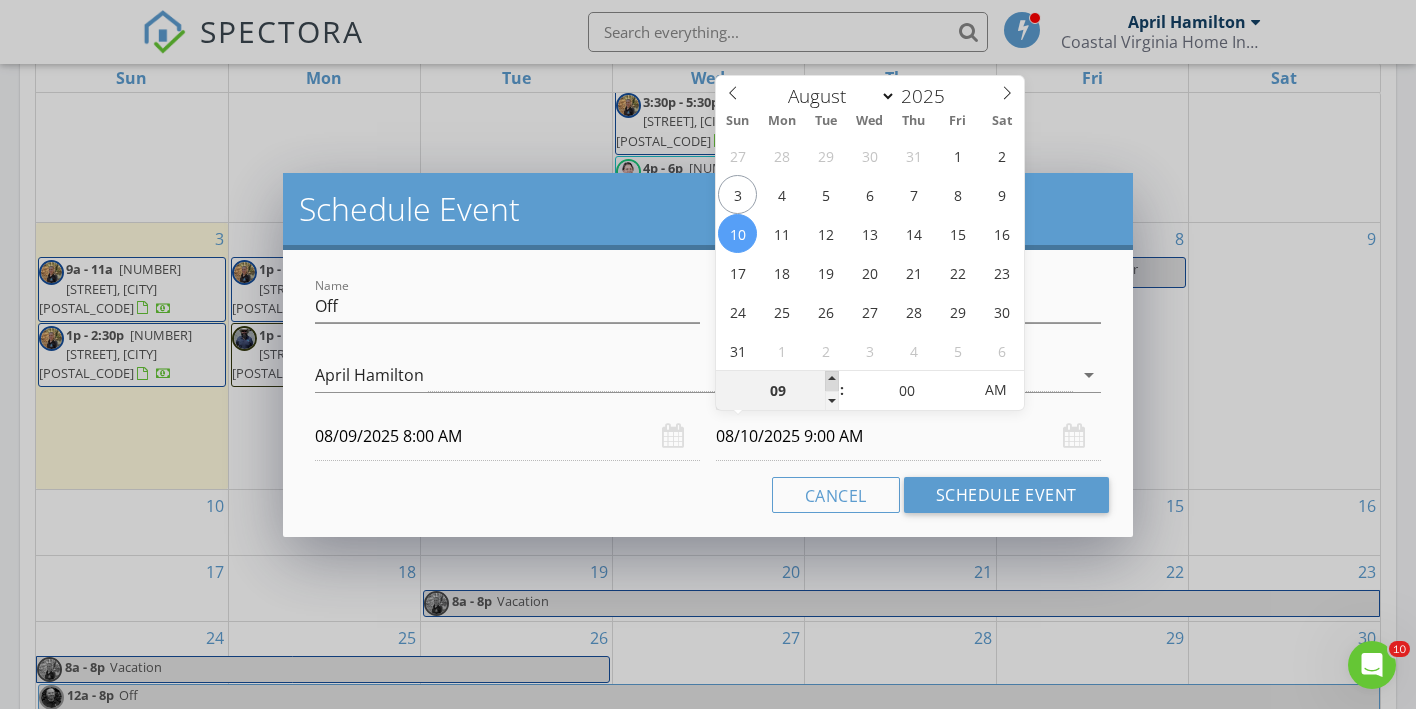 type on "10" 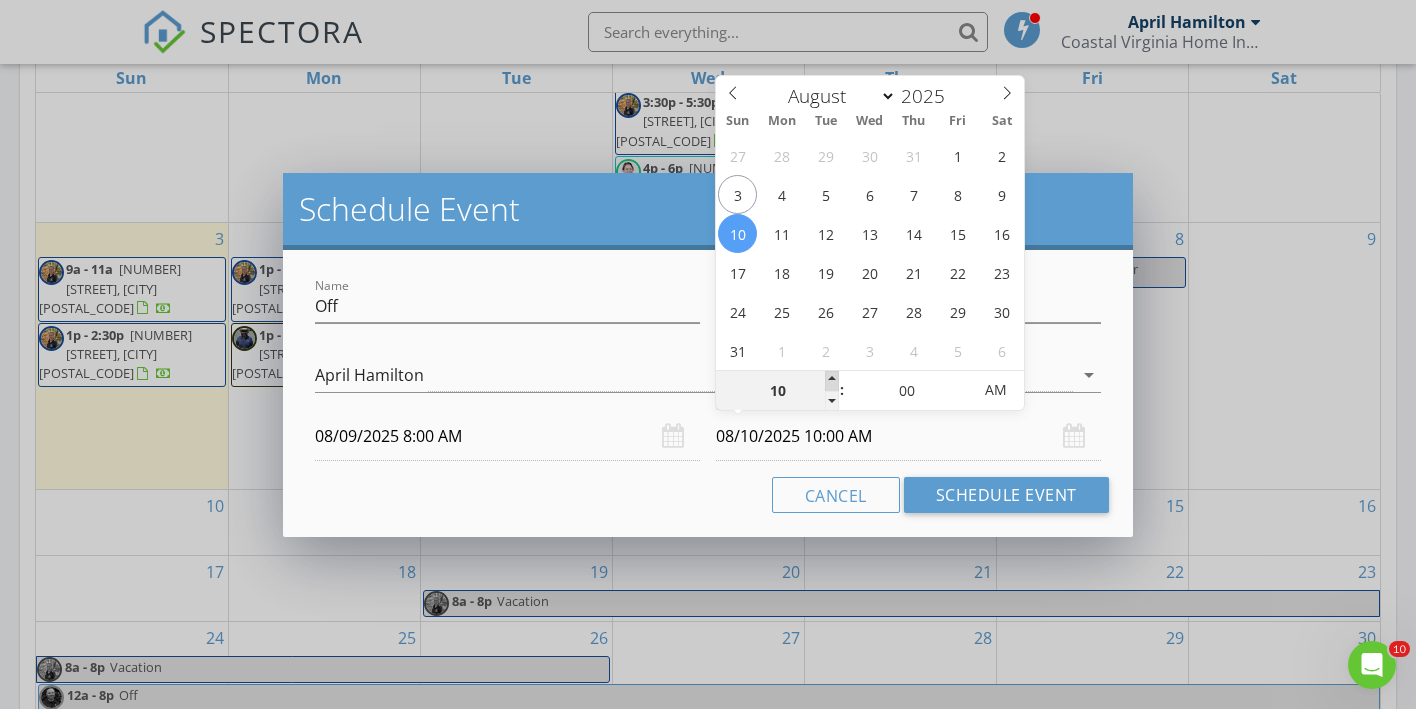 click at bounding box center [832, 381] 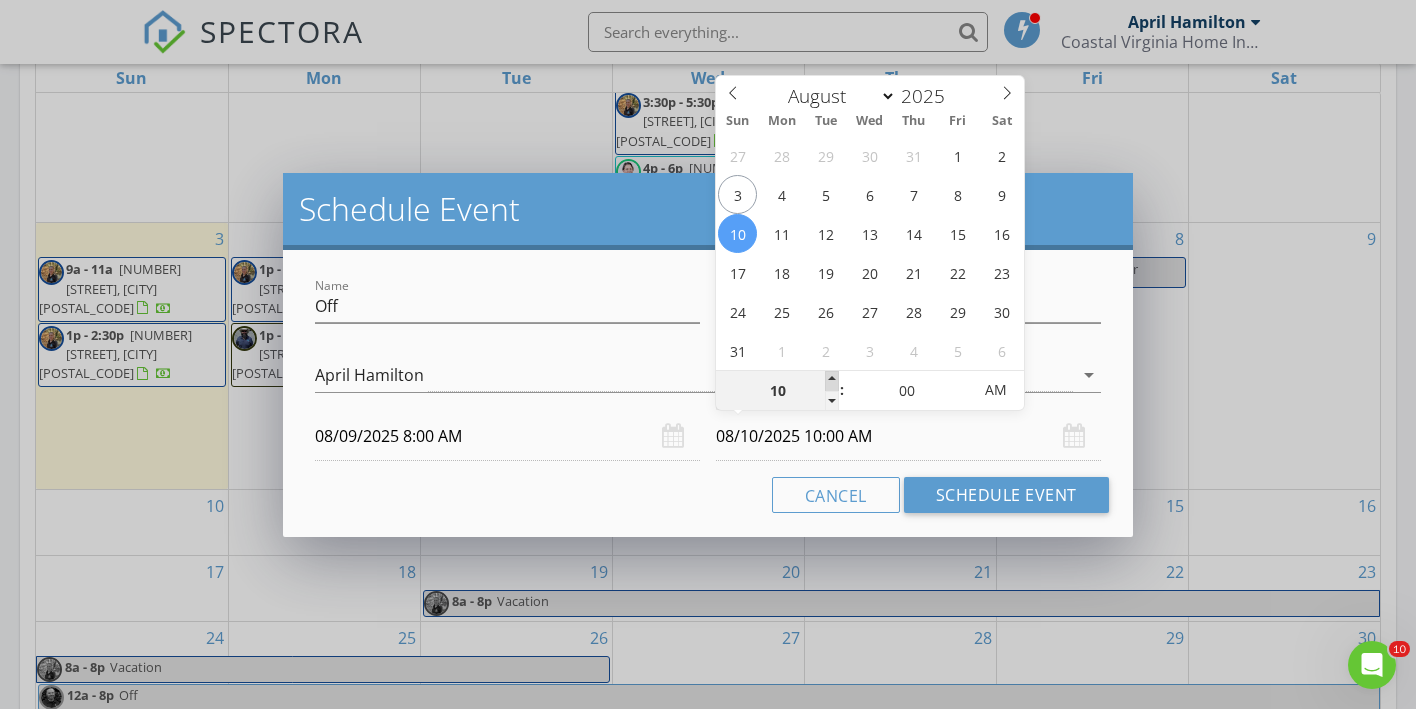 type on "11" 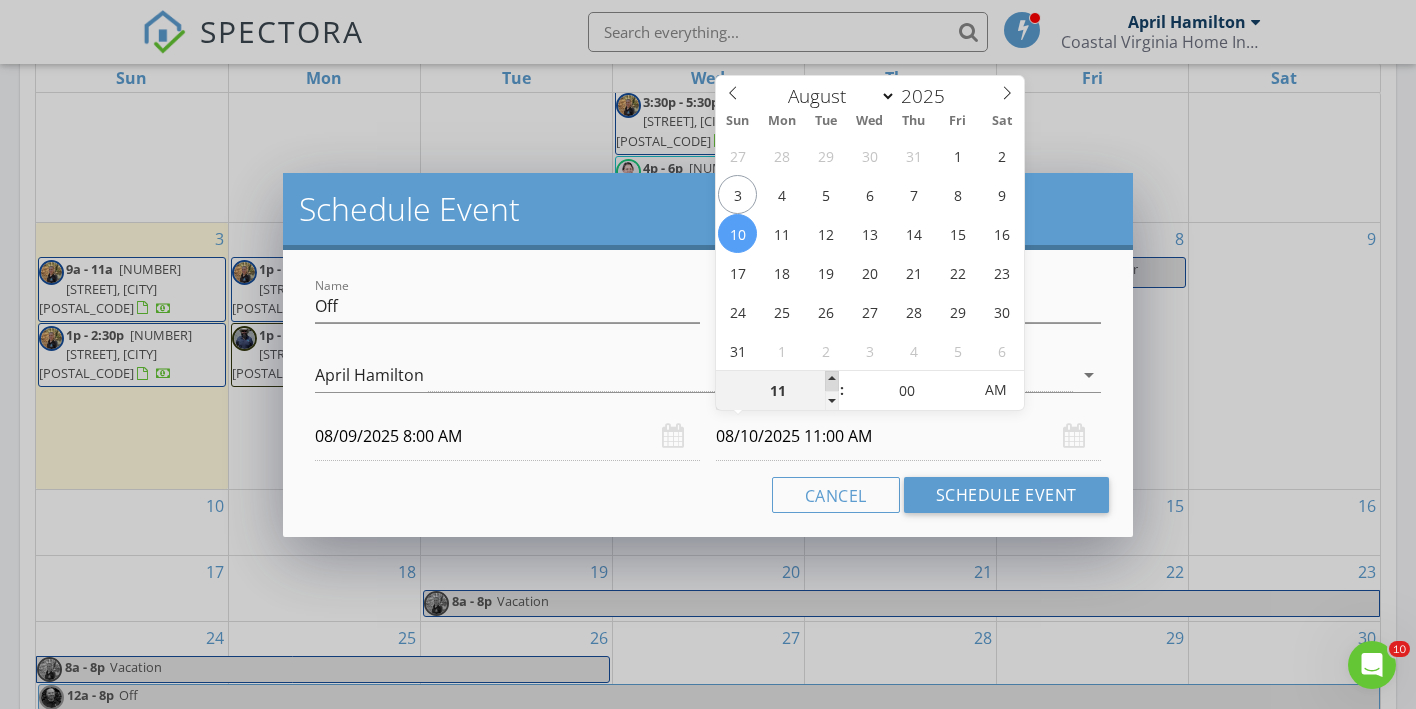 click at bounding box center [832, 381] 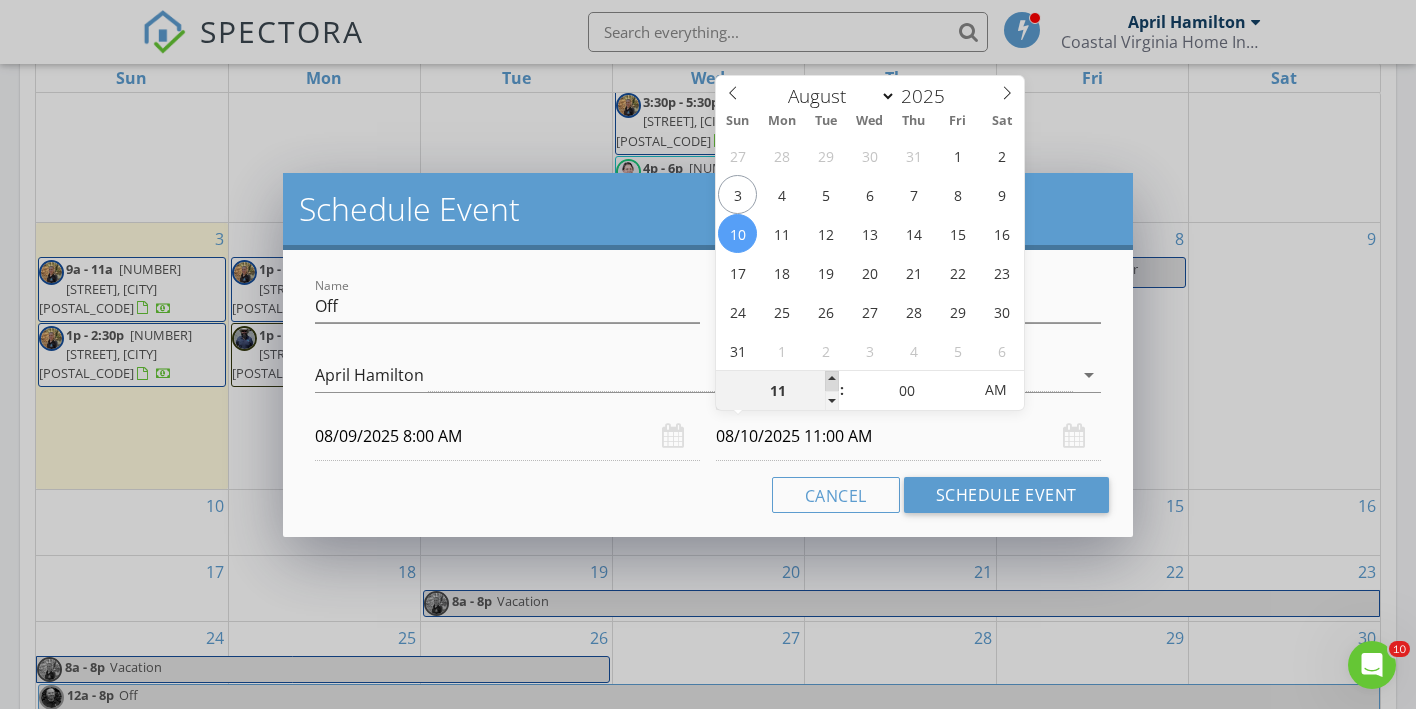 type on "12" 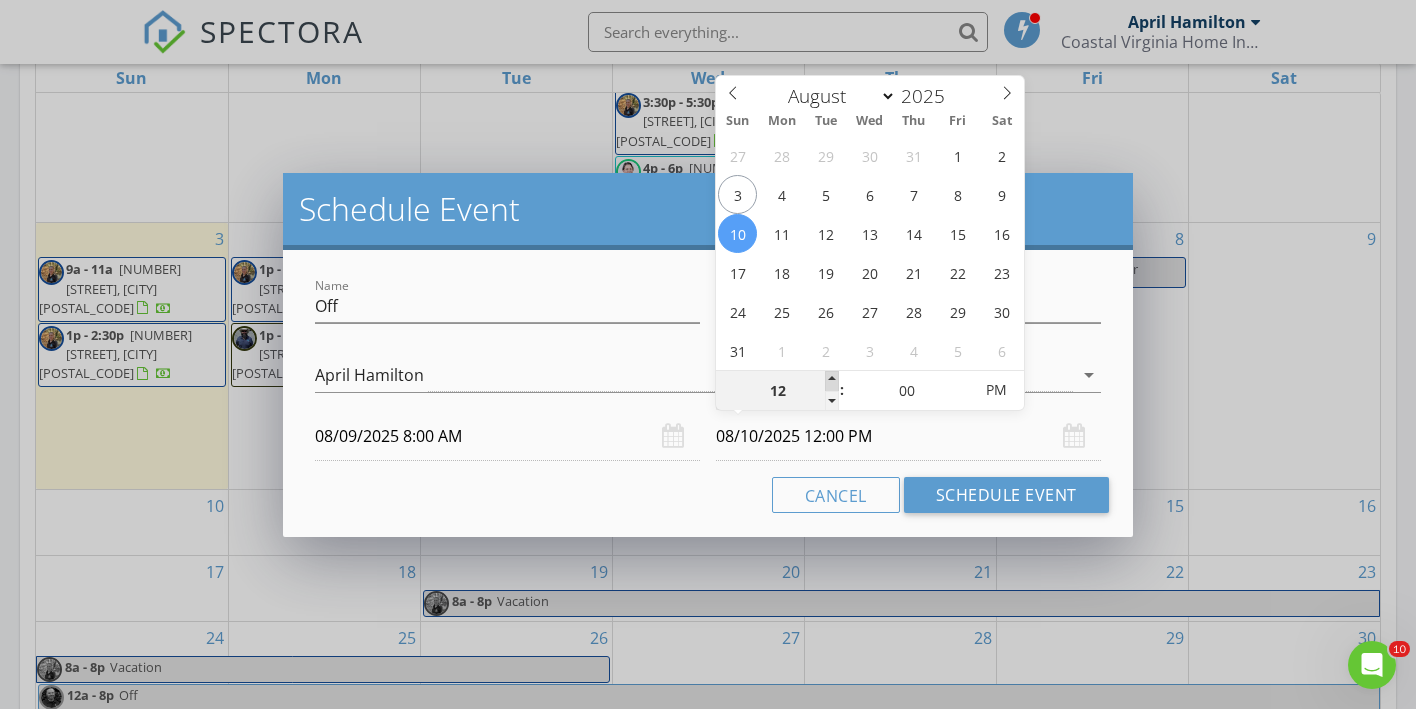 click at bounding box center [832, 381] 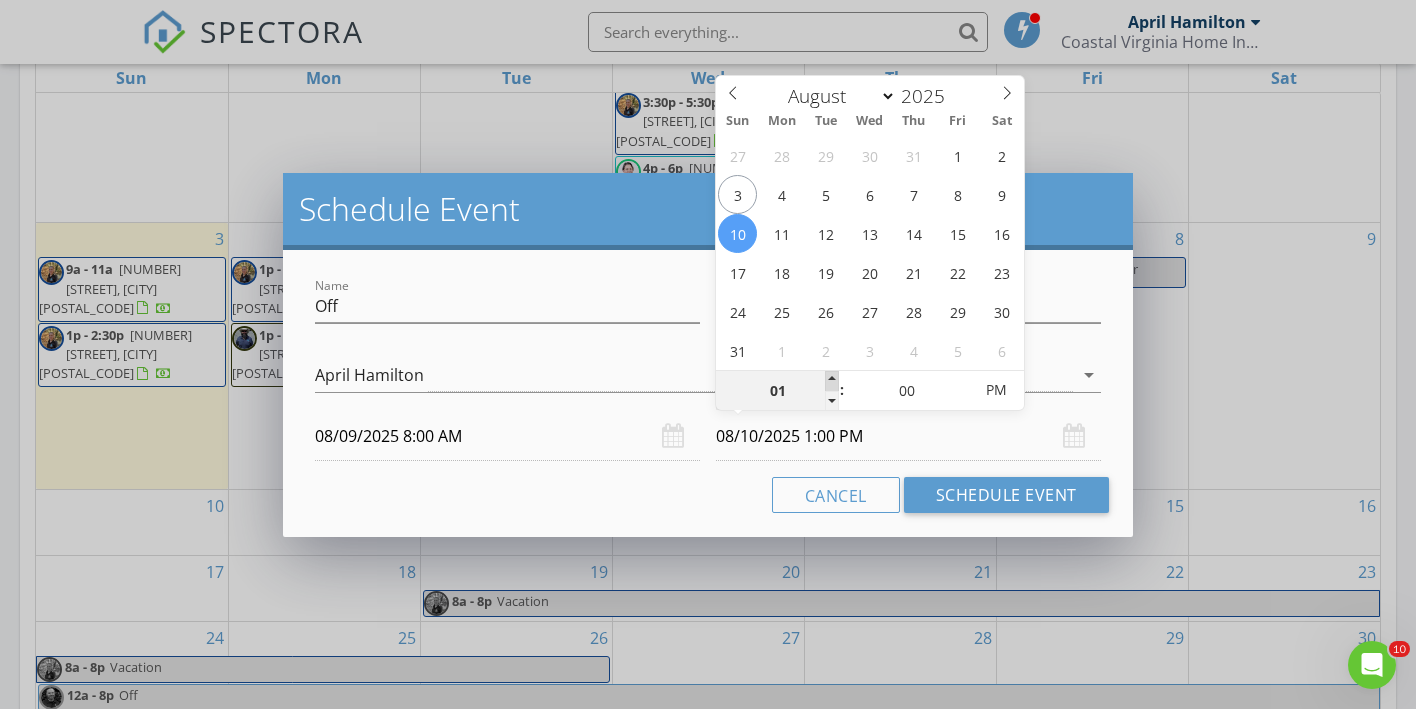 click at bounding box center (832, 381) 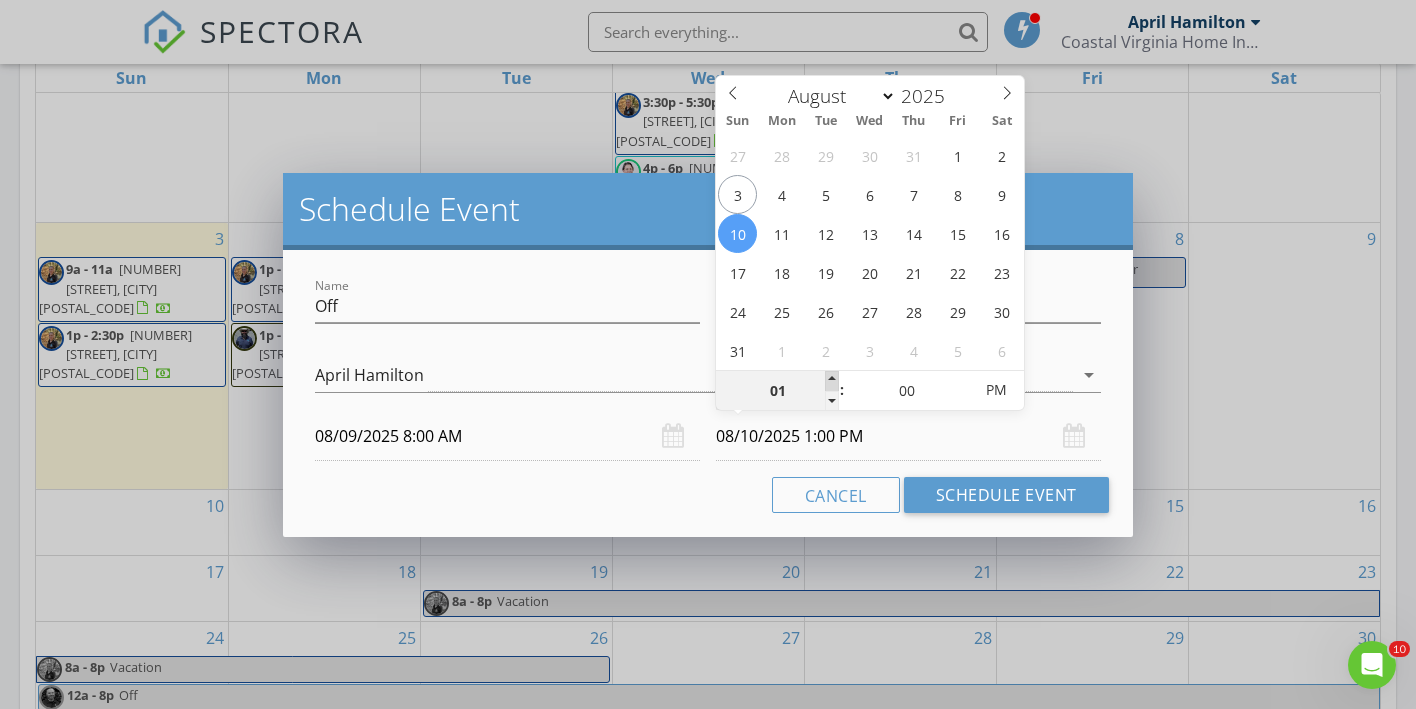 type on "02" 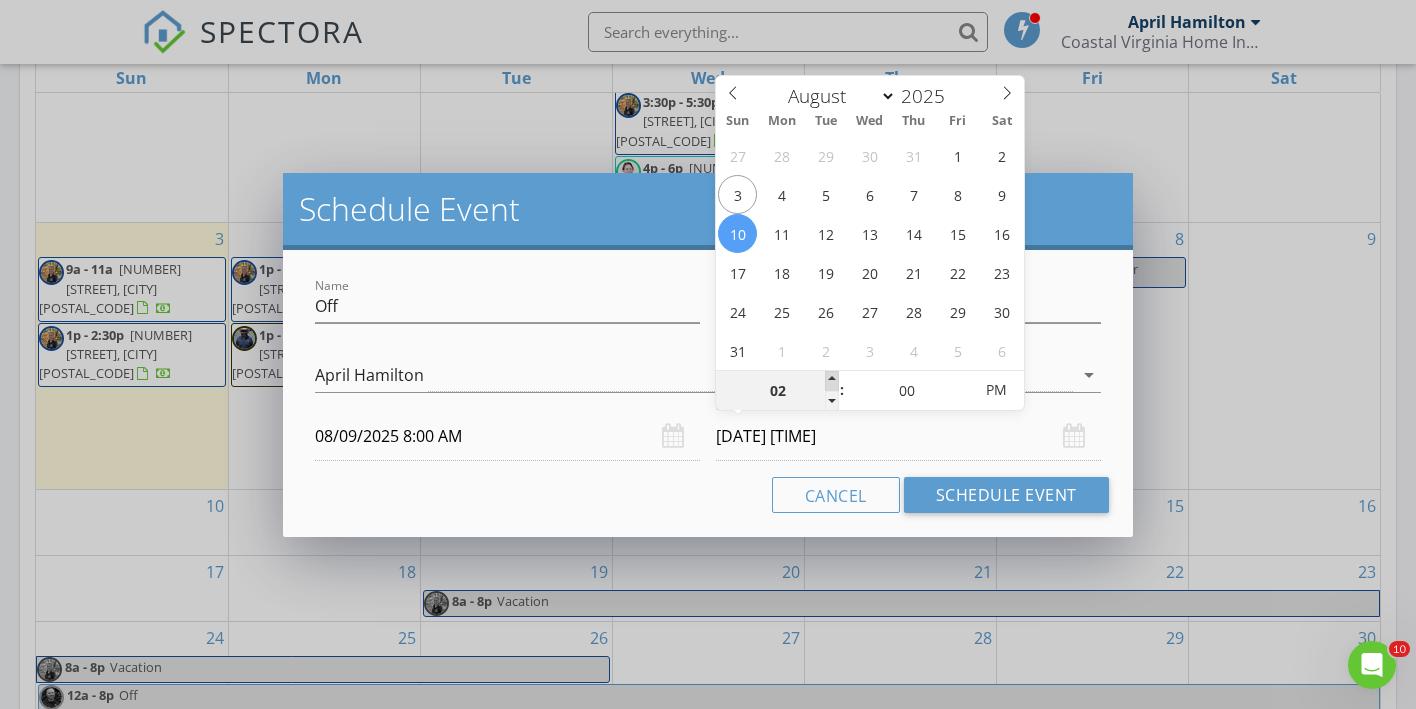 click at bounding box center [832, 381] 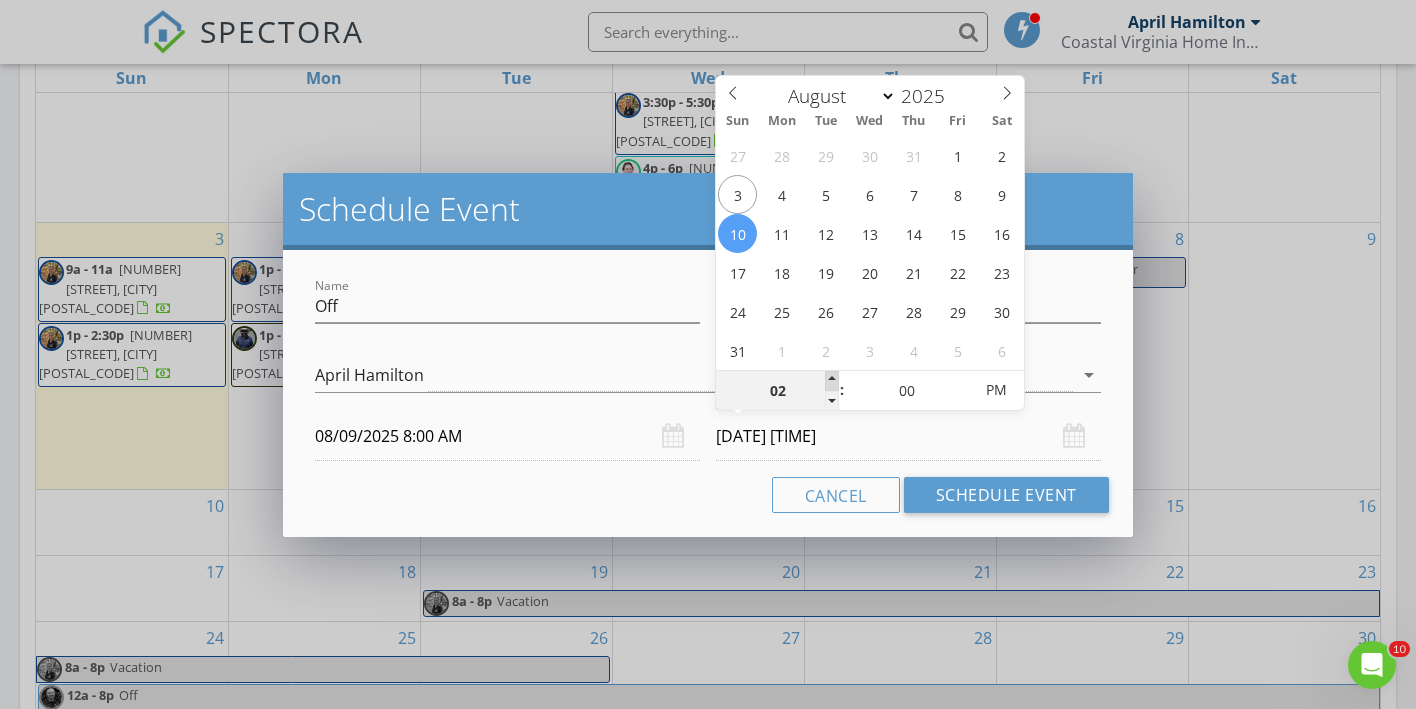 type on "03" 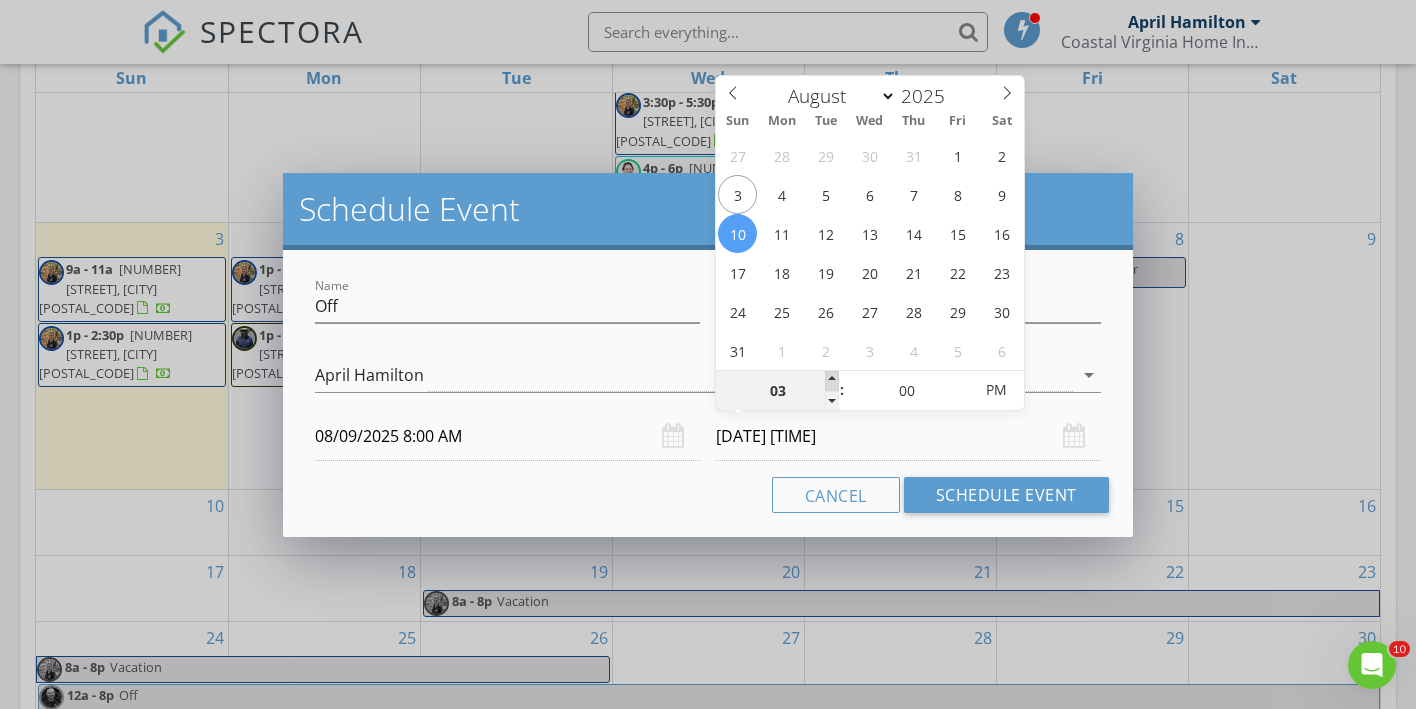 click at bounding box center [832, 381] 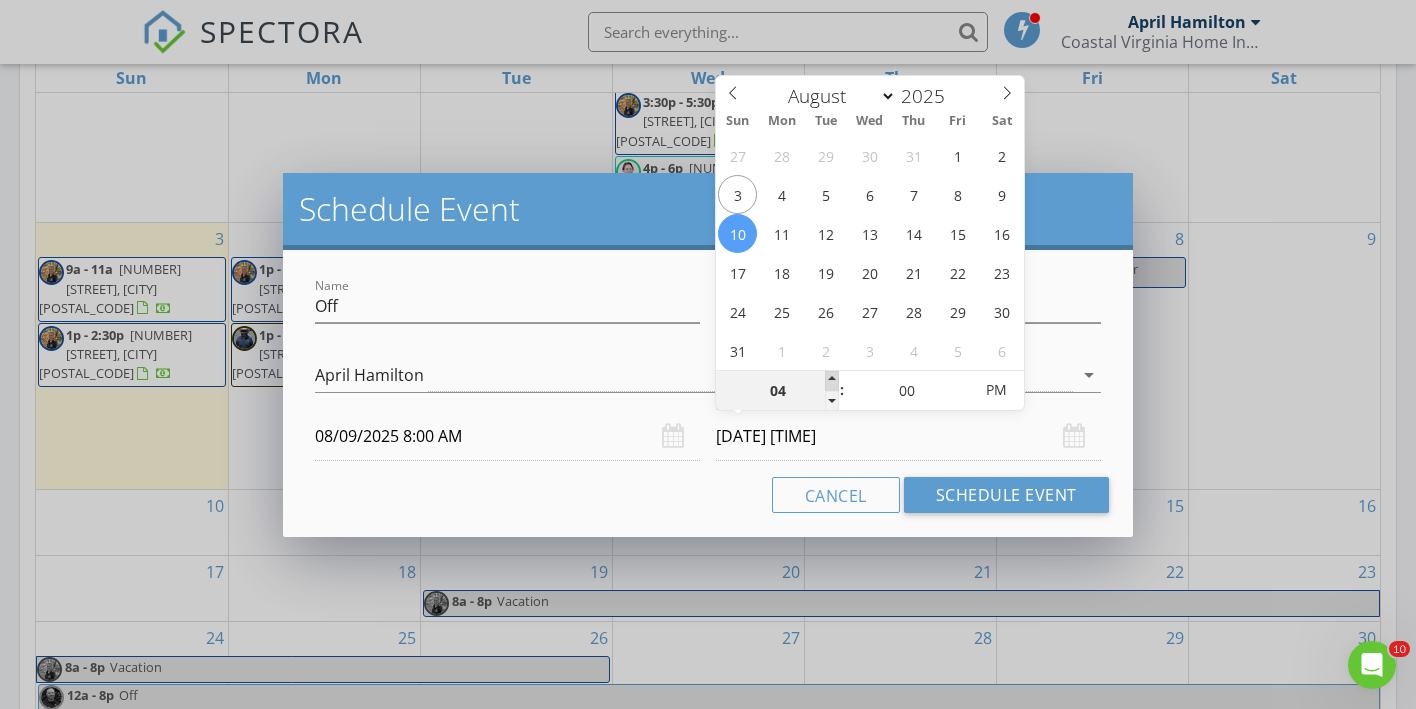 click at bounding box center (832, 381) 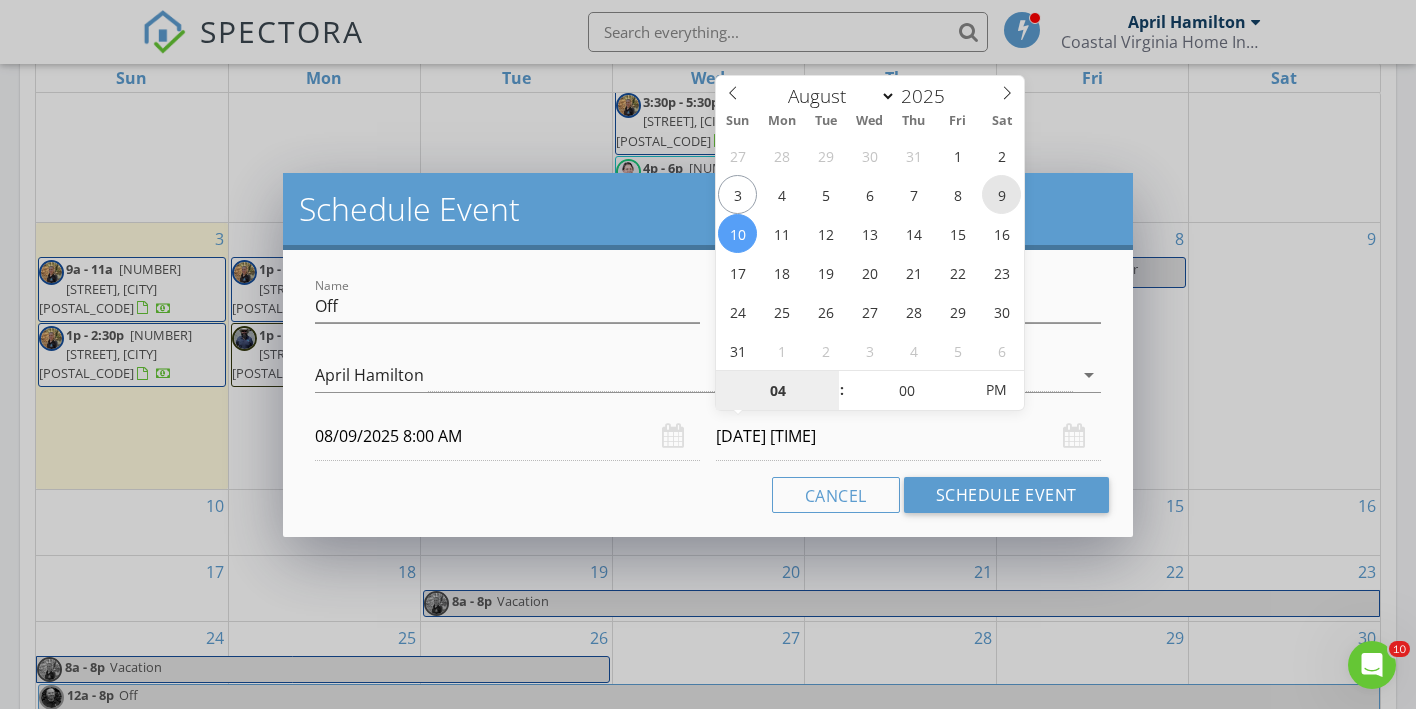 type on "08/09/2025 4:00 PM" 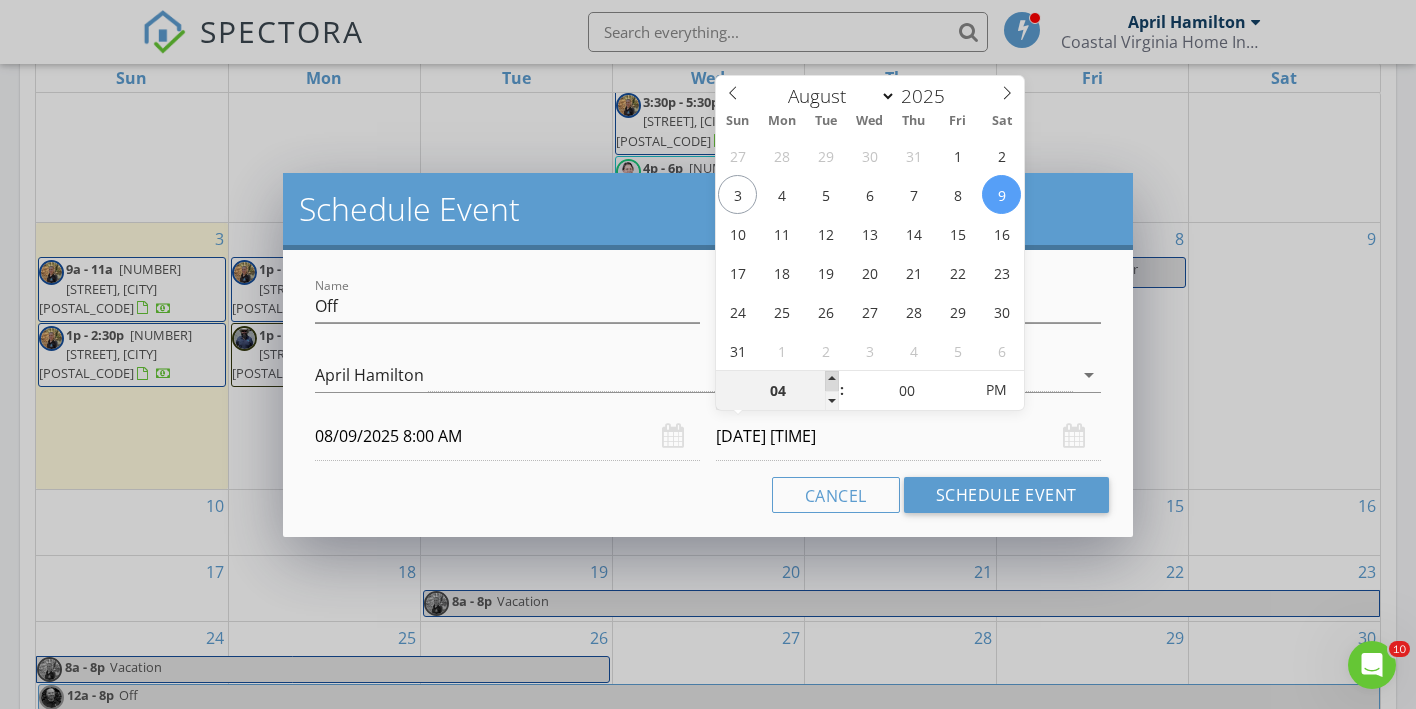 type on "05" 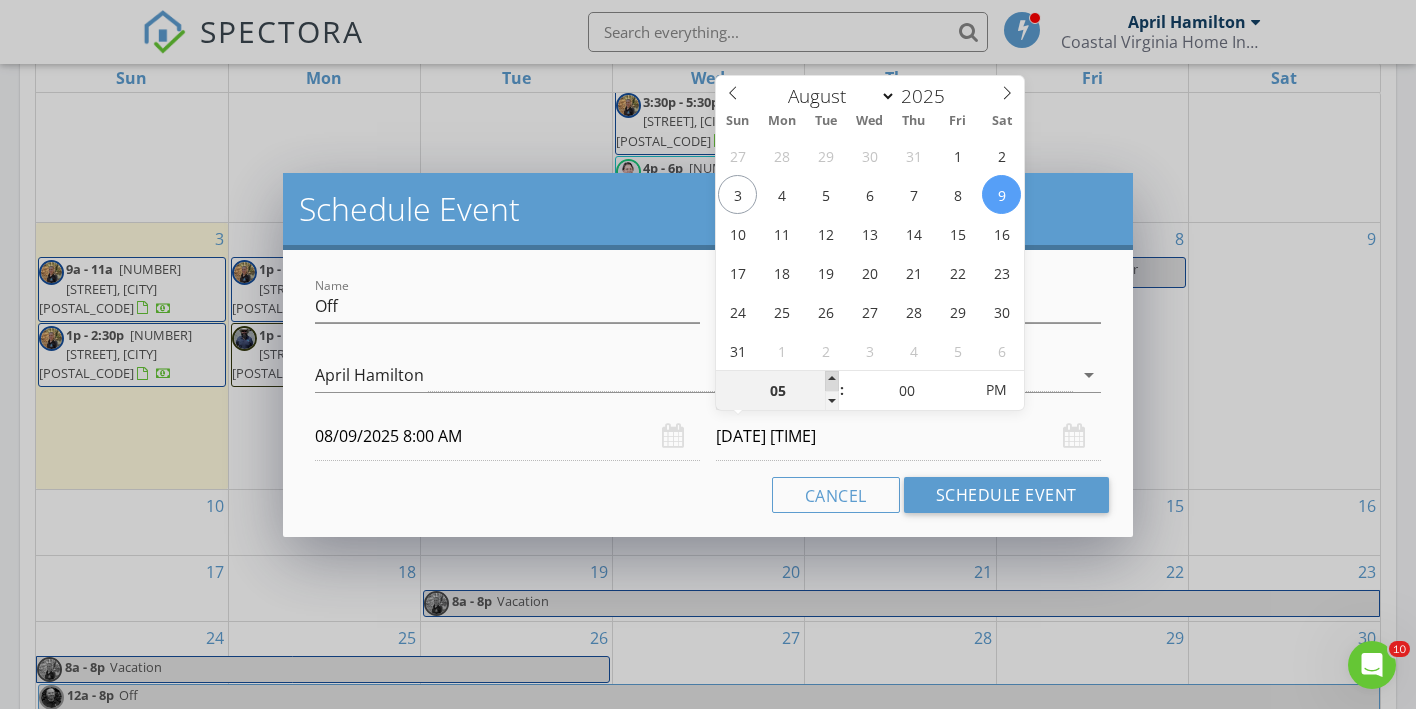 click at bounding box center [832, 381] 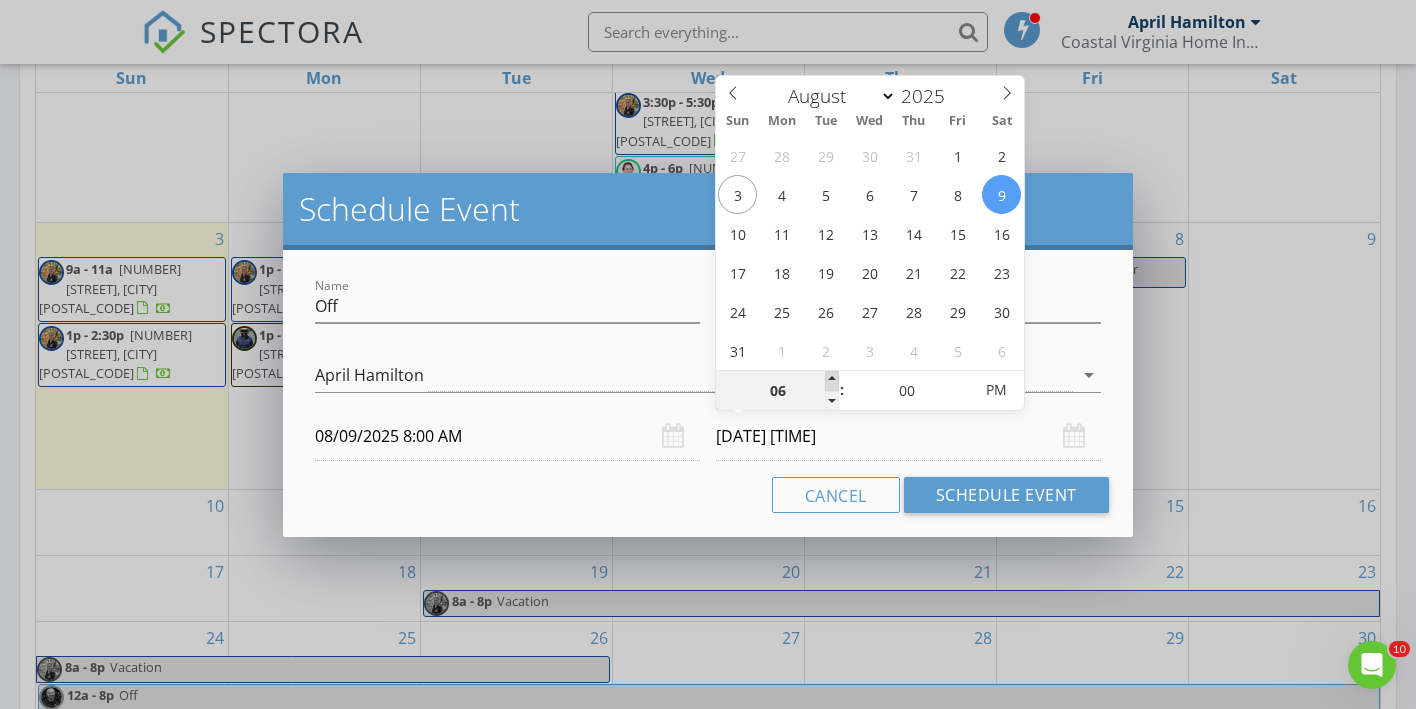 click at bounding box center (832, 381) 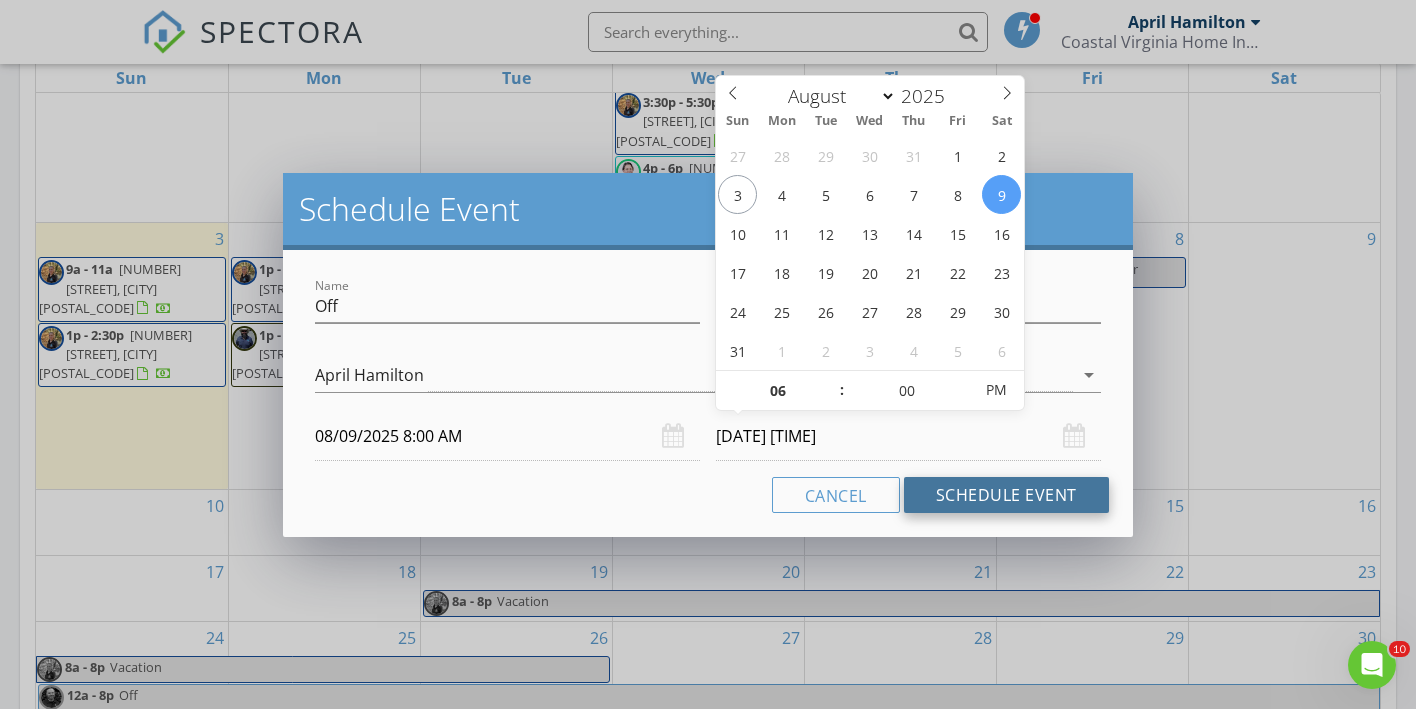 click on "Schedule Event" at bounding box center [1006, 495] 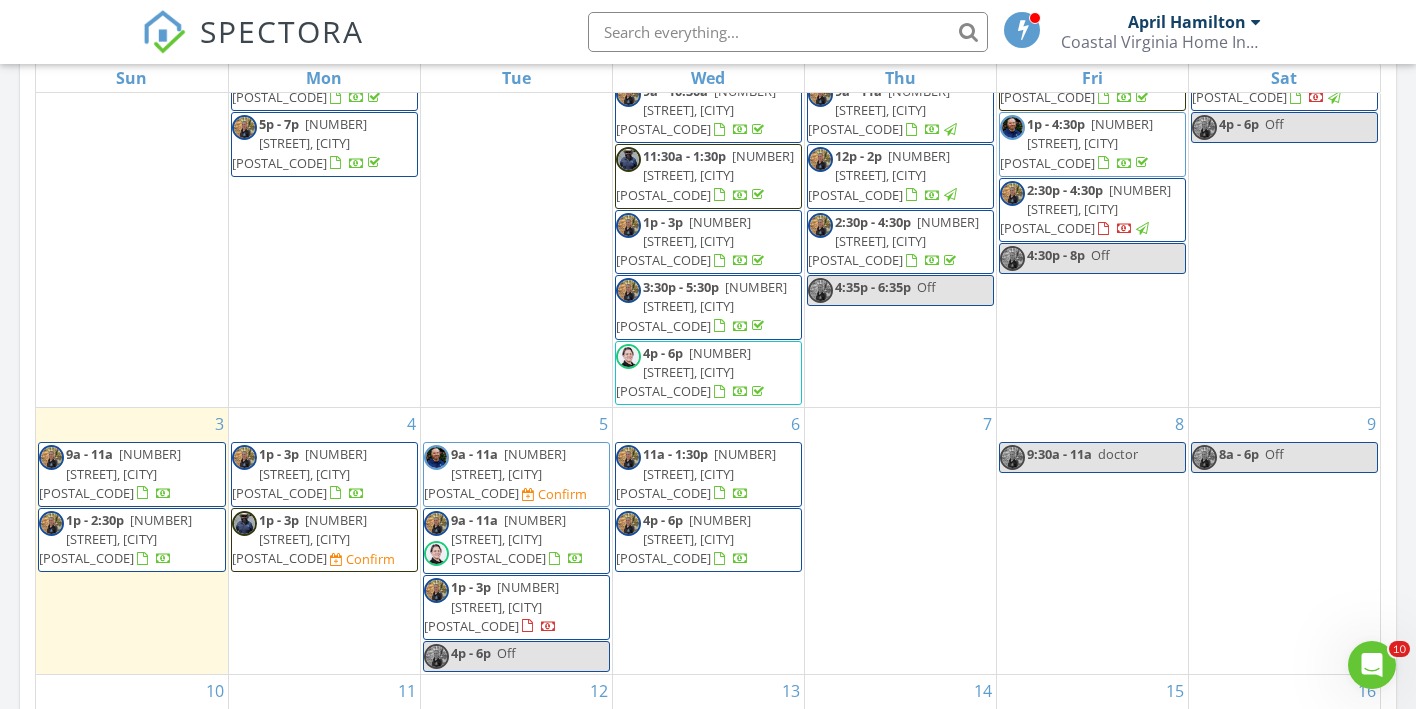 scroll, scrollTop: 0, scrollLeft: 0, axis: both 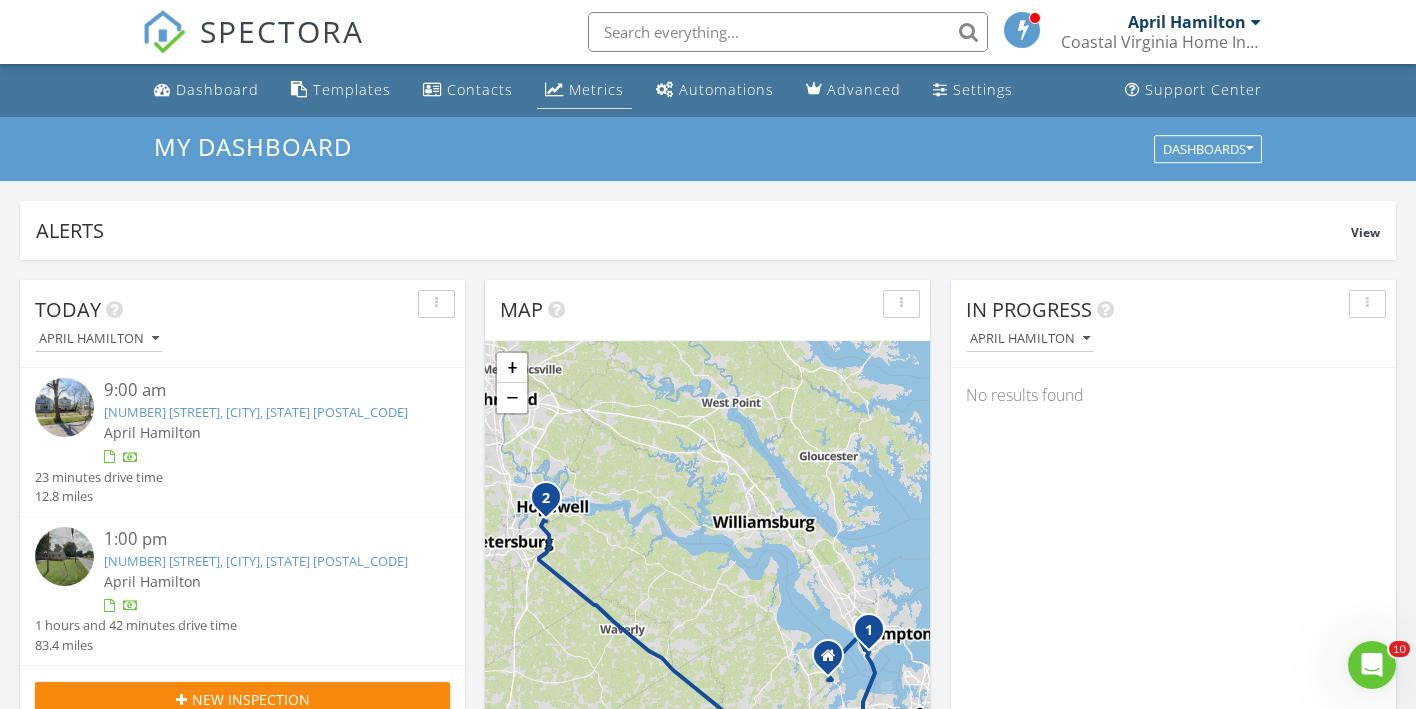 click on "Metrics" at bounding box center [596, 89] 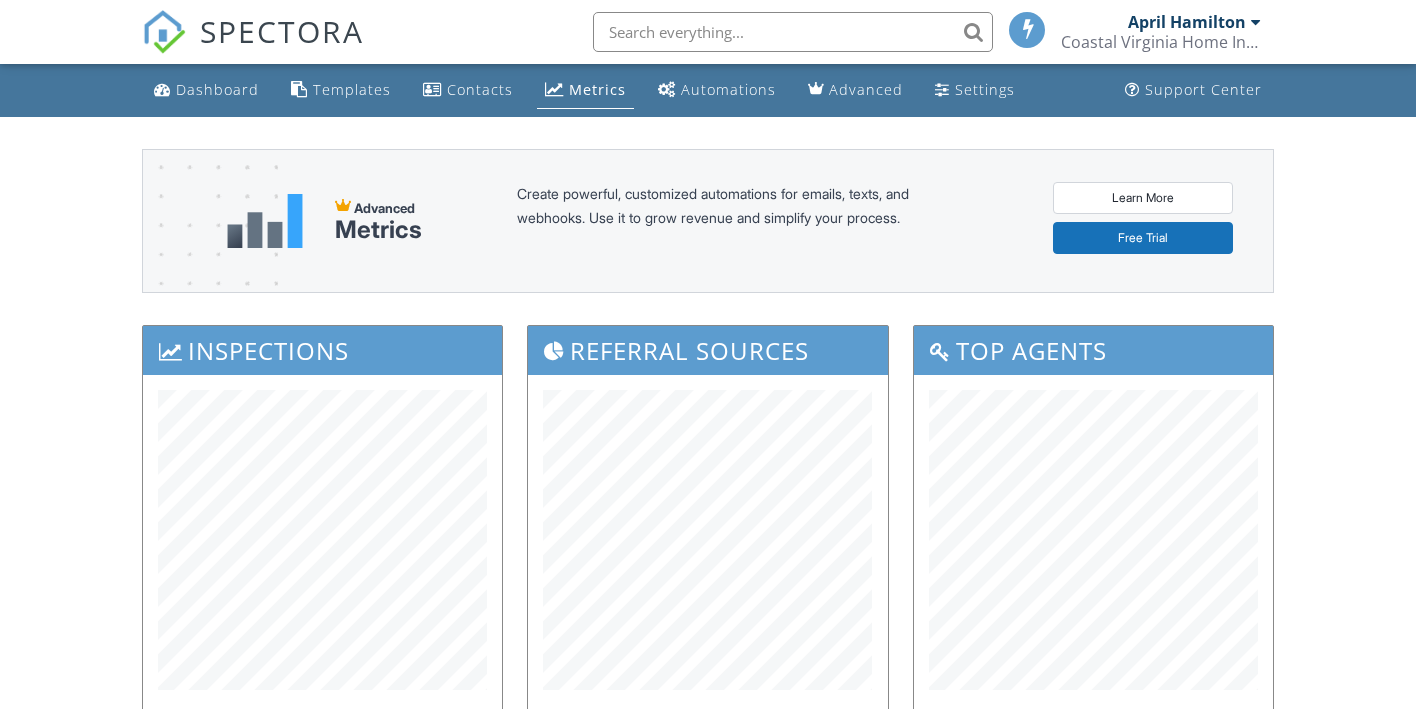 scroll, scrollTop: 0, scrollLeft: 0, axis: both 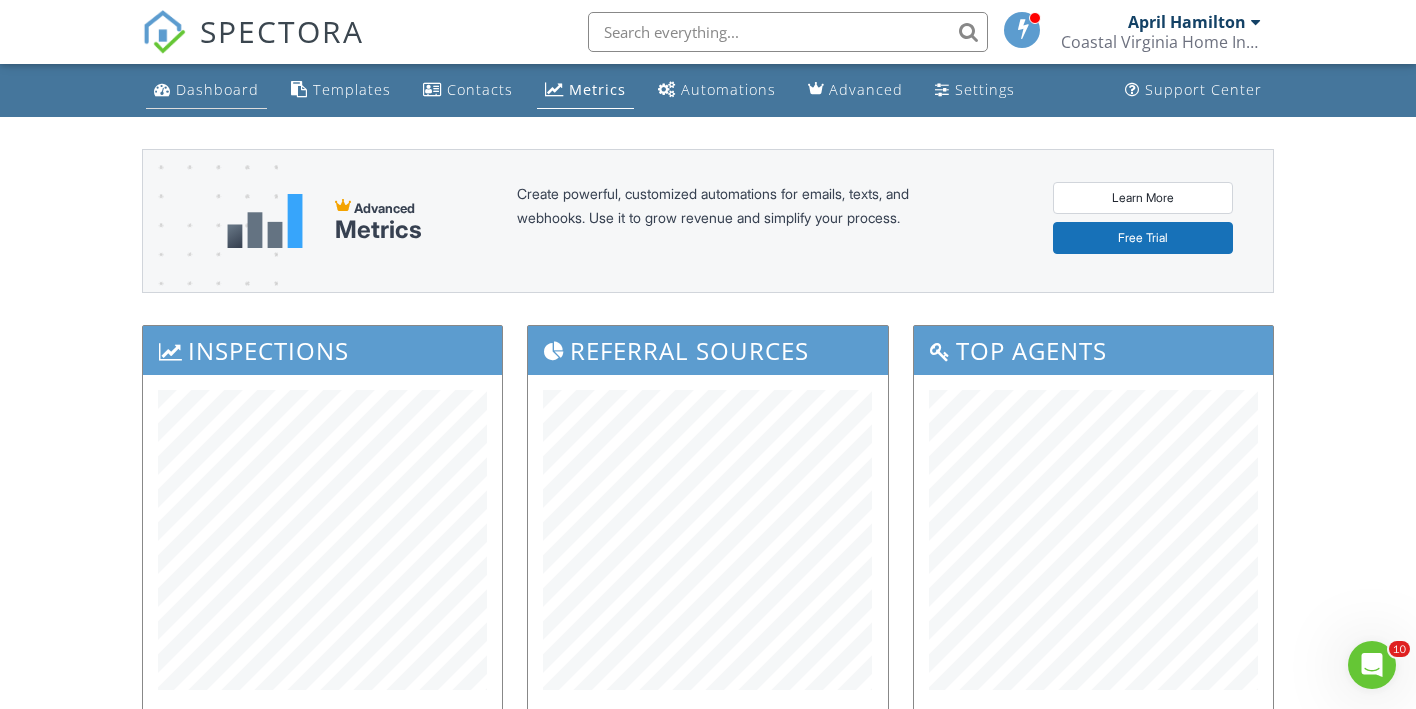 click on "Dashboard" at bounding box center [217, 89] 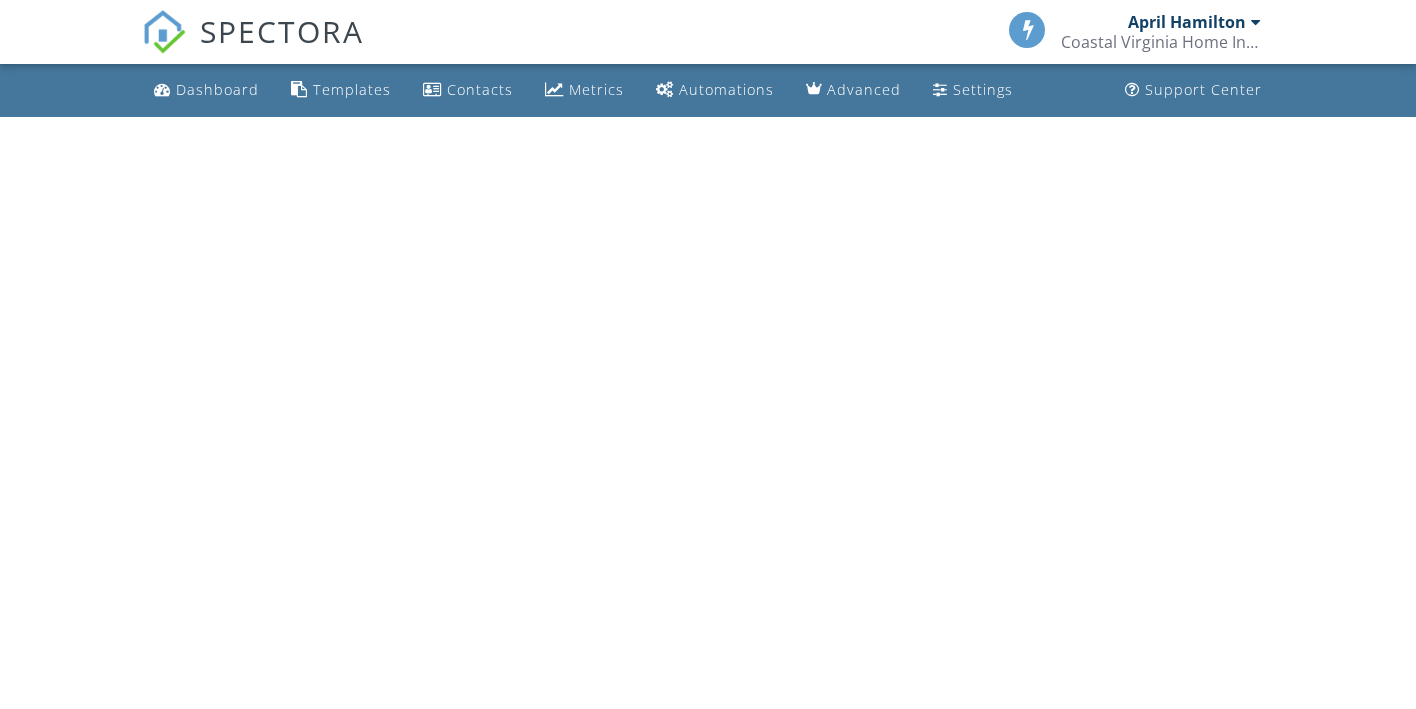scroll, scrollTop: 0, scrollLeft: 0, axis: both 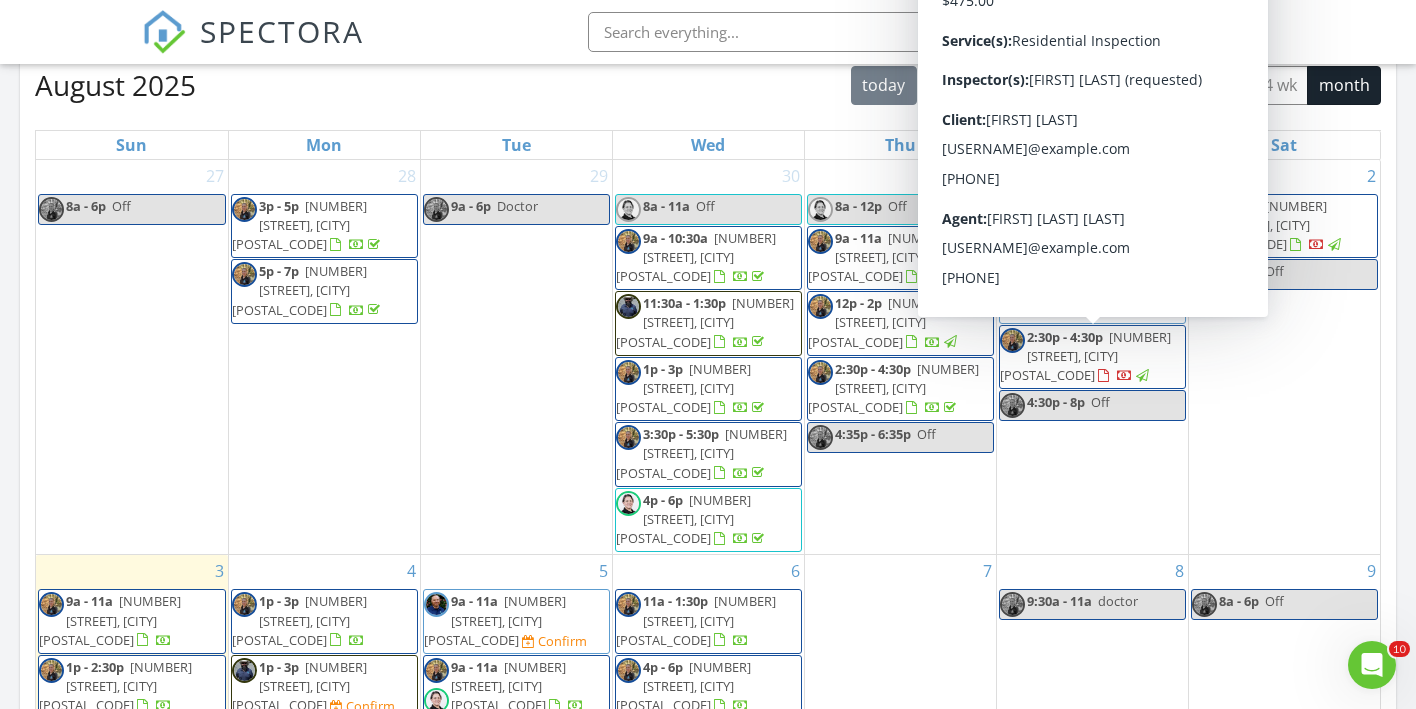 click on "[NUMBER] [STREET], [CITY] [POSTAL_CODE]" at bounding box center [1085, 356] 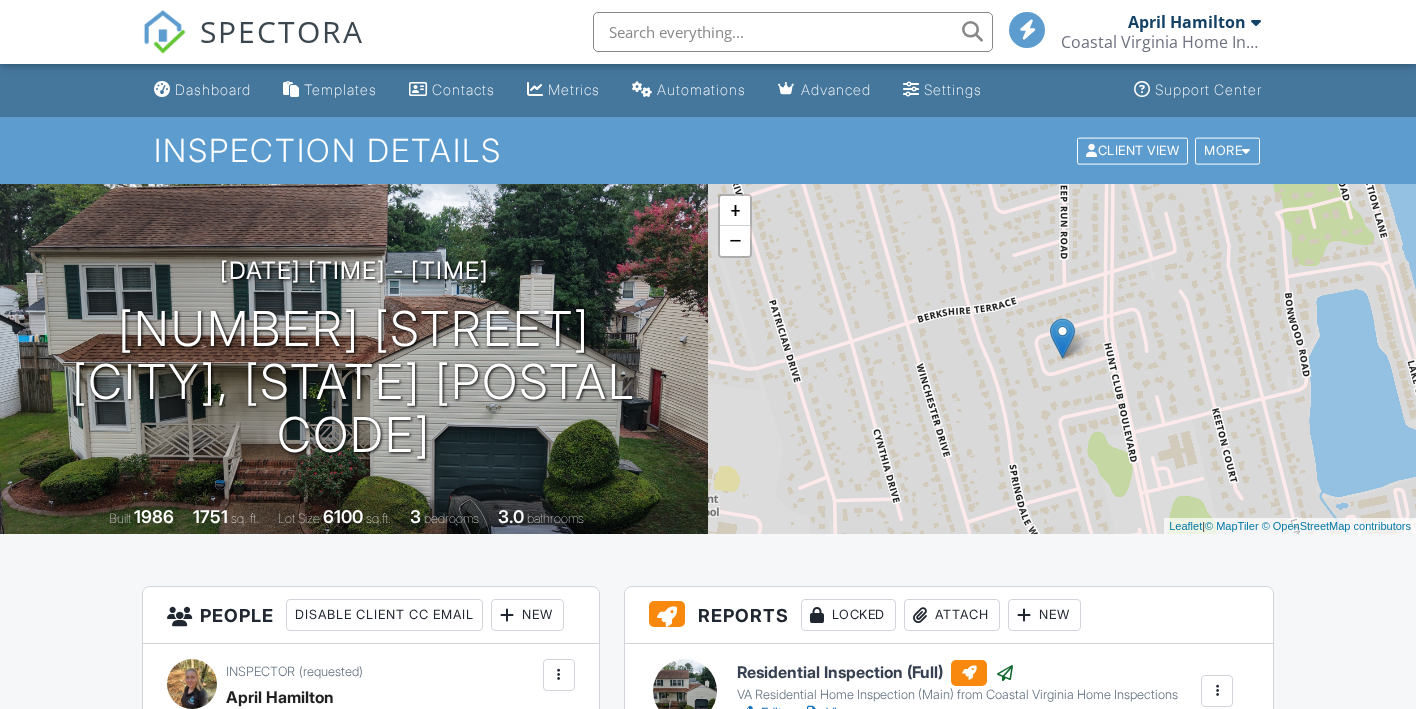 scroll, scrollTop: 643, scrollLeft: 0, axis: vertical 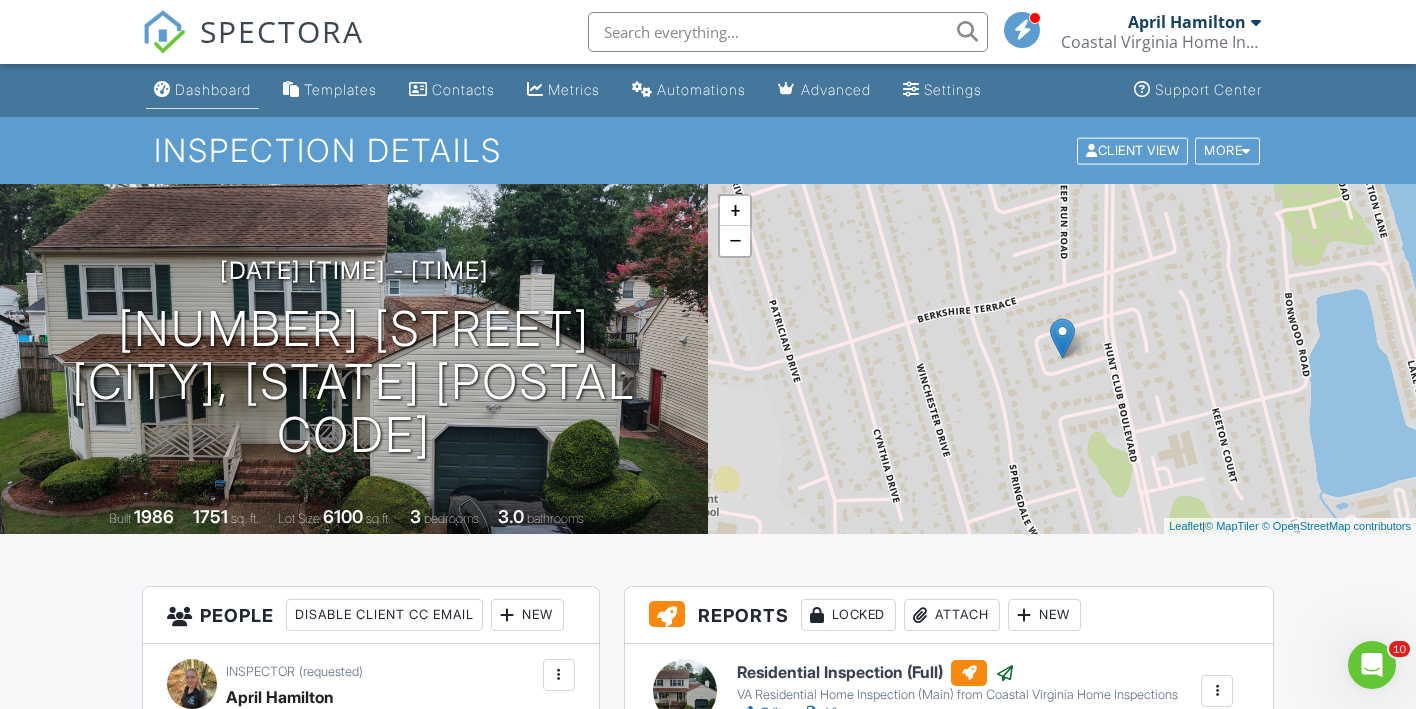 click on "Dashboard" at bounding box center [213, 89] 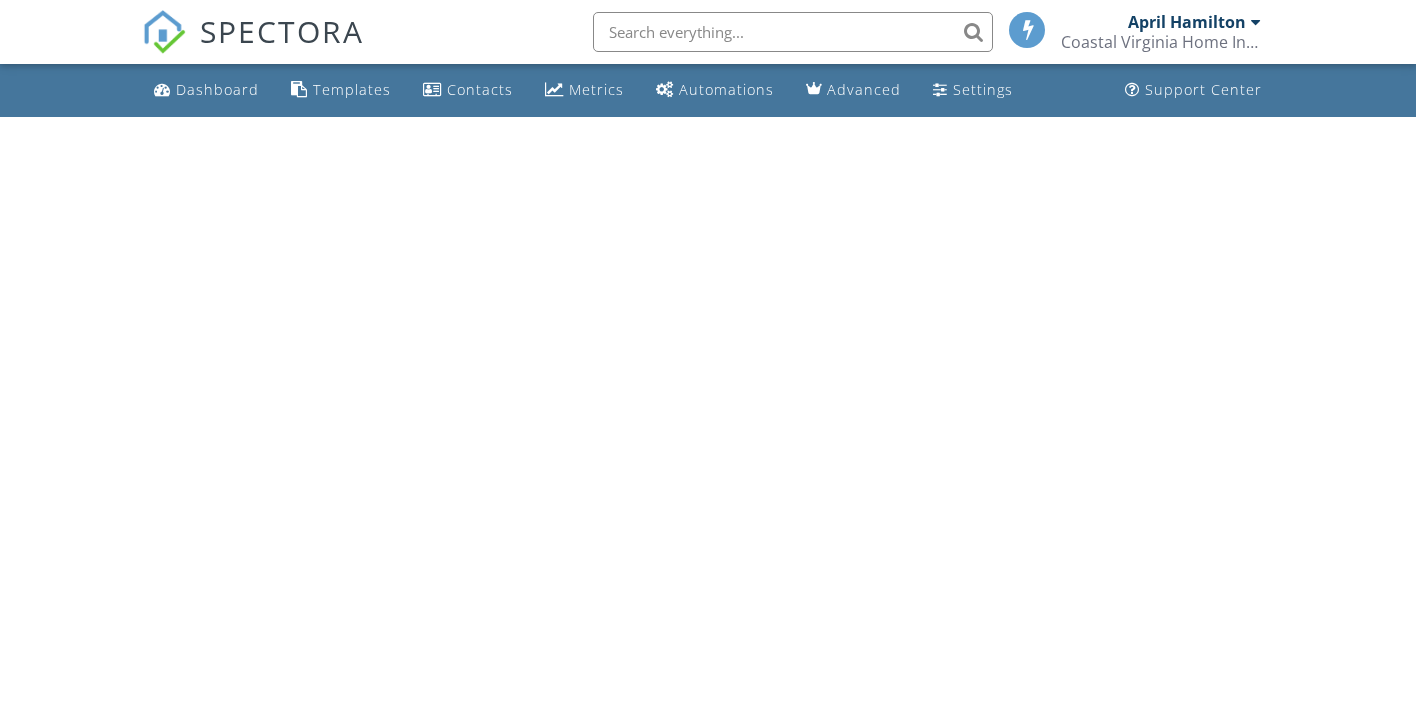 scroll, scrollTop: 0, scrollLeft: 0, axis: both 